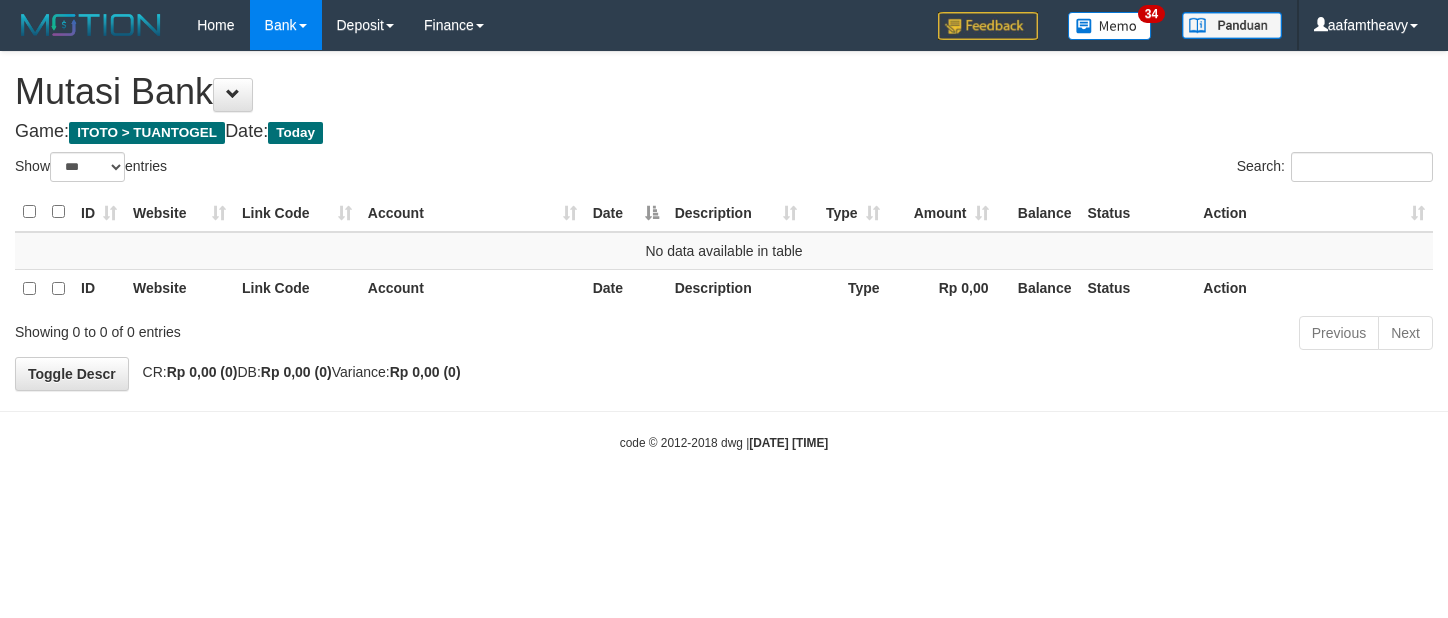 select on "***" 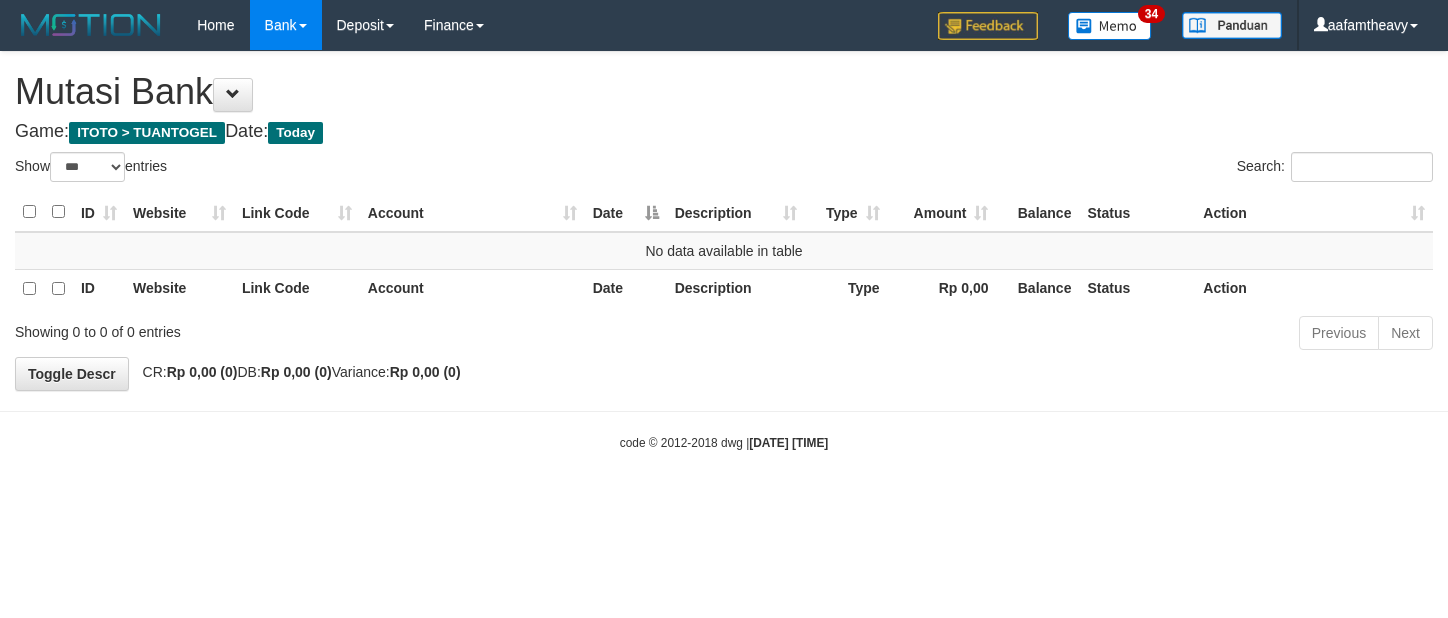 scroll, scrollTop: 0, scrollLeft: 0, axis: both 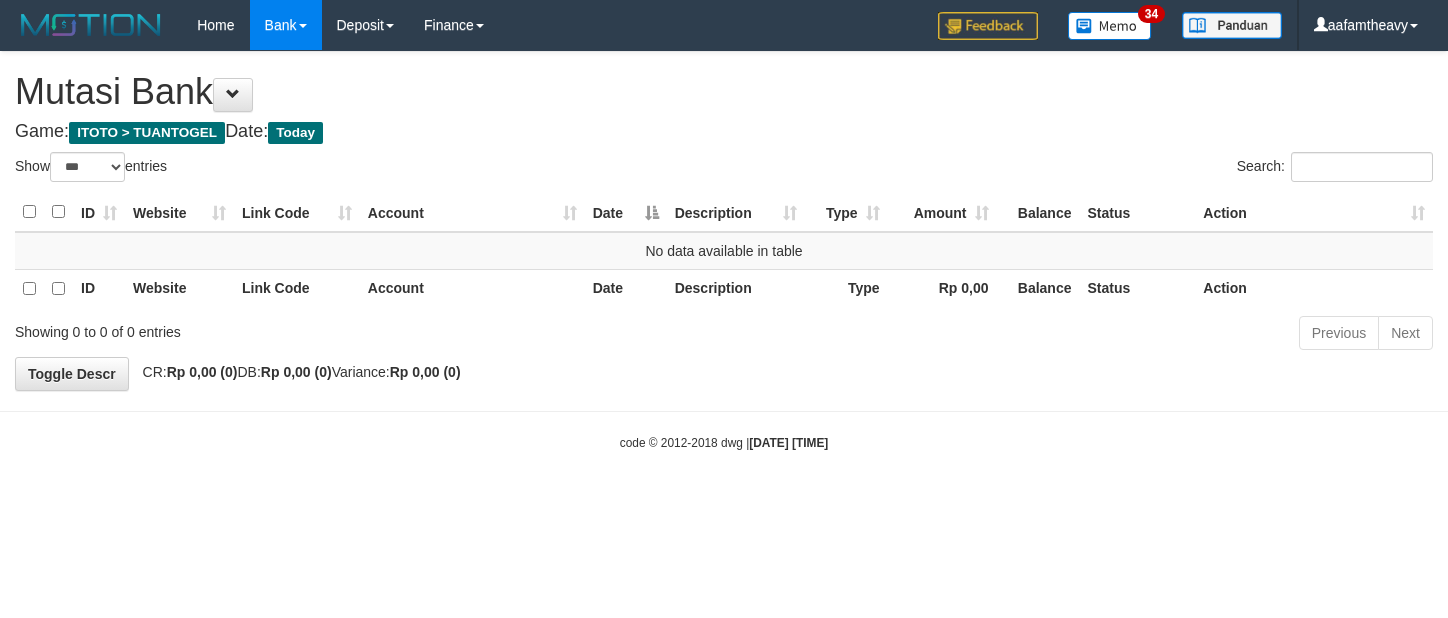 select on "***" 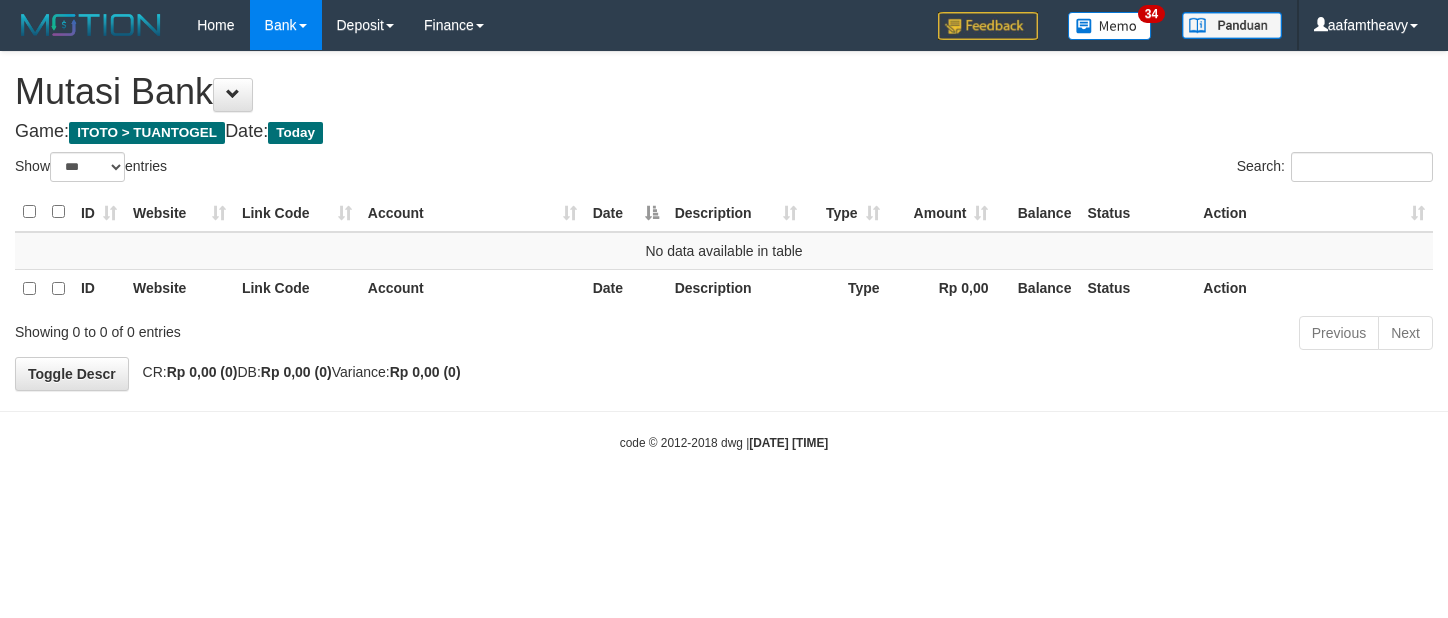 scroll, scrollTop: 0, scrollLeft: 0, axis: both 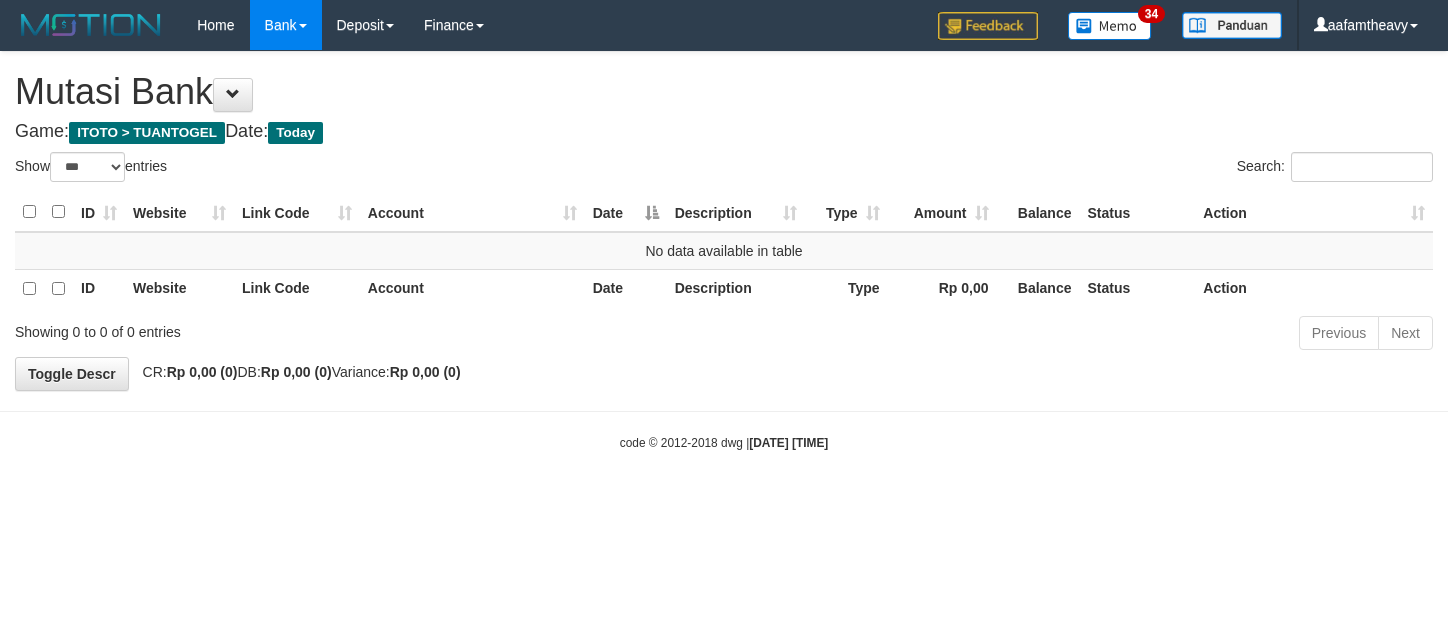 select on "***" 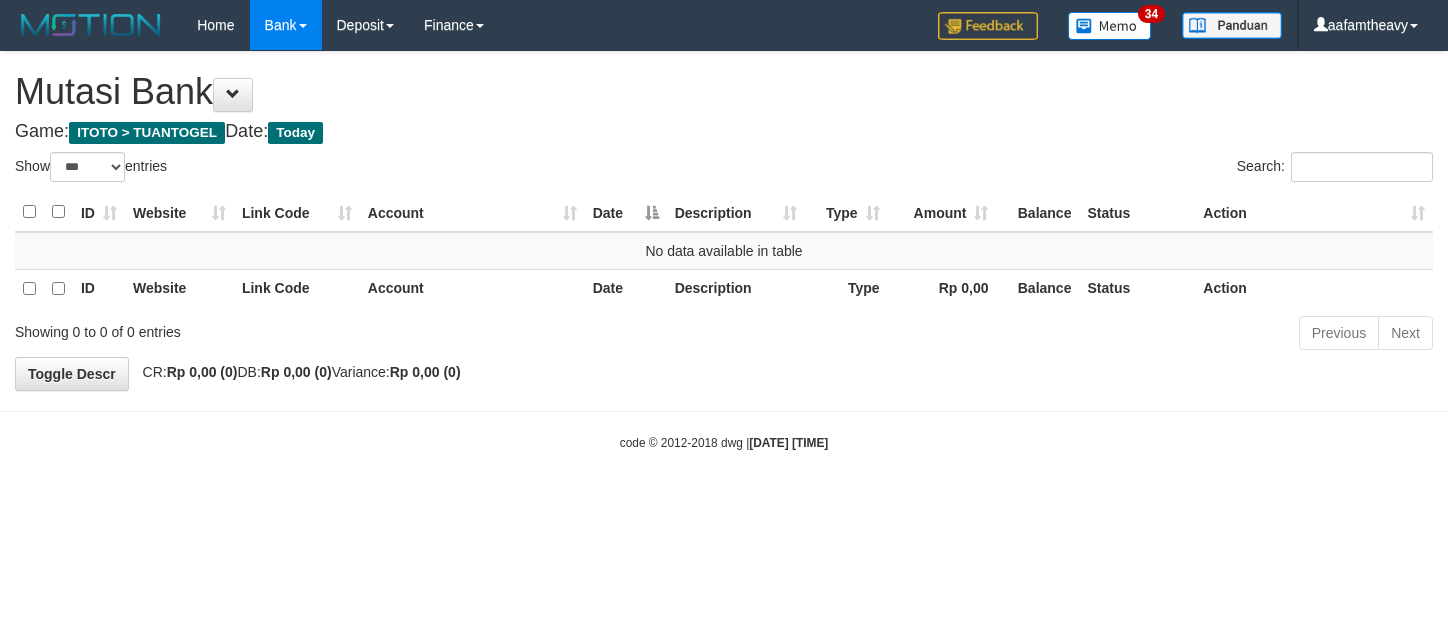 scroll, scrollTop: 0, scrollLeft: 0, axis: both 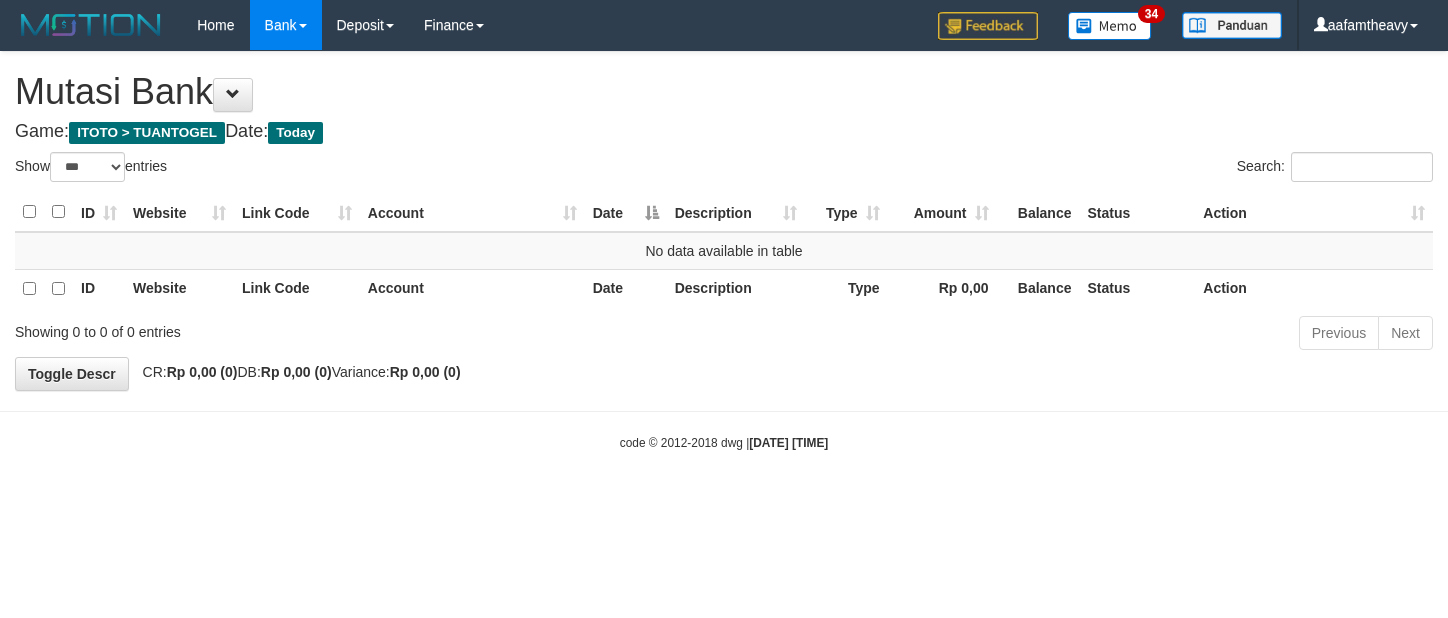 select on "***" 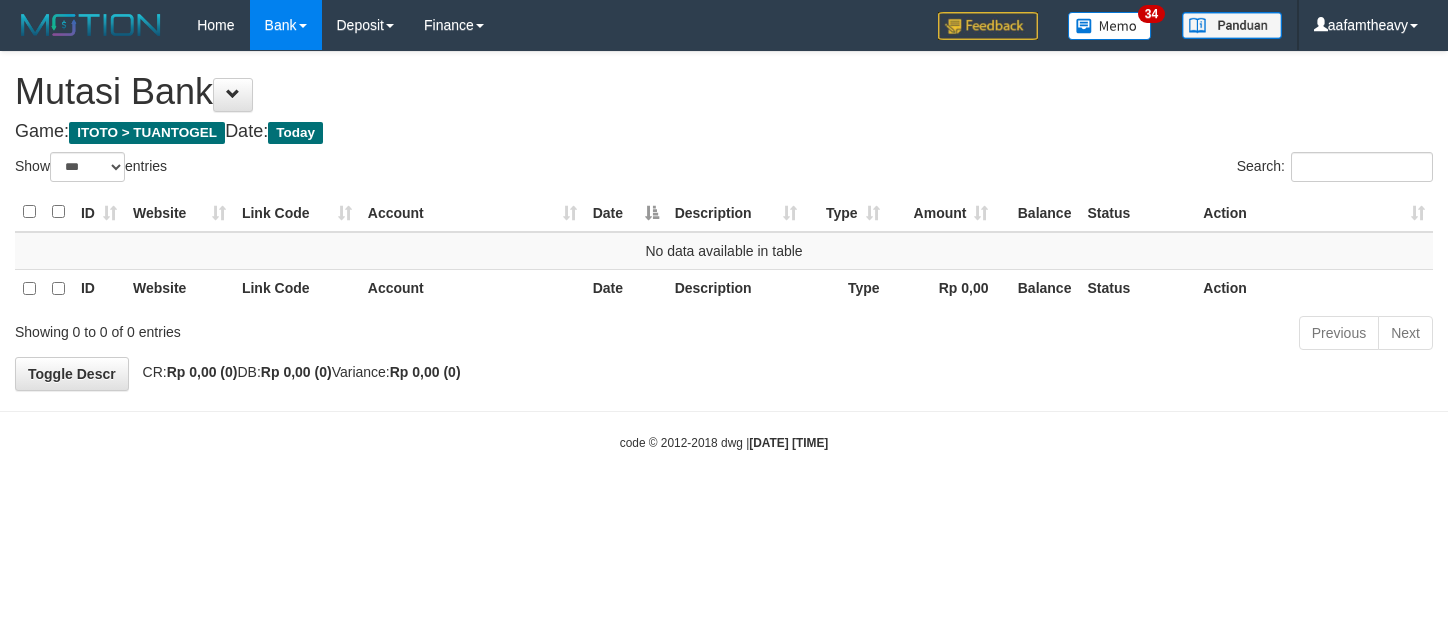 scroll, scrollTop: 0, scrollLeft: 0, axis: both 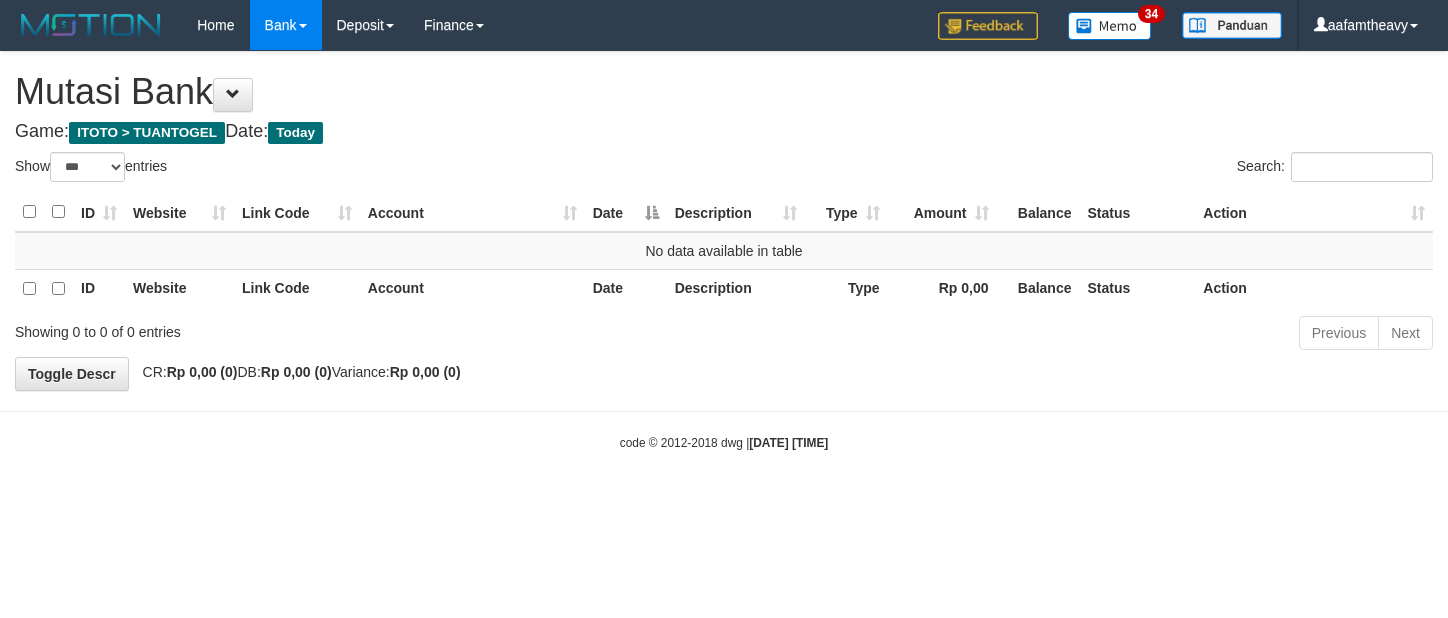 select on "***" 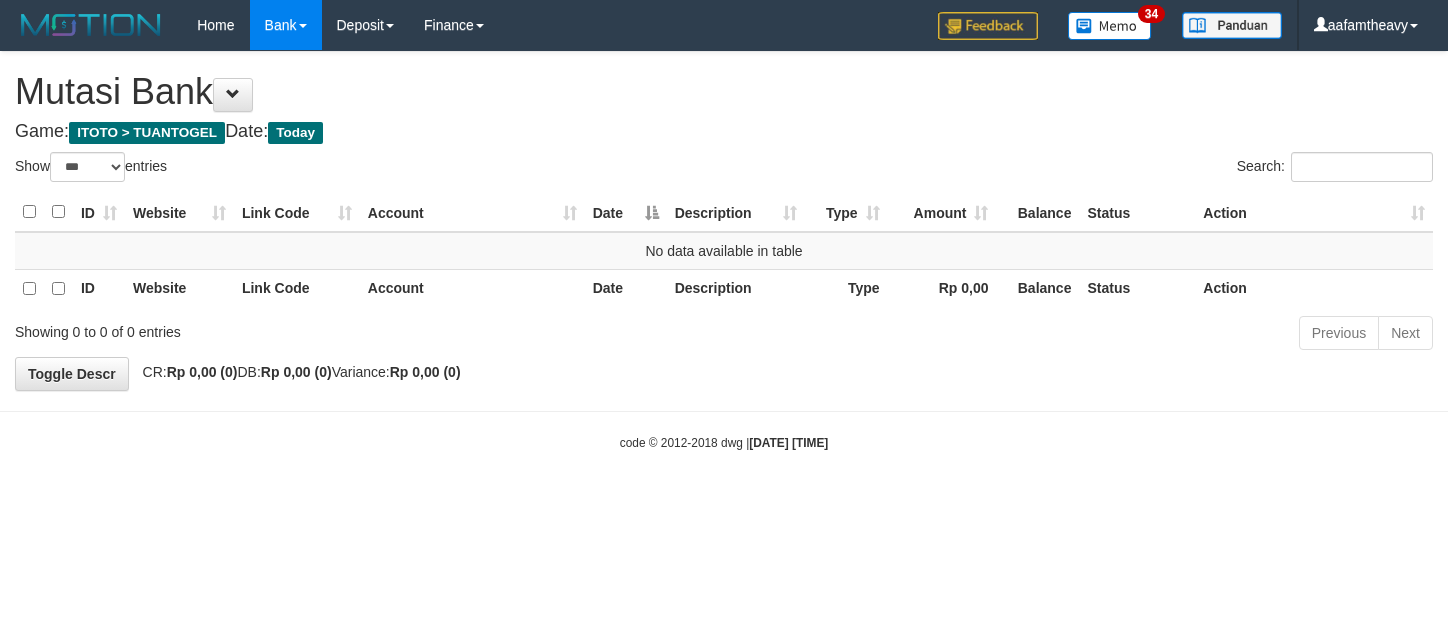scroll, scrollTop: 0, scrollLeft: 0, axis: both 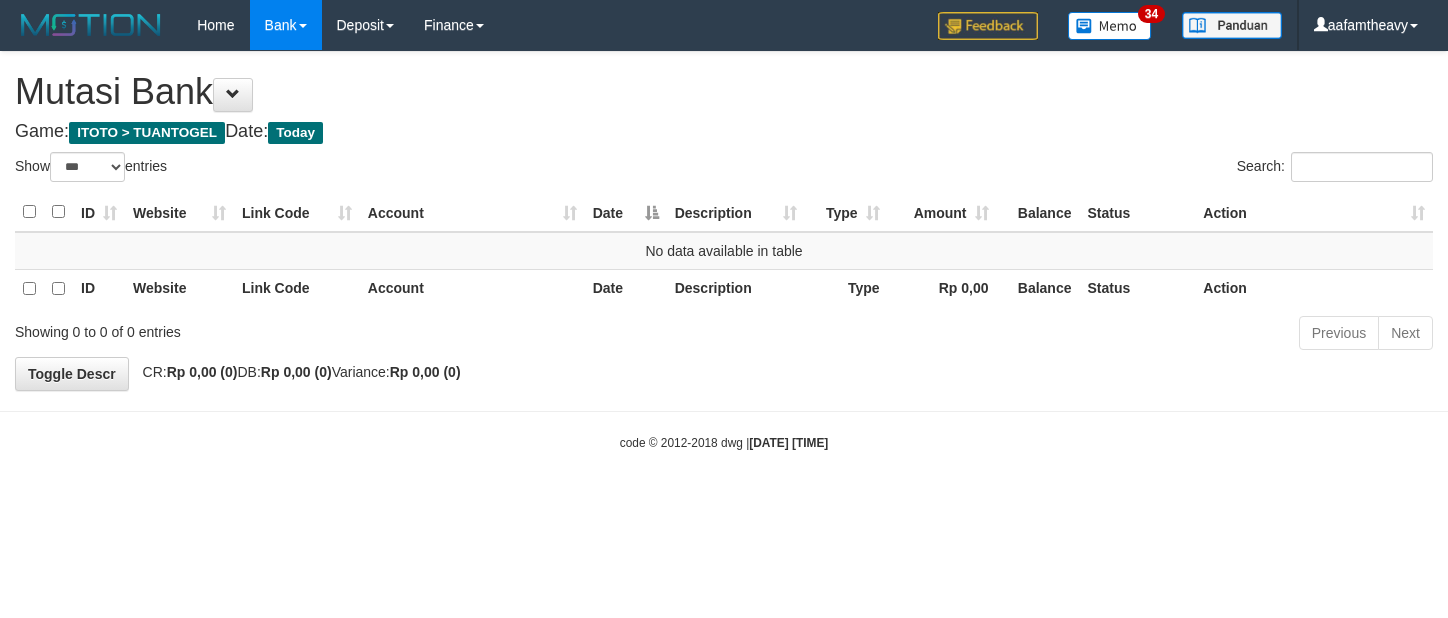select on "***" 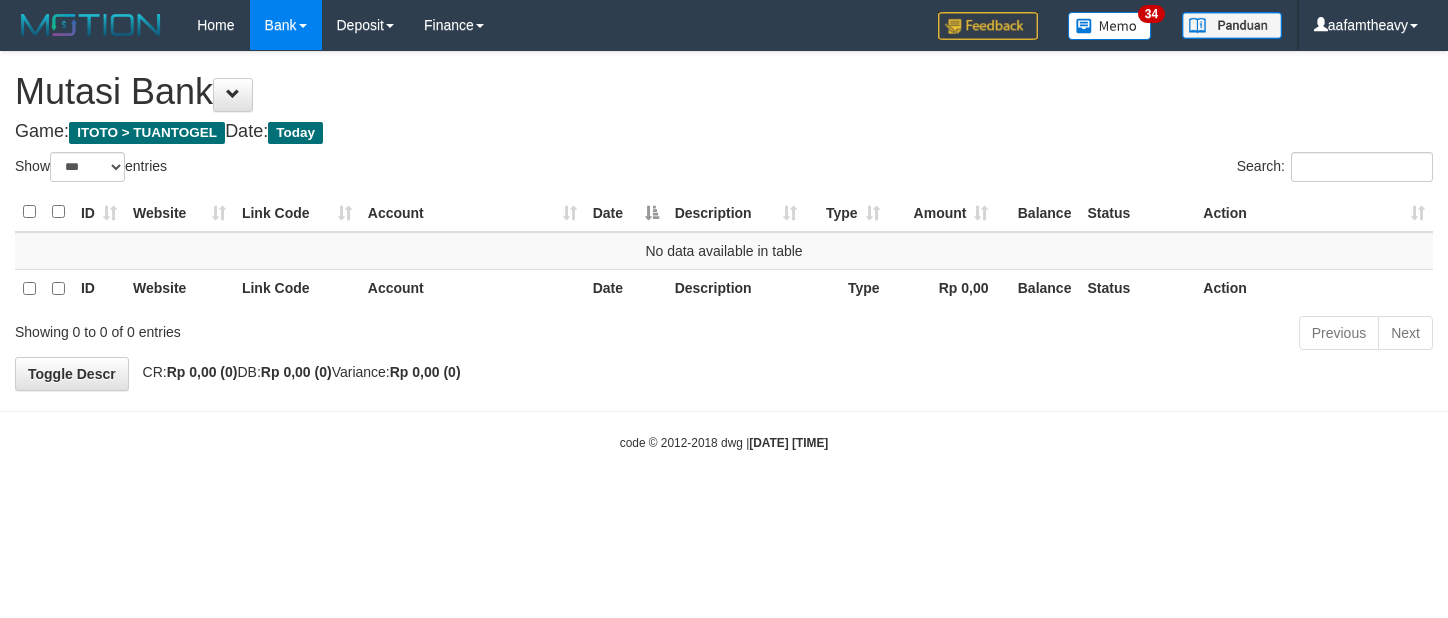 scroll, scrollTop: 0, scrollLeft: 0, axis: both 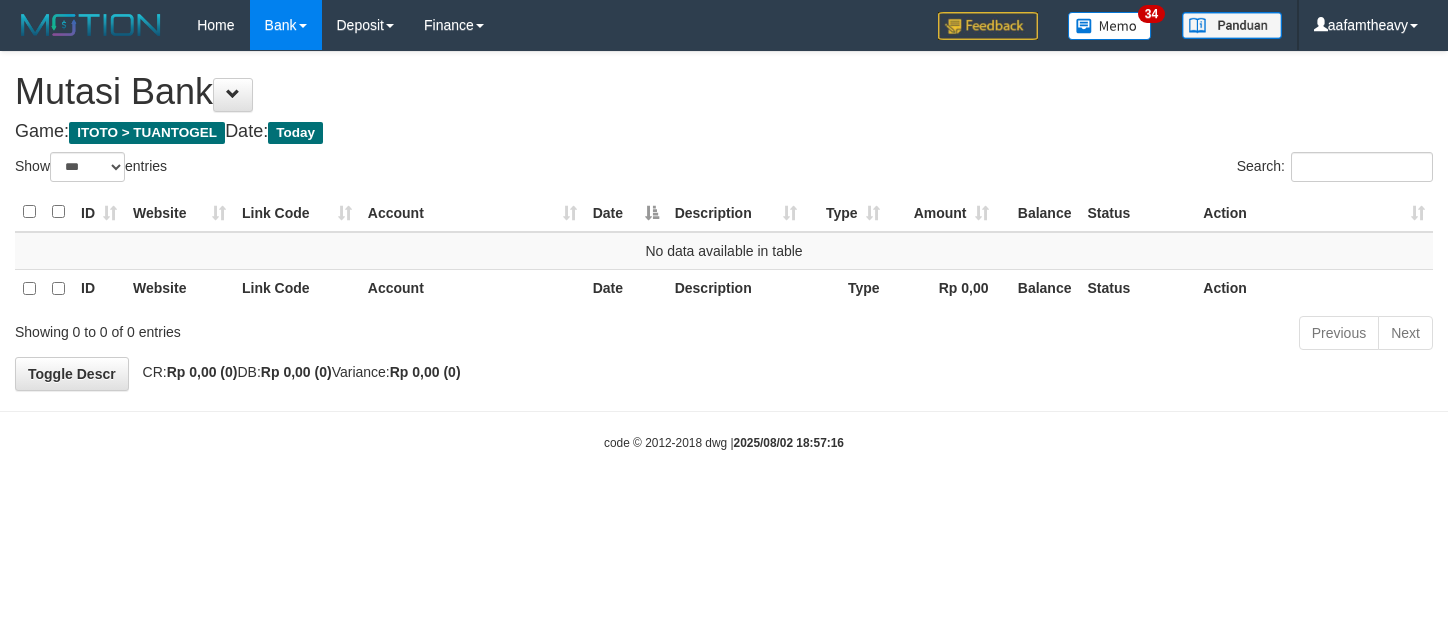 select on "***" 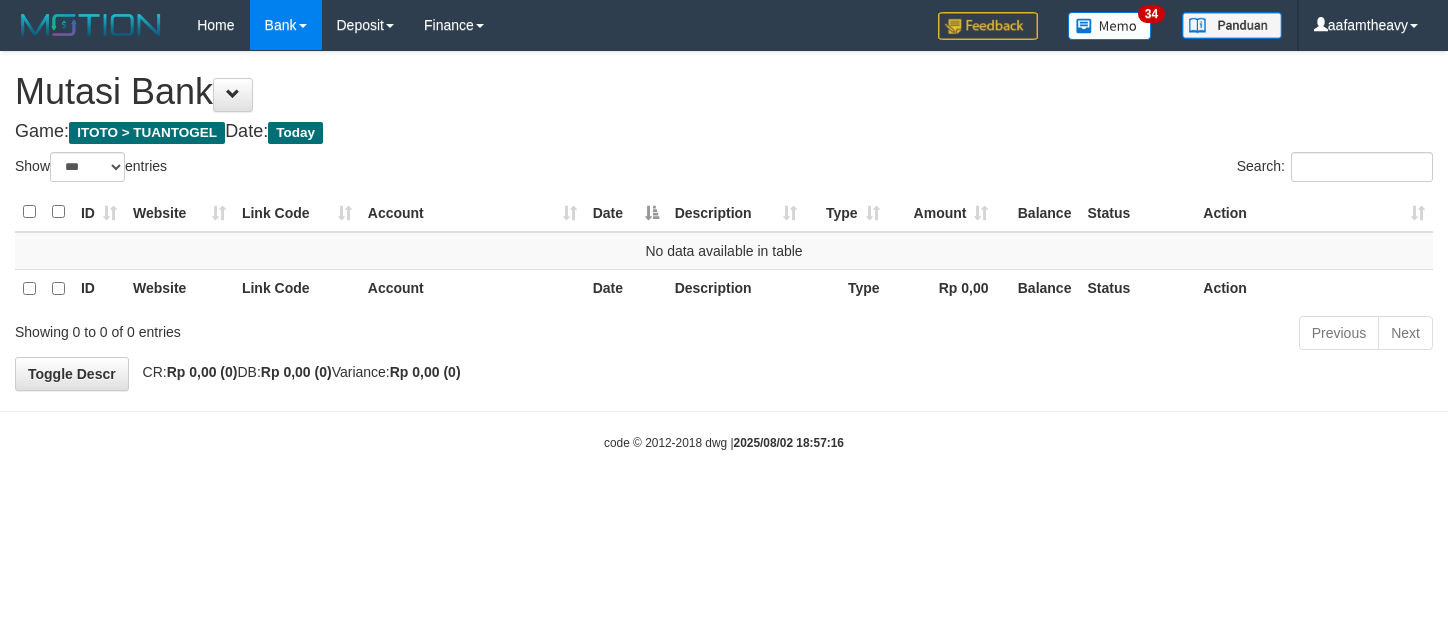 scroll, scrollTop: 0, scrollLeft: 0, axis: both 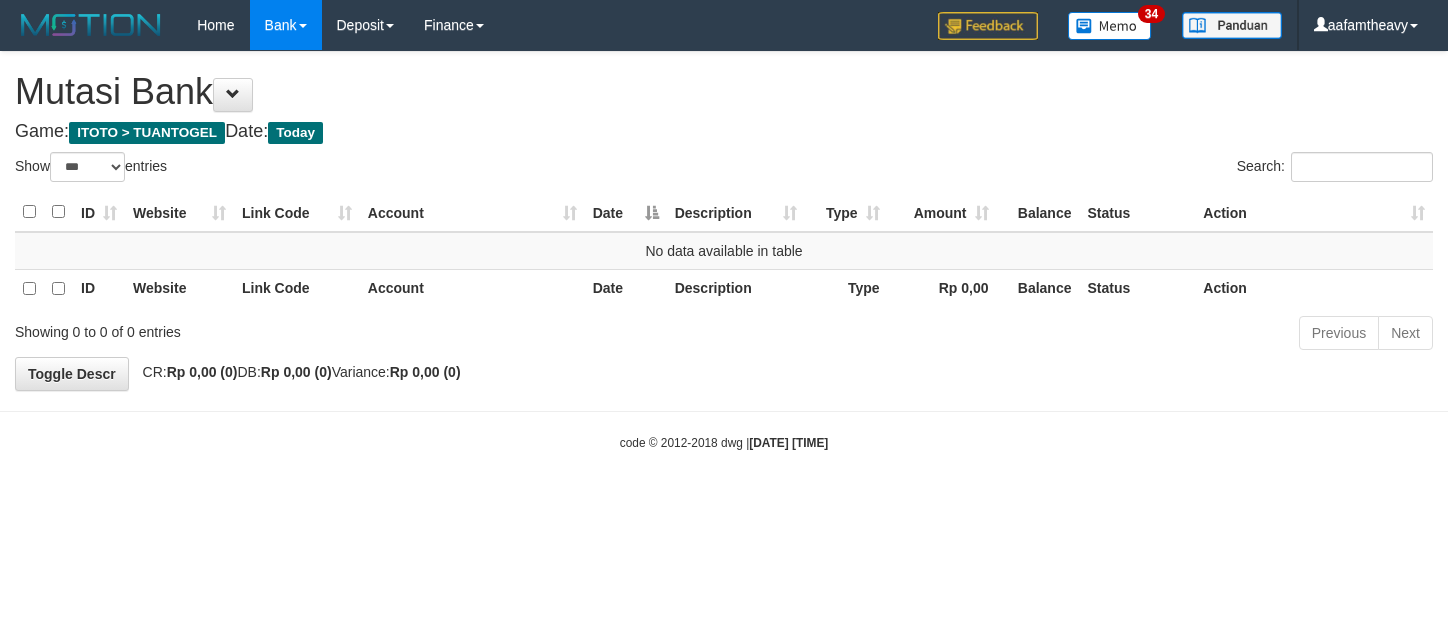 select on "***" 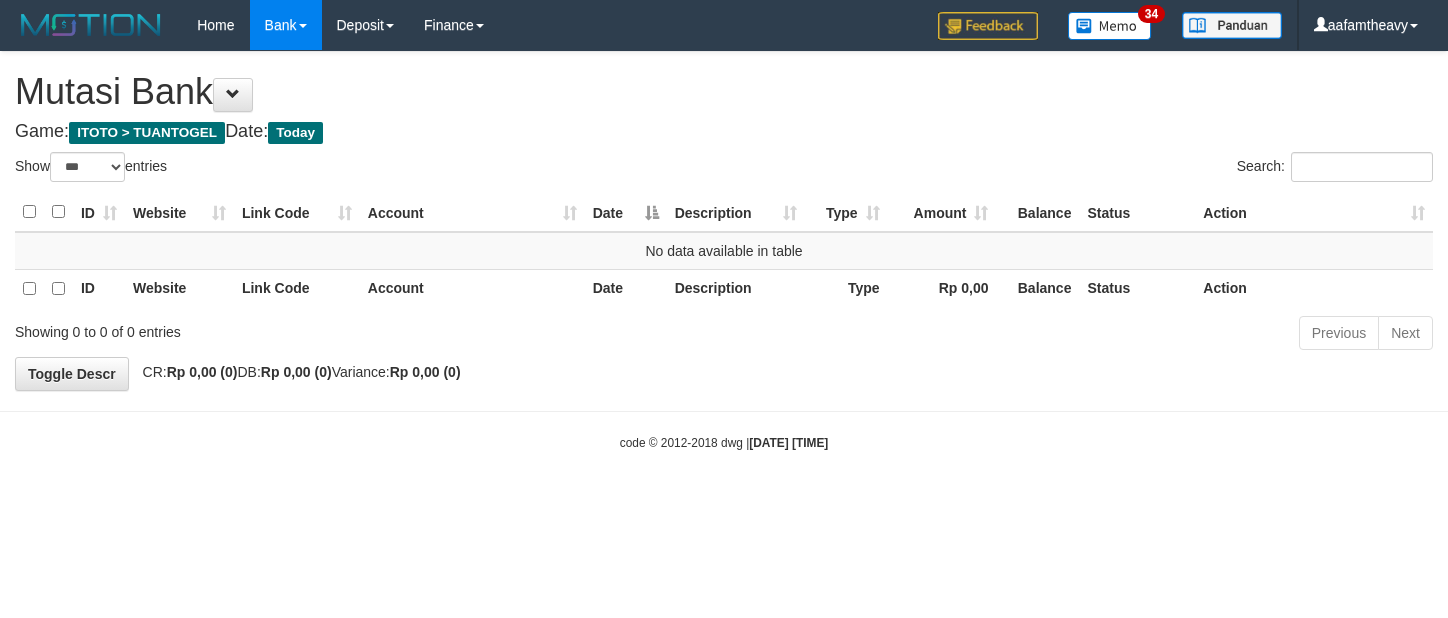 scroll, scrollTop: 0, scrollLeft: 0, axis: both 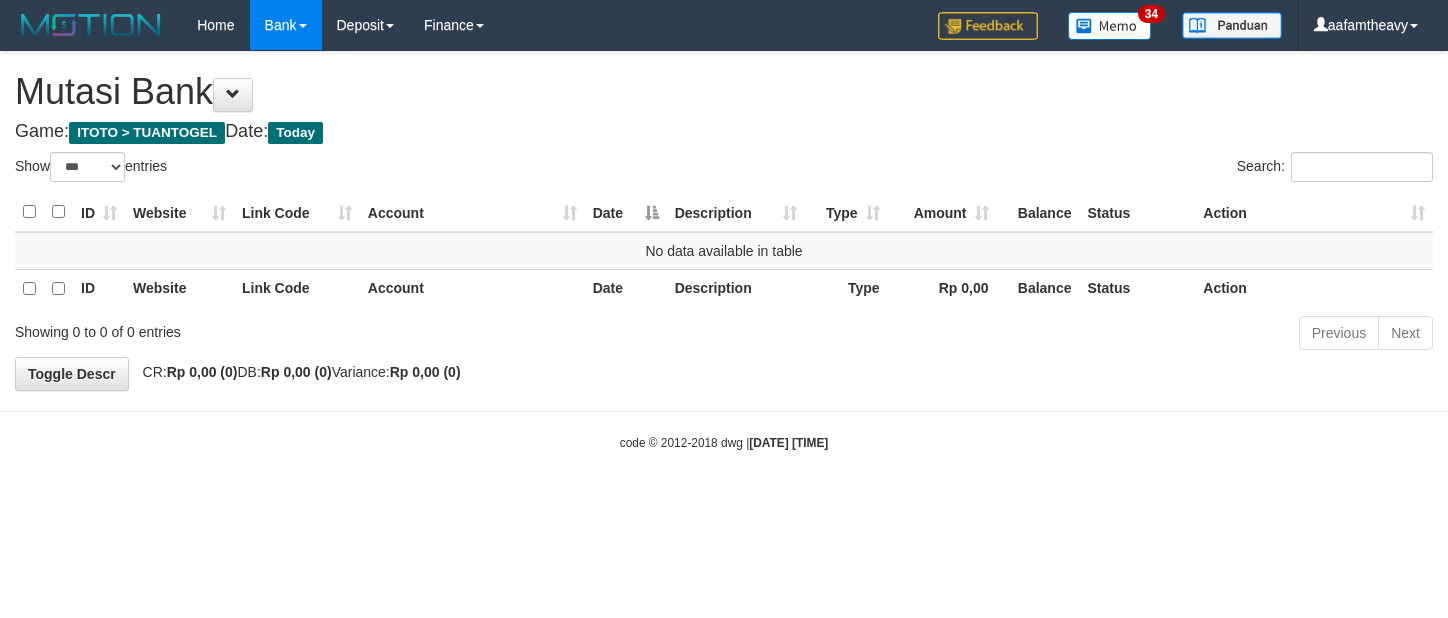 select on "***" 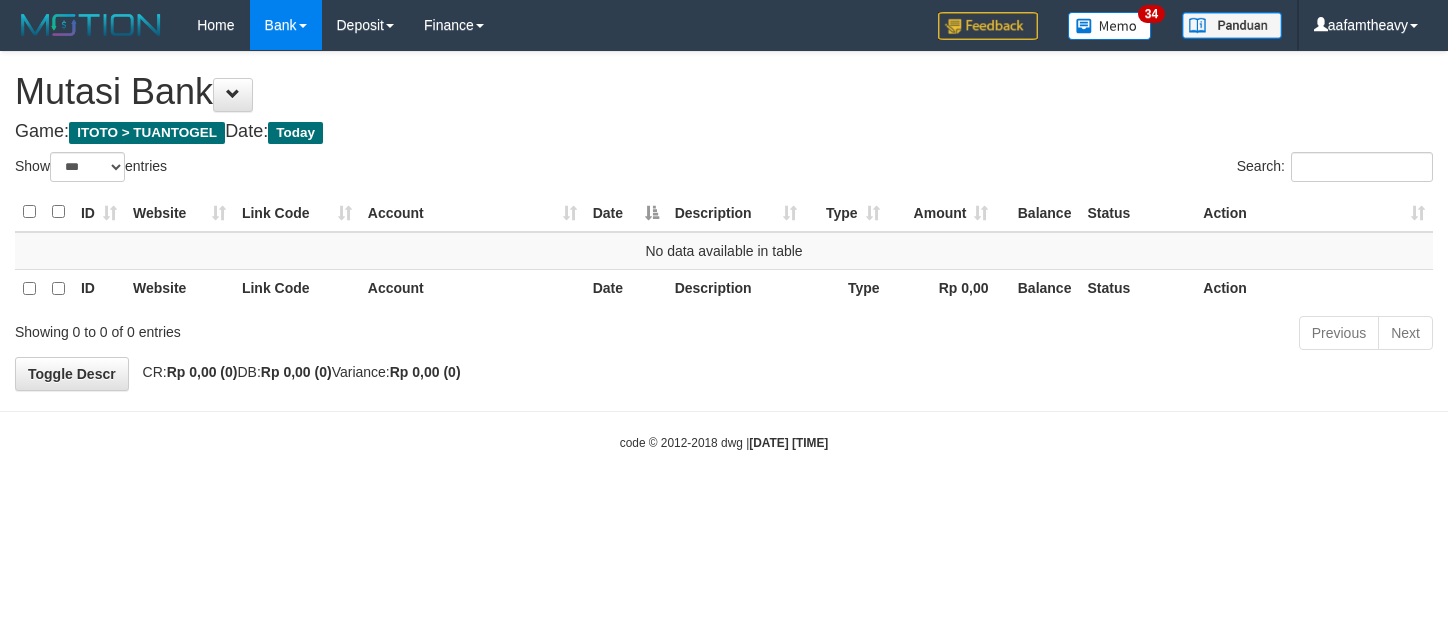 scroll, scrollTop: 0, scrollLeft: 0, axis: both 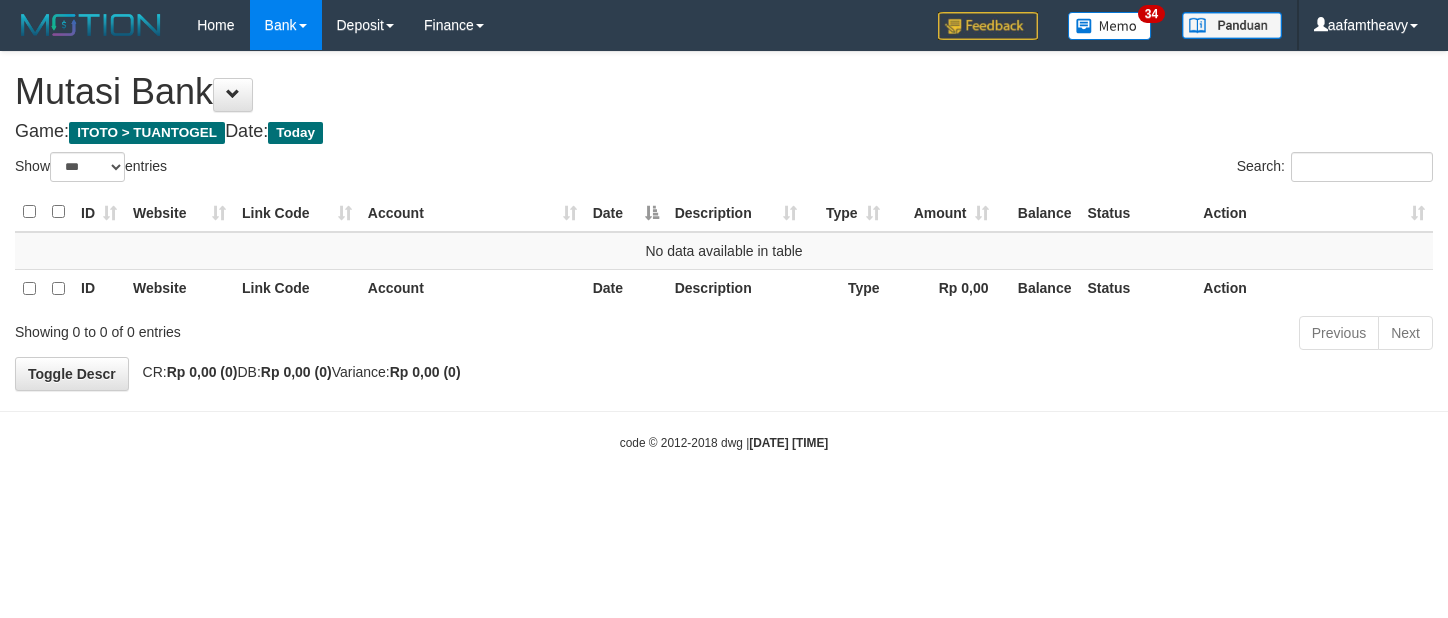 select on "***" 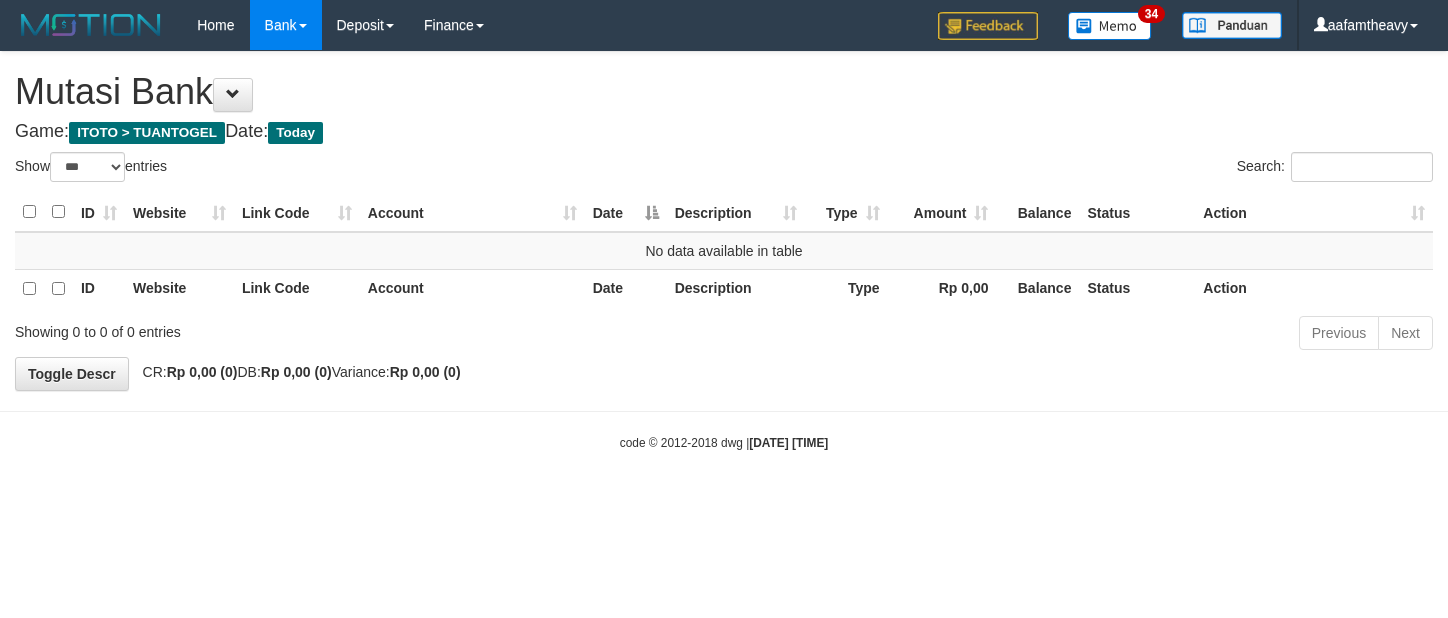 scroll, scrollTop: 0, scrollLeft: 0, axis: both 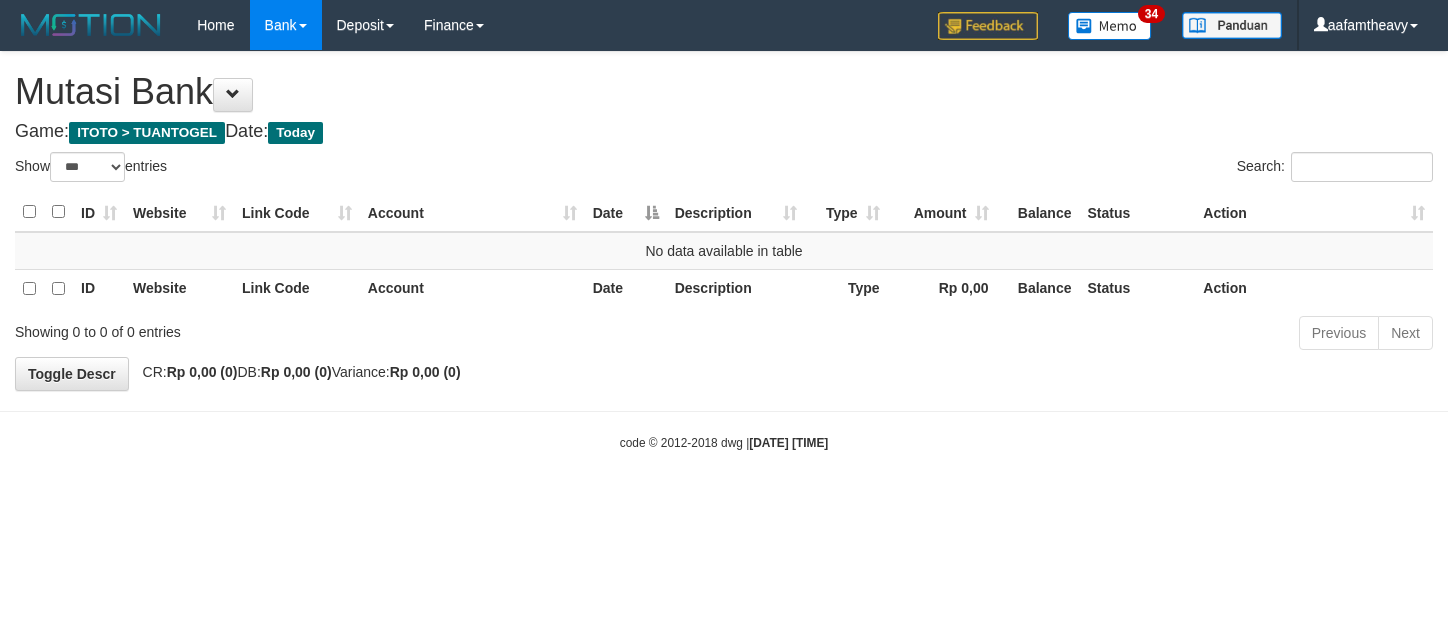 select on "***" 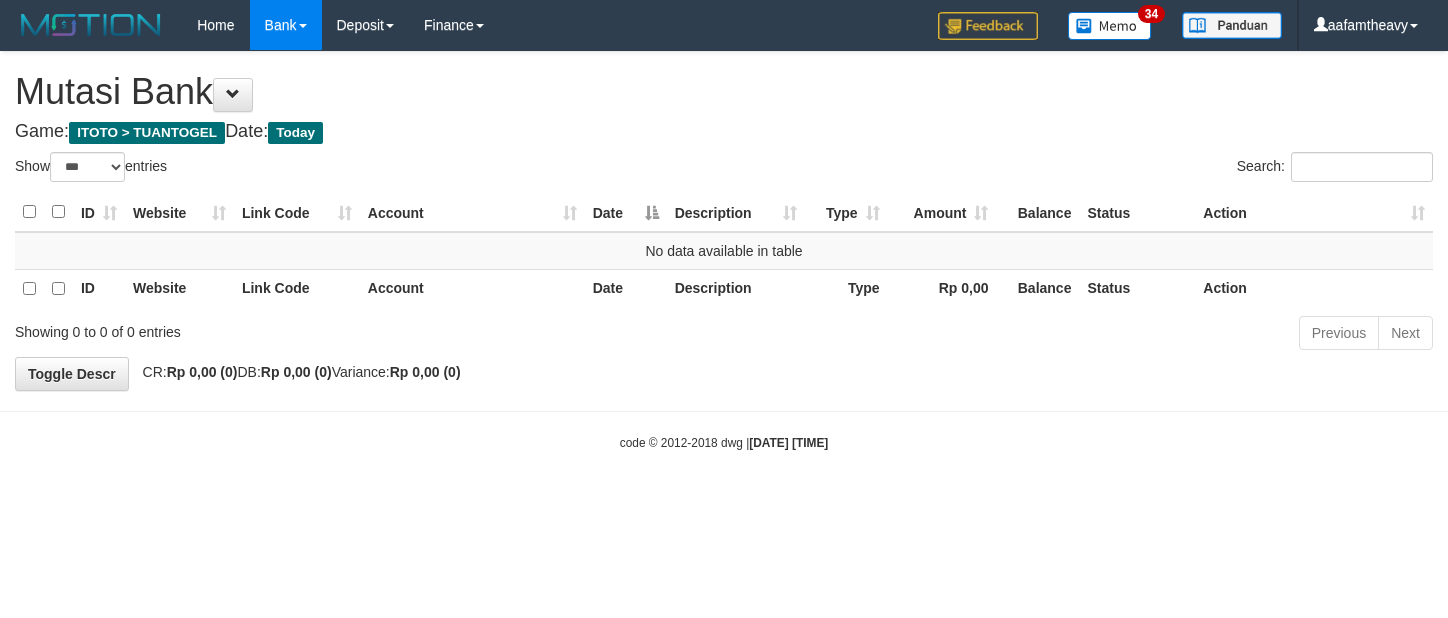 scroll, scrollTop: 0, scrollLeft: 0, axis: both 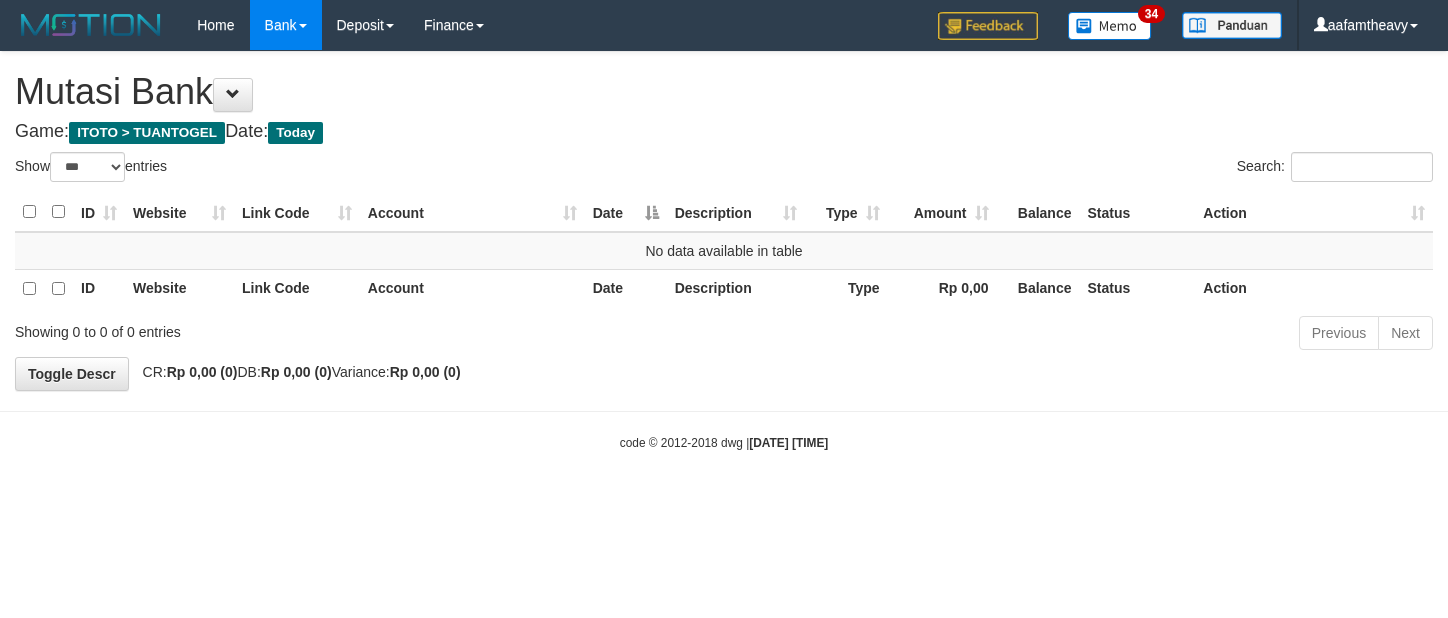 select on "***" 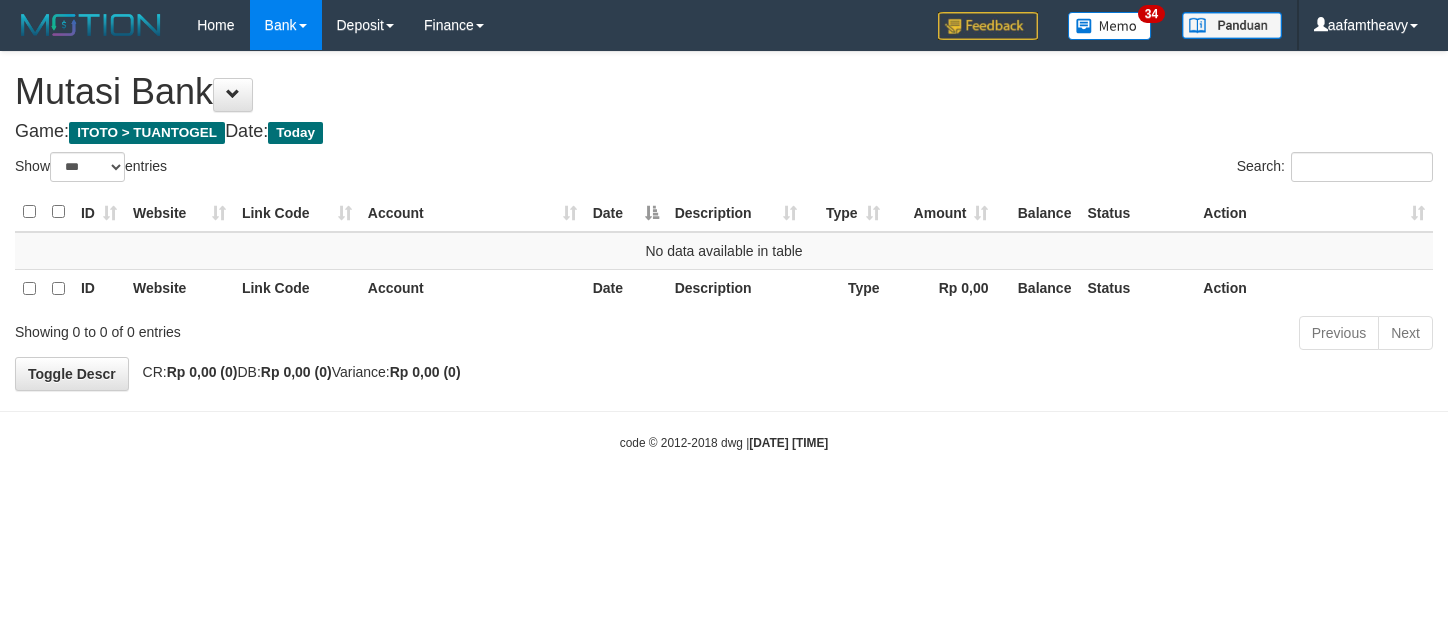 scroll, scrollTop: 0, scrollLeft: 0, axis: both 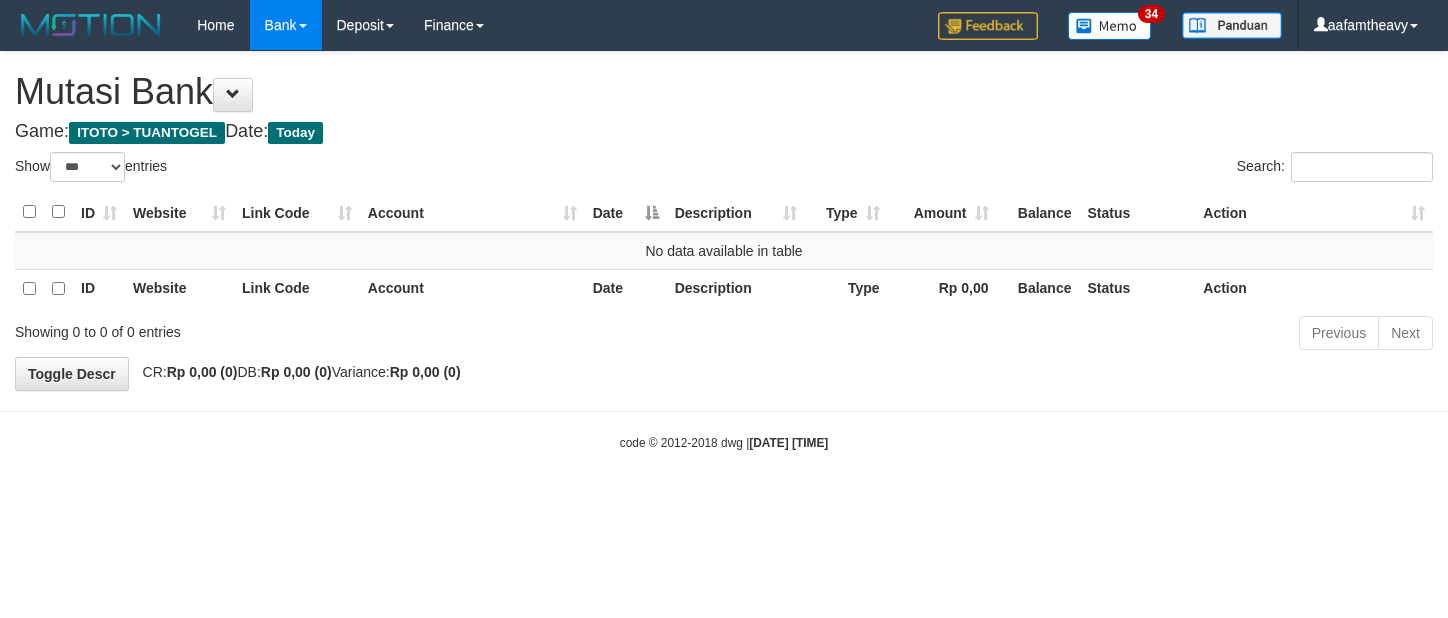 select on "***" 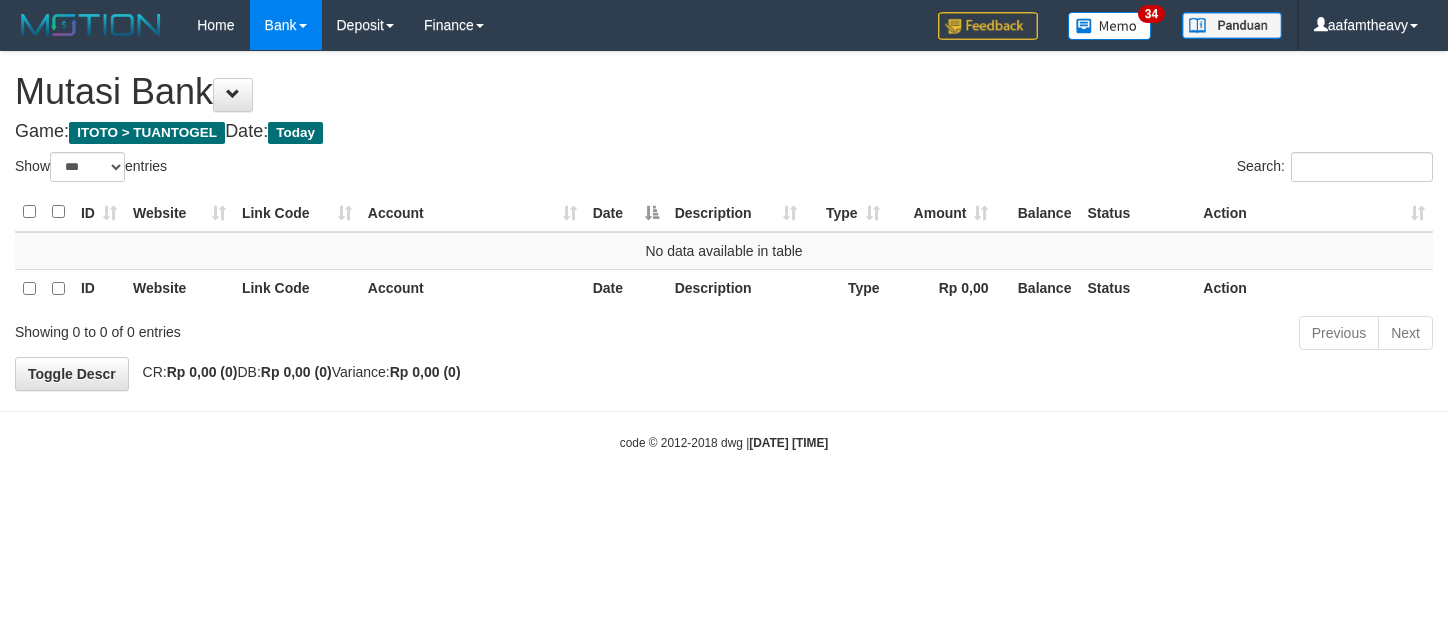 scroll, scrollTop: 0, scrollLeft: 0, axis: both 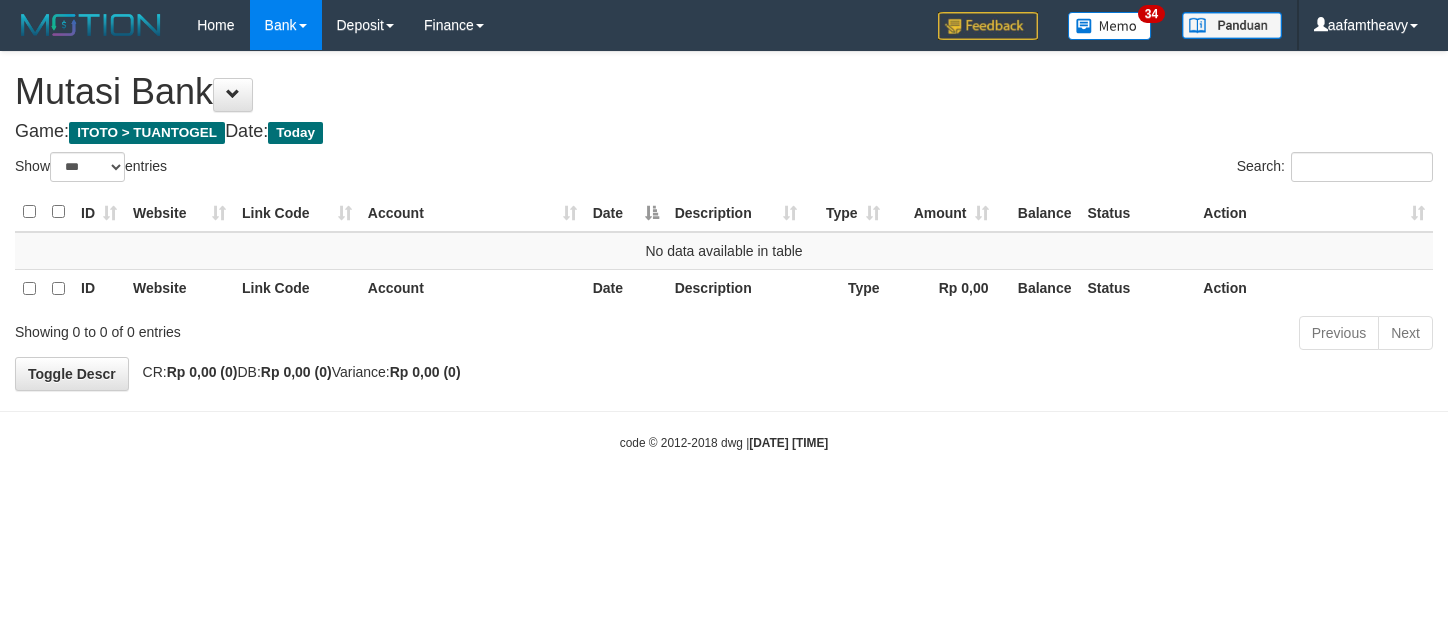 select on "***" 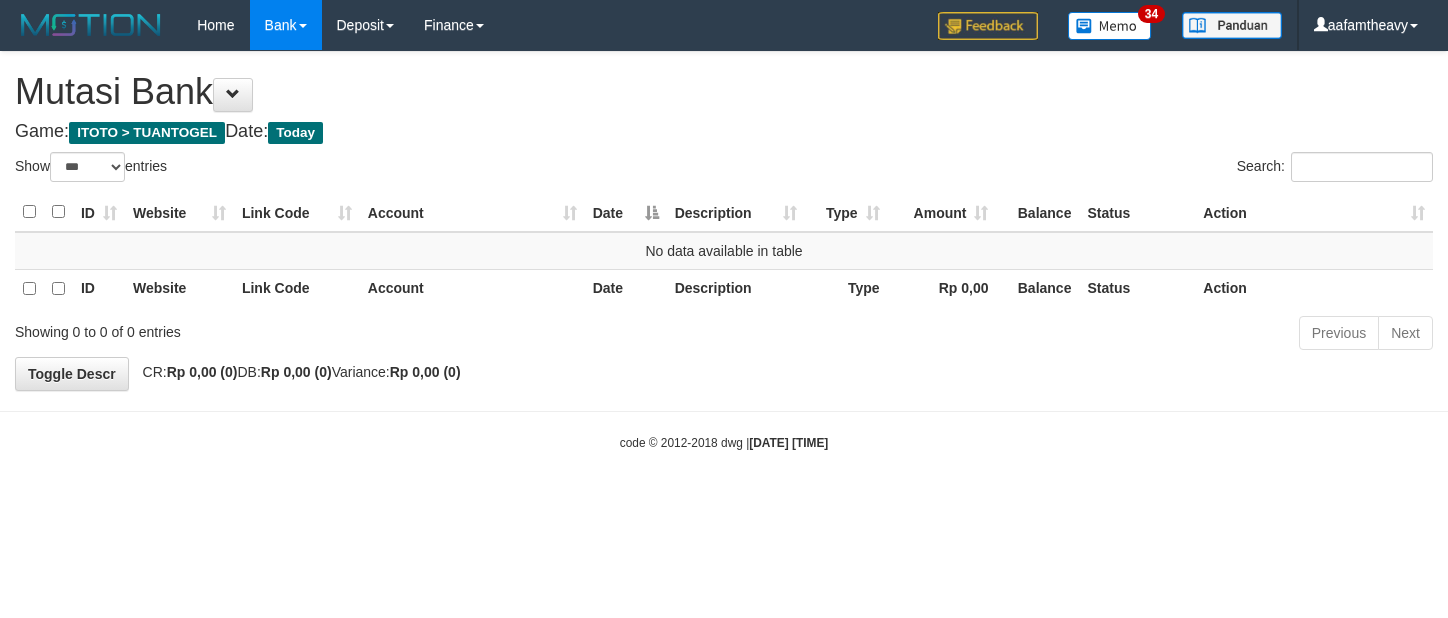 scroll, scrollTop: 0, scrollLeft: 0, axis: both 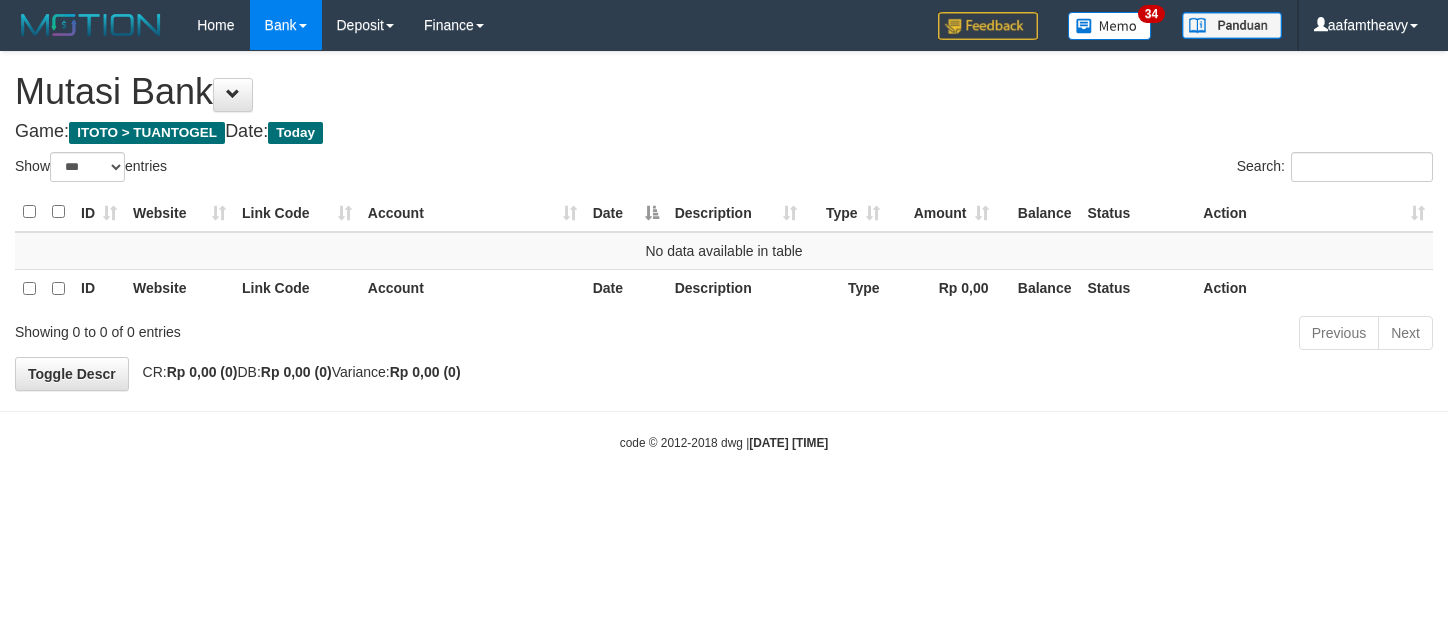 select on "***" 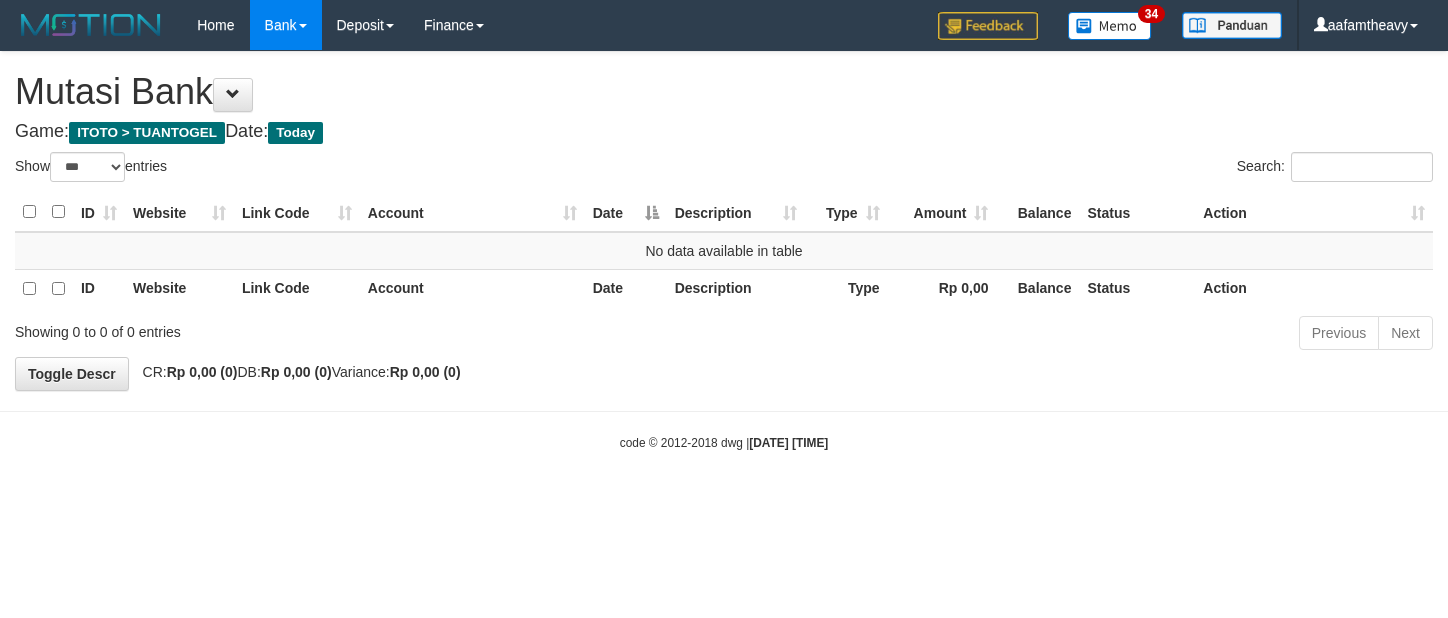 scroll, scrollTop: 0, scrollLeft: 0, axis: both 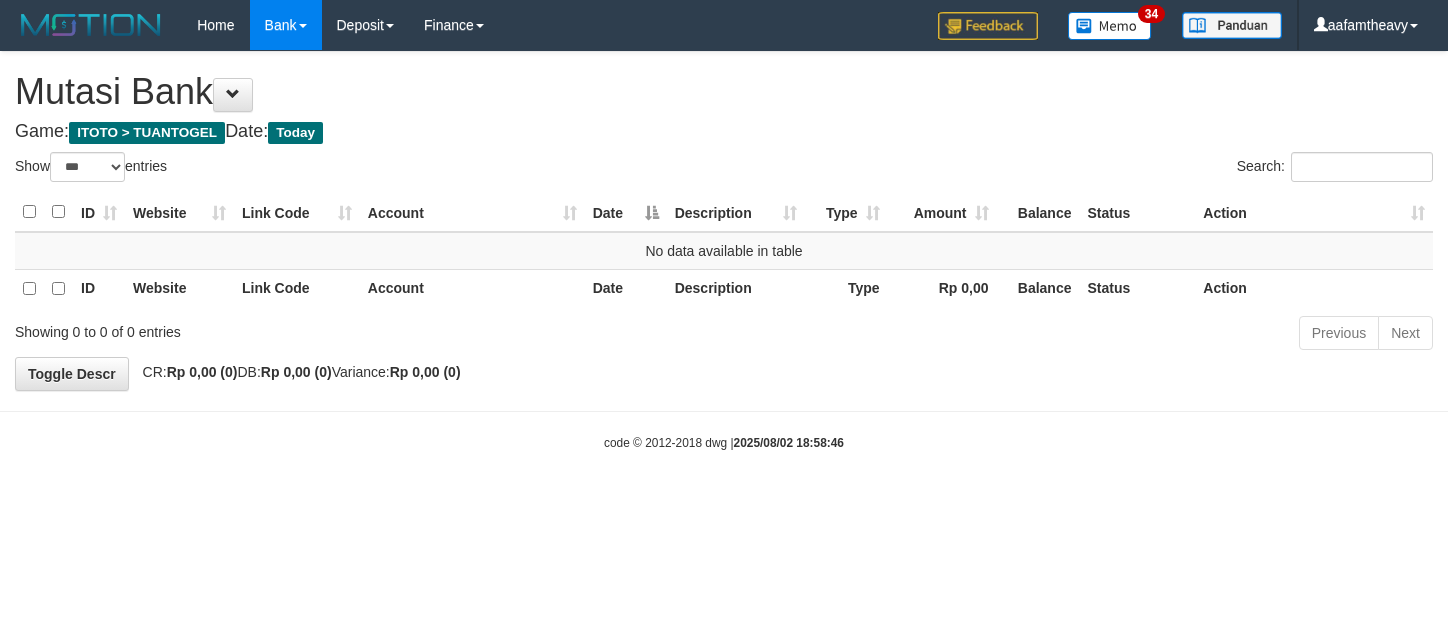 select on "***" 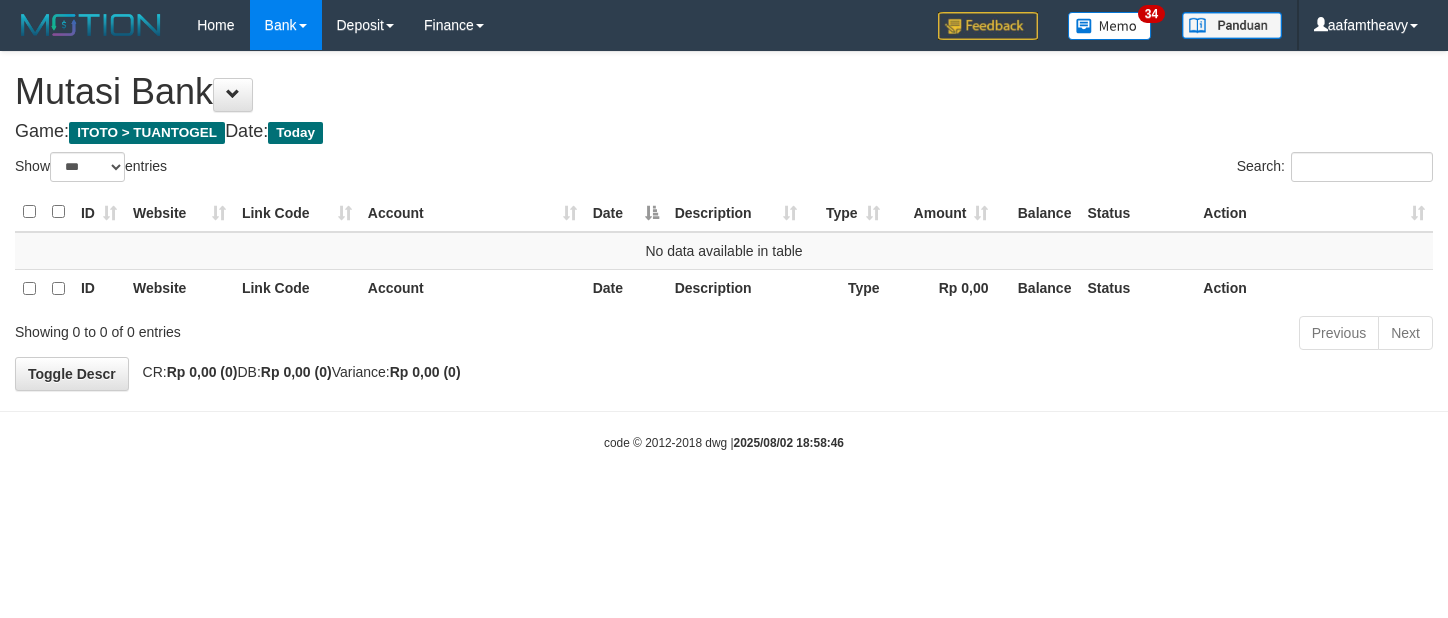 scroll, scrollTop: 0, scrollLeft: 0, axis: both 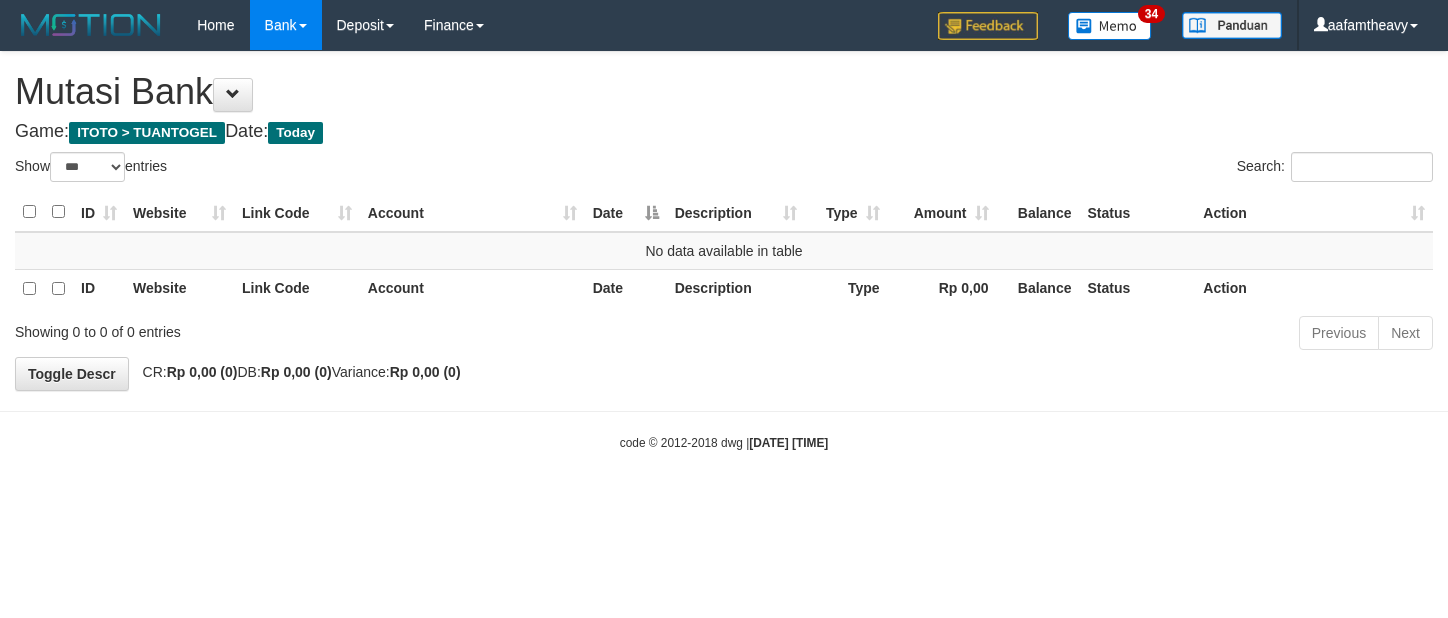 select on "***" 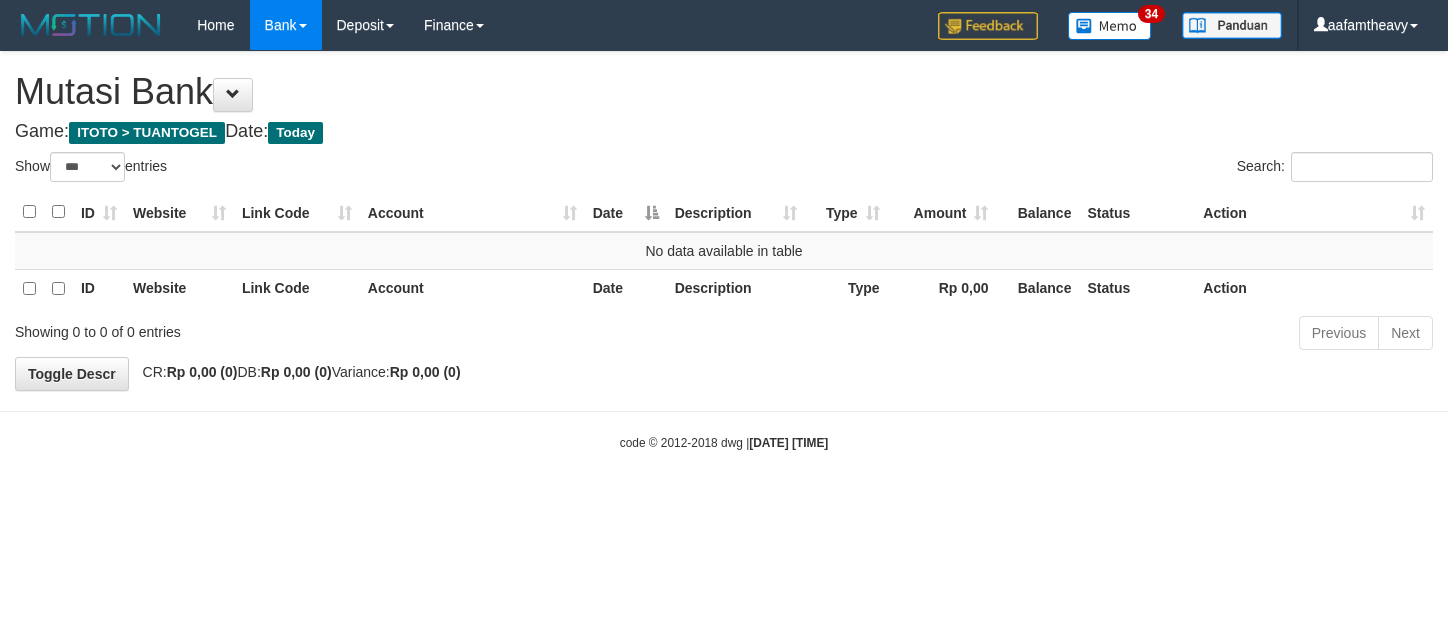 scroll, scrollTop: 0, scrollLeft: 0, axis: both 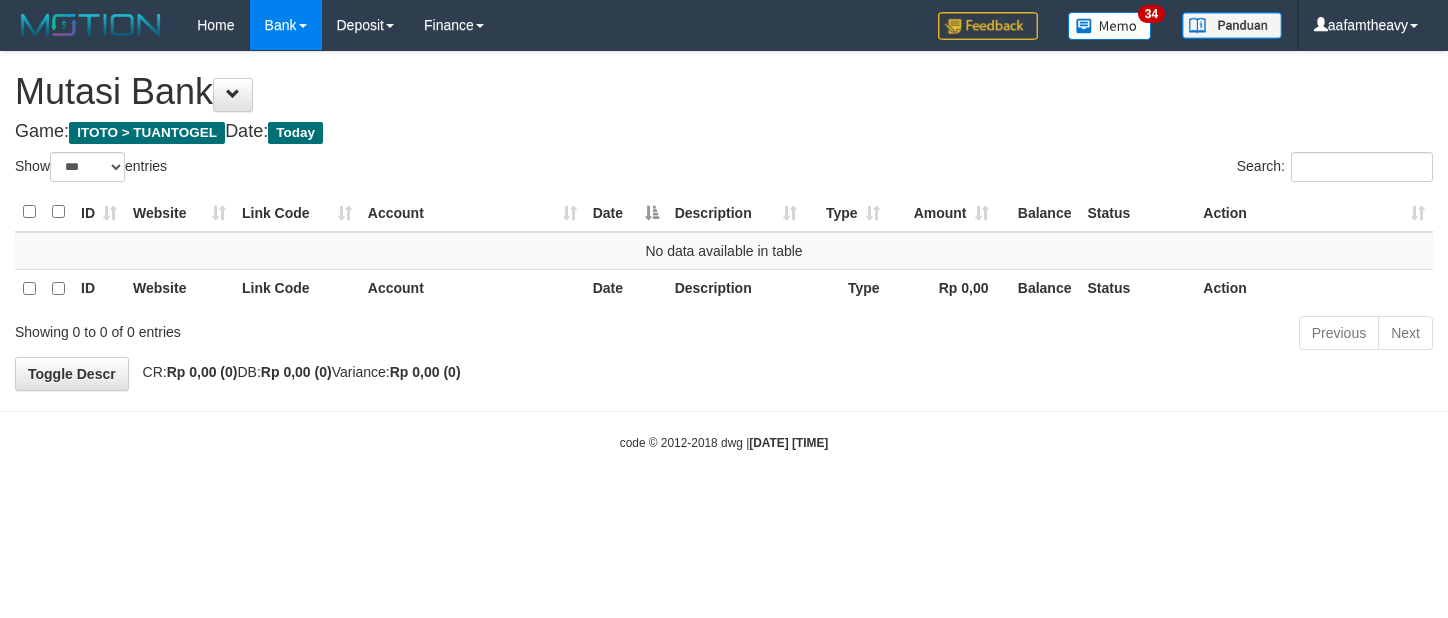 select on "***" 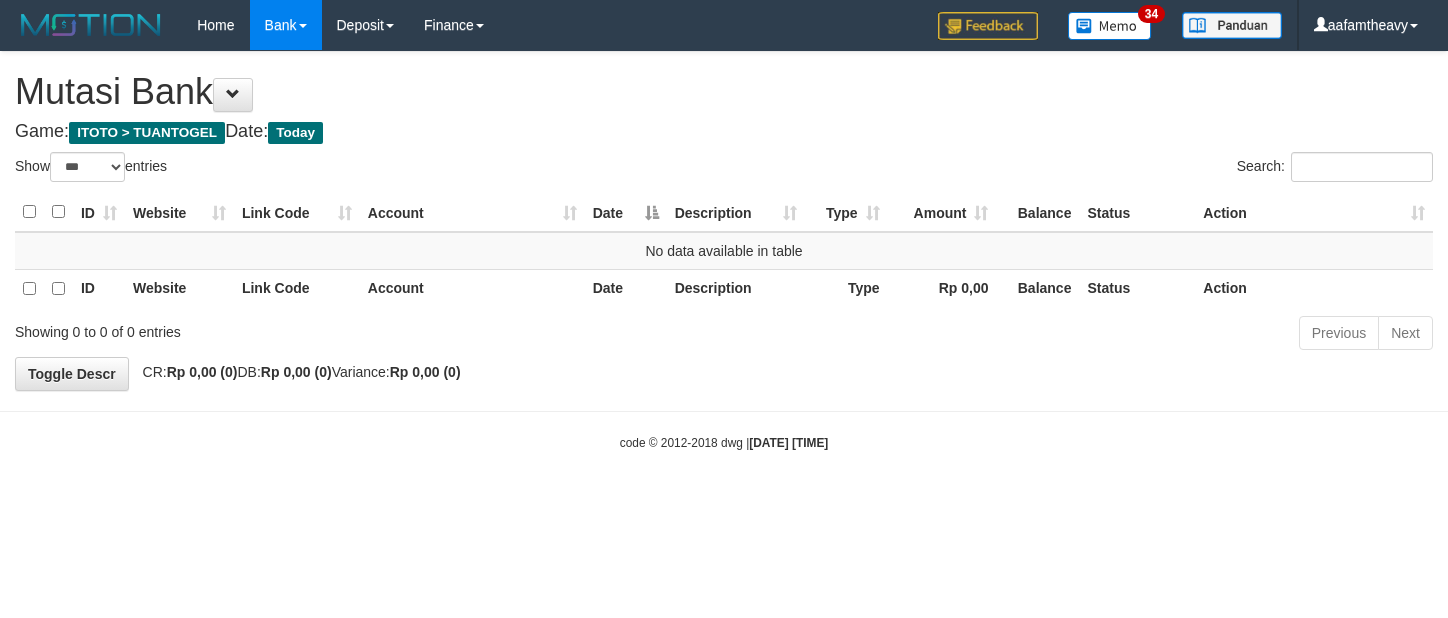 scroll, scrollTop: 0, scrollLeft: 0, axis: both 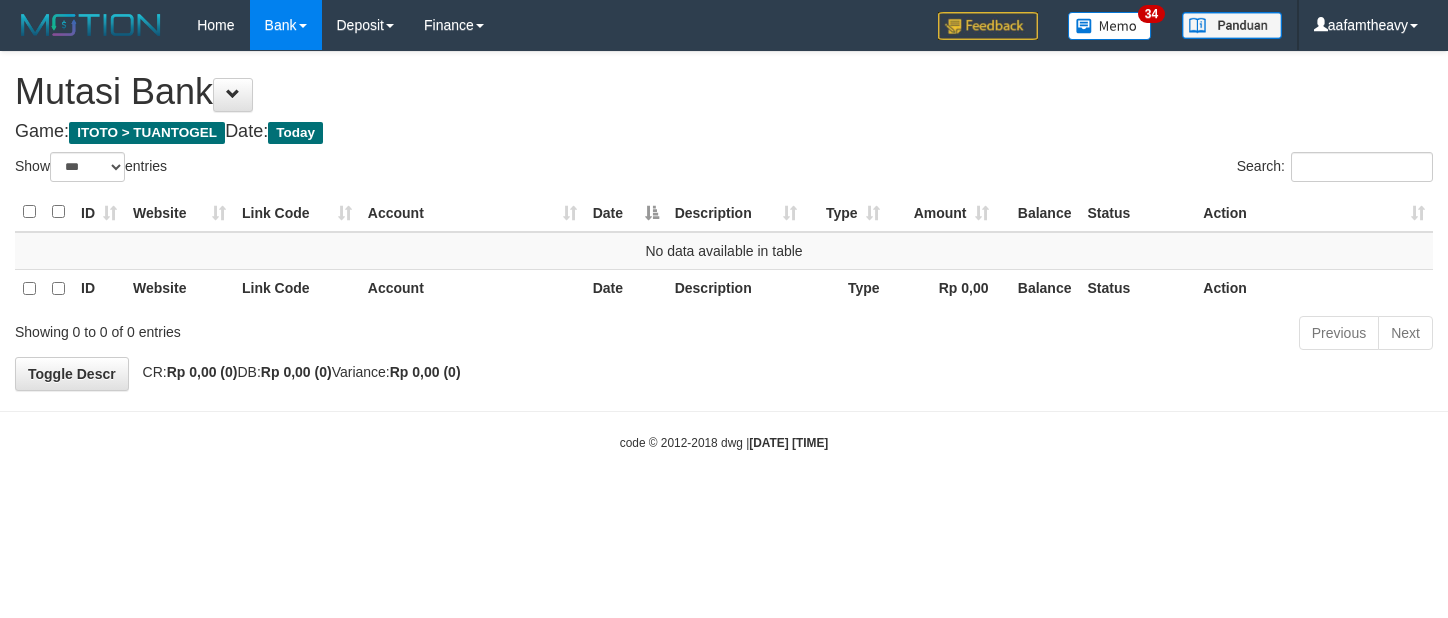 select on "***" 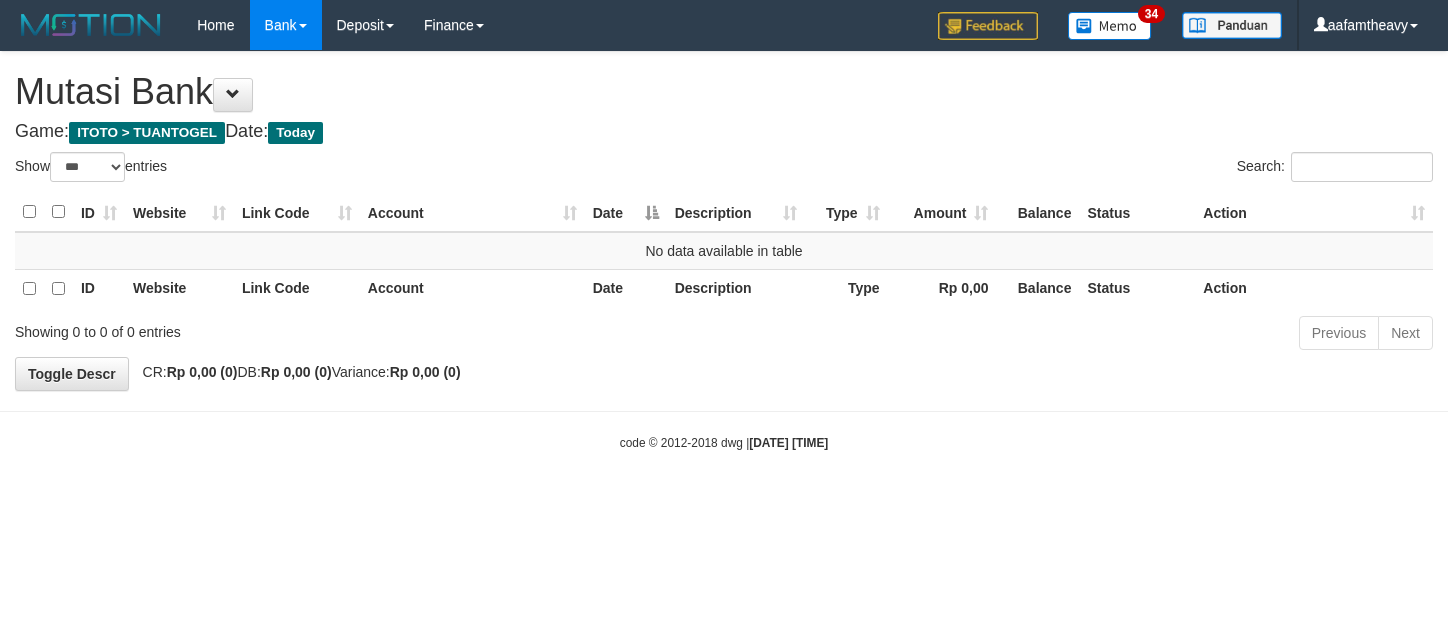 scroll, scrollTop: 0, scrollLeft: 0, axis: both 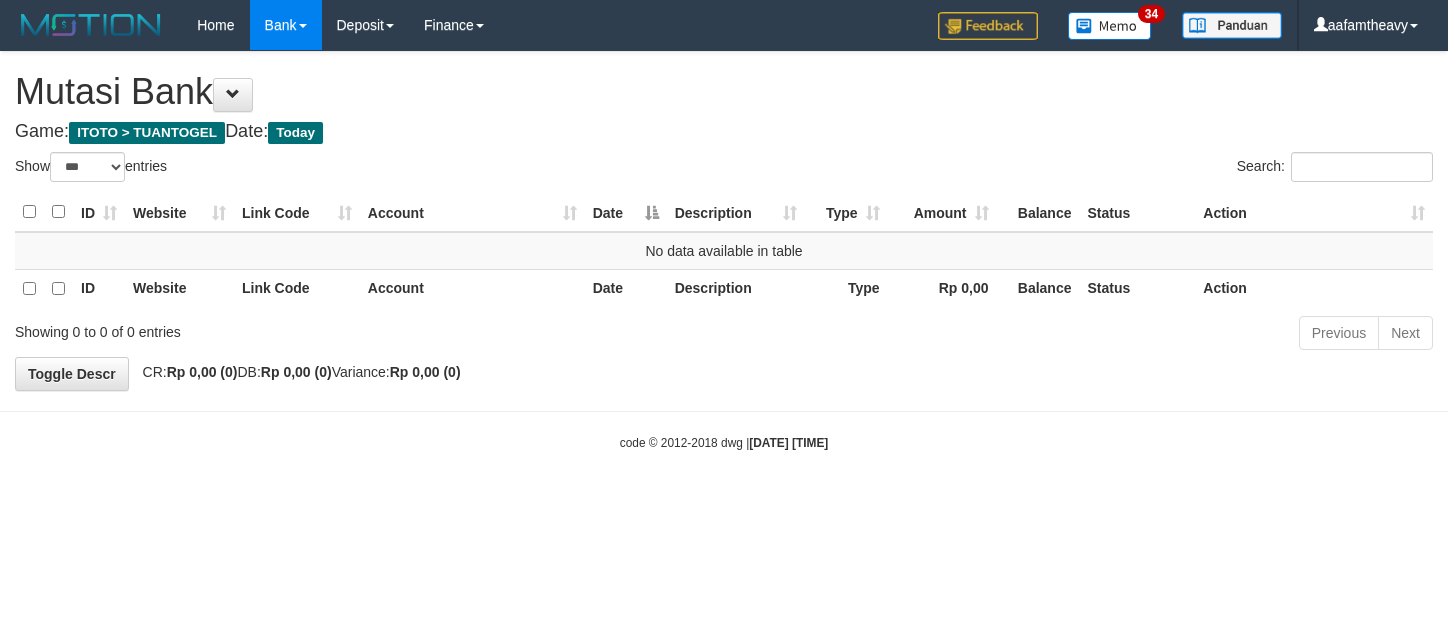 select on "***" 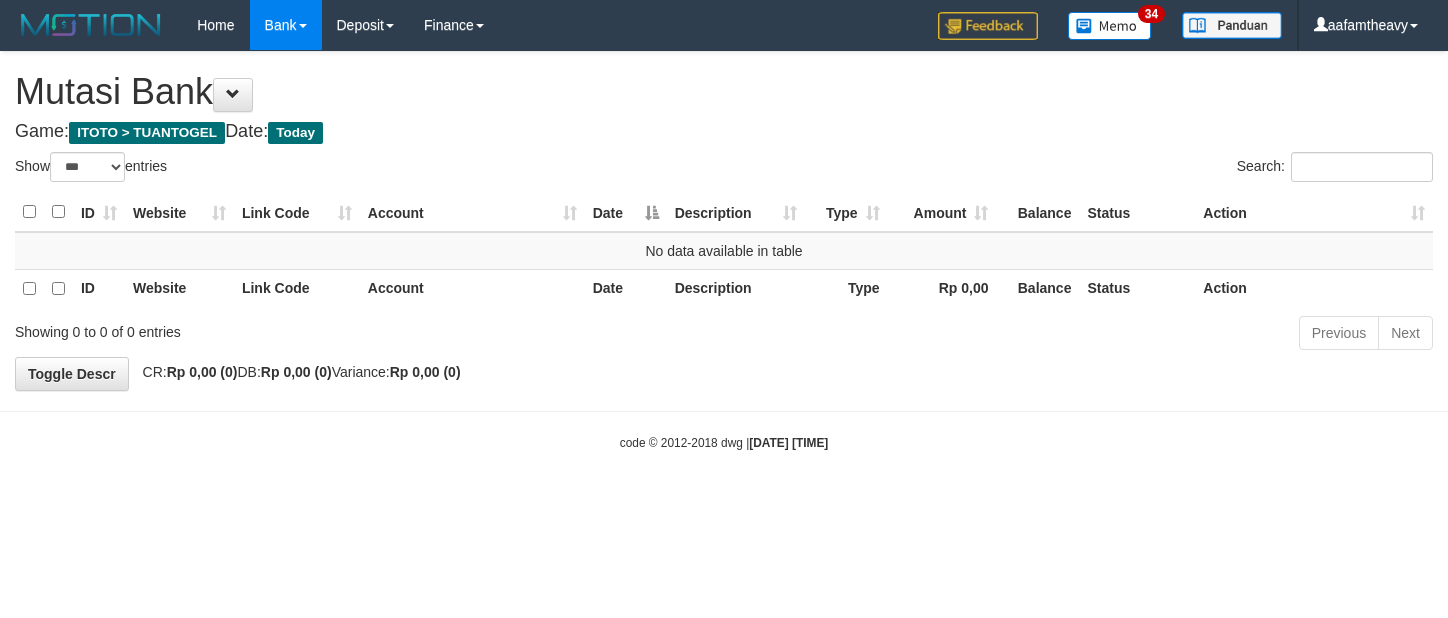 scroll, scrollTop: 0, scrollLeft: 0, axis: both 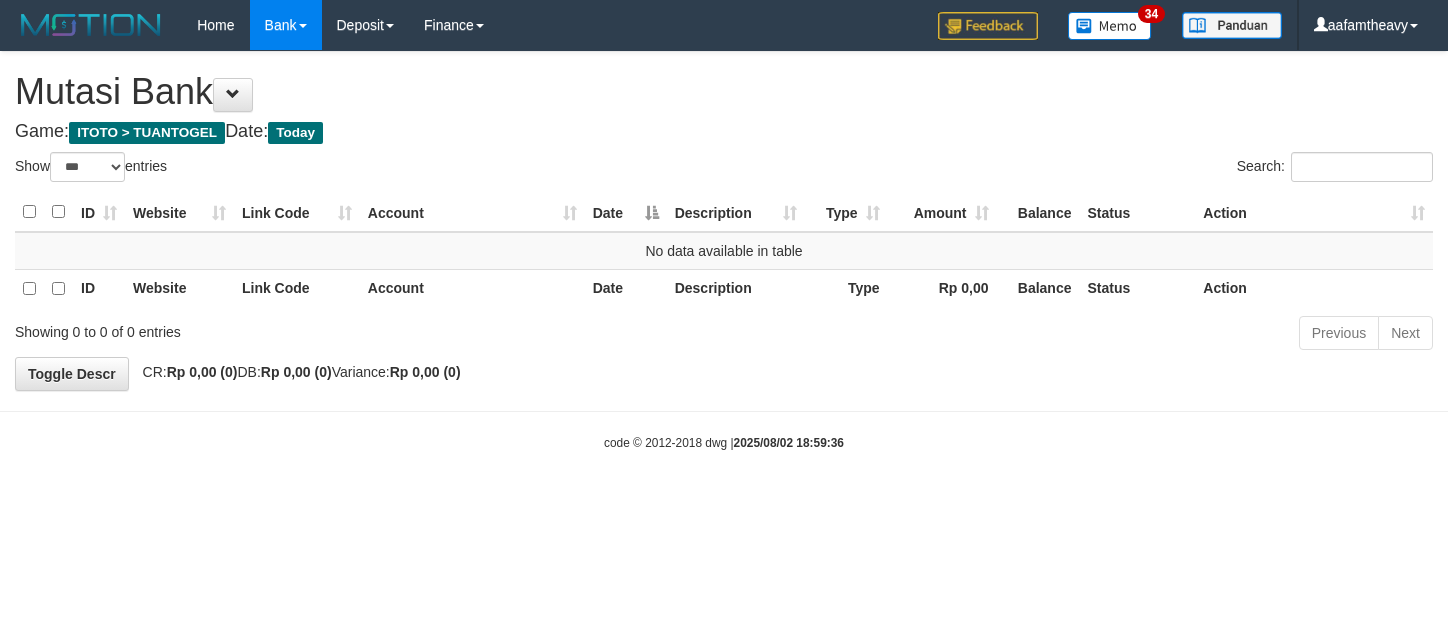 select on "***" 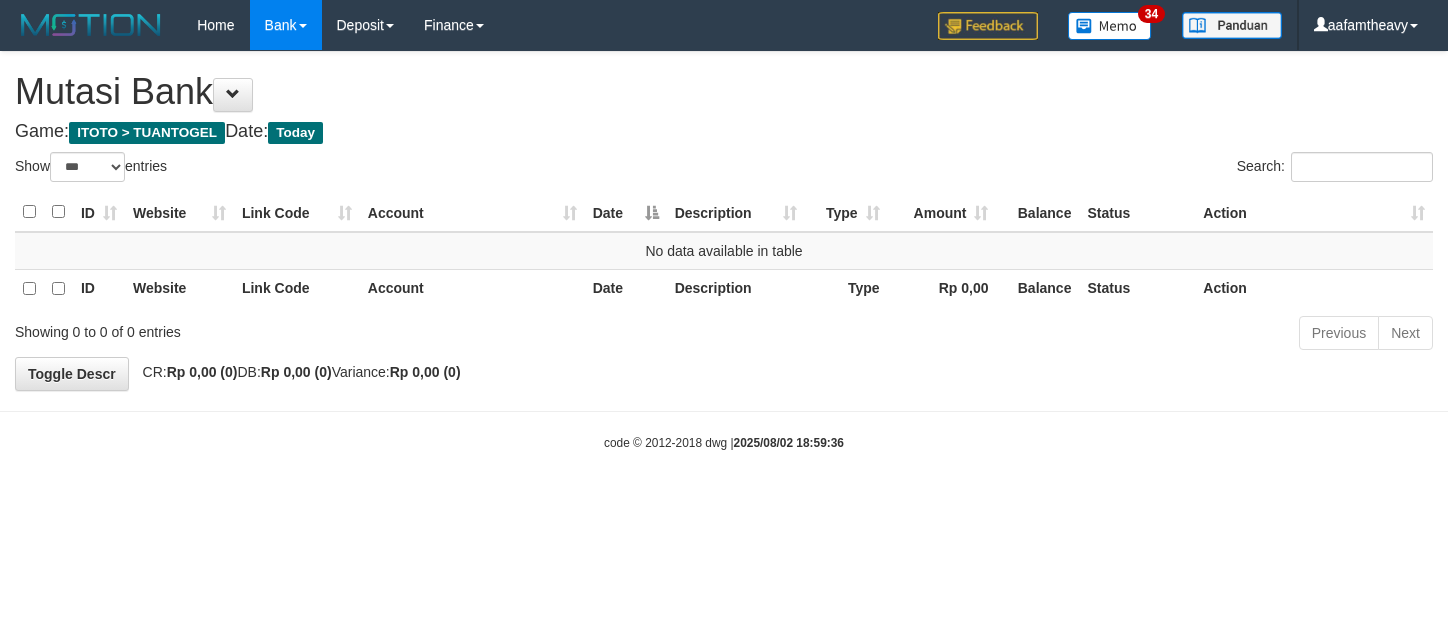 scroll, scrollTop: 0, scrollLeft: 0, axis: both 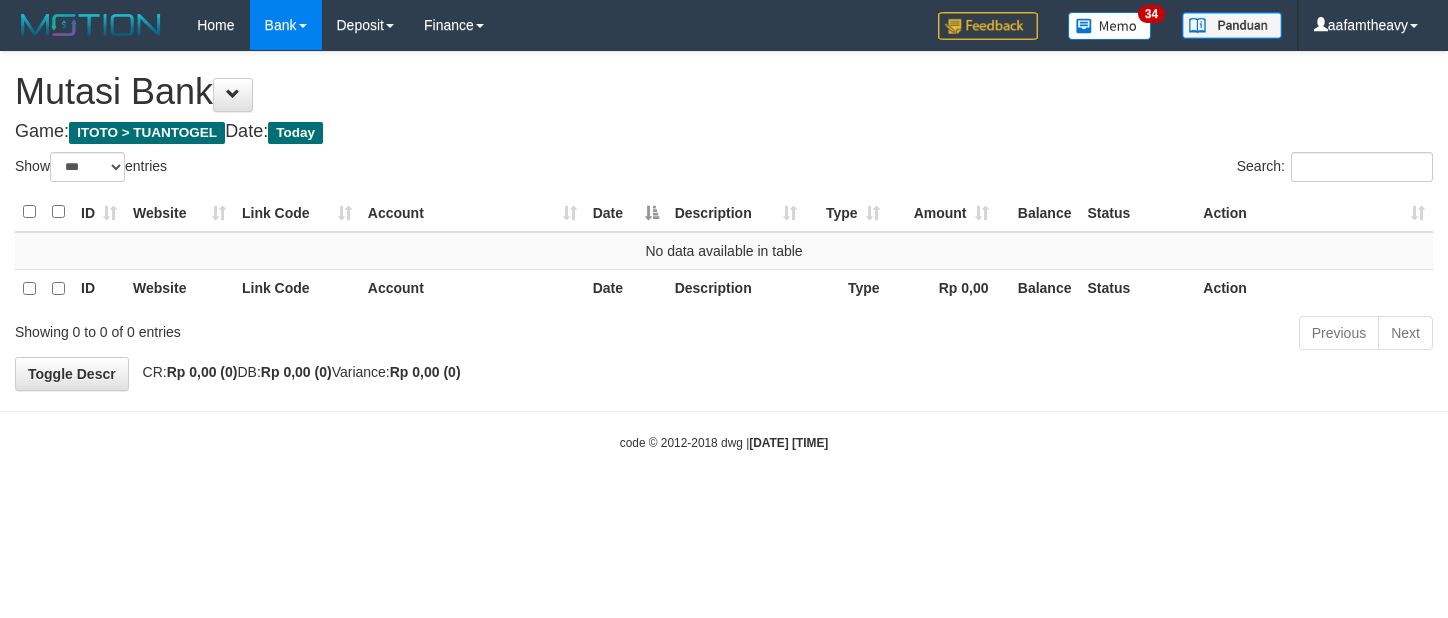 select on "***" 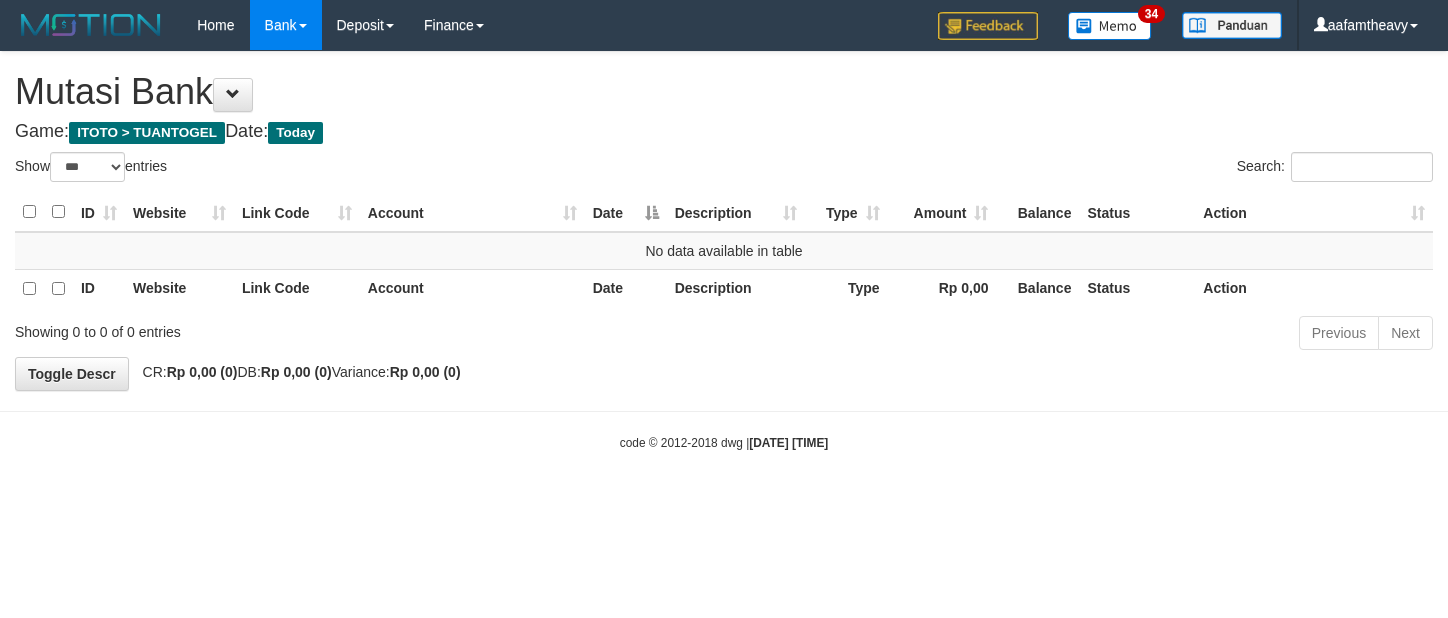 scroll, scrollTop: 0, scrollLeft: 0, axis: both 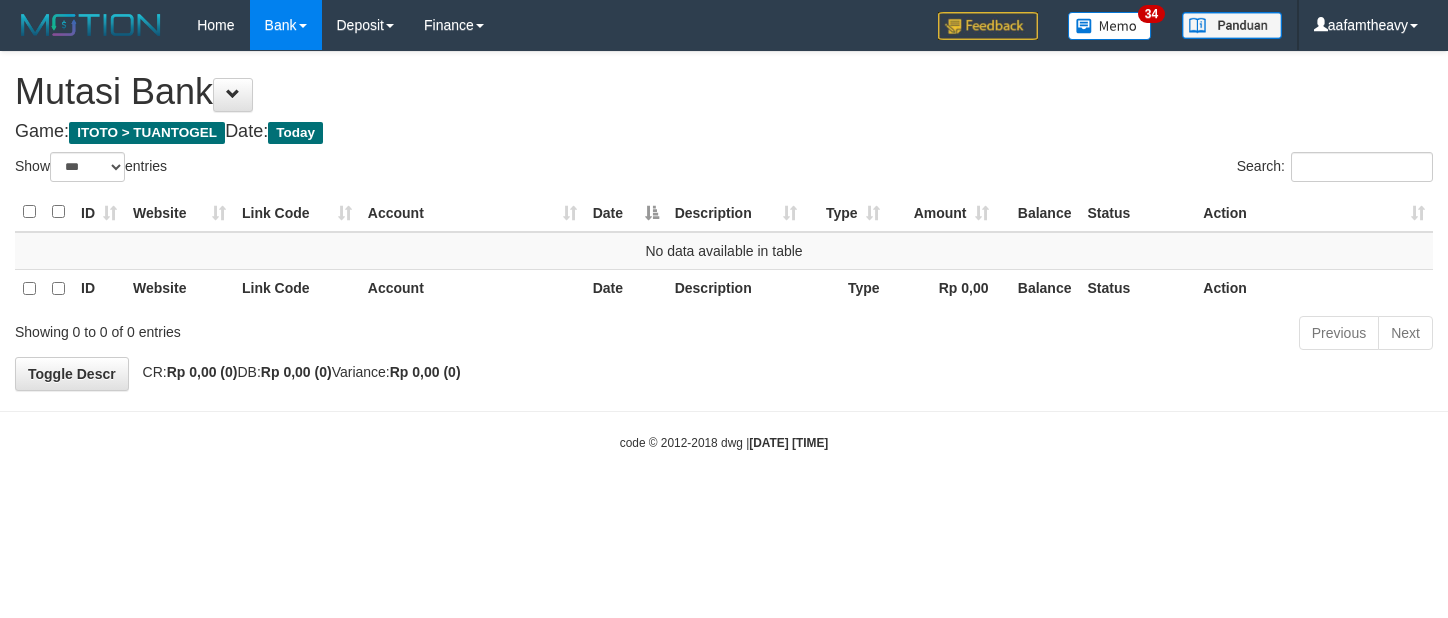 select on "***" 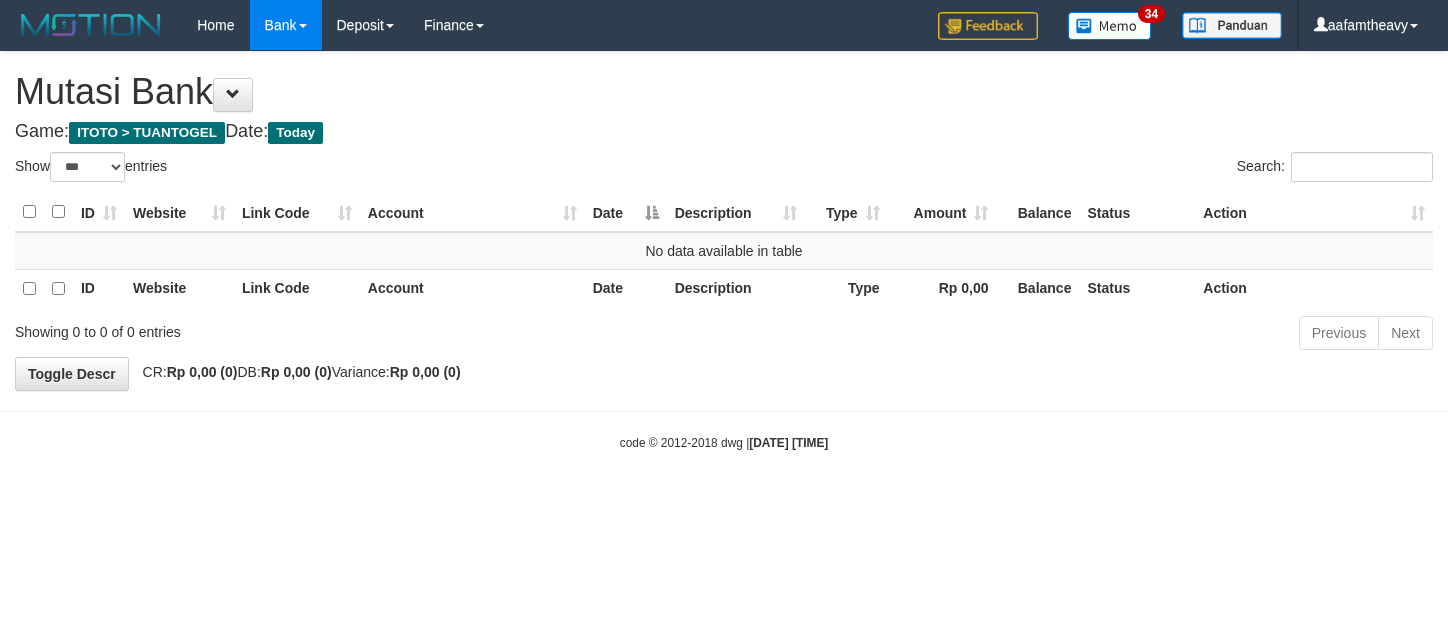 scroll, scrollTop: 0, scrollLeft: 0, axis: both 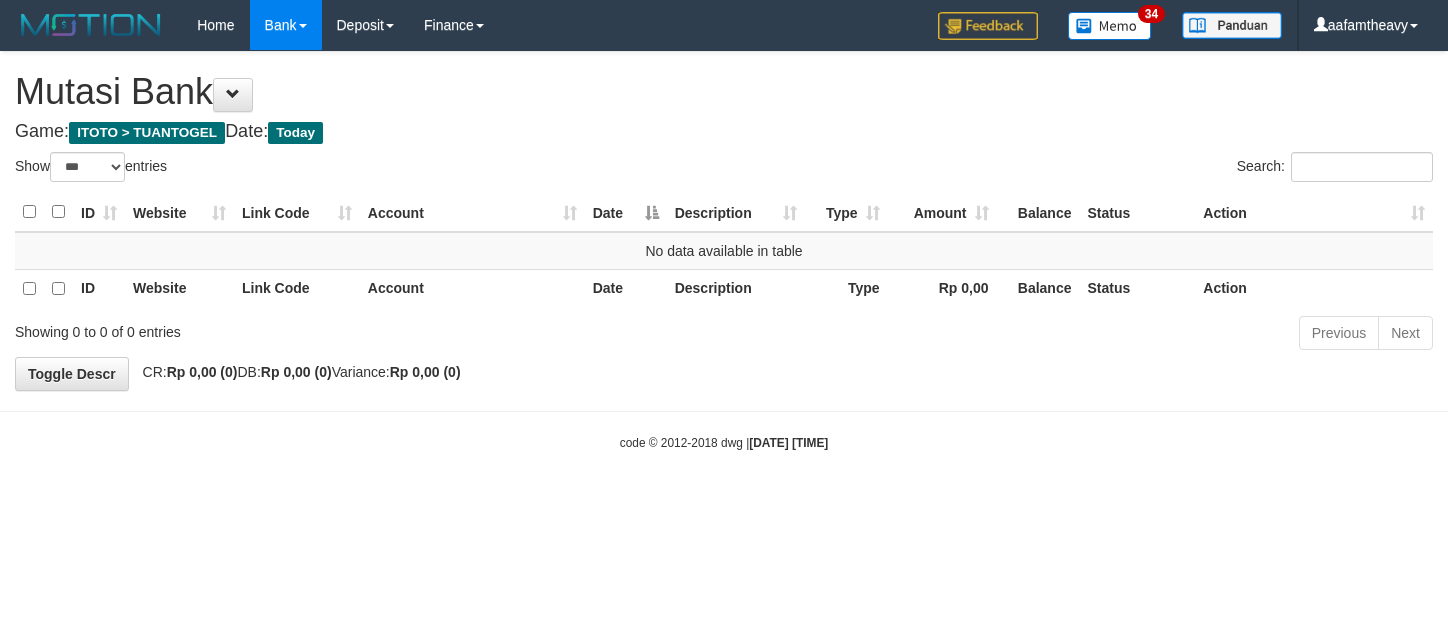 select on "***" 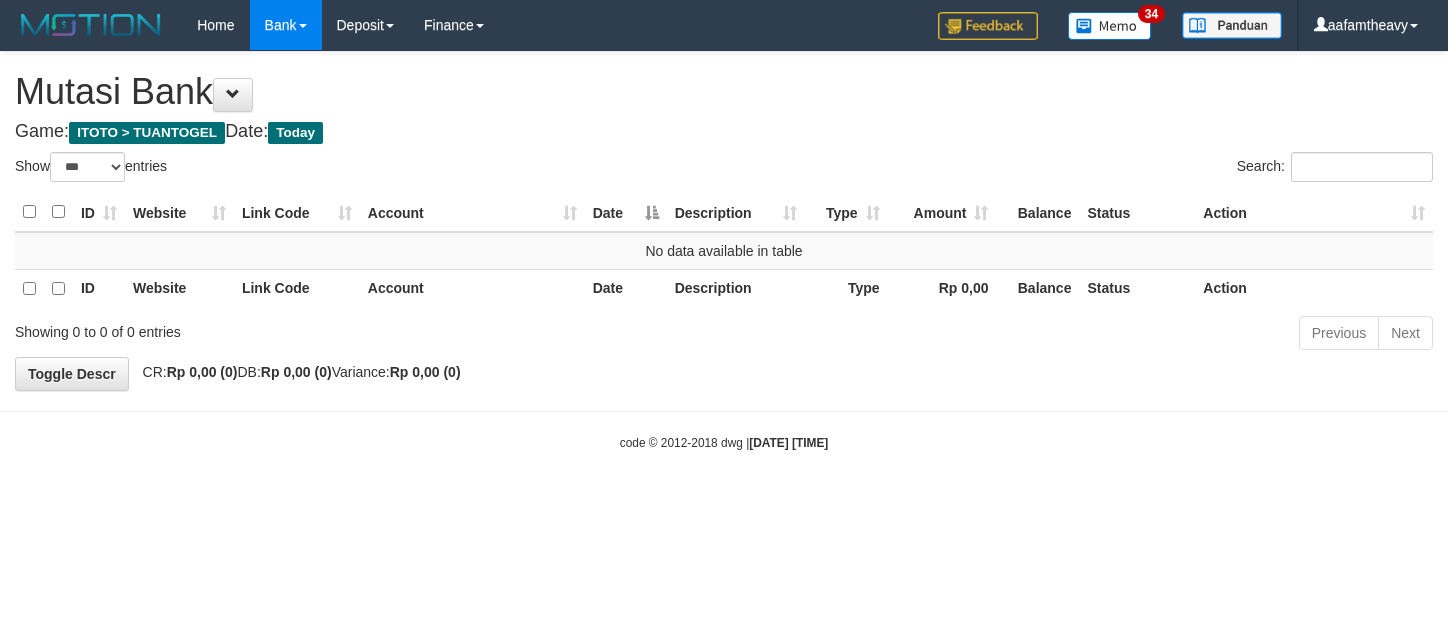 scroll, scrollTop: 0, scrollLeft: 0, axis: both 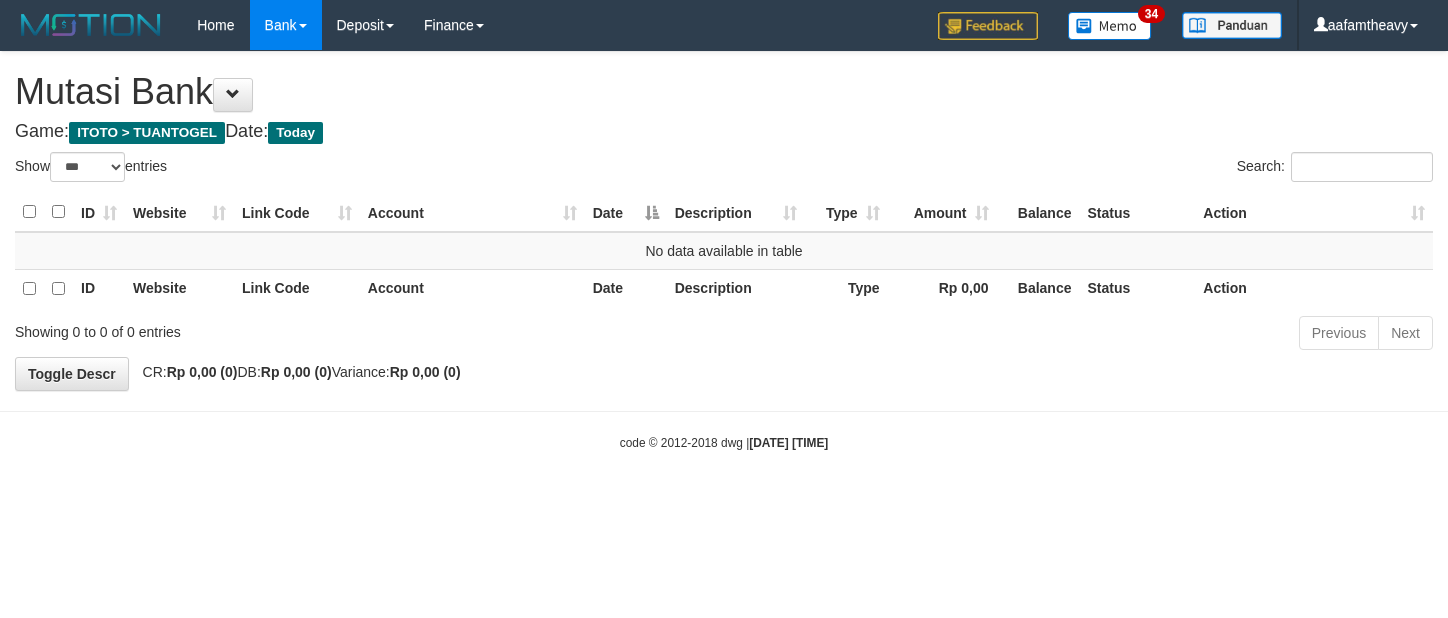 select on "***" 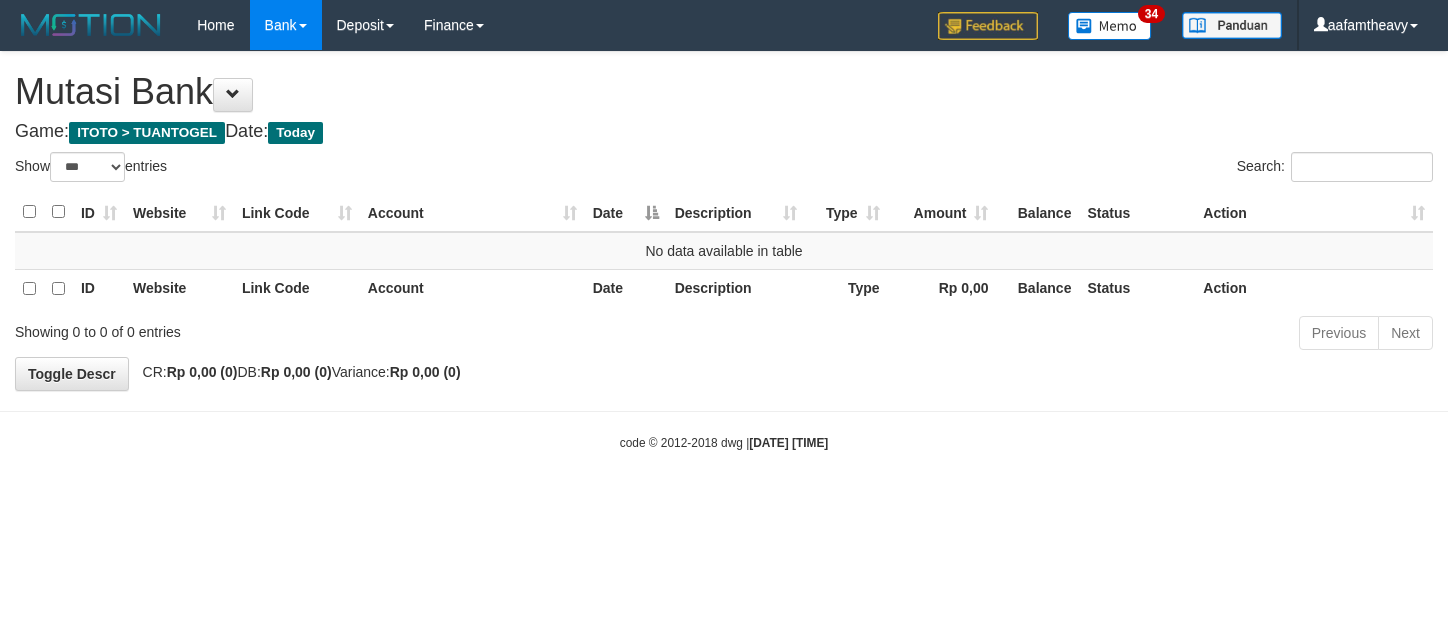 scroll, scrollTop: 0, scrollLeft: 0, axis: both 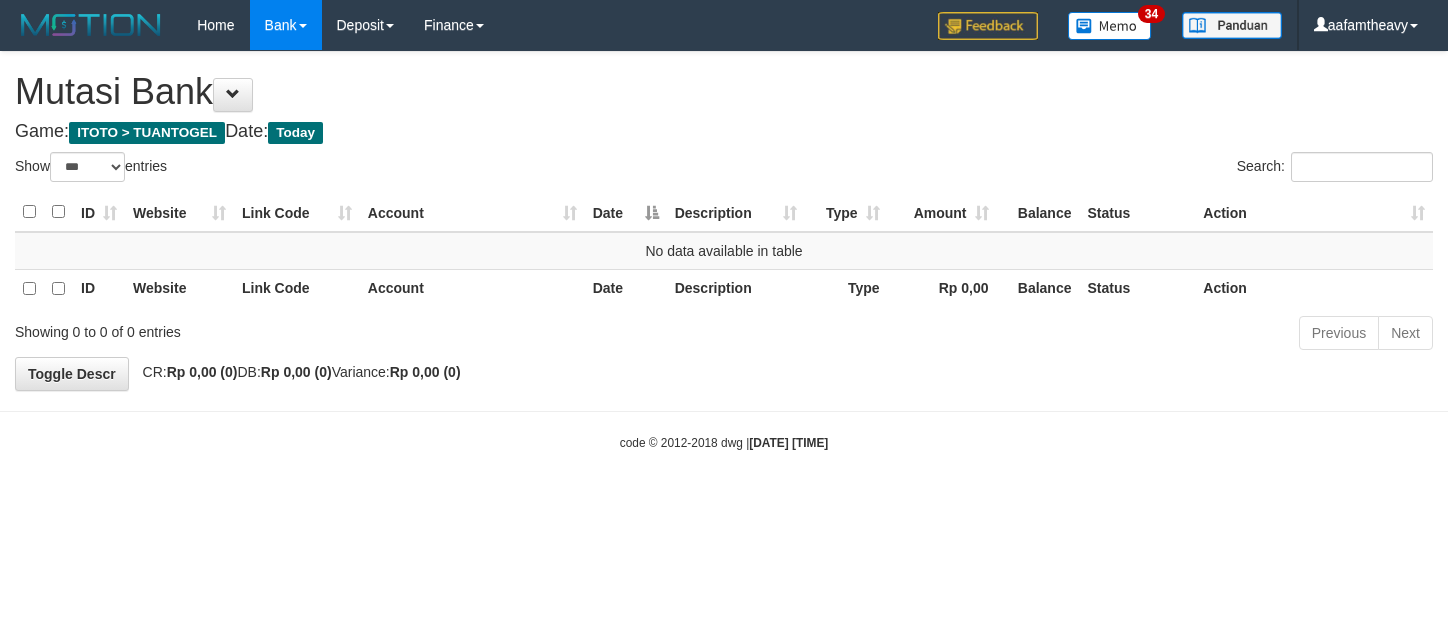 select on "***" 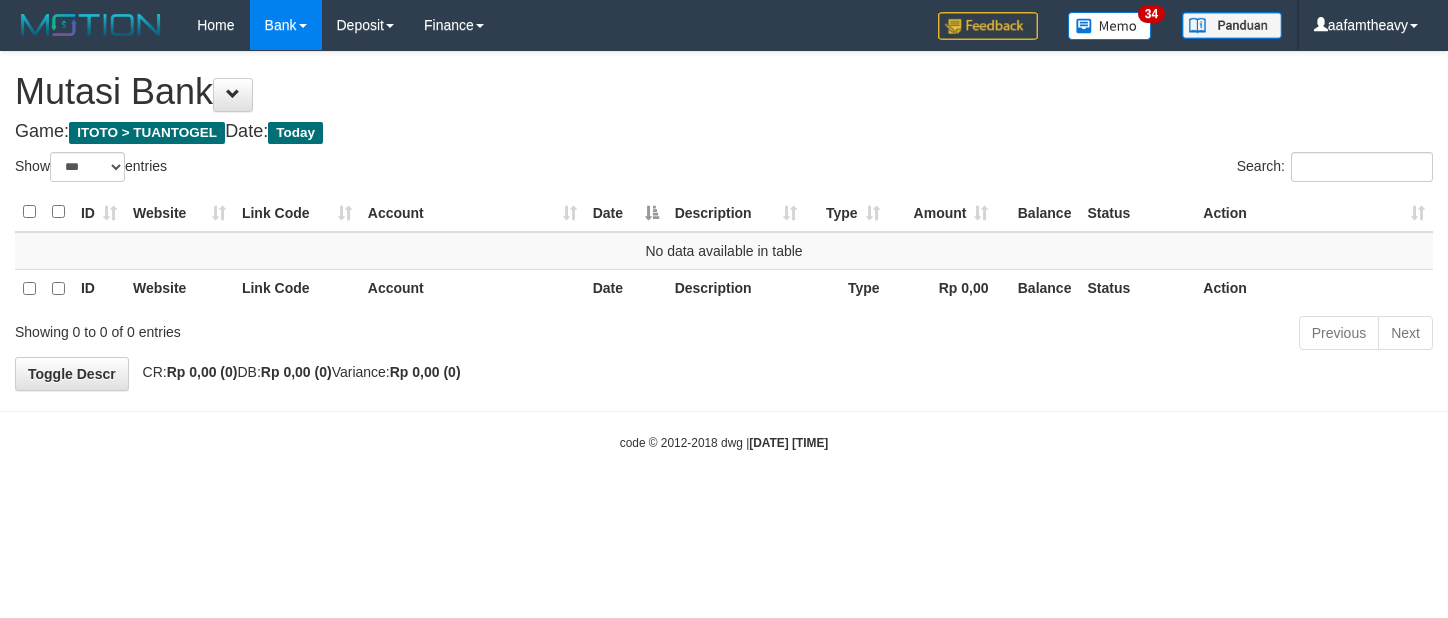 scroll, scrollTop: 0, scrollLeft: 0, axis: both 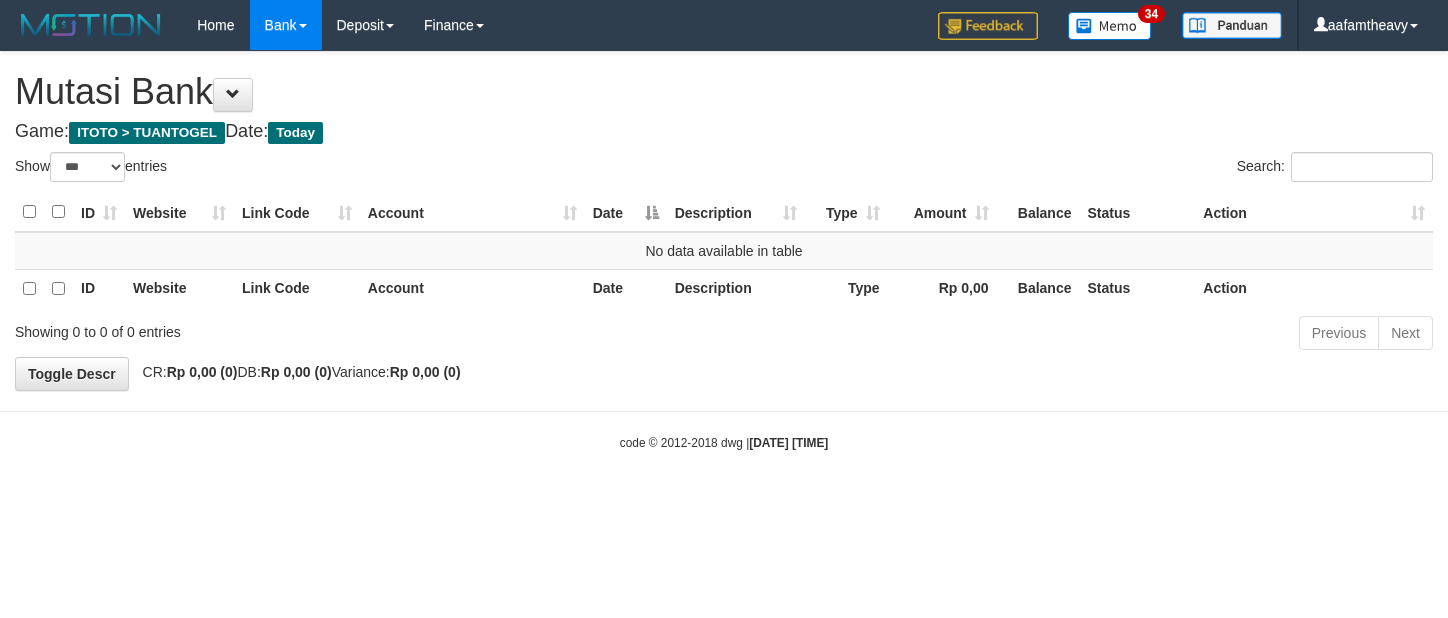select on "***" 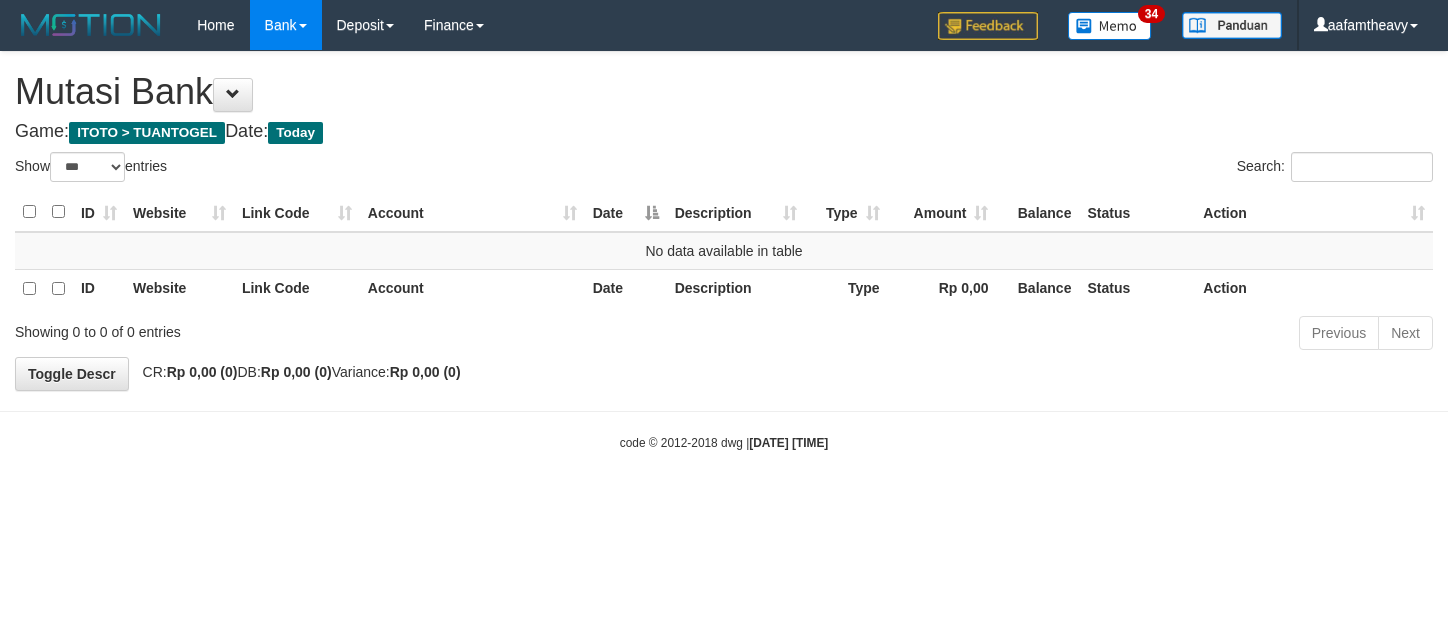 scroll, scrollTop: 0, scrollLeft: 0, axis: both 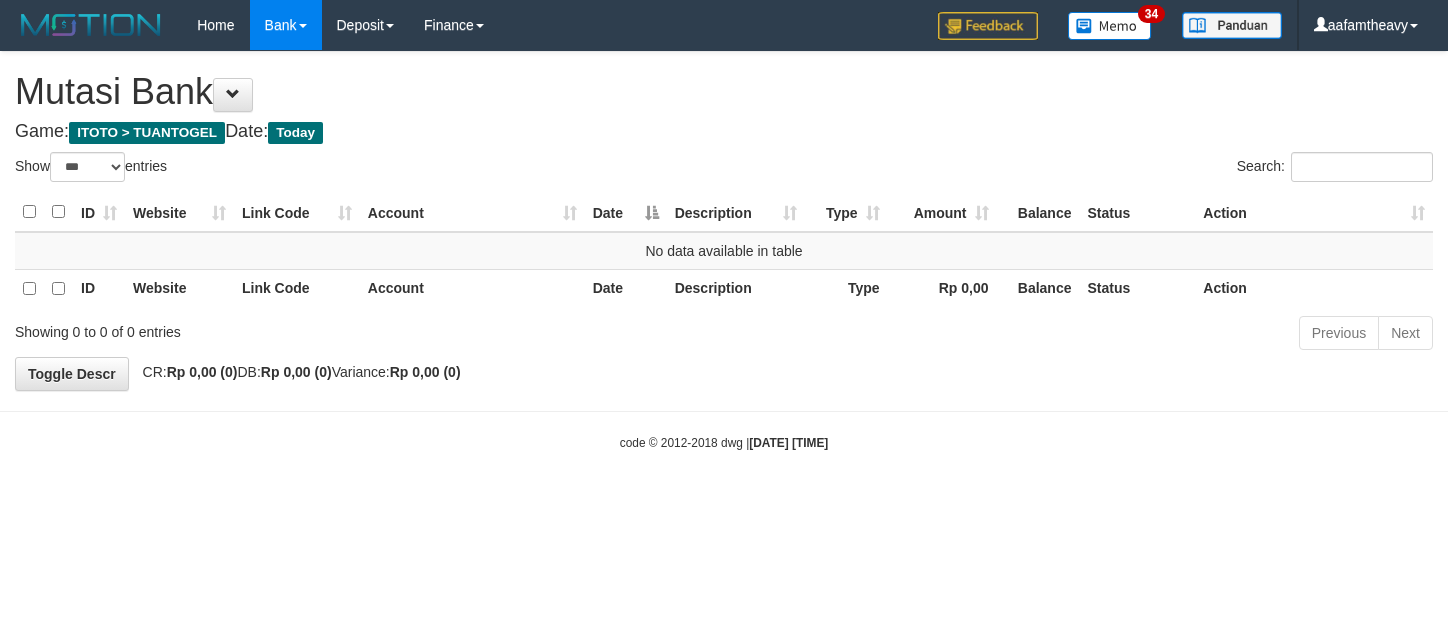 select on "***" 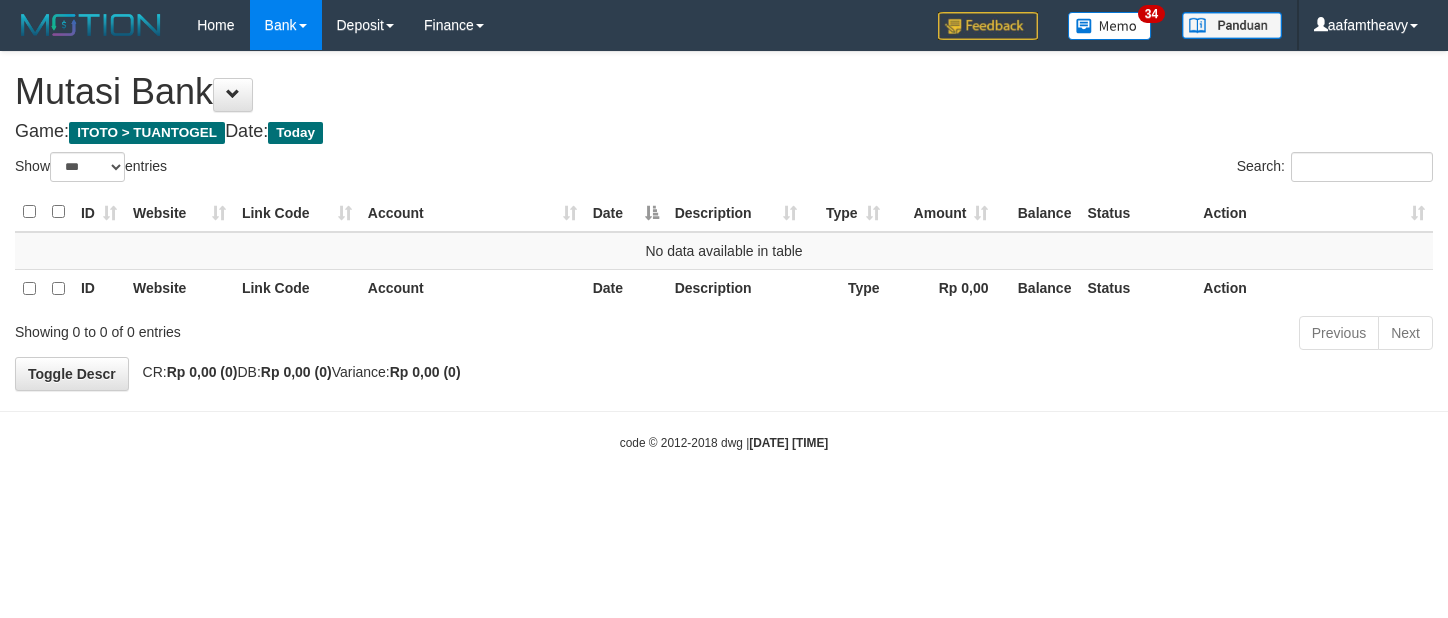 scroll, scrollTop: 0, scrollLeft: 0, axis: both 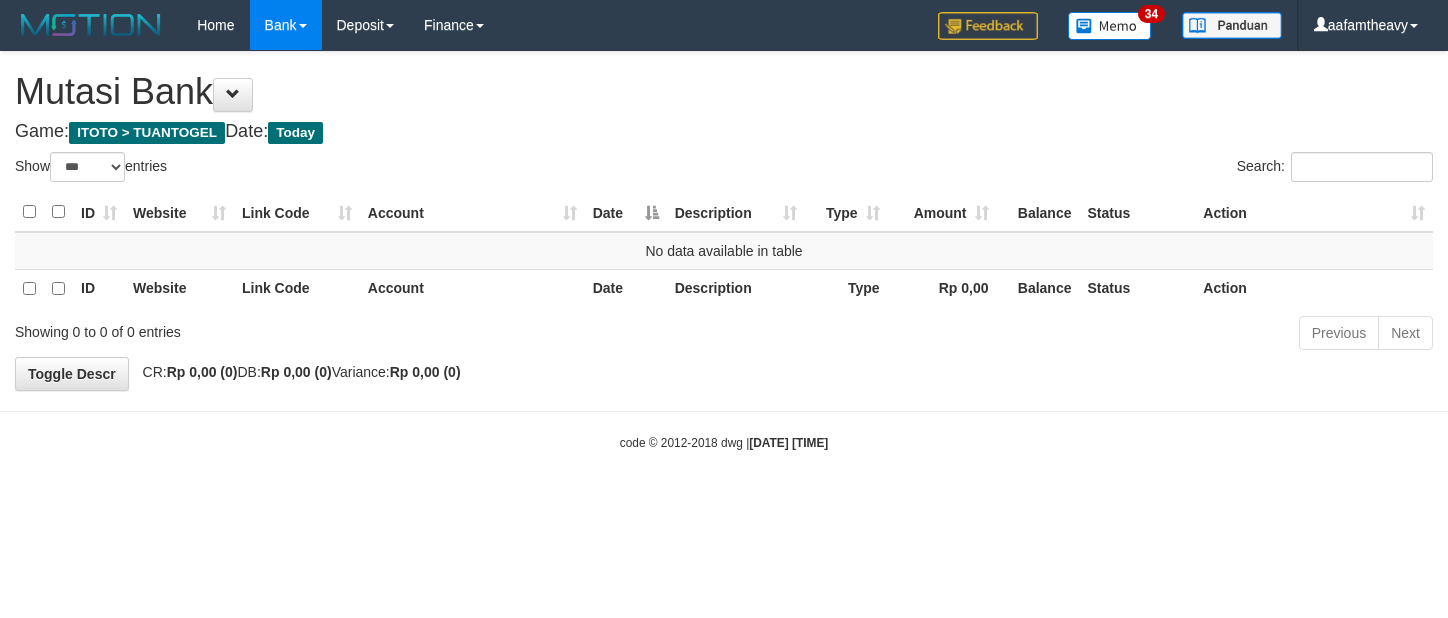 select on "***" 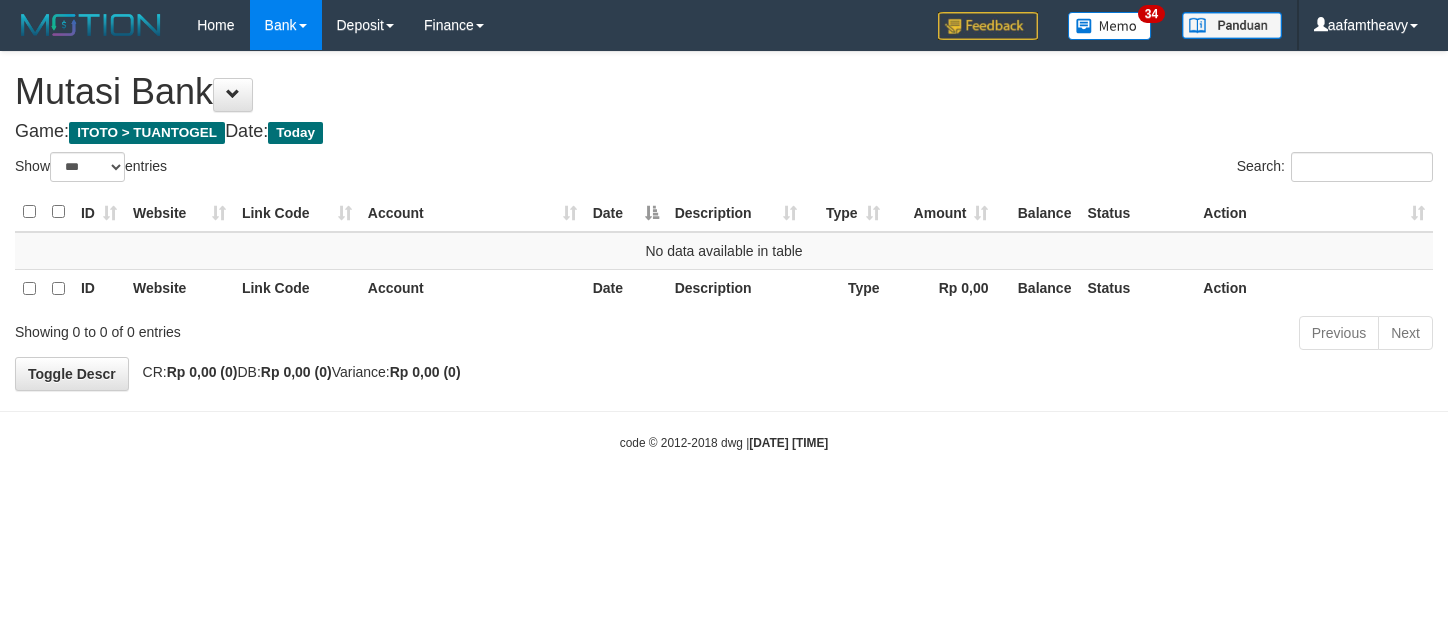 scroll, scrollTop: 0, scrollLeft: 0, axis: both 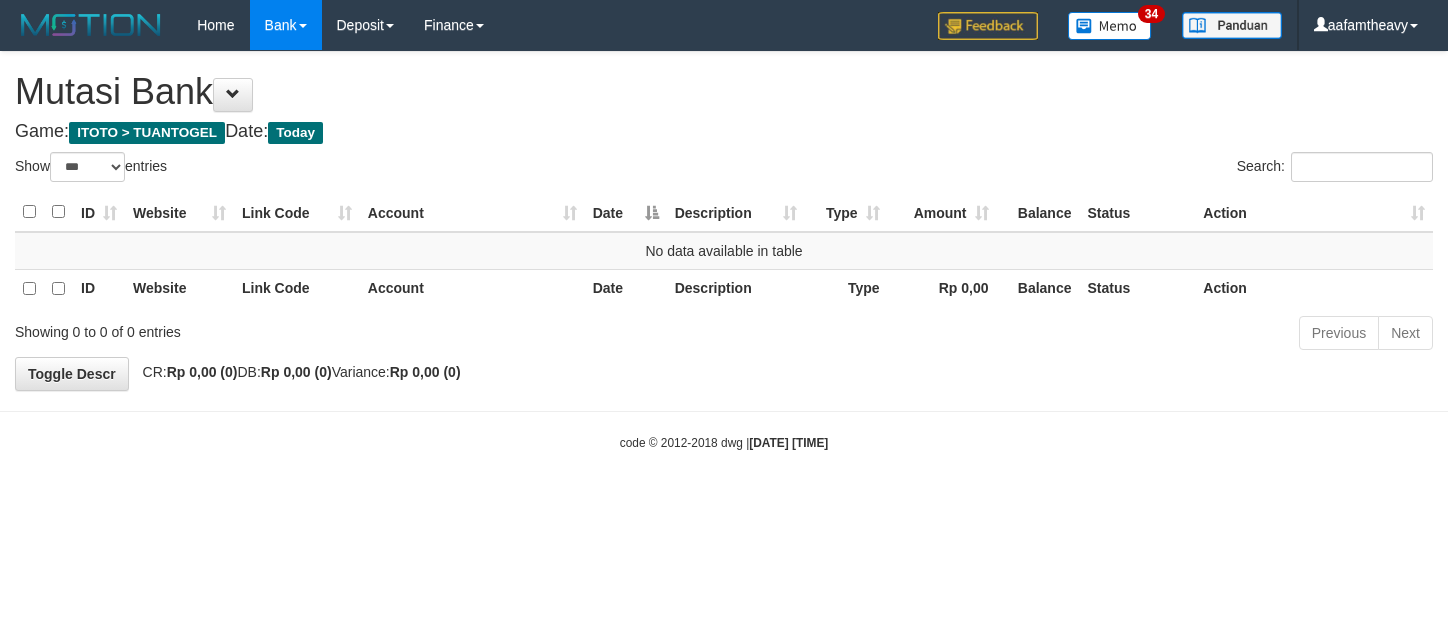 select on "***" 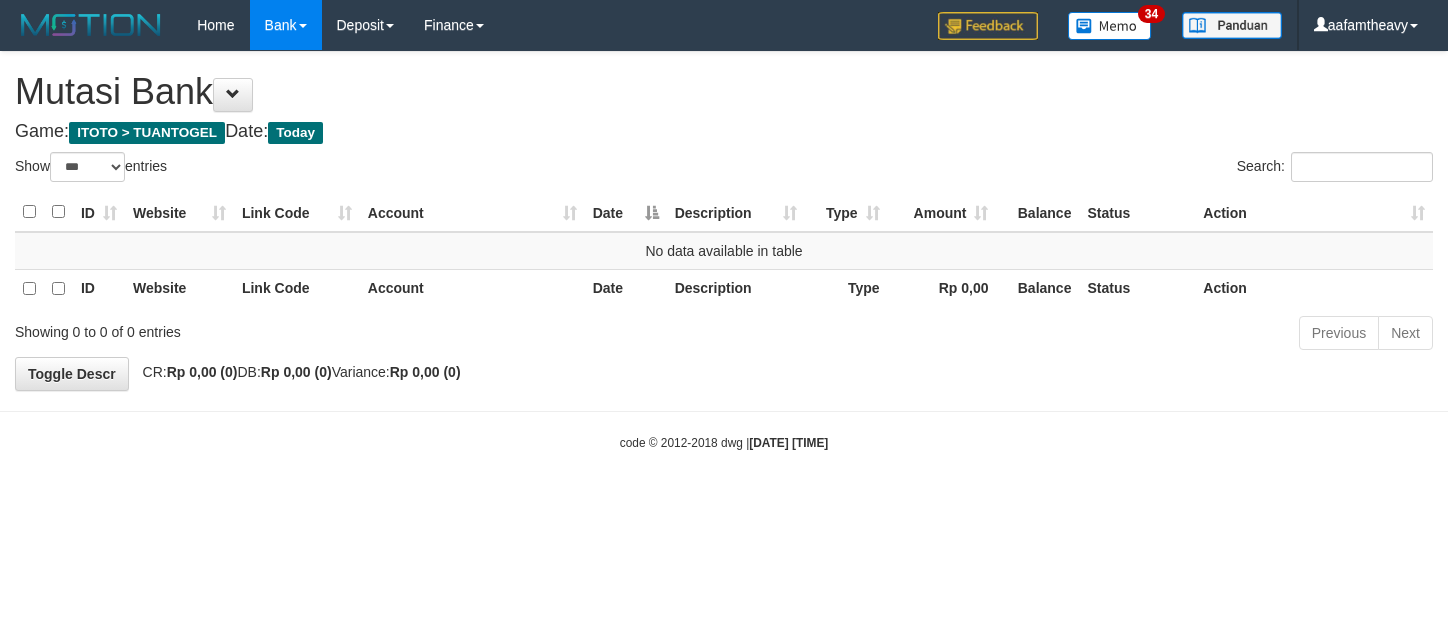 scroll, scrollTop: 0, scrollLeft: 0, axis: both 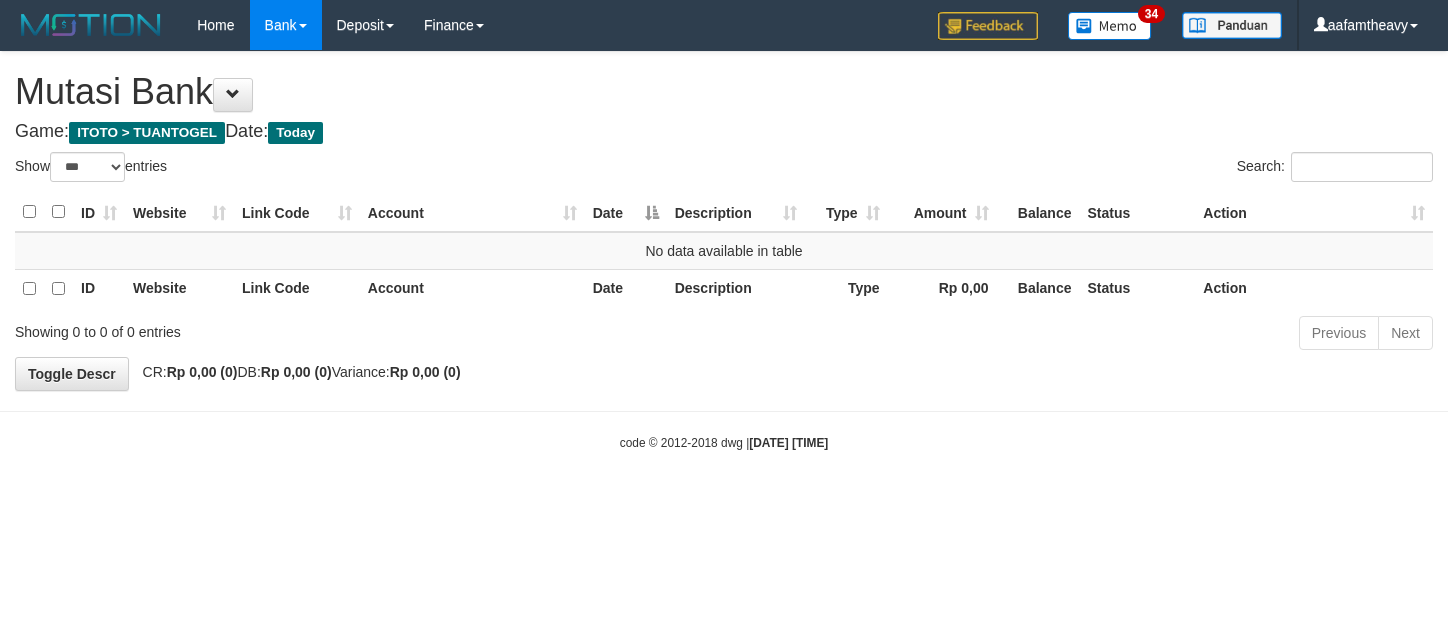 select on "***" 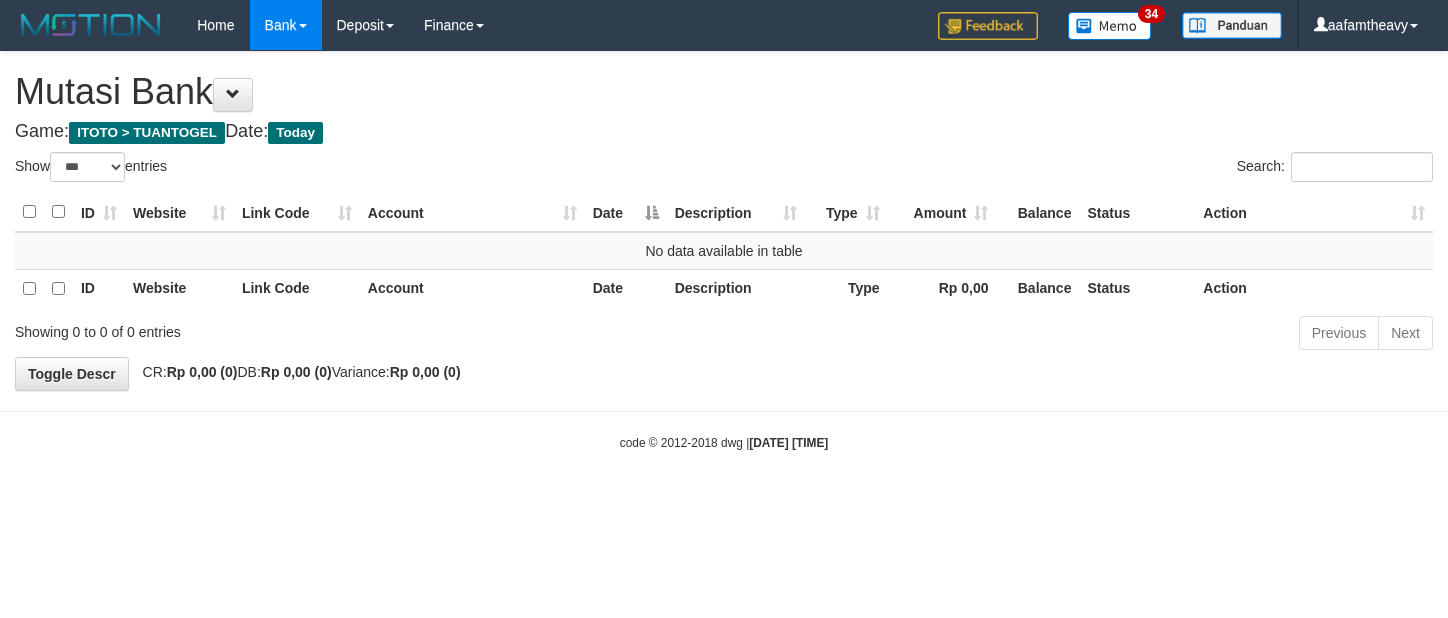 scroll, scrollTop: 0, scrollLeft: 0, axis: both 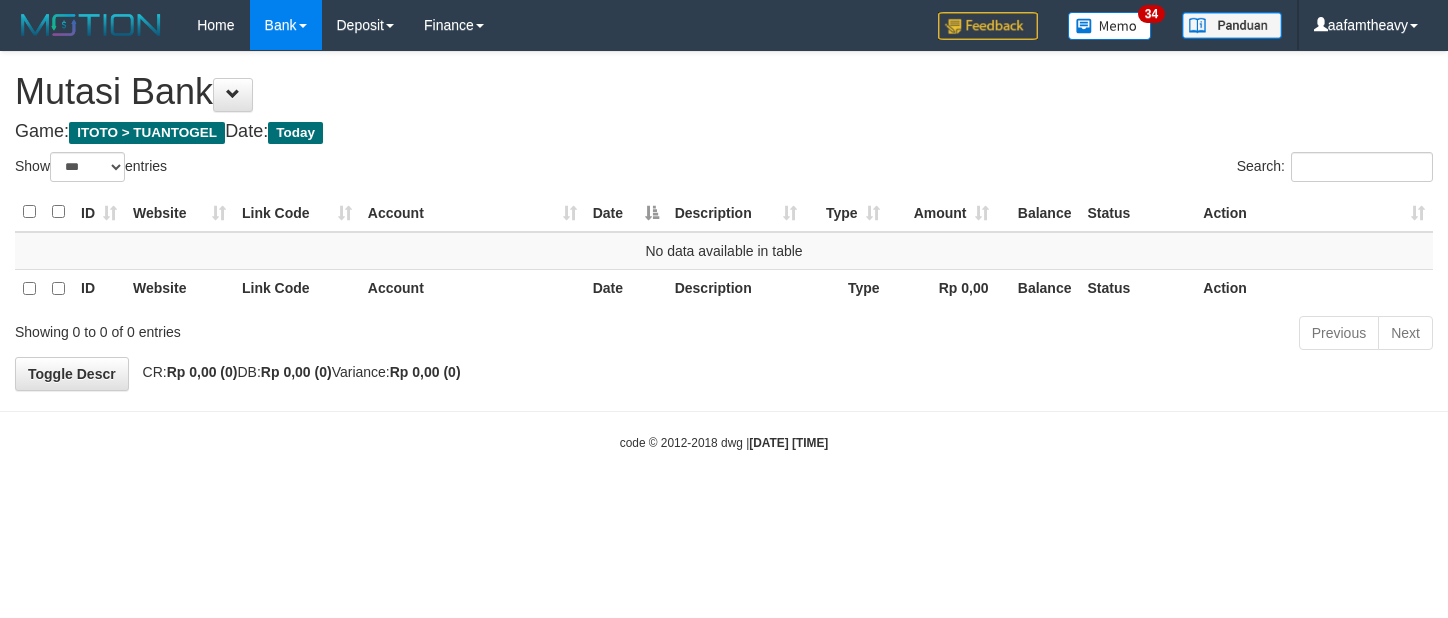 select on "***" 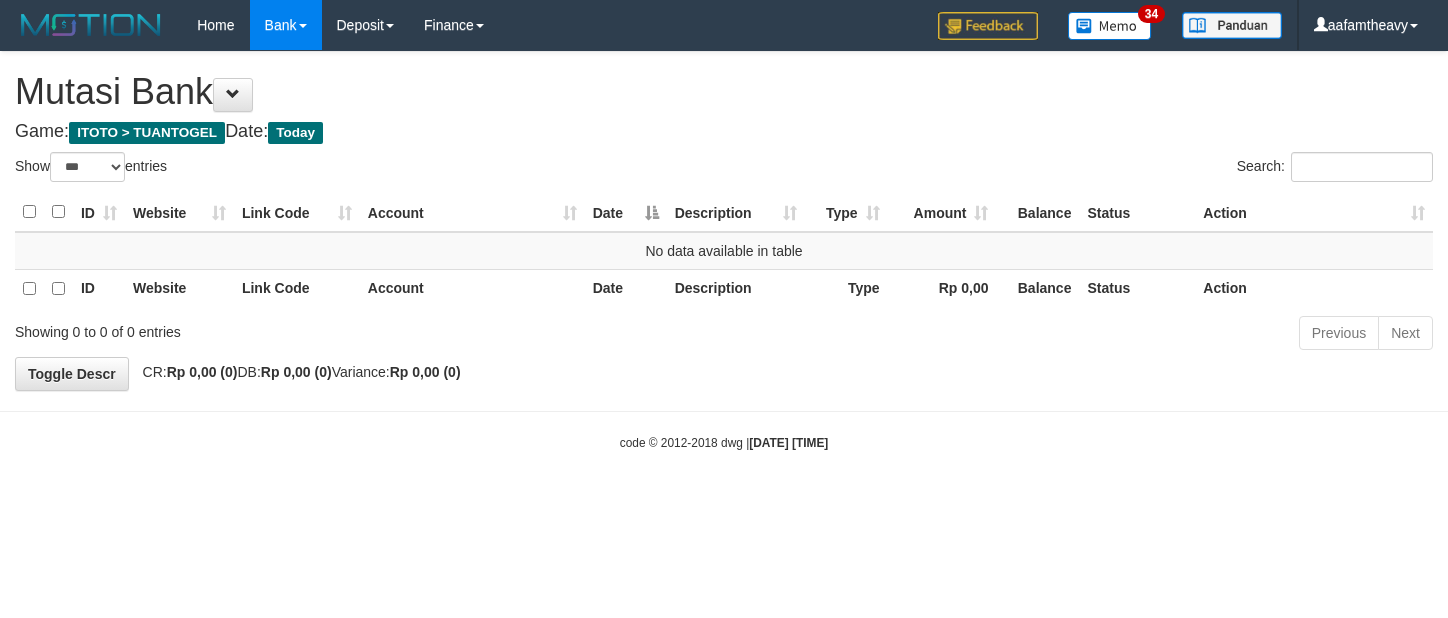 scroll, scrollTop: 0, scrollLeft: 0, axis: both 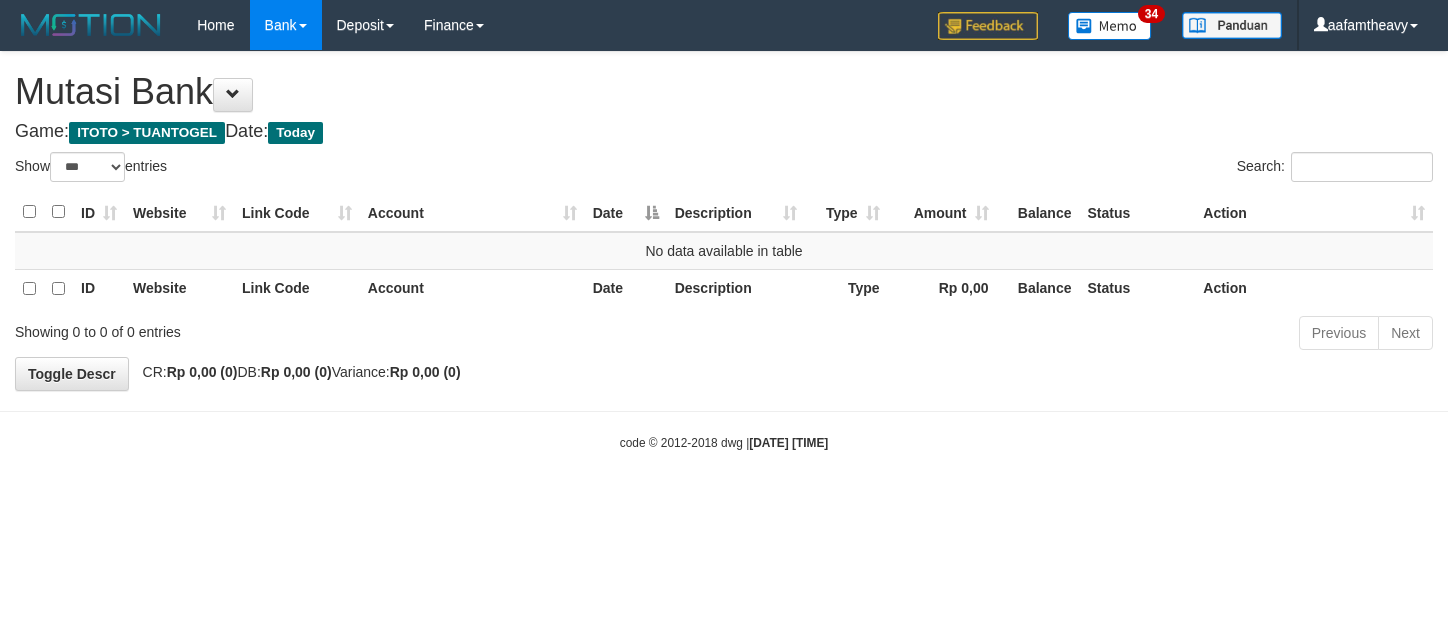 select on "***" 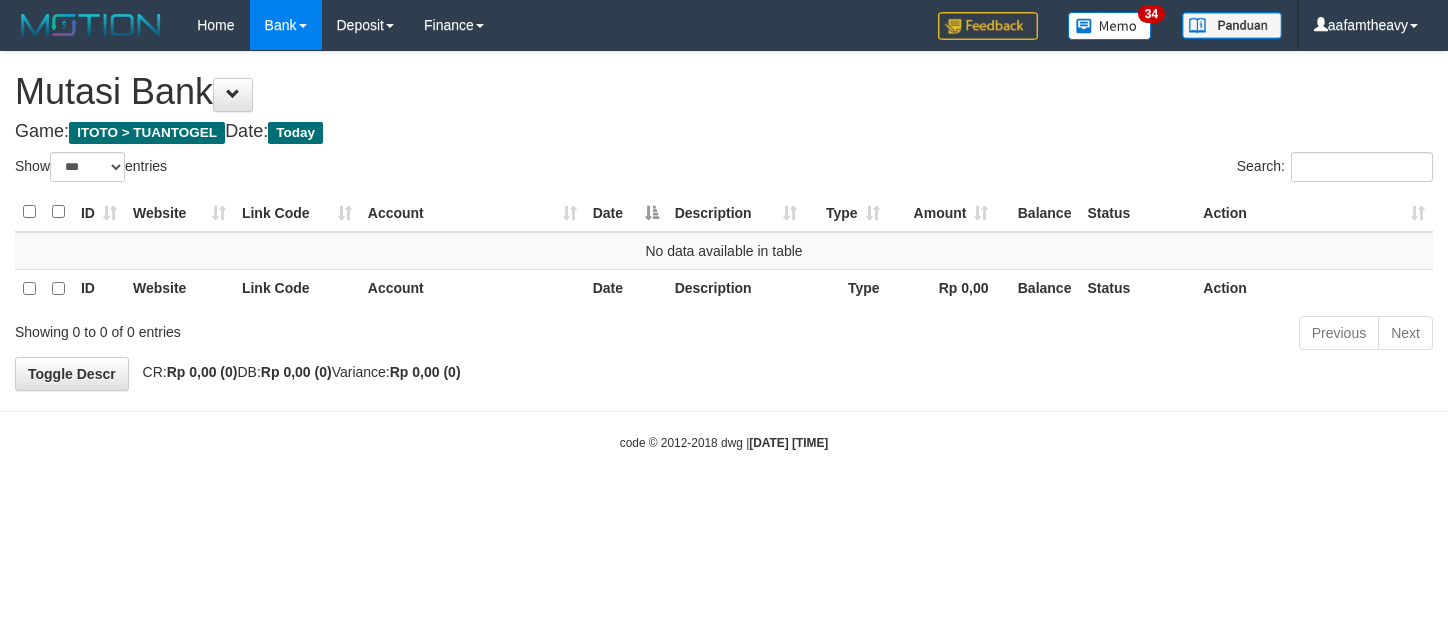 scroll, scrollTop: 0, scrollLeft: 0, axis: both 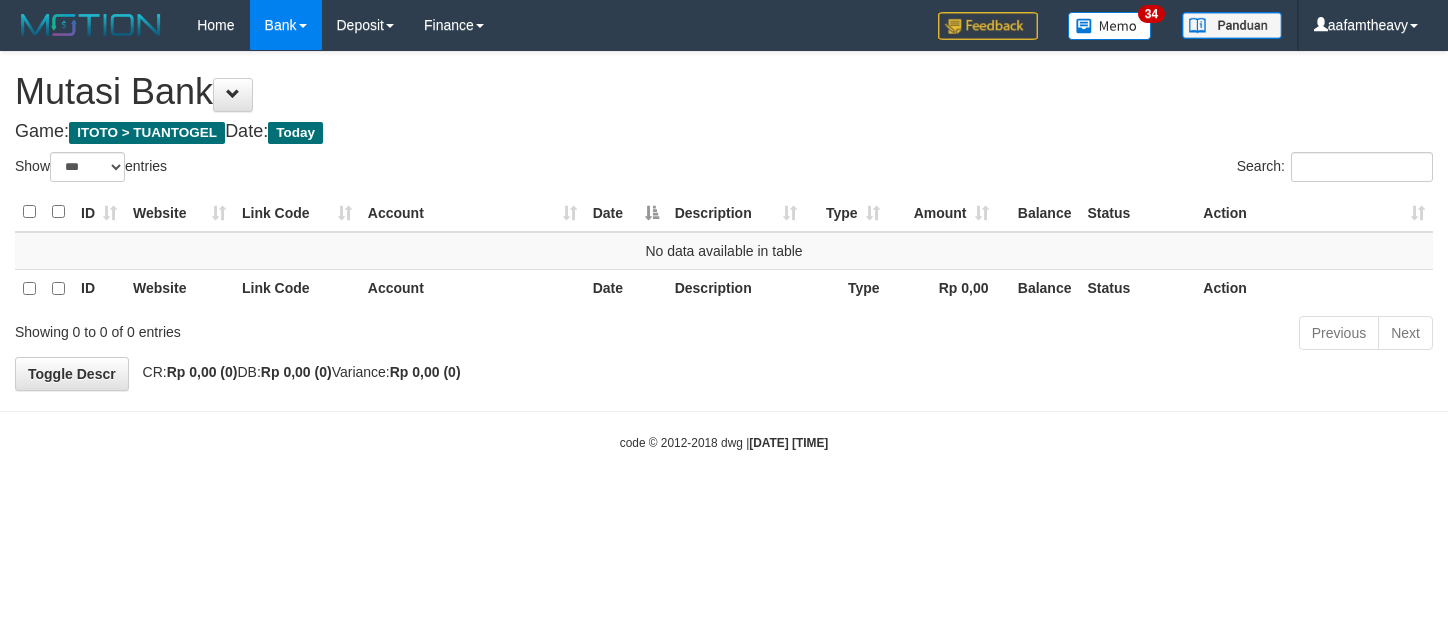 select on "***" 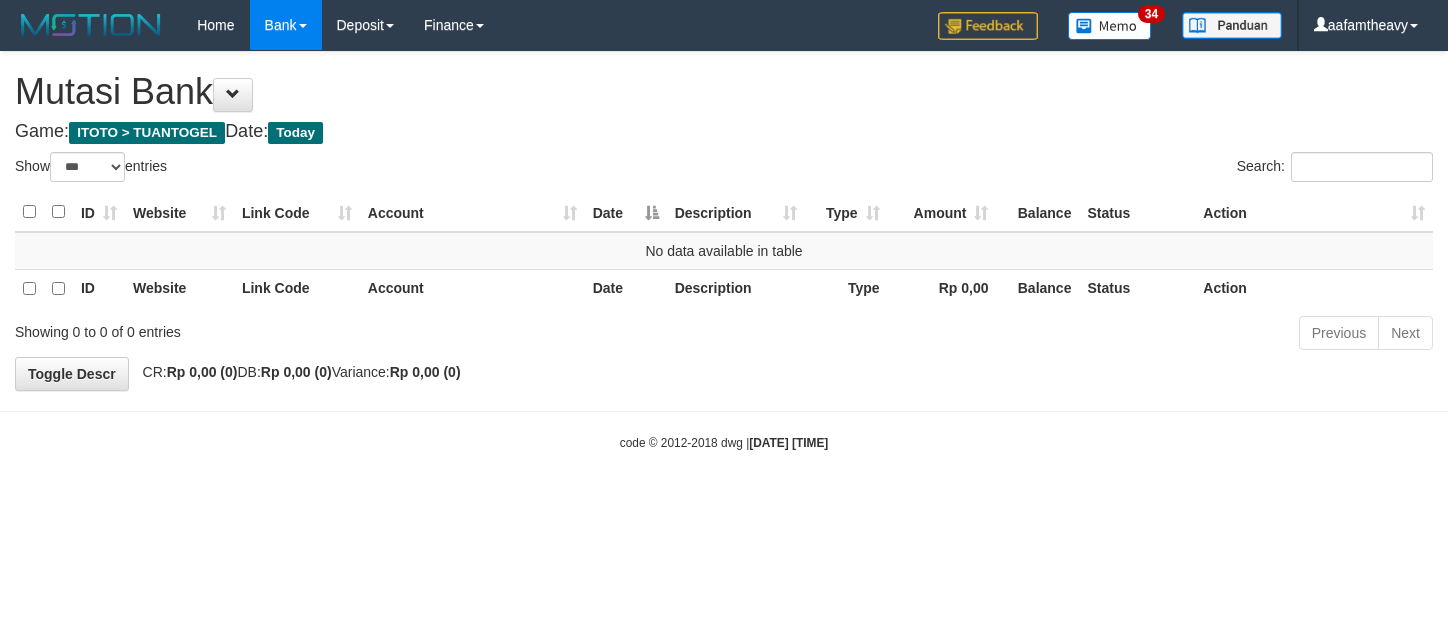 scroll, scrollTop: 0, scrollLeft: 0, axis: both 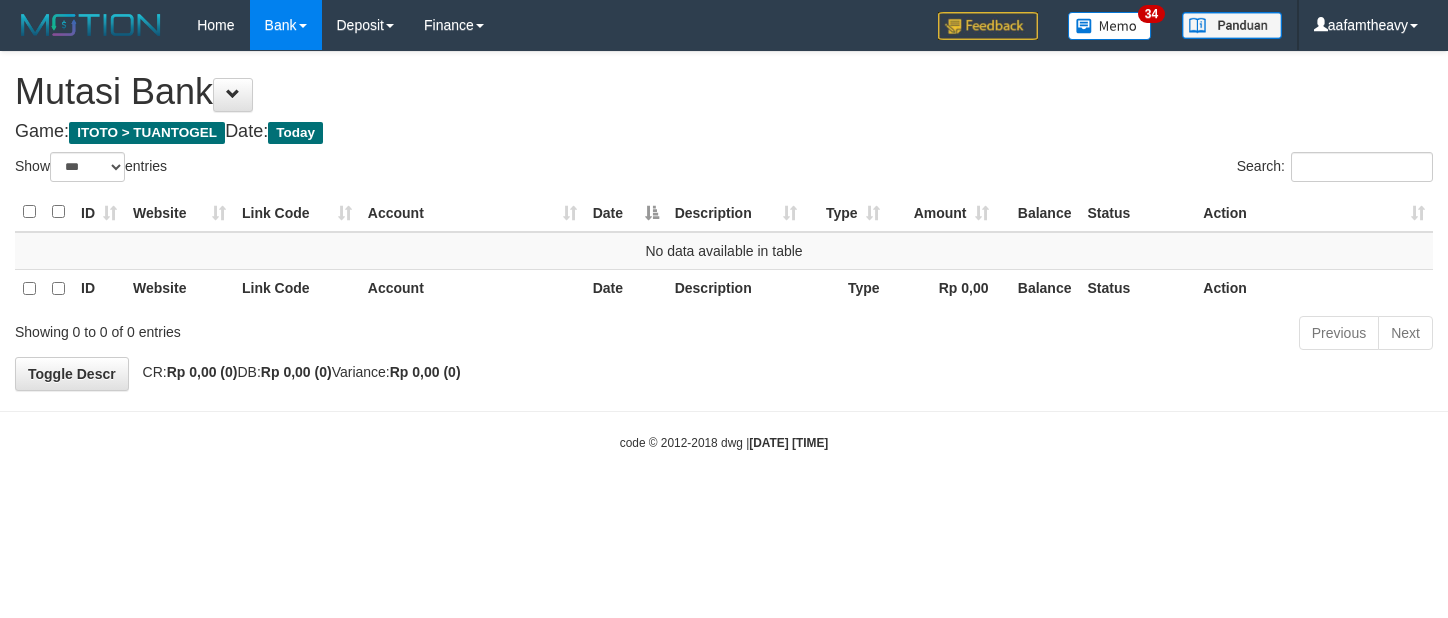 select on "***" 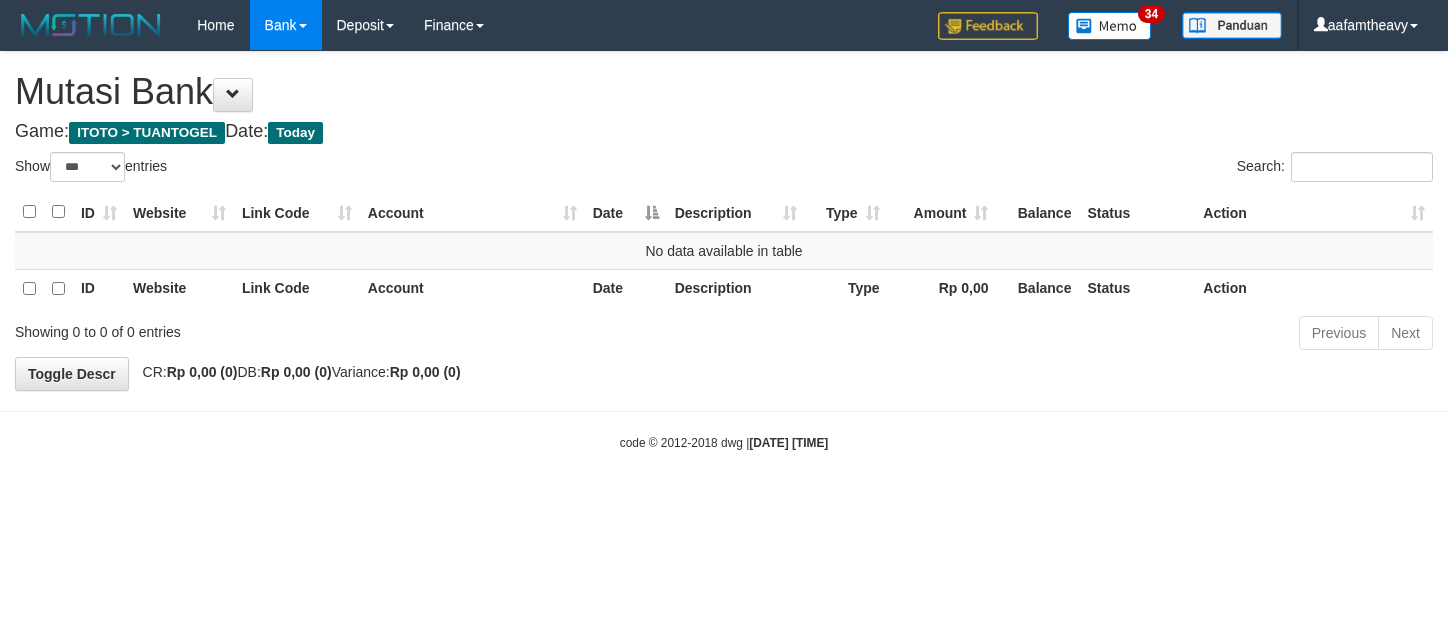 scroll, scrollTop: 0, scrollLeft: 0, axis: both 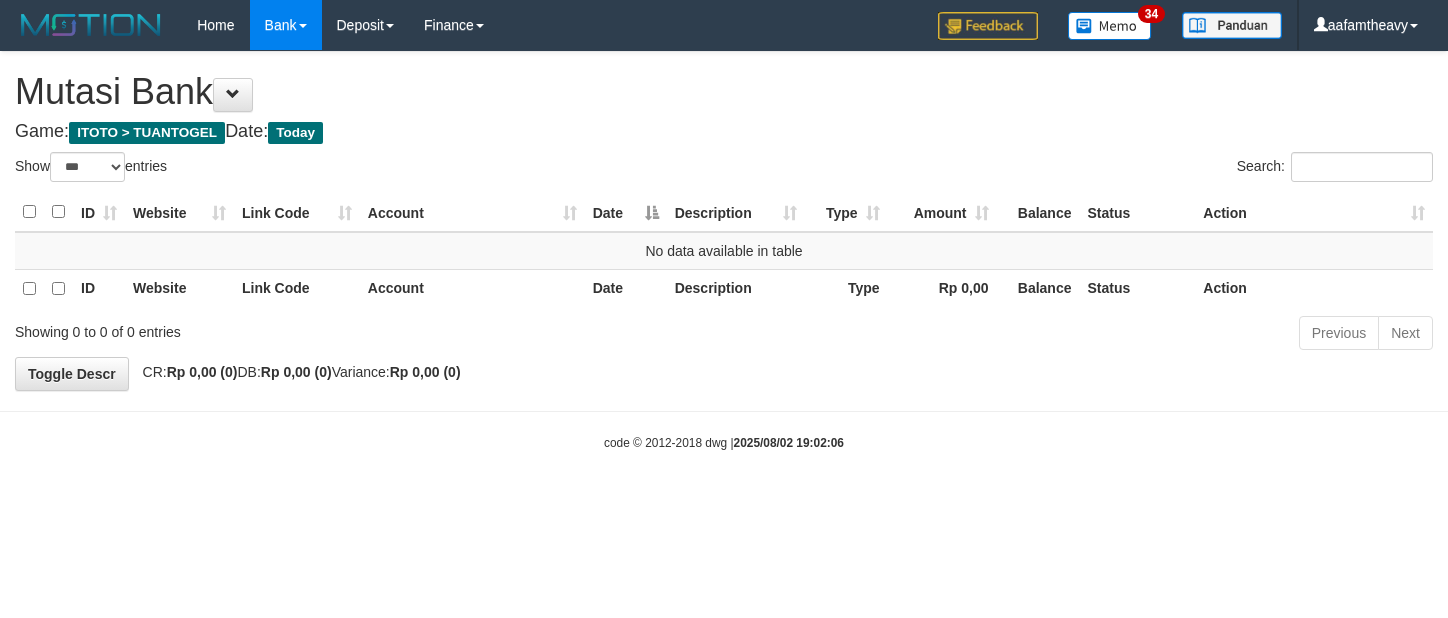 select on "***" 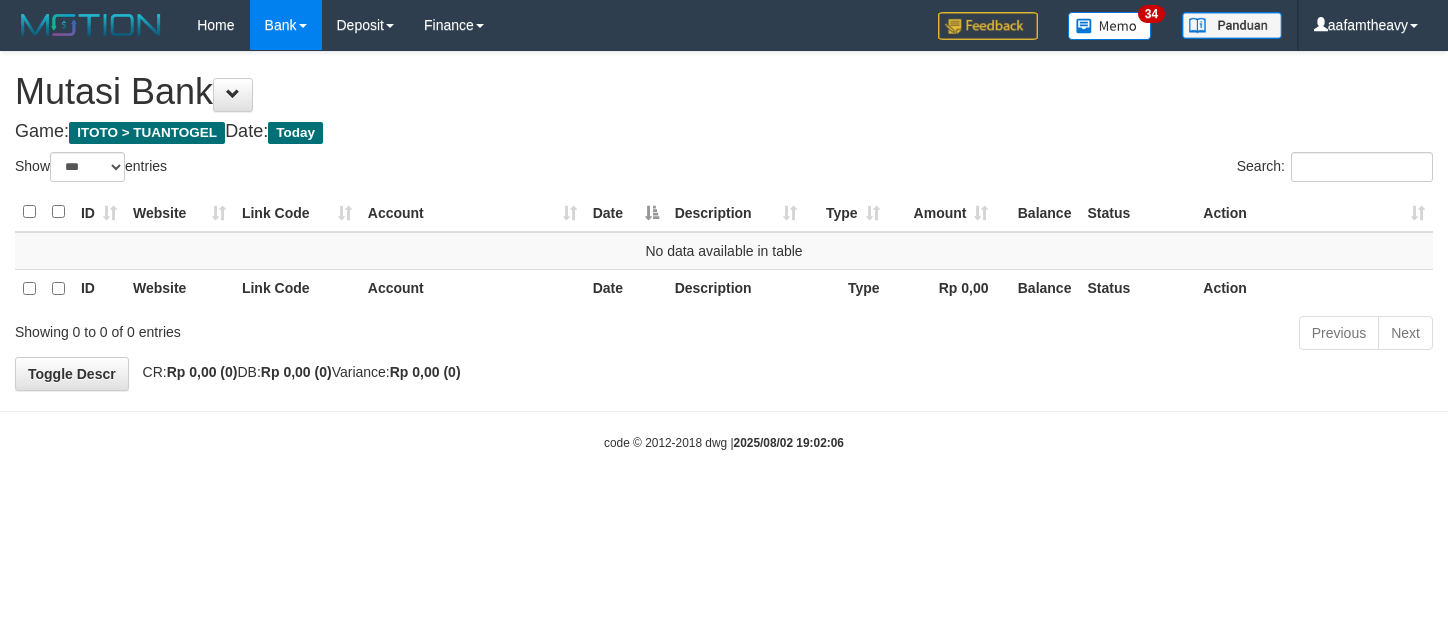 scroll, scrollTop: 0, scrollLeft: 0, axis: both 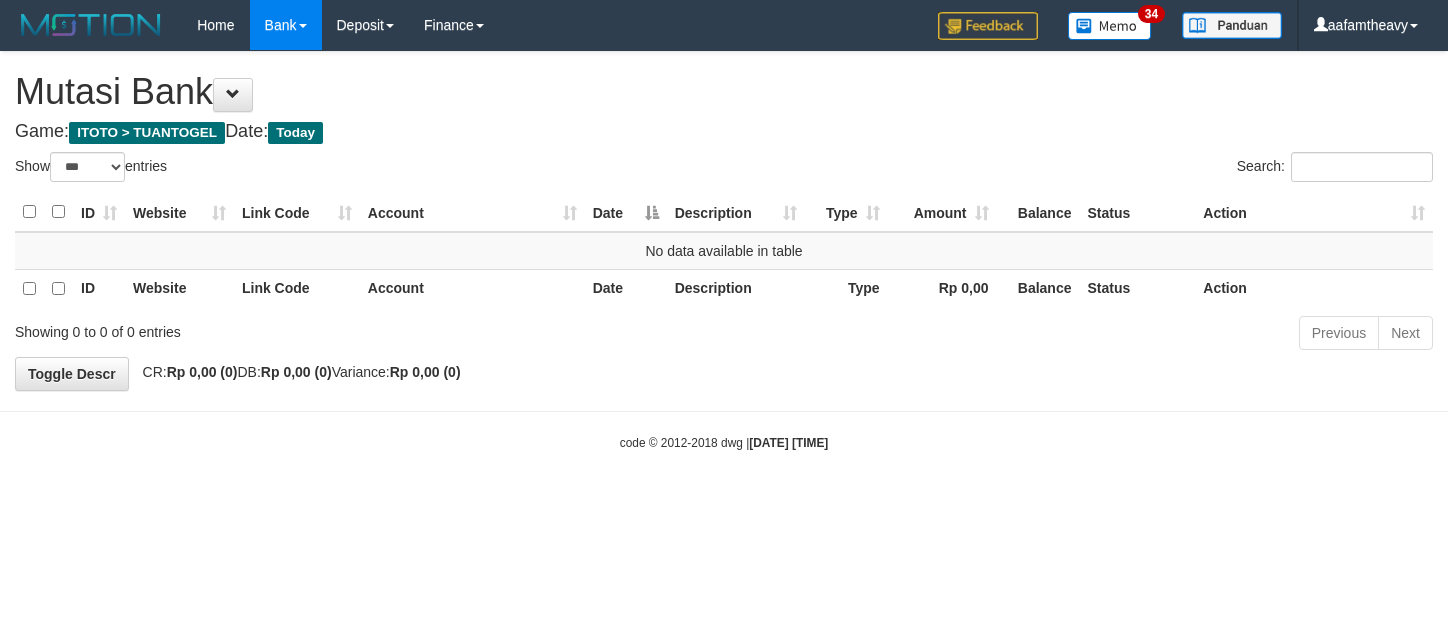 select on "***" 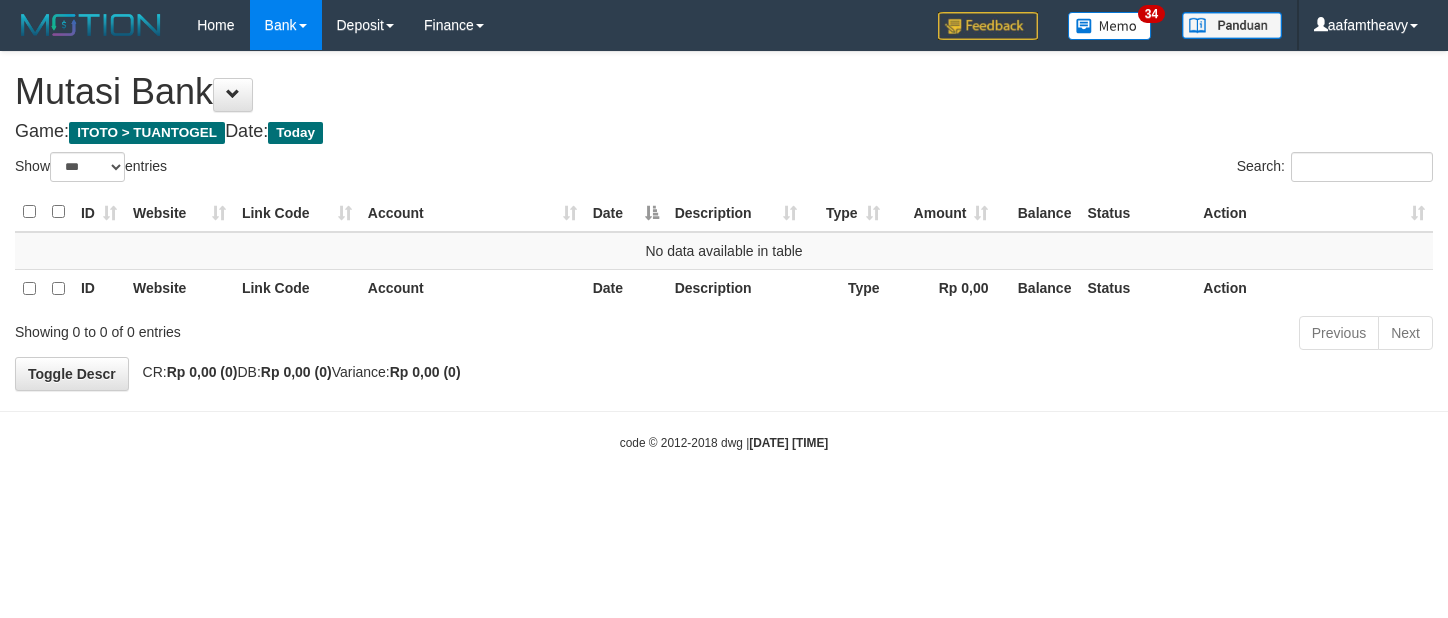 scroll, scrollTop: 0, scrollLeft: 0, axis: both 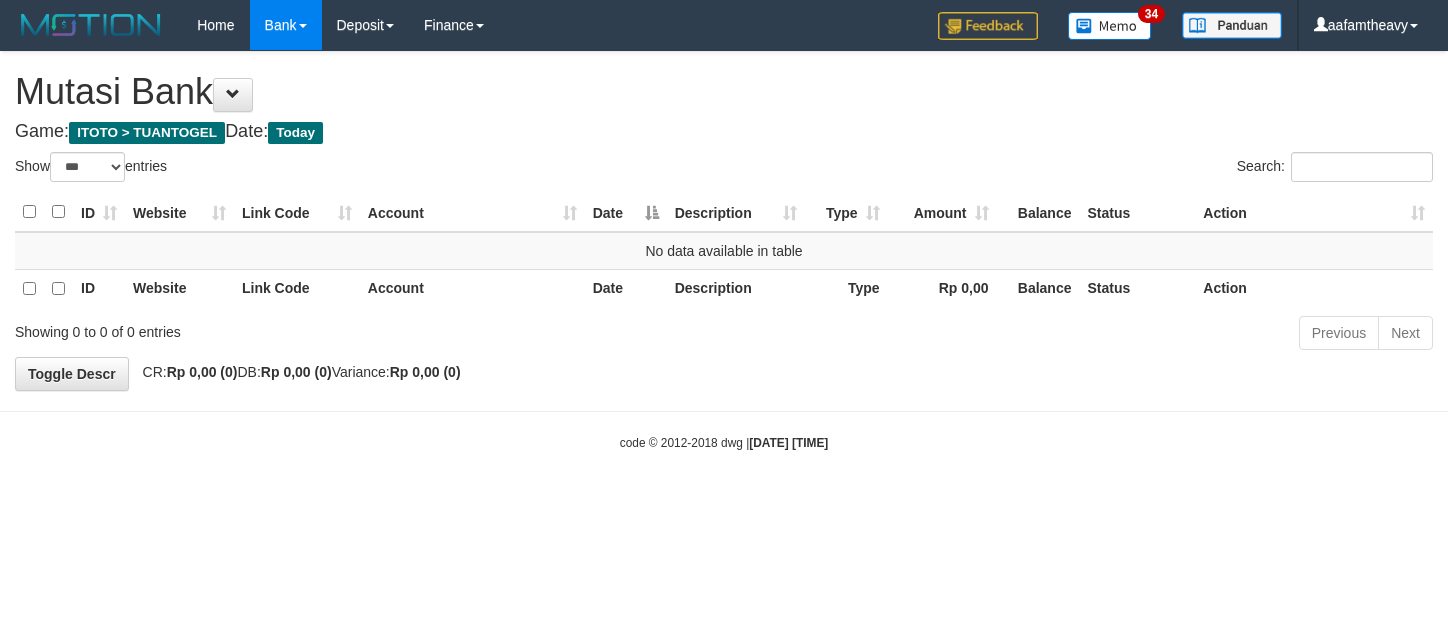 select on "***" 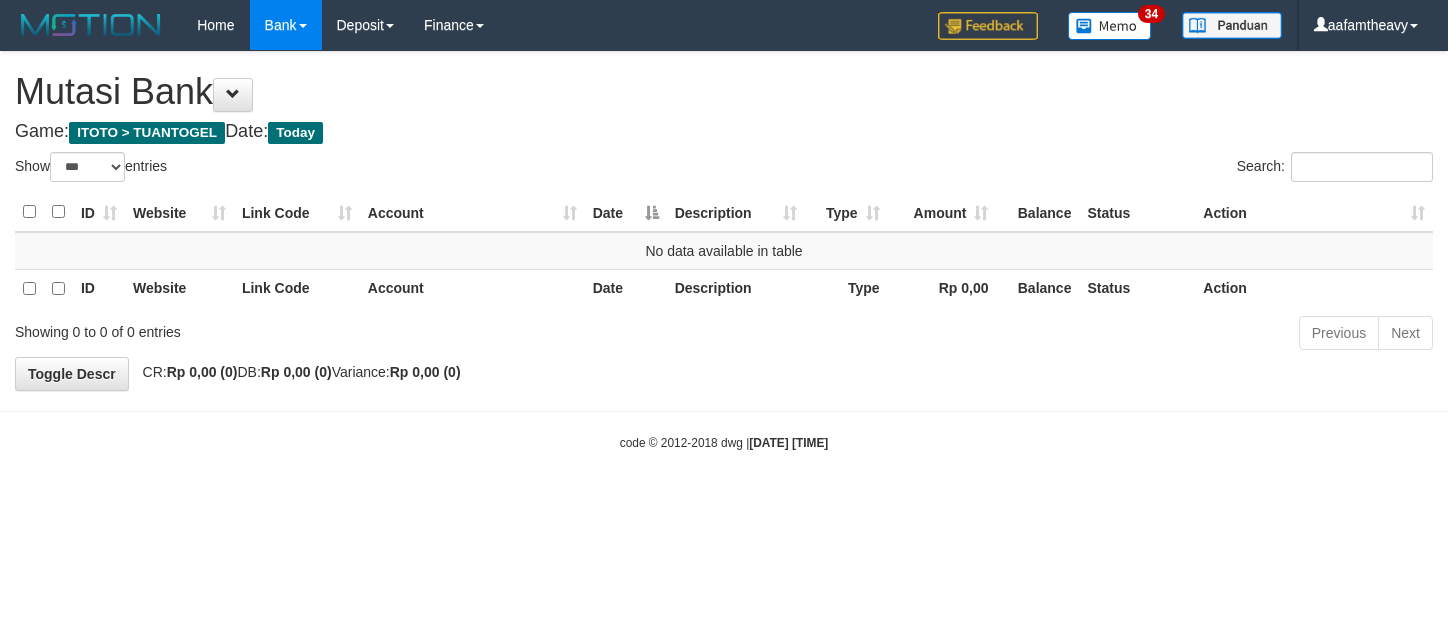 scroll, scrollTop: 0, scrollLeft: 0, axis: both 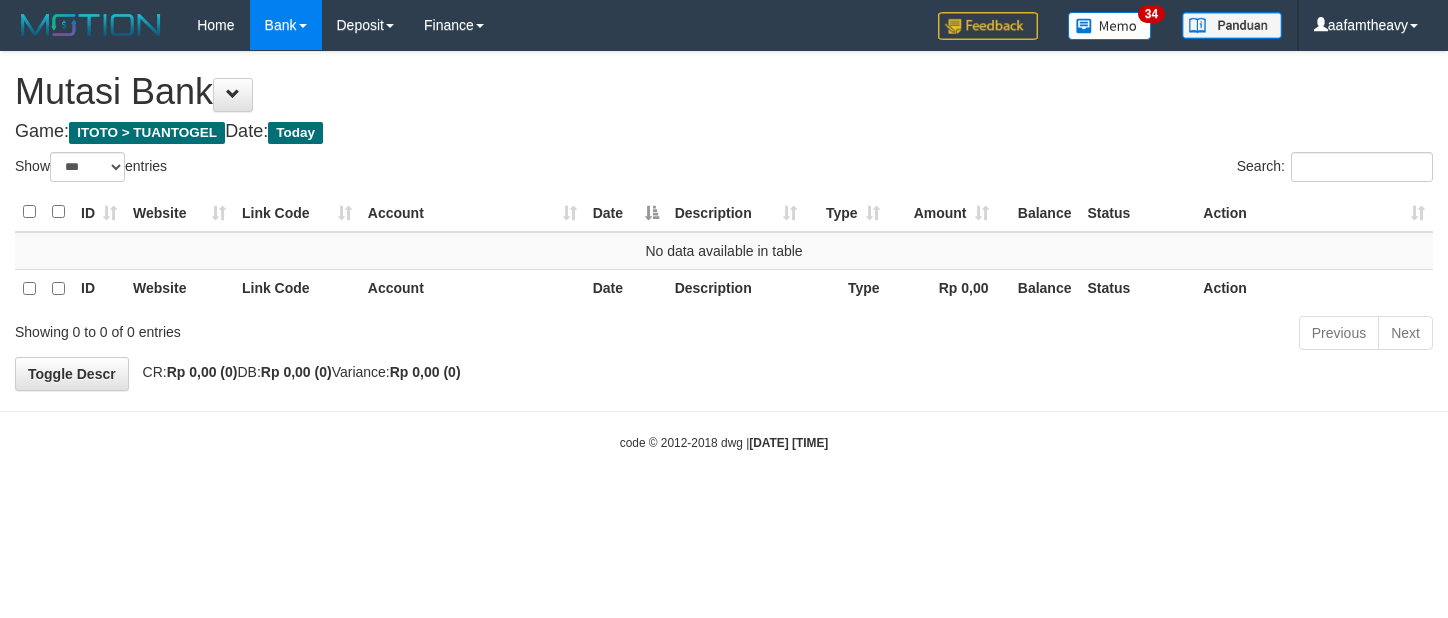 select on "***" 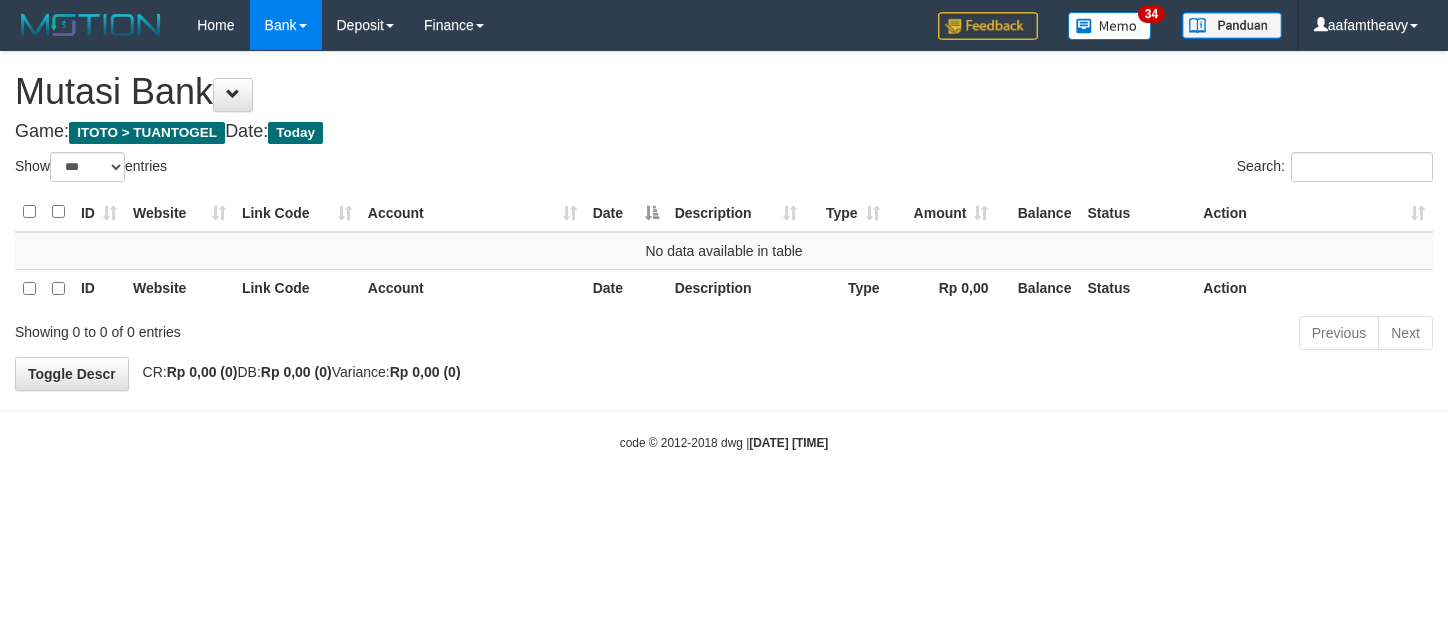scroll, scrollTop: 0, scrollLeft: 0, axis: both 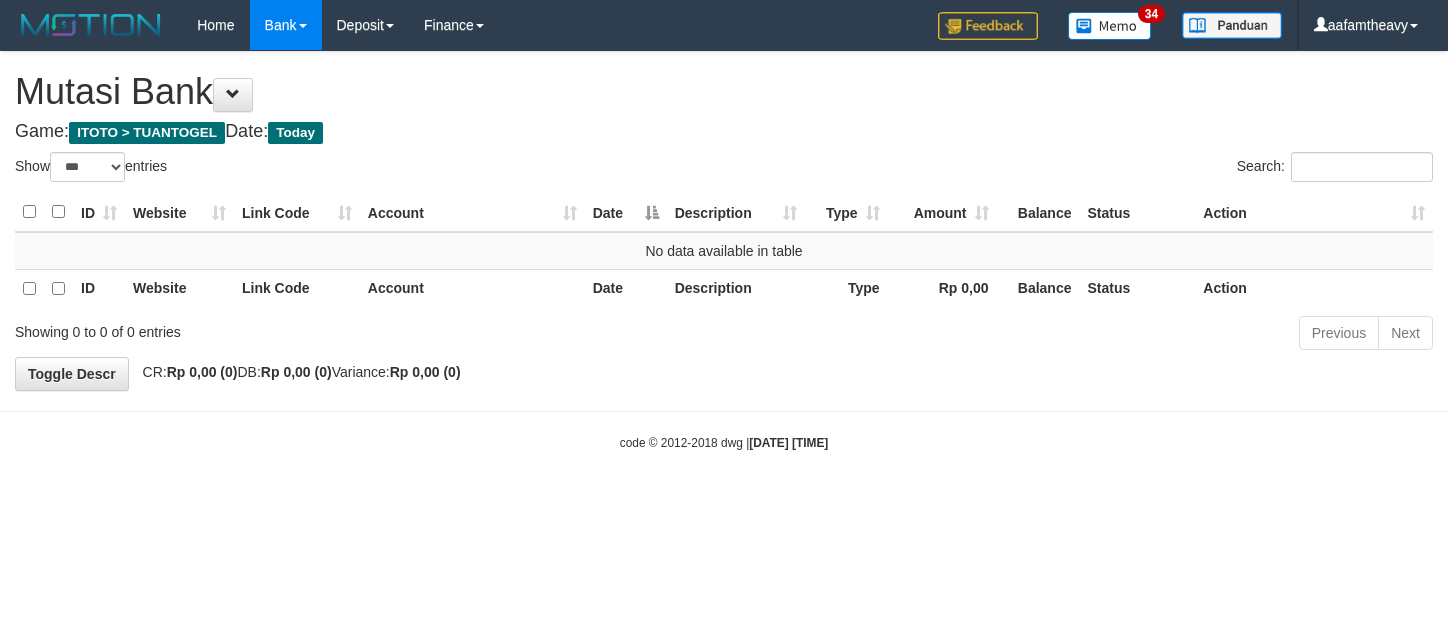 select on "***" 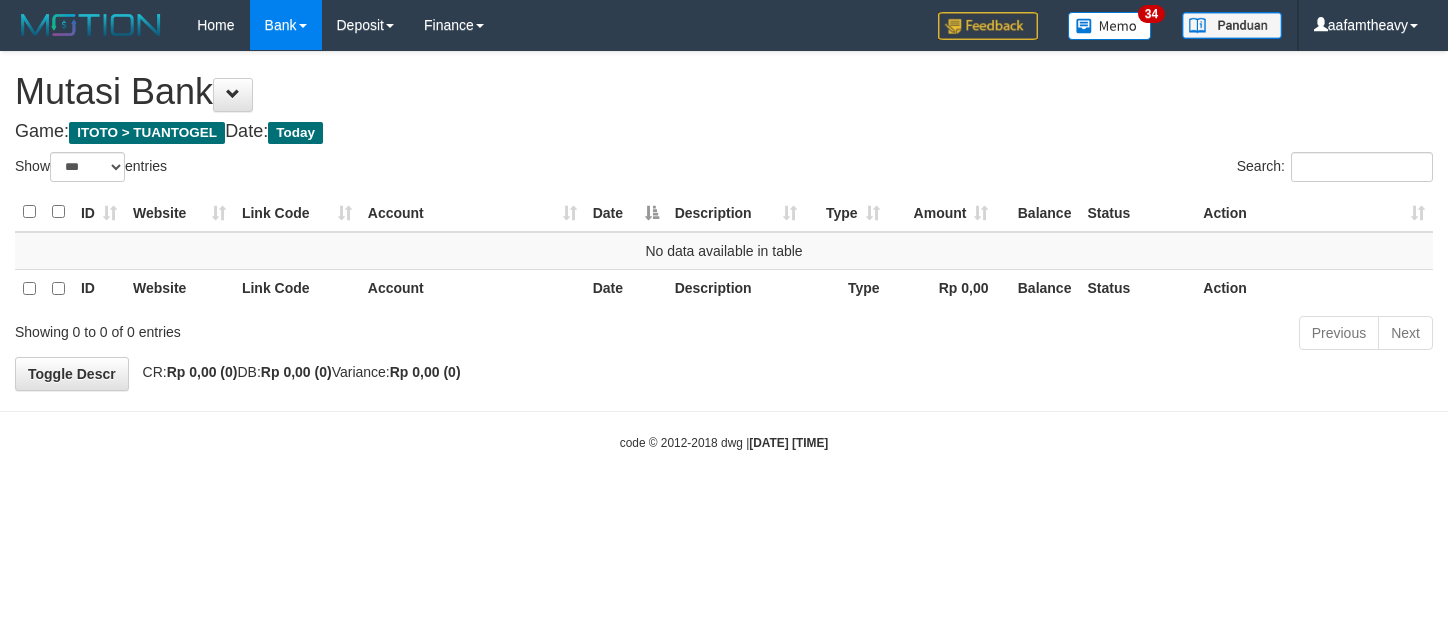 scroll, scrollTop: 0, scrollLeft: 0, axis: both 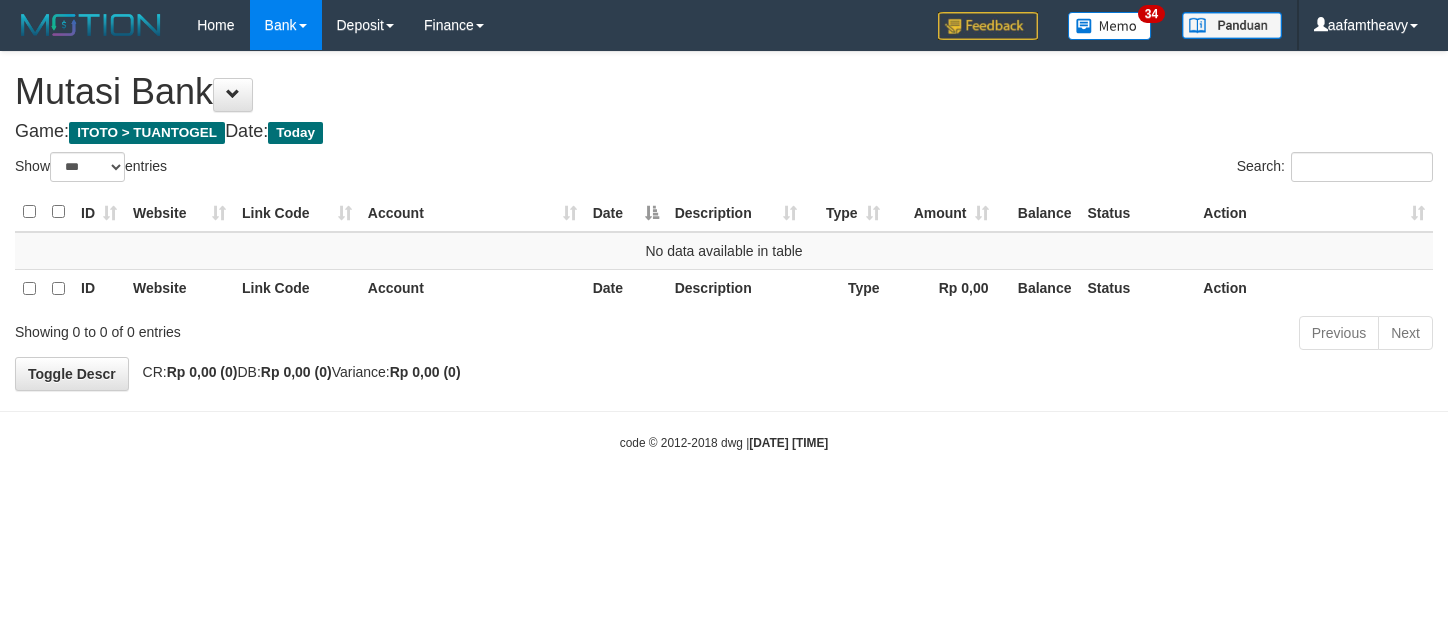 select on "***" 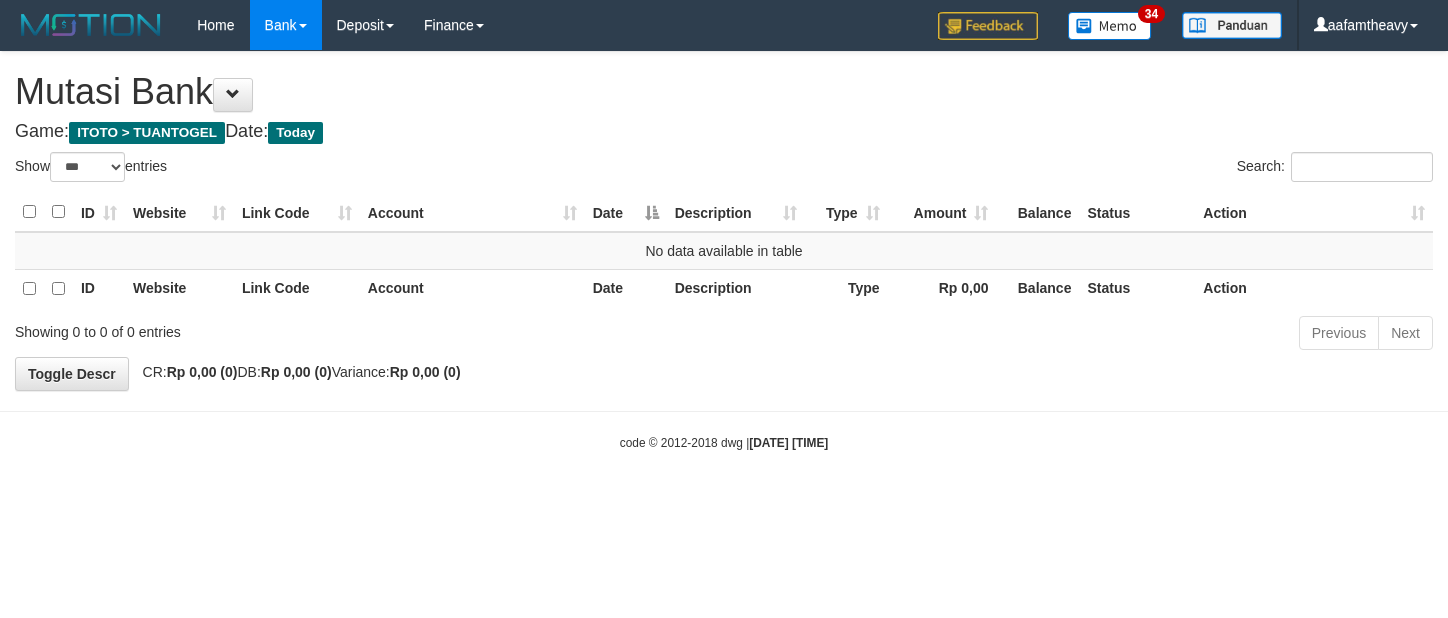 scroll, scrollTop: 0, scrollLeft: 0, axis: both 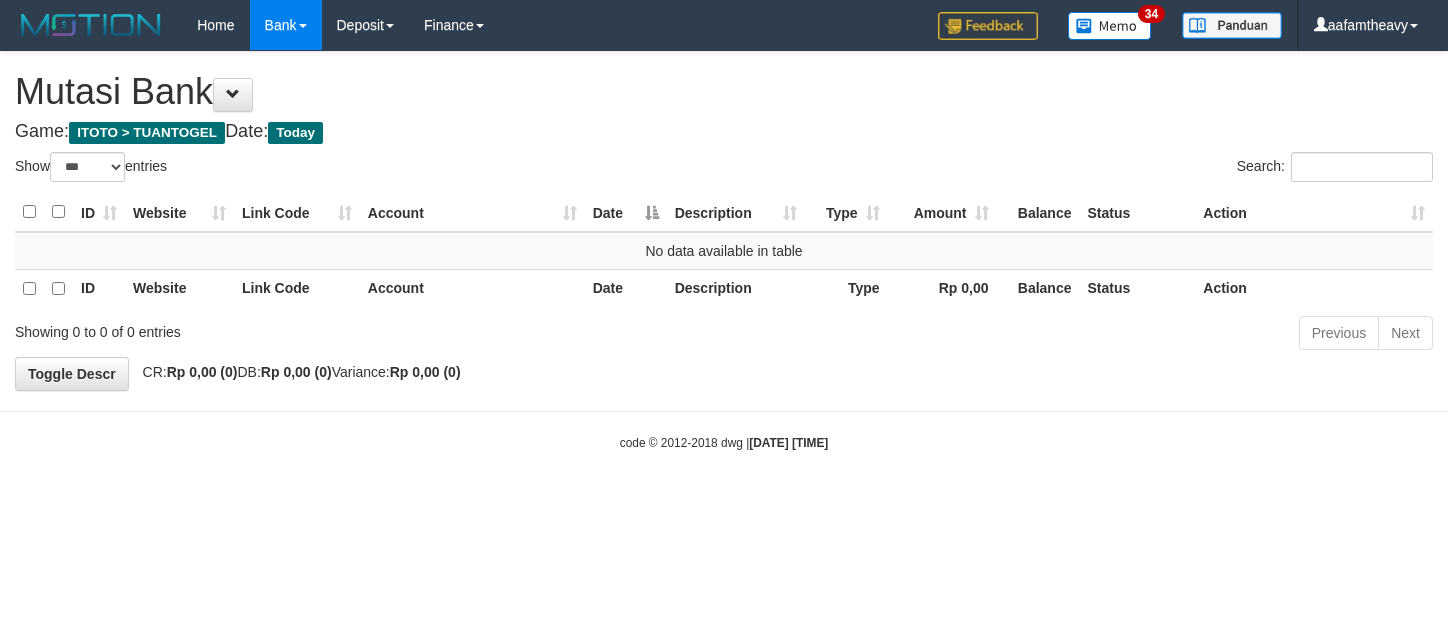 select on "***" 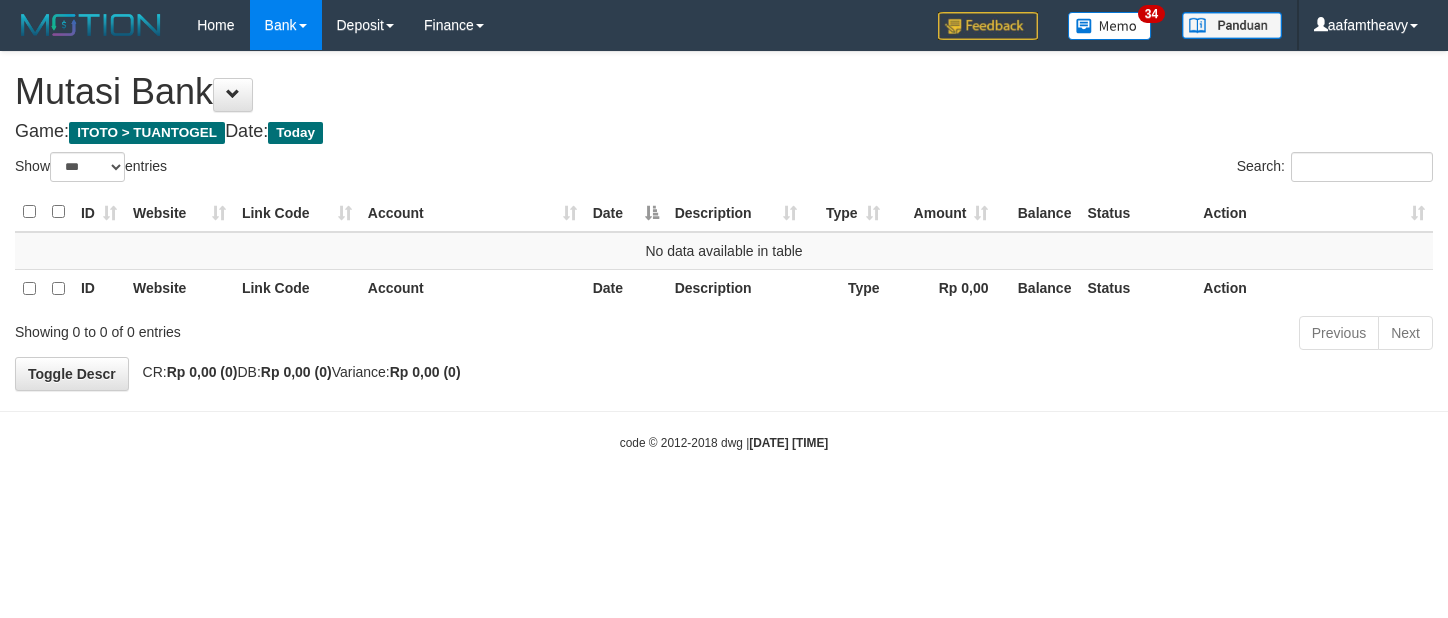 scroll, scrollTop: 0, scrollLeft: 0, axis: both 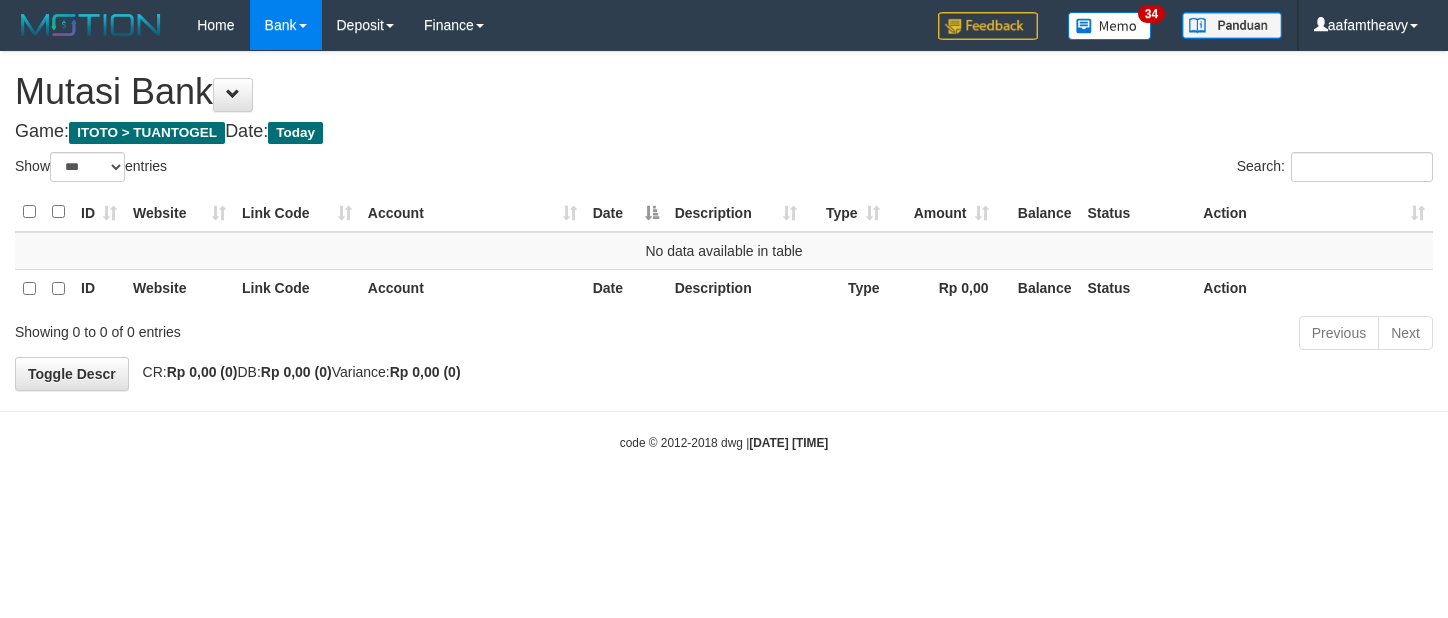 select on "***" 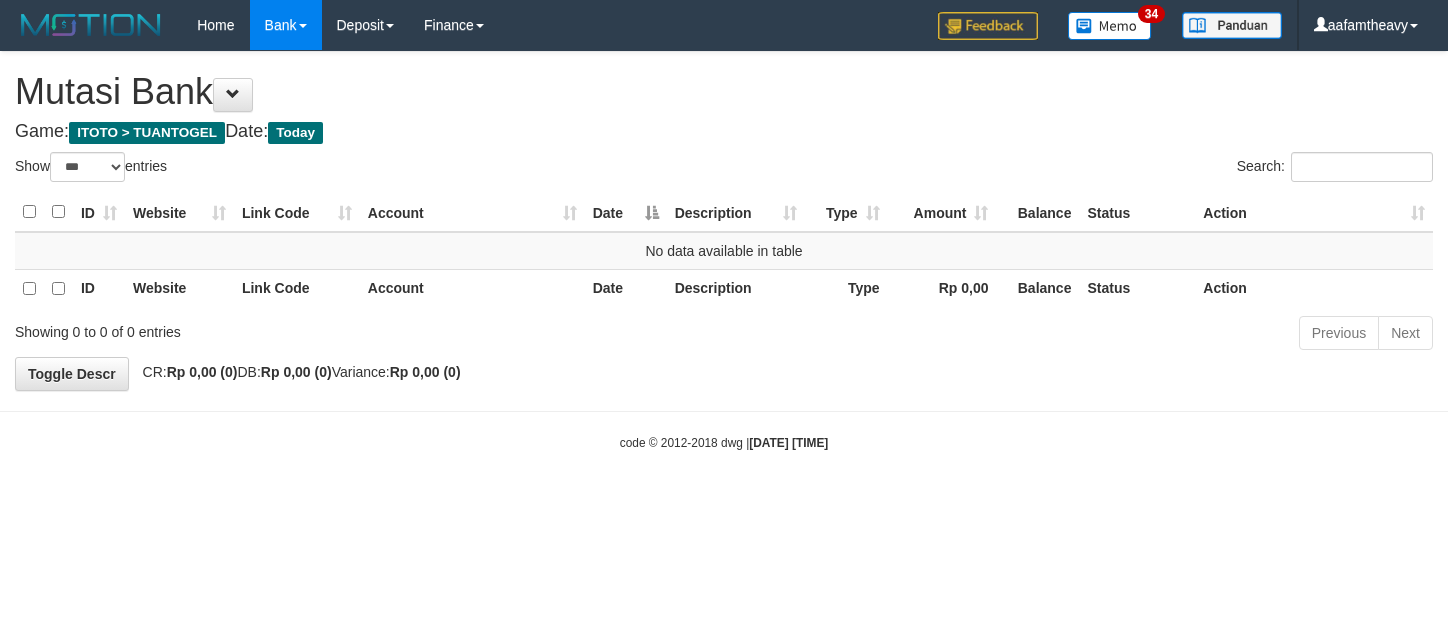 scroll, scrollTop: 0, scrollLeft: 0, axis: both 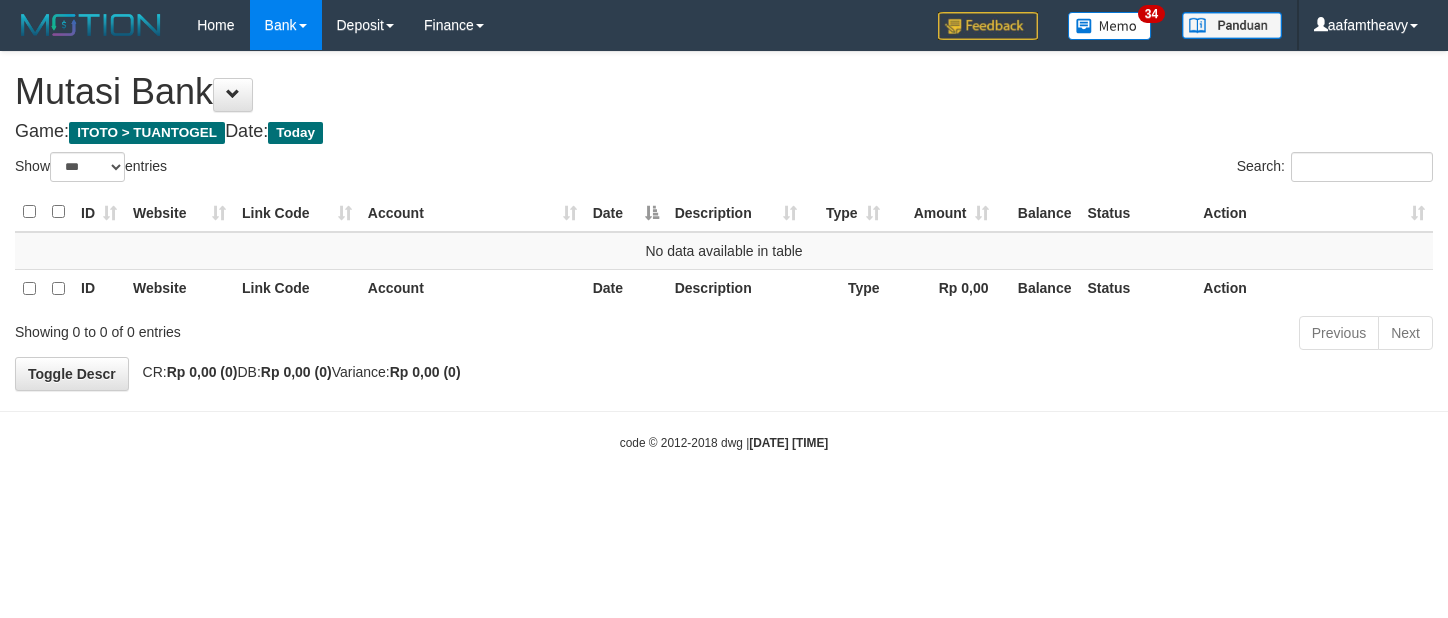 select on "***" 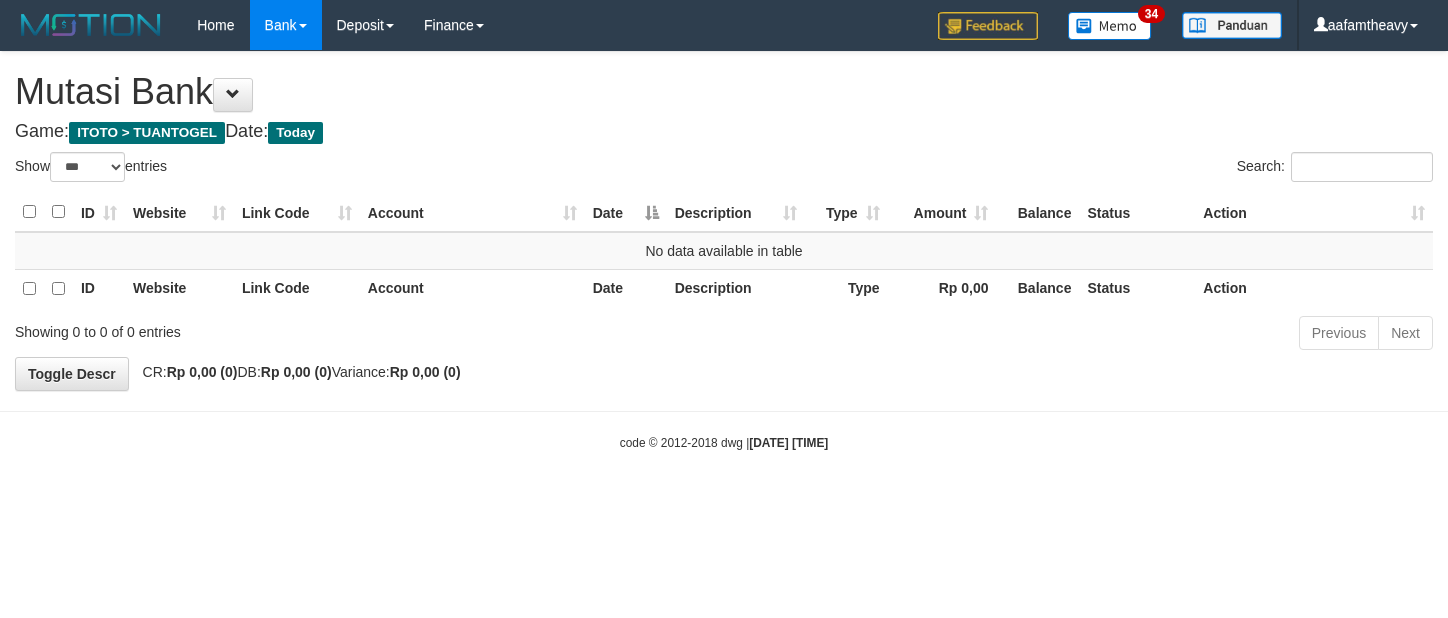 scroll, scrollTop: 0, scrollLeft: 0, axis: both 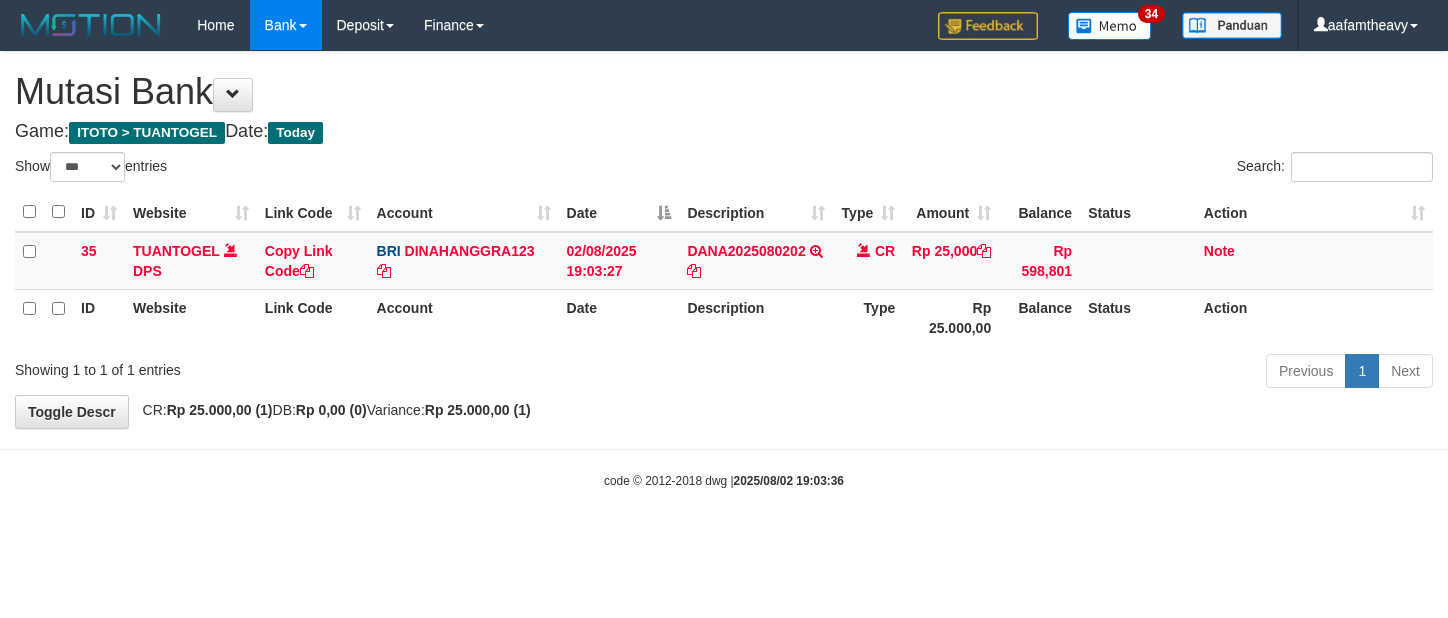 select on "***" 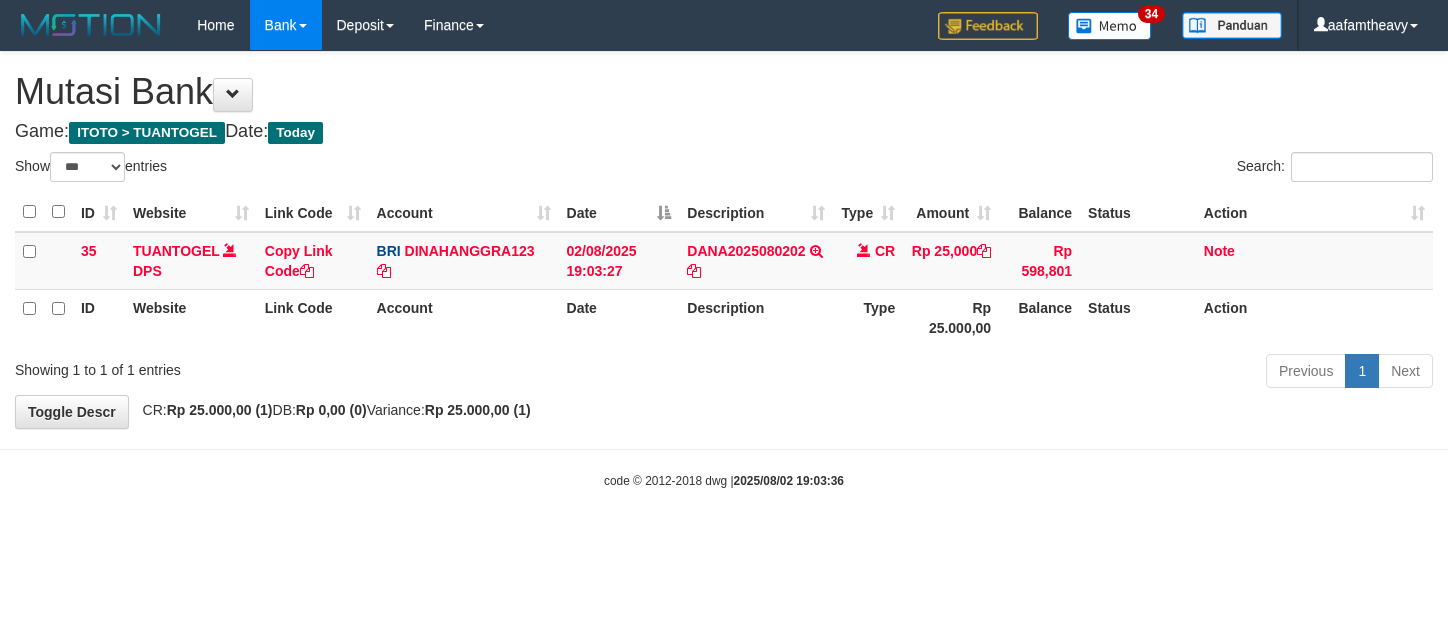 scroll, scrollTop: 0, scrollLeft: 0, axis: both 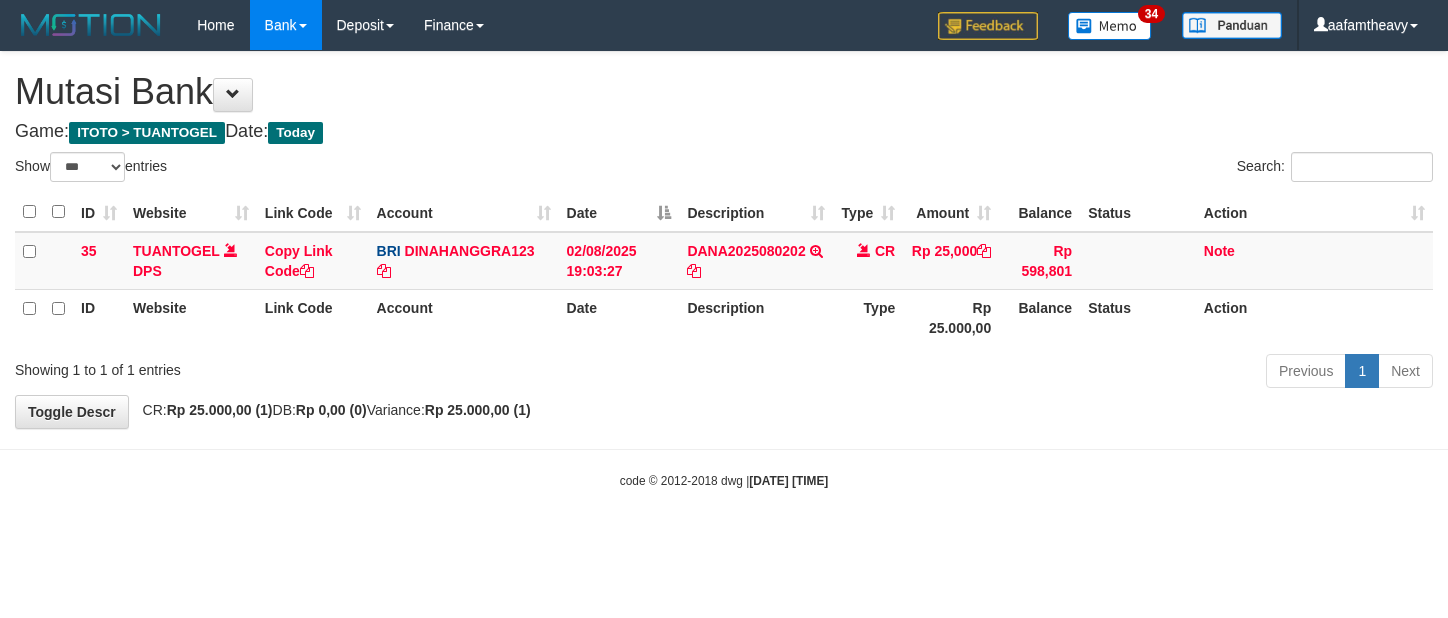select on "***" 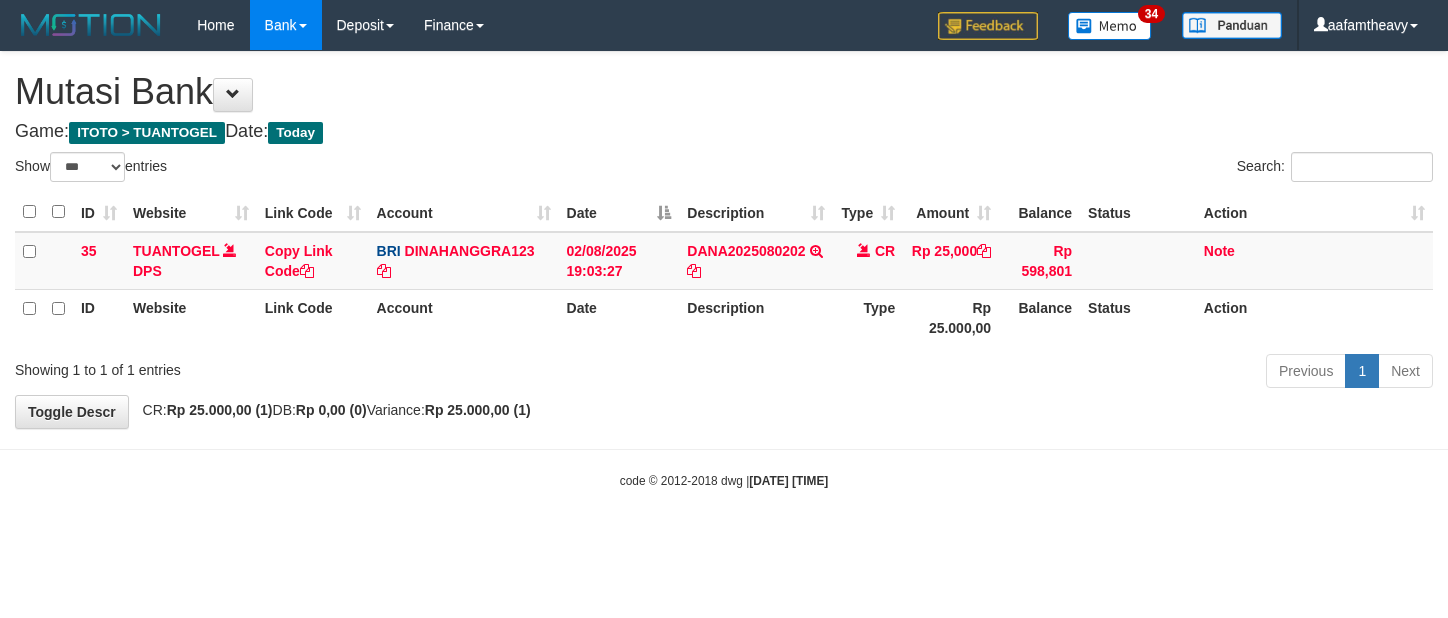 scroll, scrollTop: 0, scrollLeft: 0, axis: both 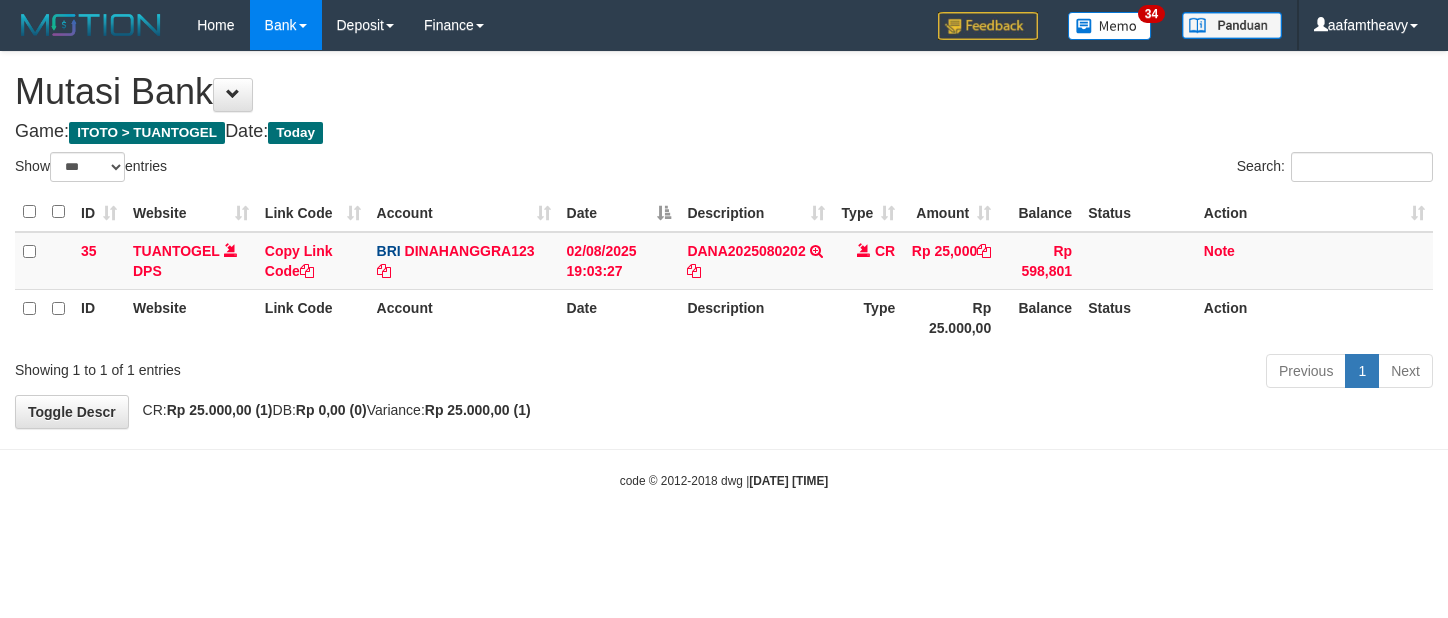 select on "***" 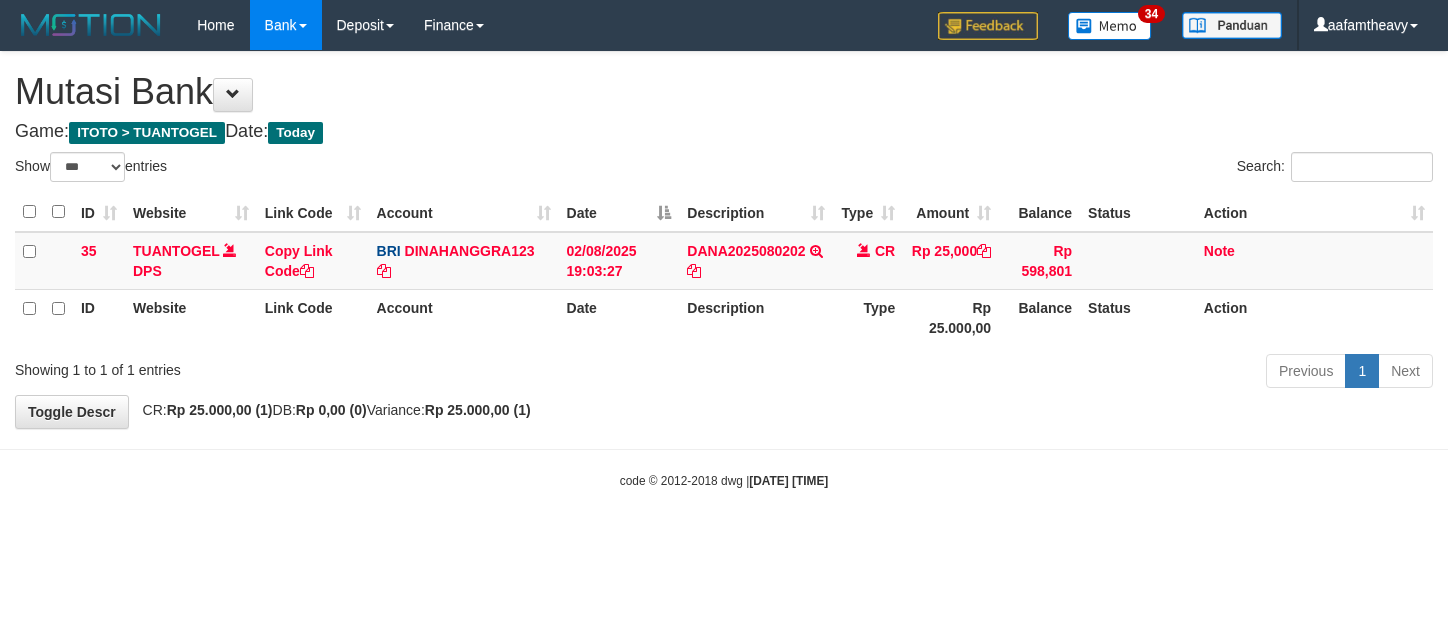 scroll, scrollTop: 0, scrollLeft: 0, axis: both 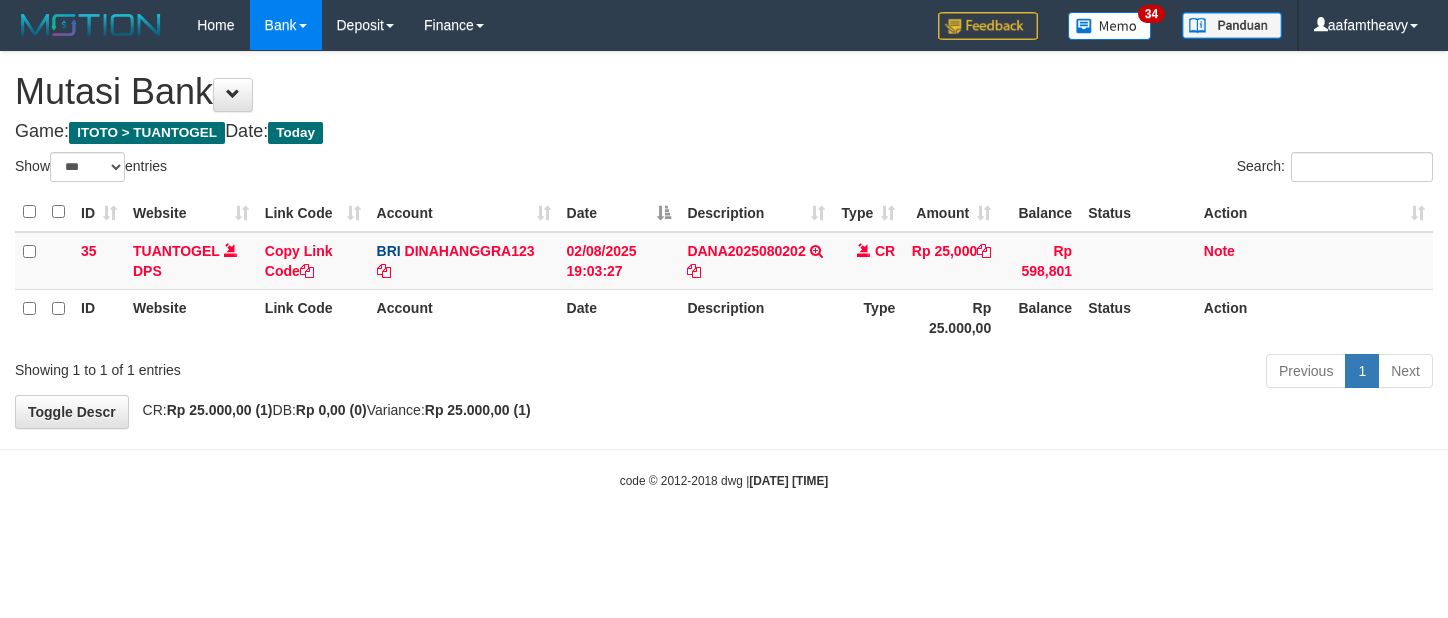 select on "***" 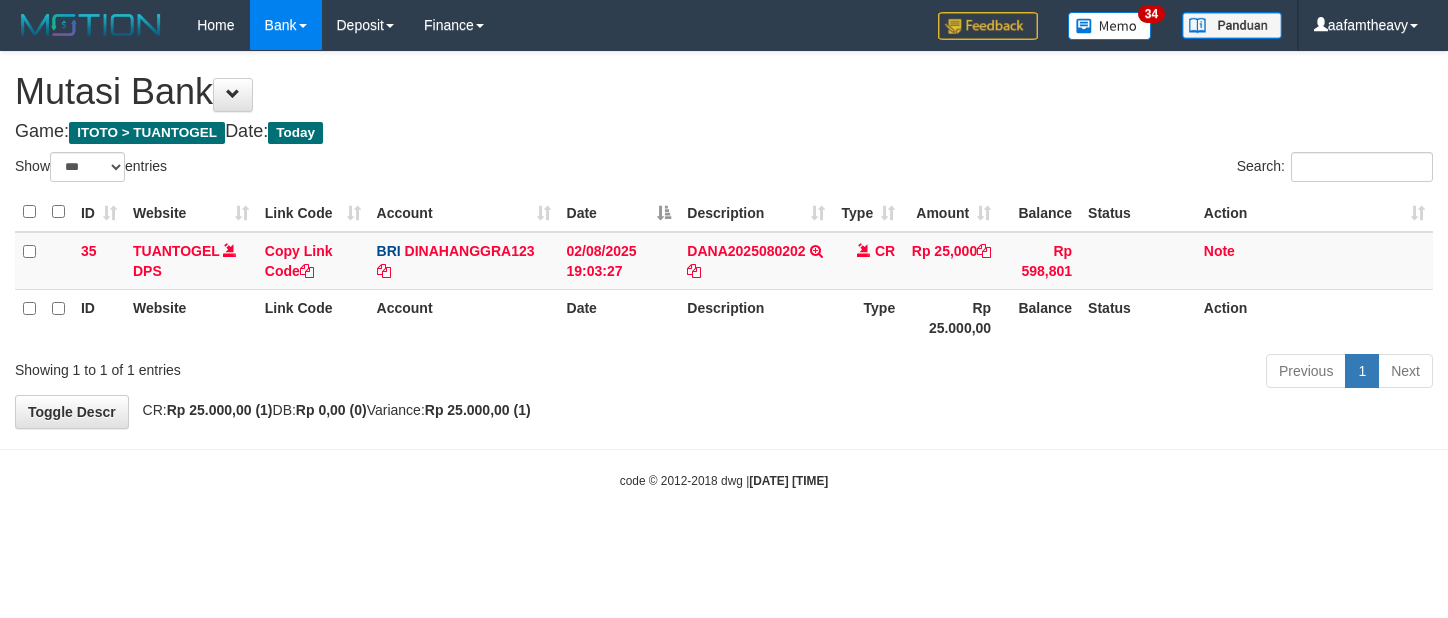scroll, scrollTop: 0, scrollLeft: 0, axis: both 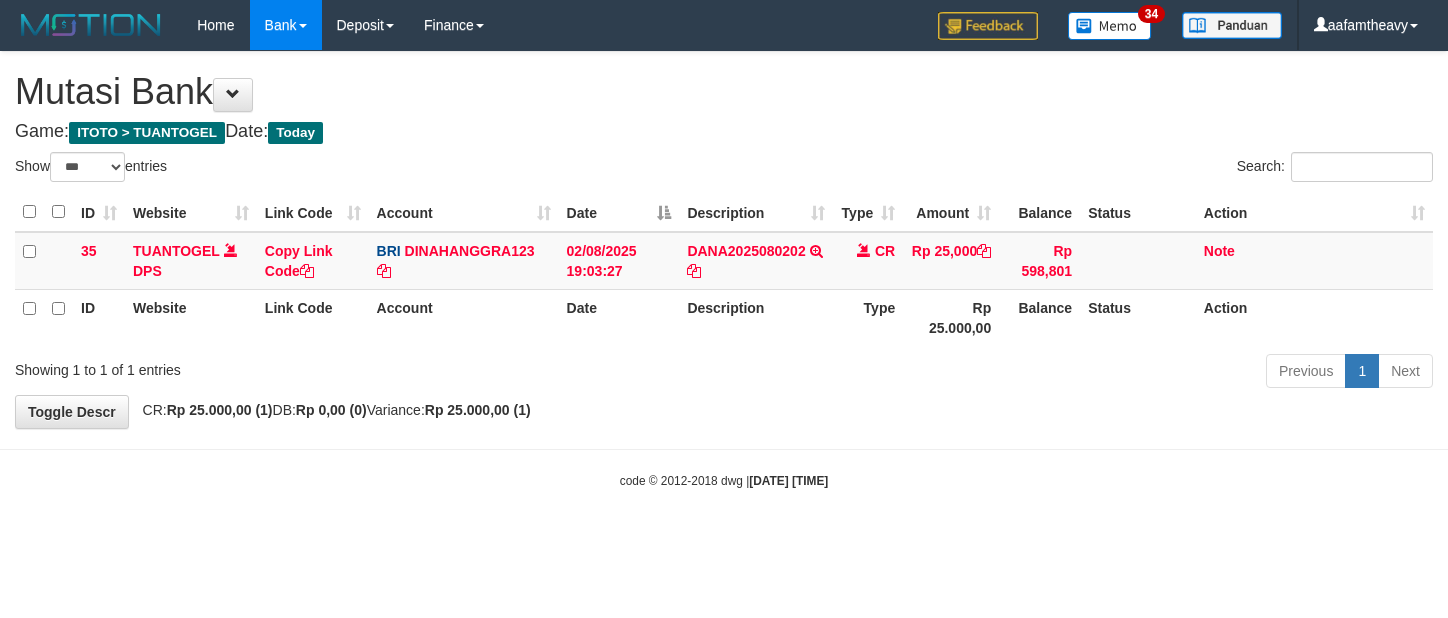 select on "***" 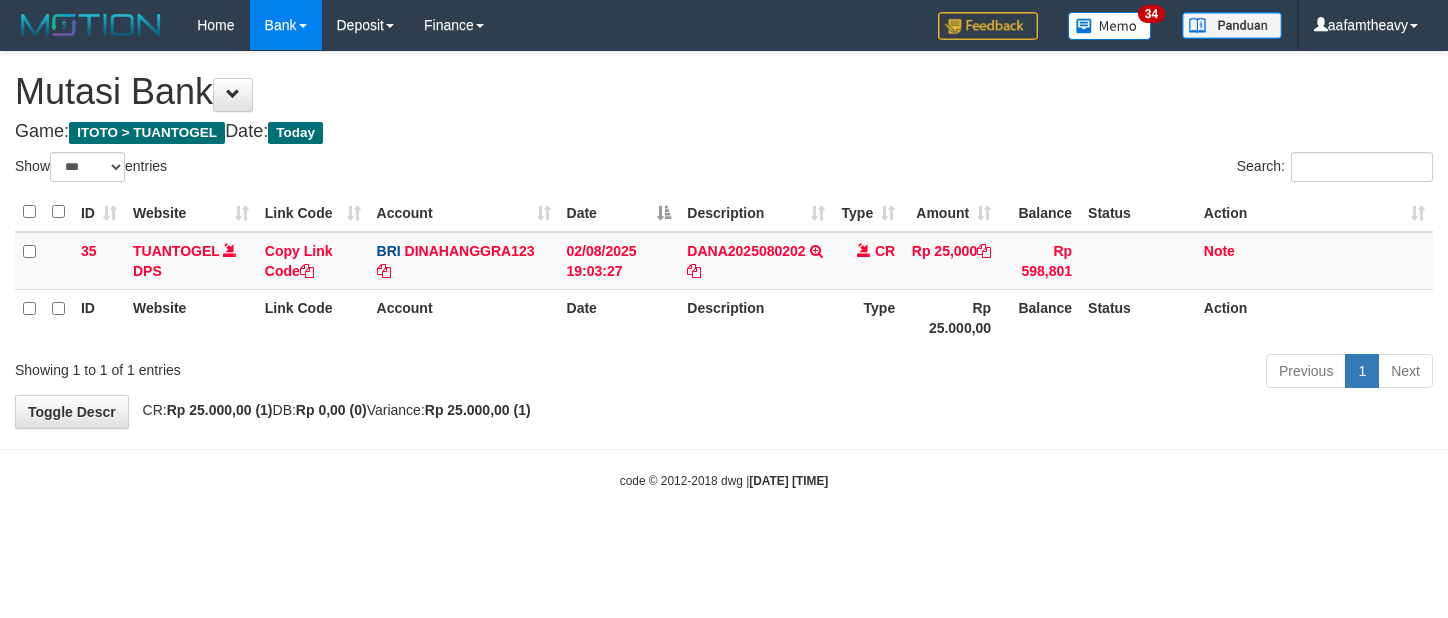 scroll, scrollTop: 0, scrollLeft: 0, axis: both 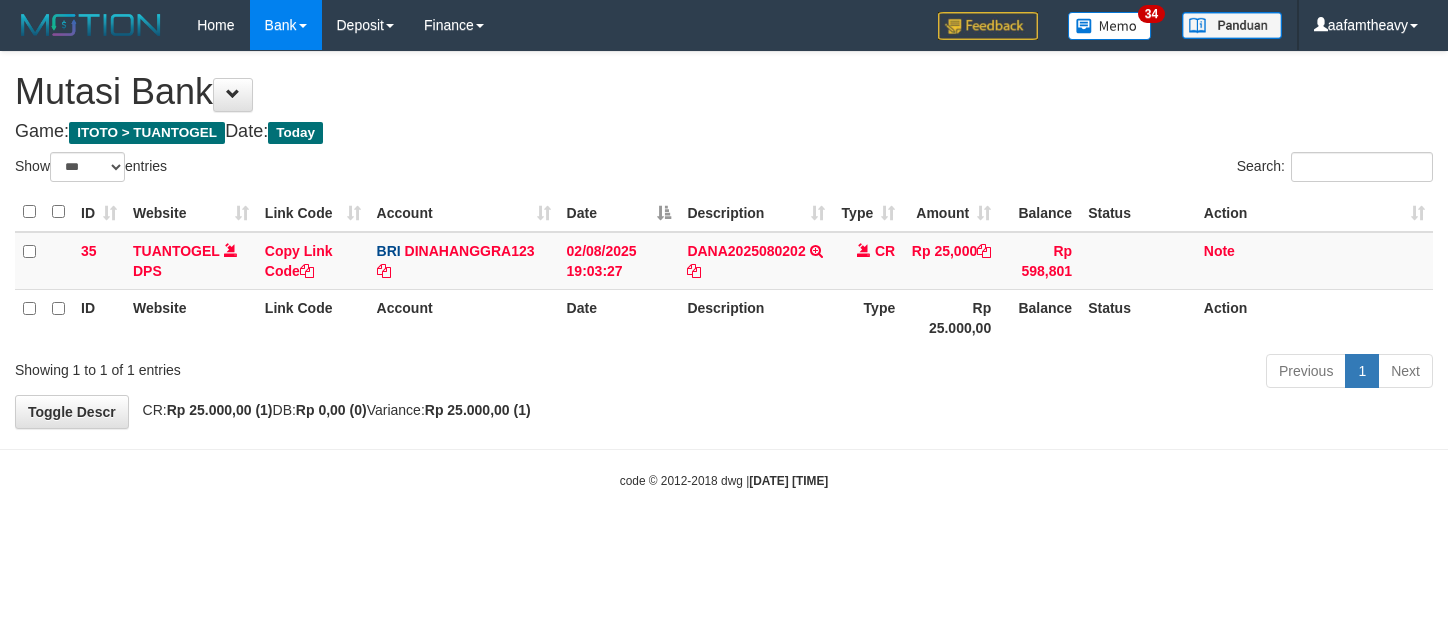 select on "***" 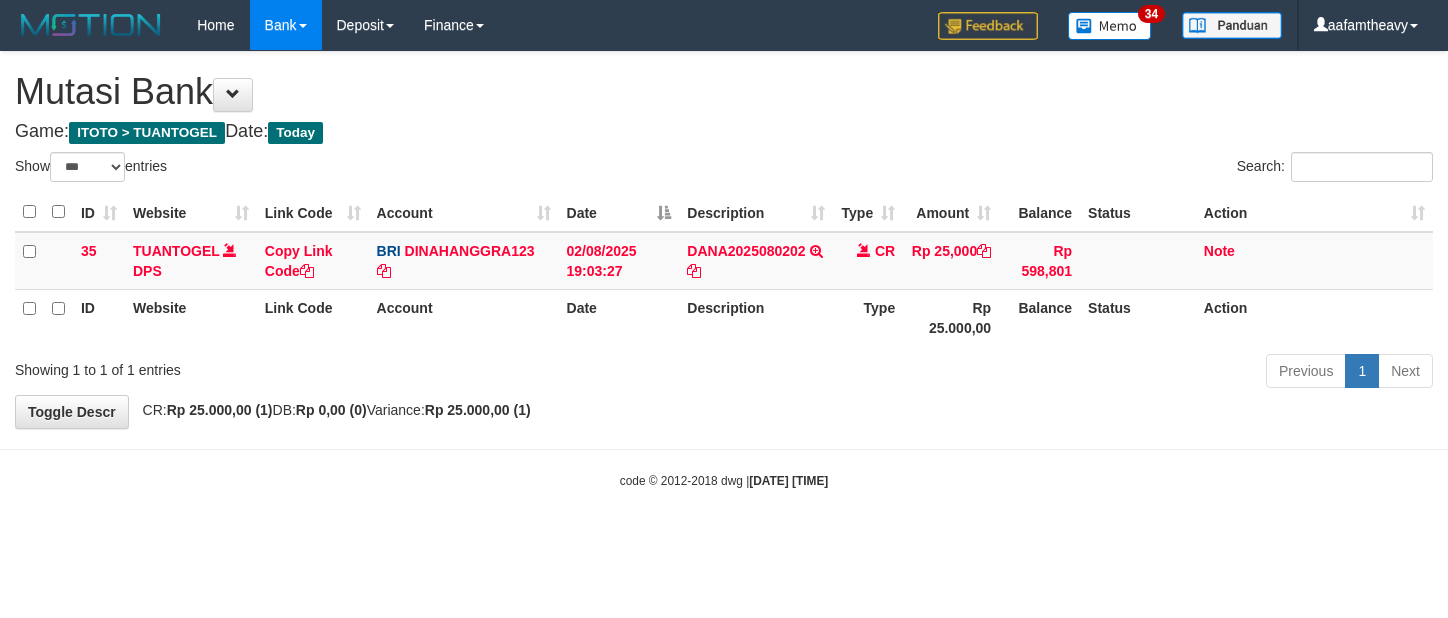 scroll, scrollTop: 0, scrollLeft: 0, axis: both 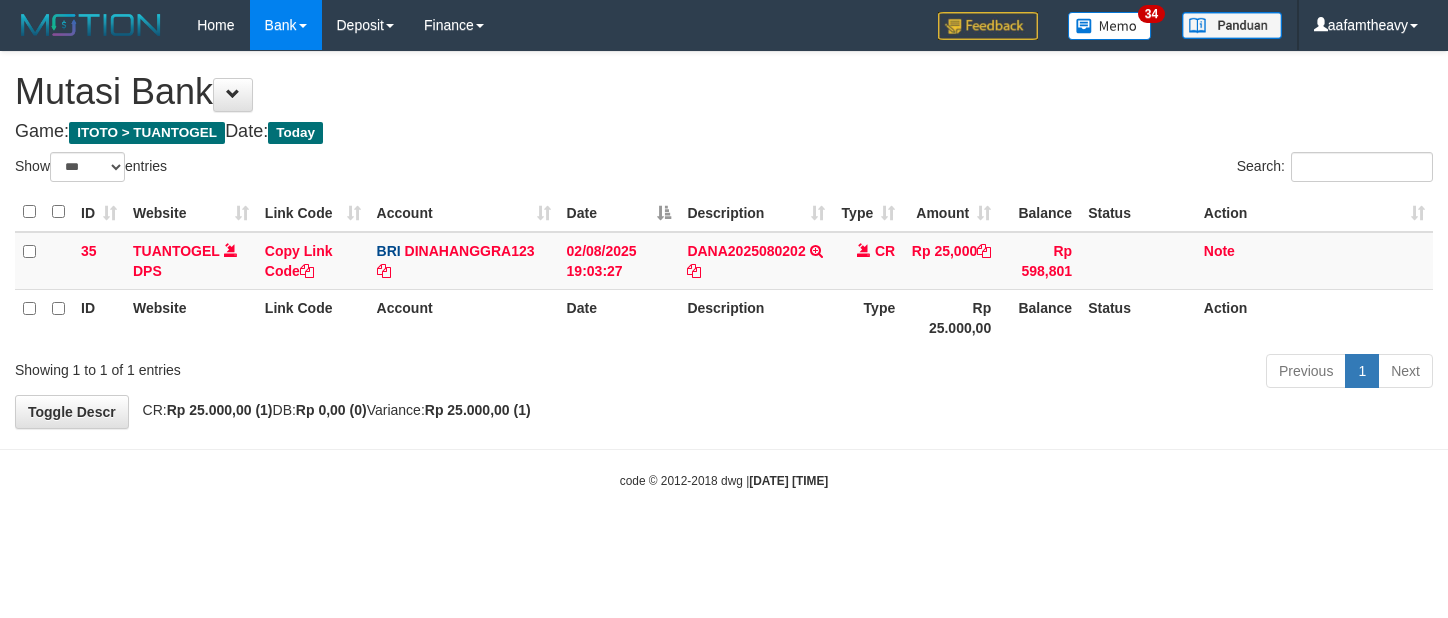 select on "***" 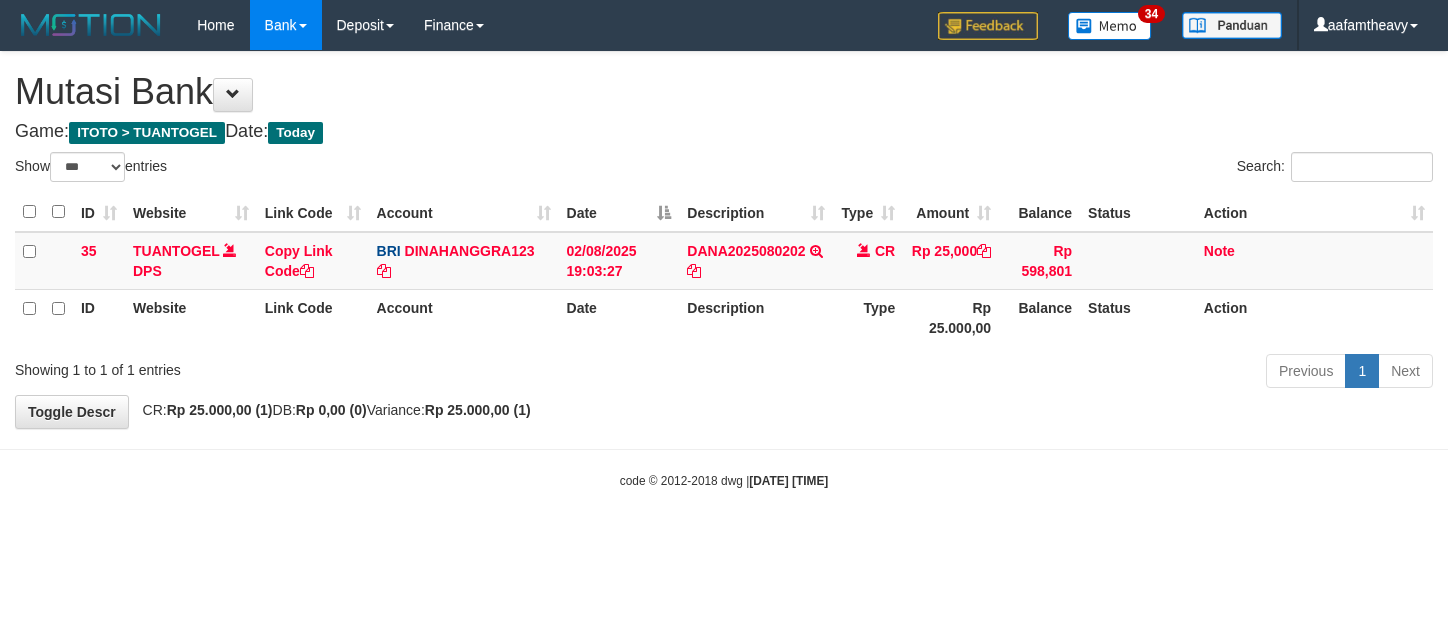 scroll, scrollTop: 0, scrollLeft: 0, axis: both 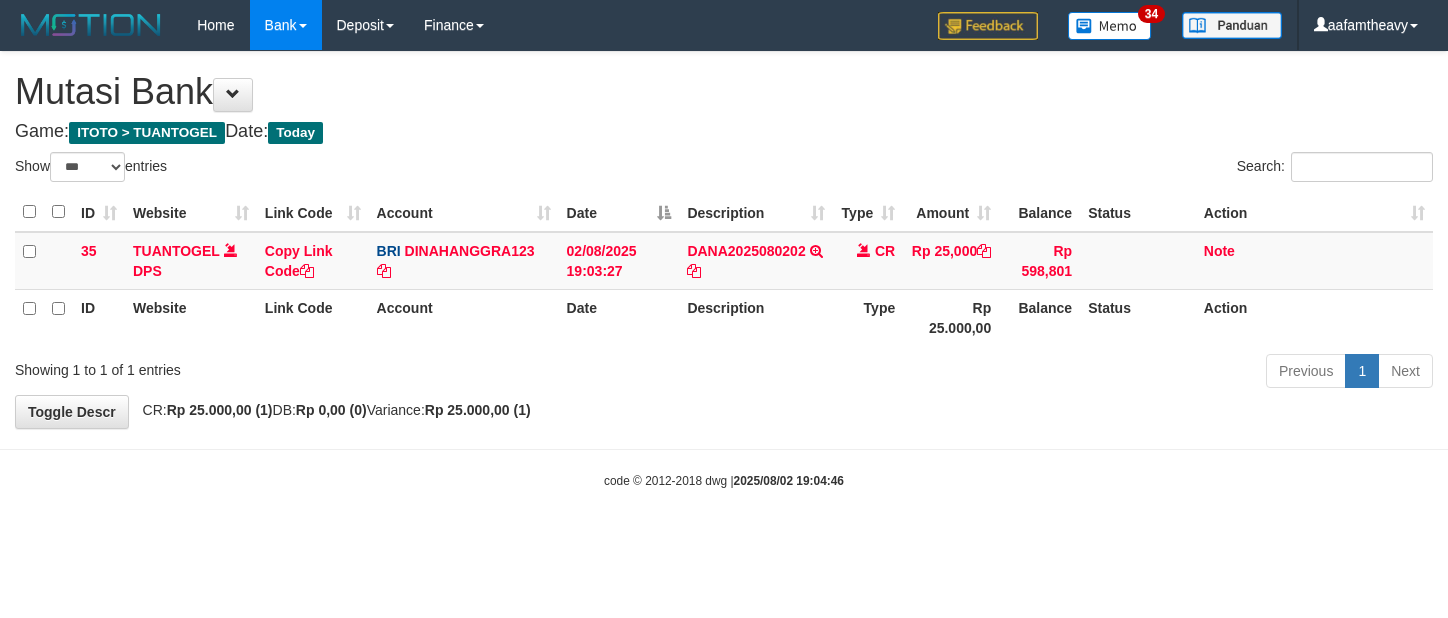 select on "***" 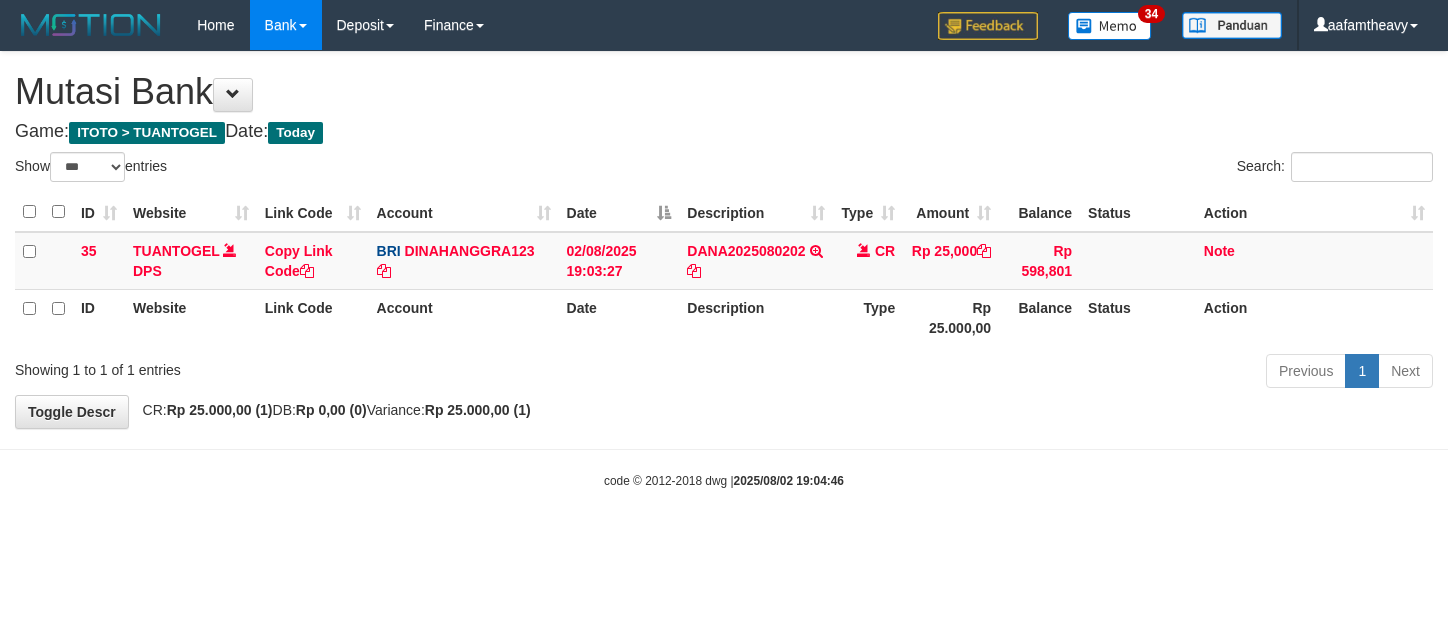 scroll, scrollTop: 0, scrollLeft: 0, axis: both 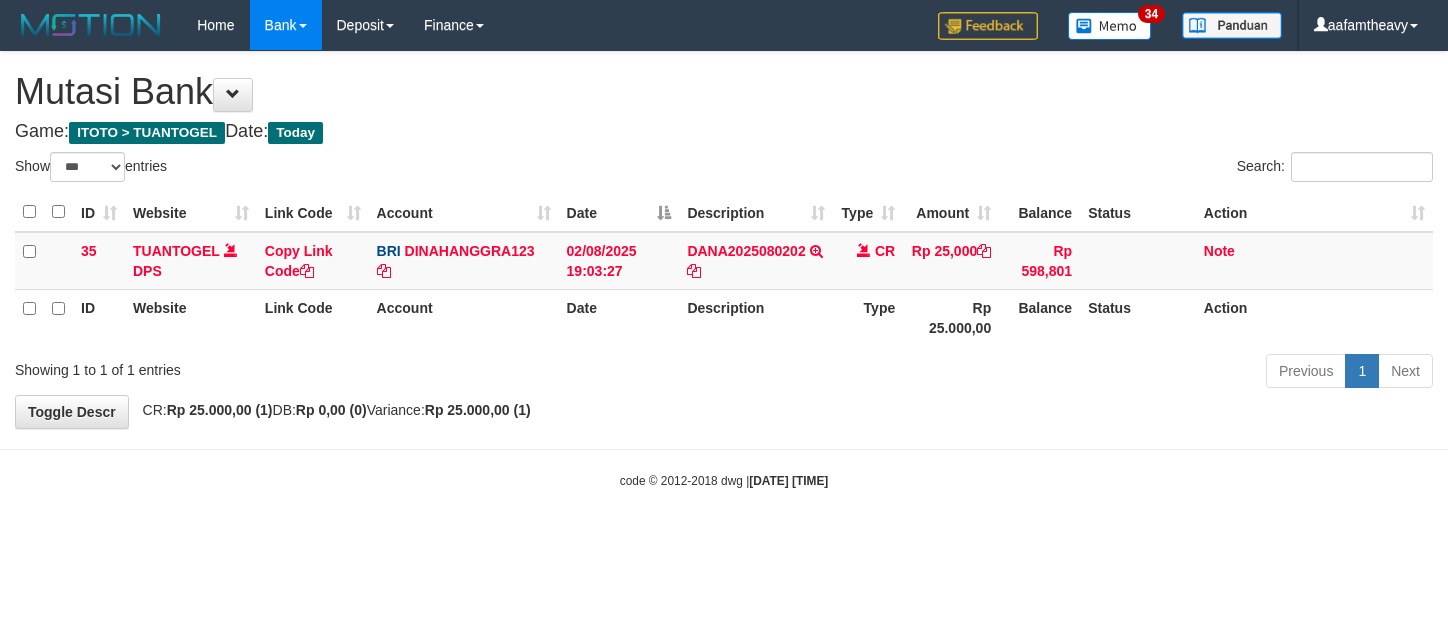 select on "***" 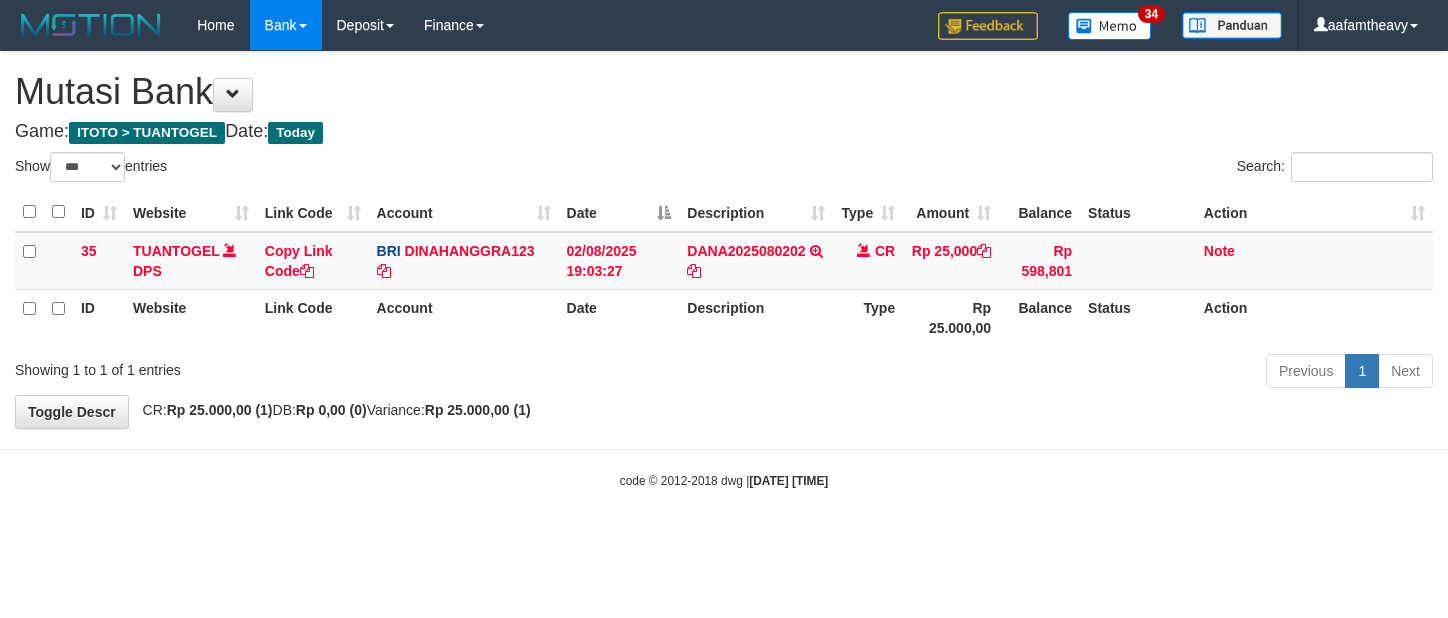 scroll, scrollTop: 0, scrollLeft: 0, axis: both 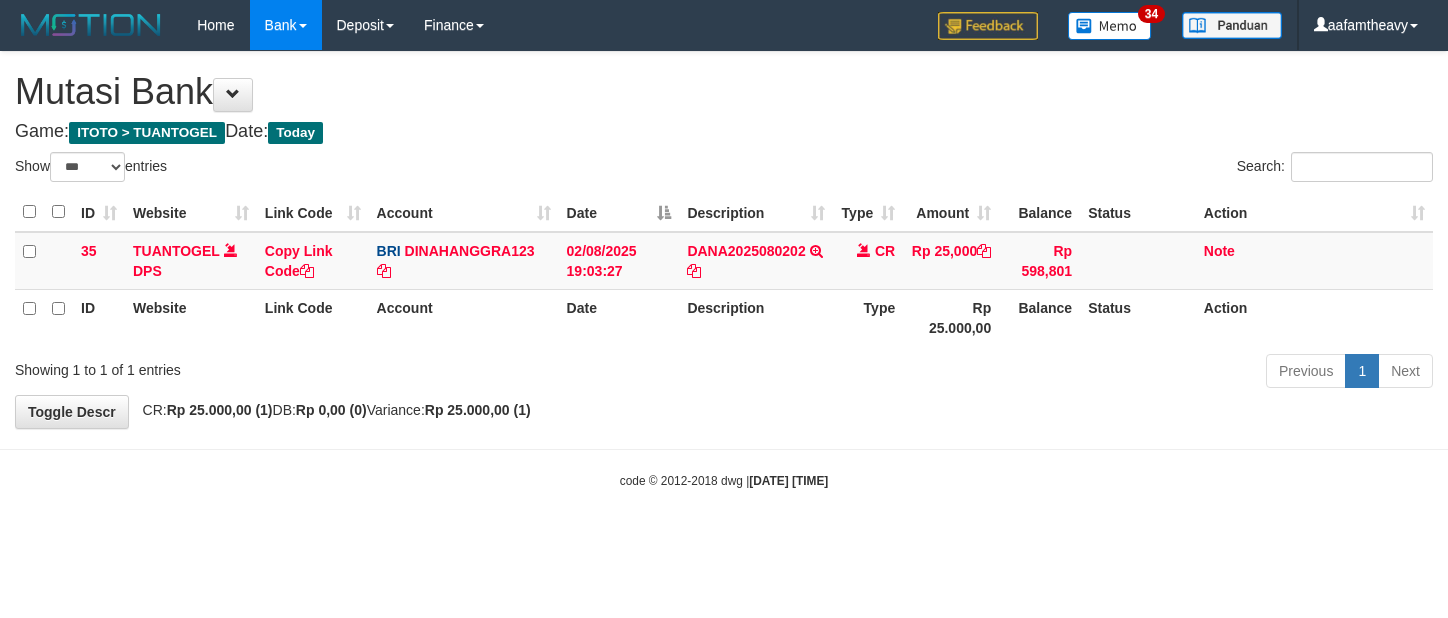 select on "***" 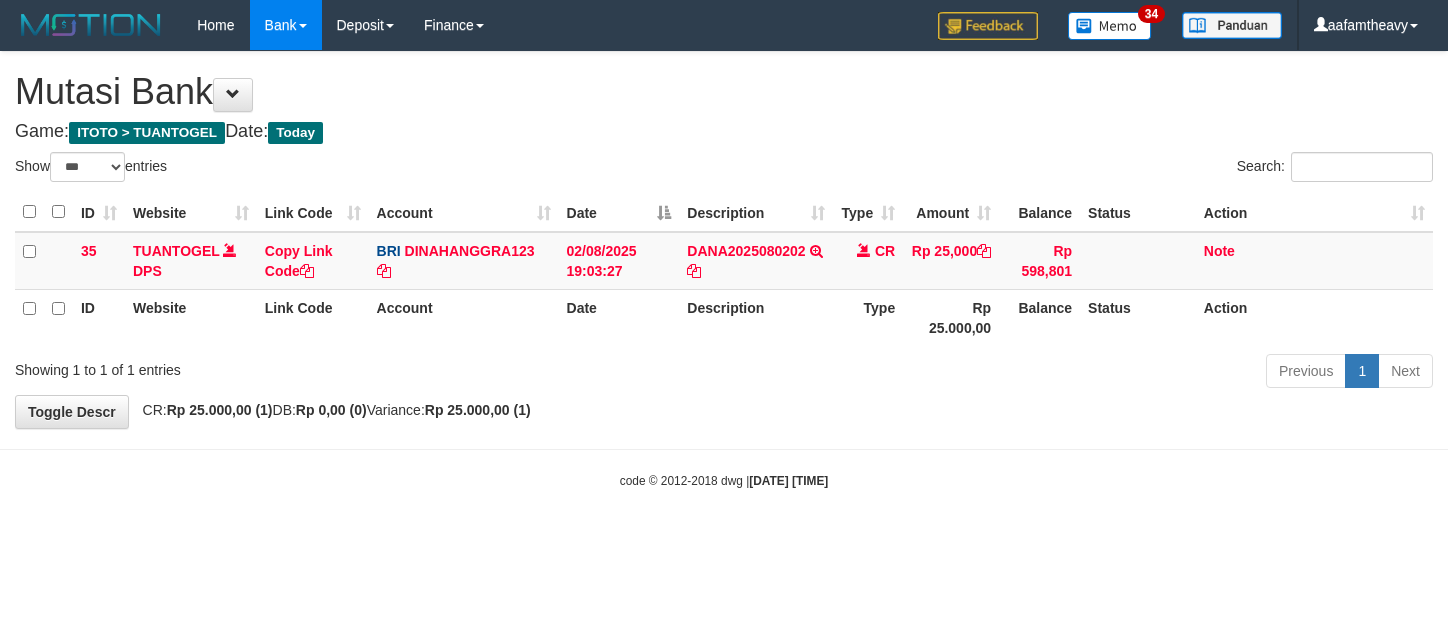 scroll, scrollTop: 0, scrollLeft: 0, axis: both 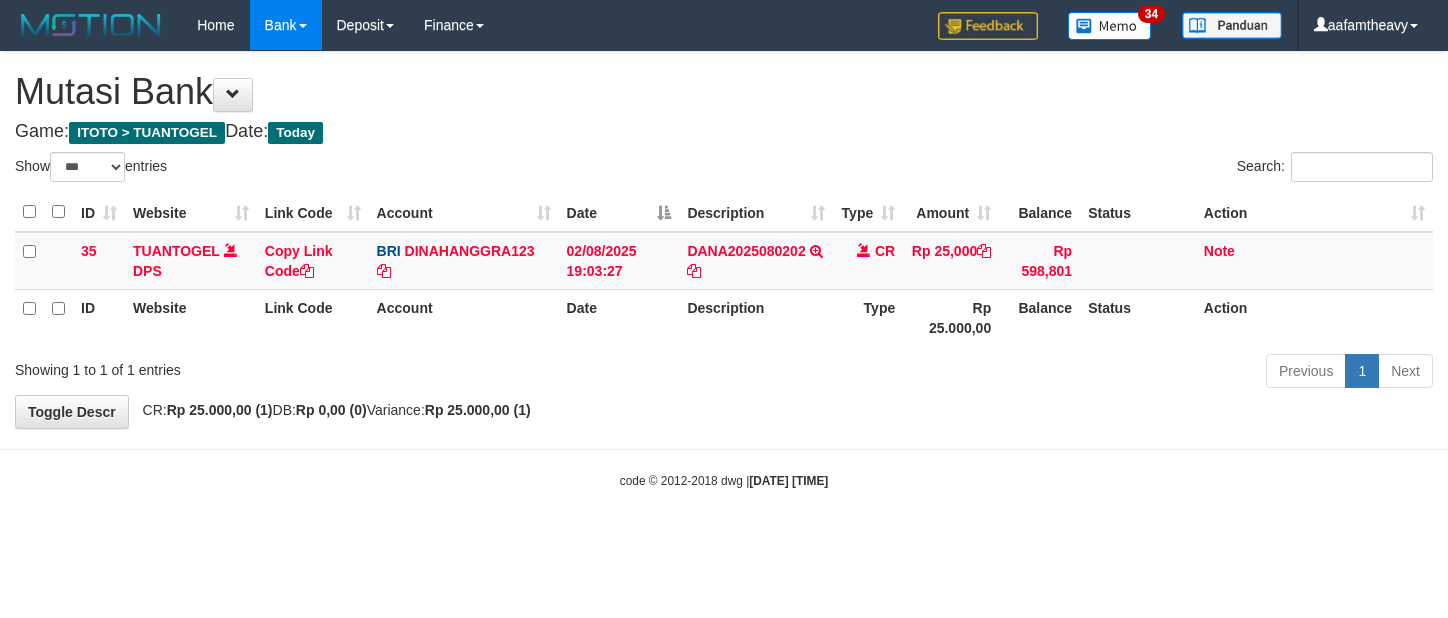 select on "***" 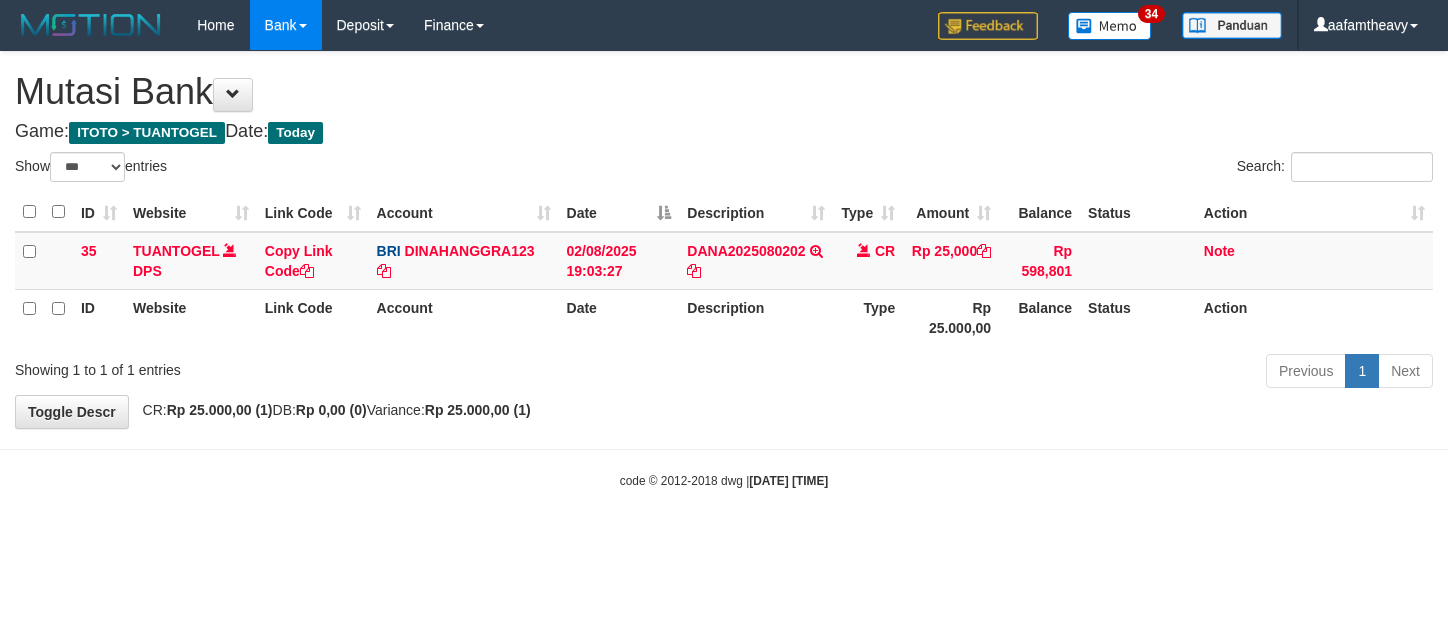 scroll, scrollTop: 0, scrollLeft: 0, axis: both 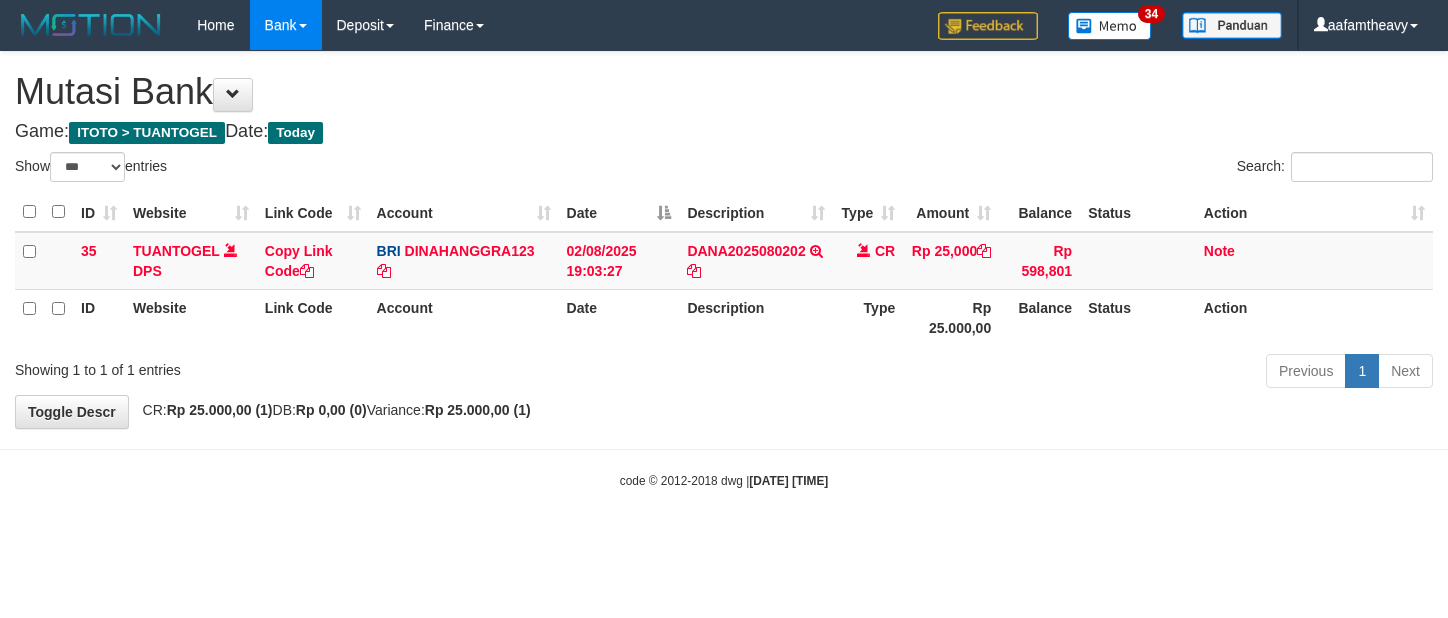 select on "***" 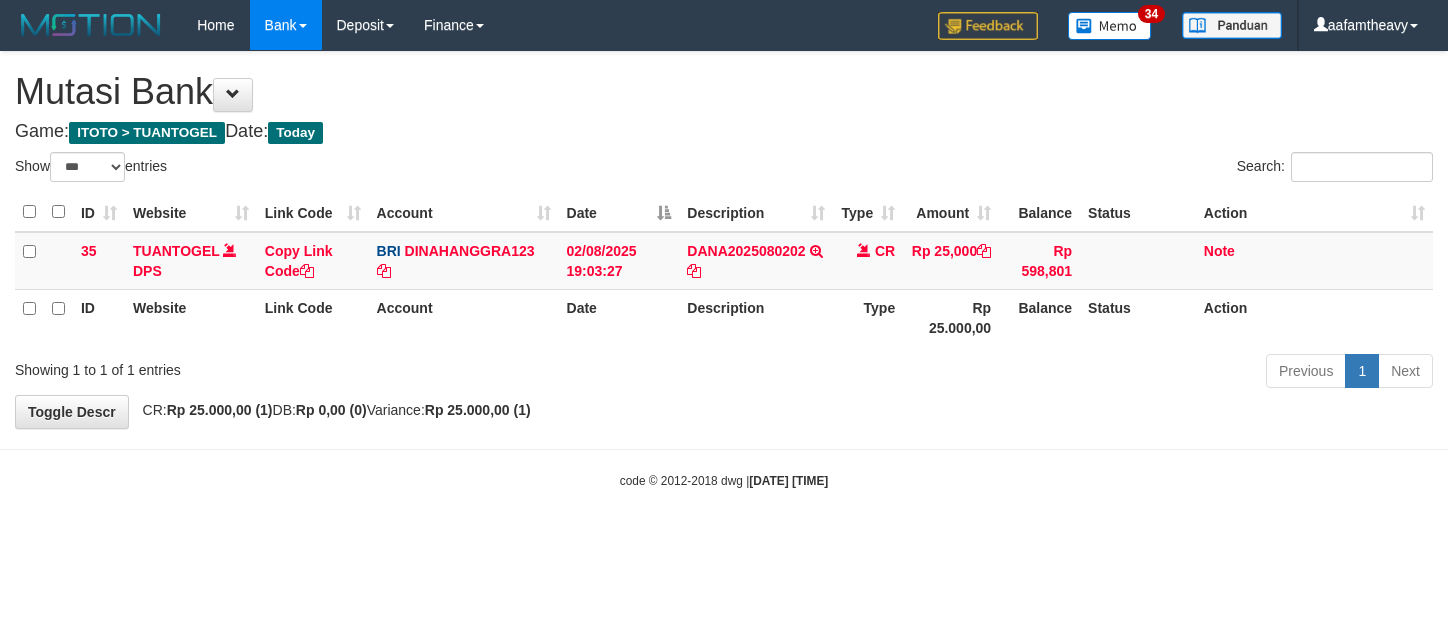 scroll, scrollTop: 0, scrollLeft: 0, axis: both 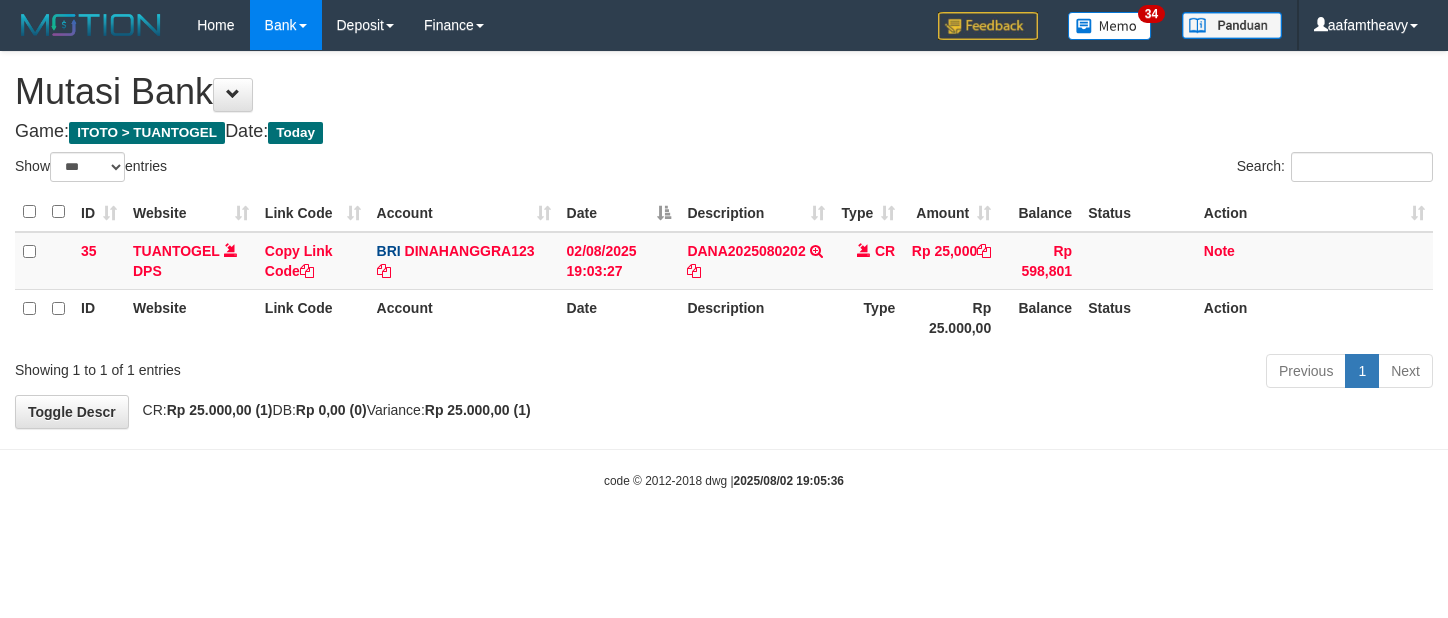 select on "***" 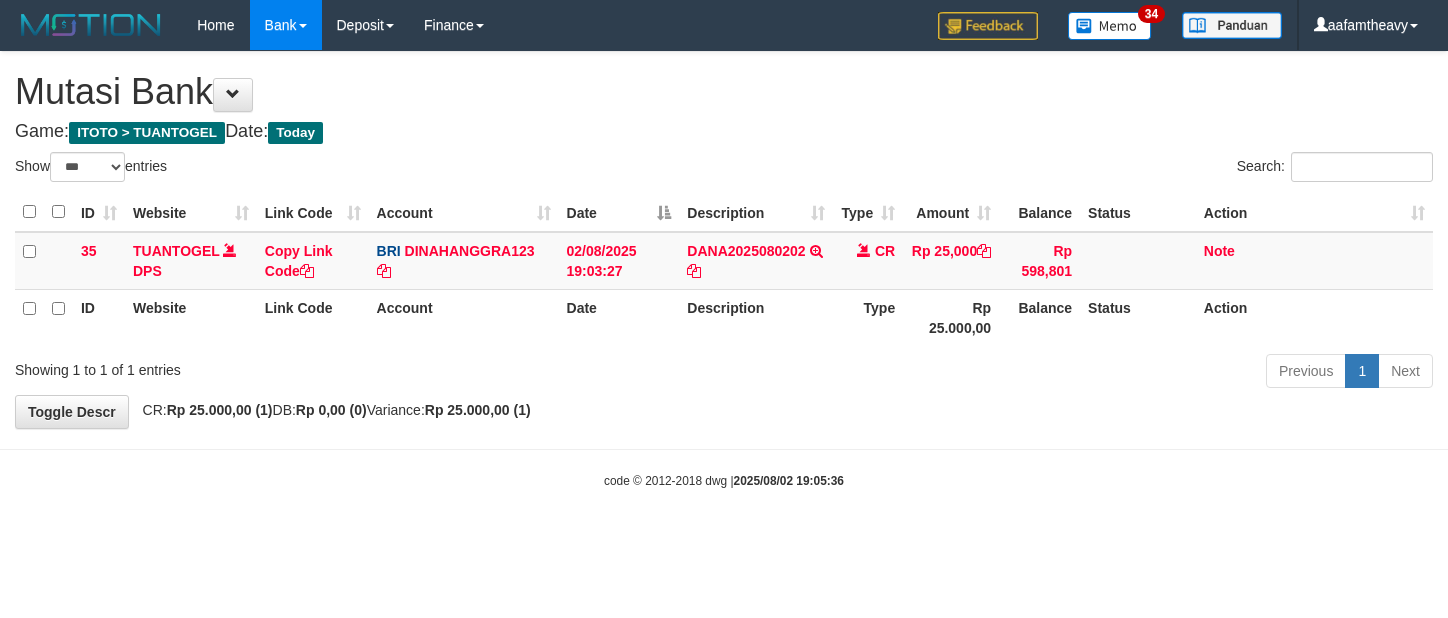 scroll, scrollTop: 0, scrollLeft: 0, axis: both 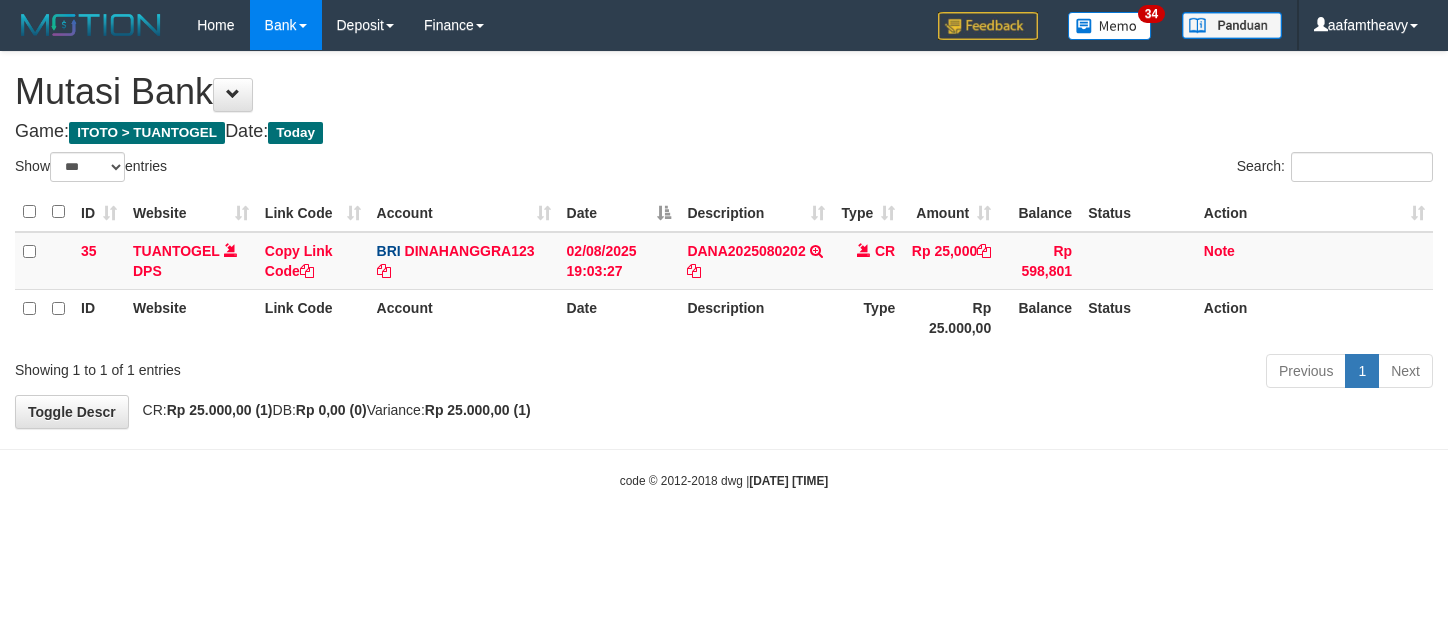 select on "***" 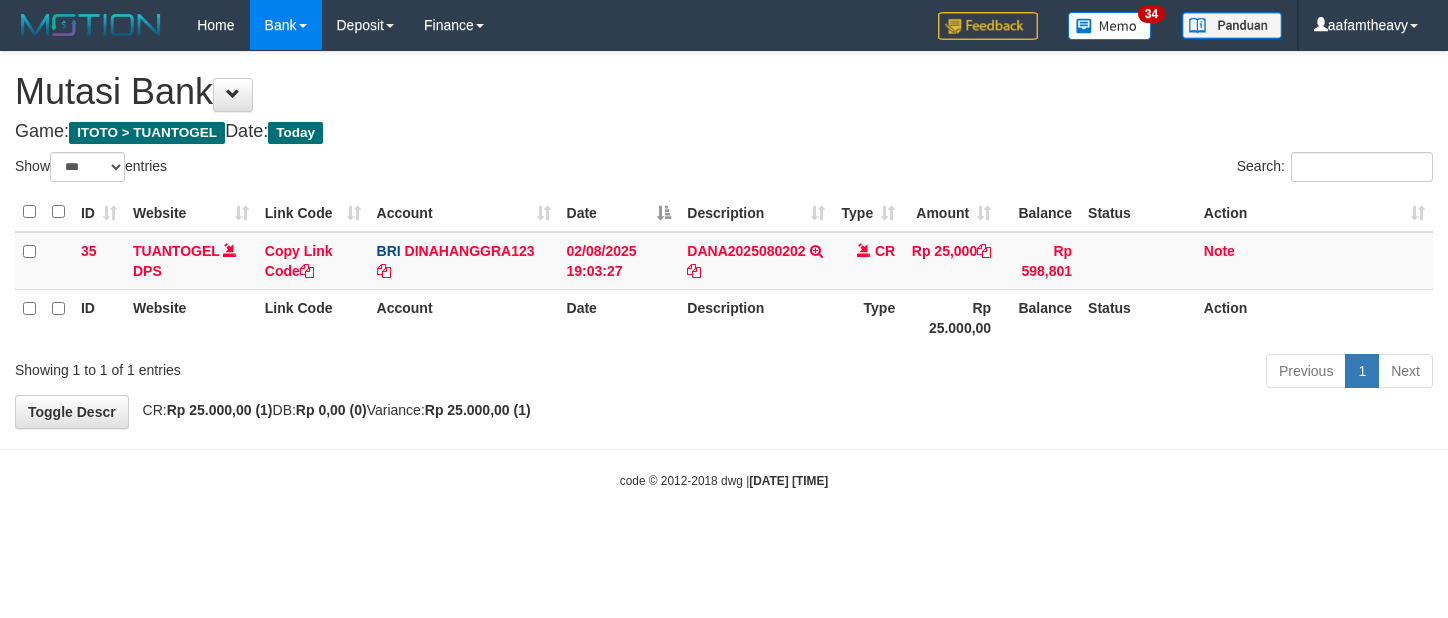 scroll, scrollTop: 0, scrollLeft: 0, axis: both 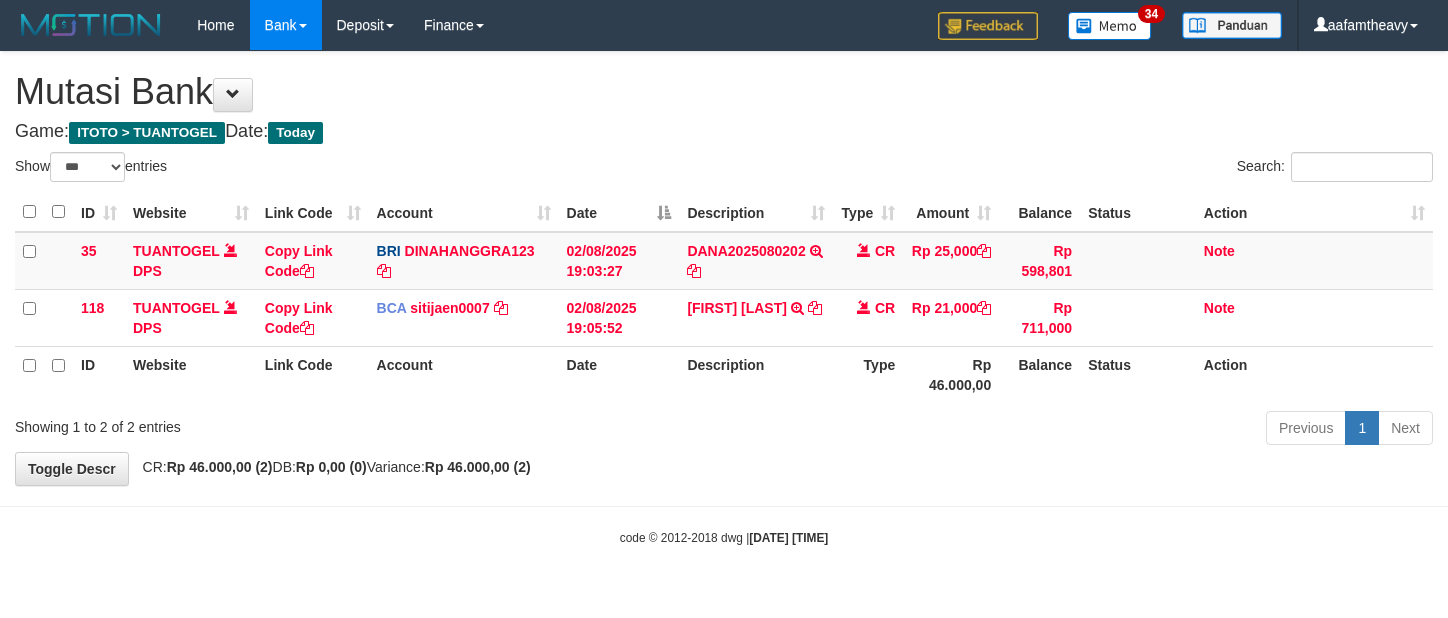 select on "***" 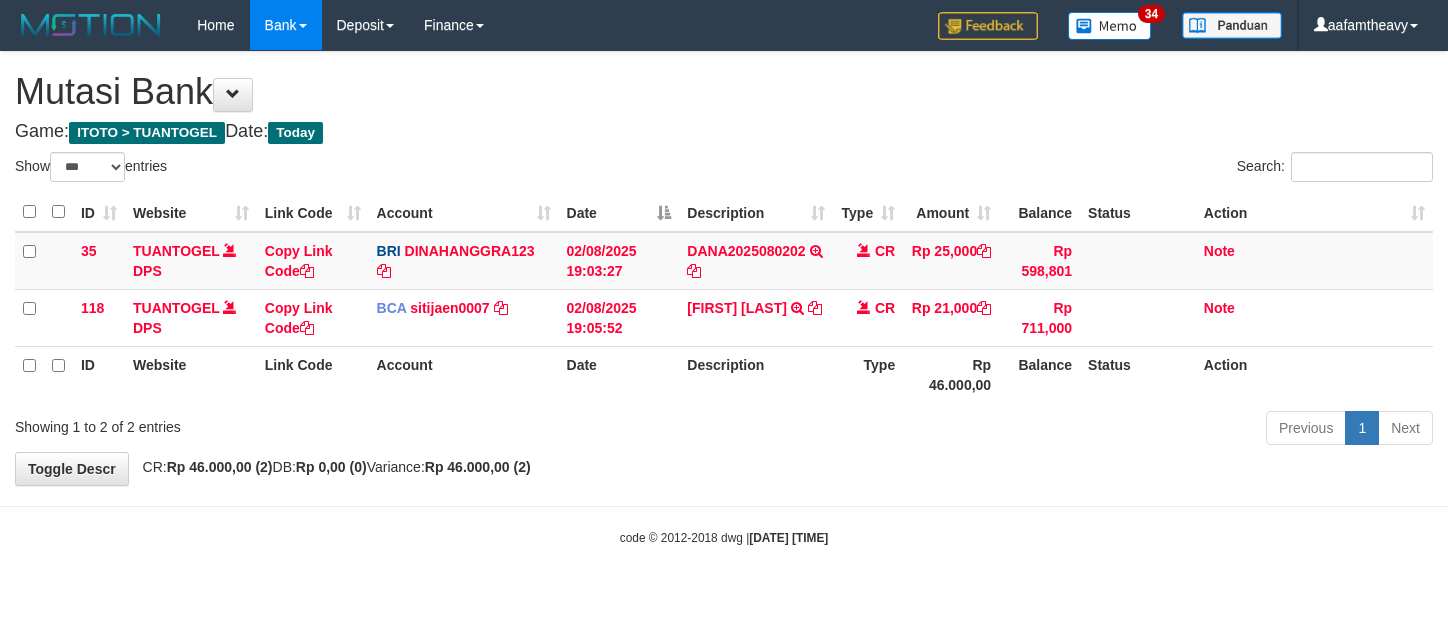 scroll, scrollTop: 0, scrollLeft: 0, axis: both 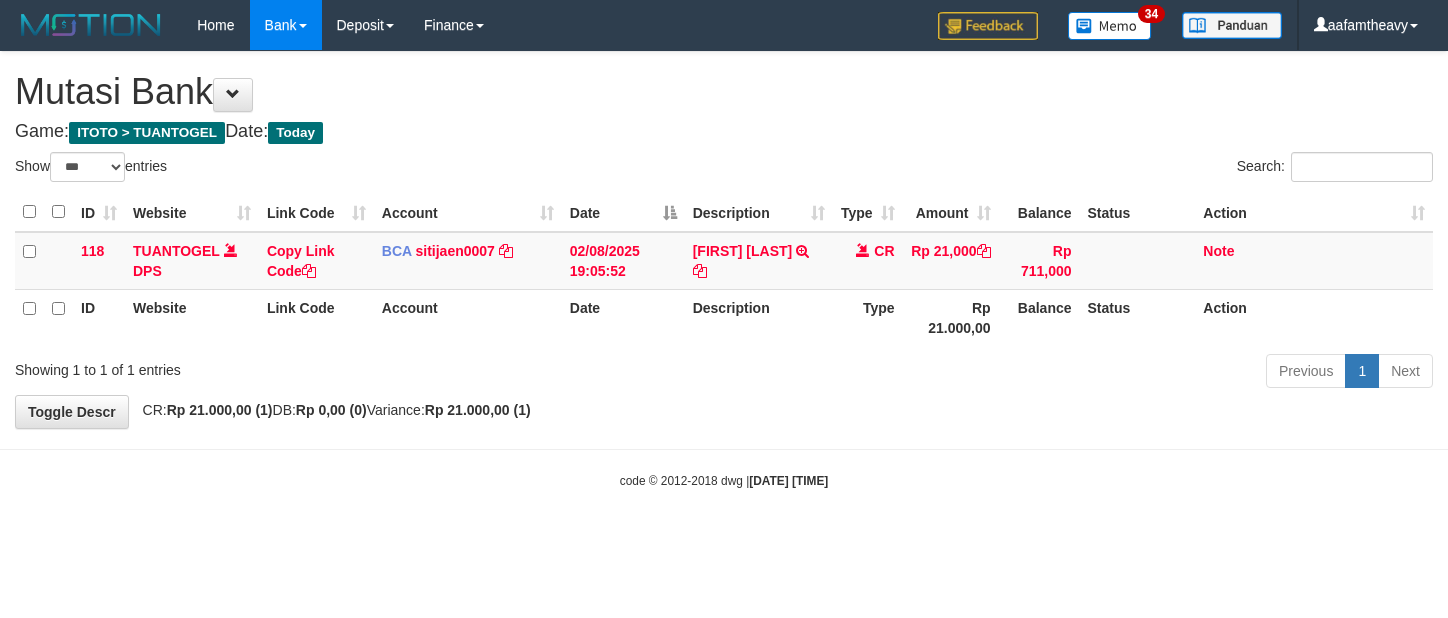 select on "***" 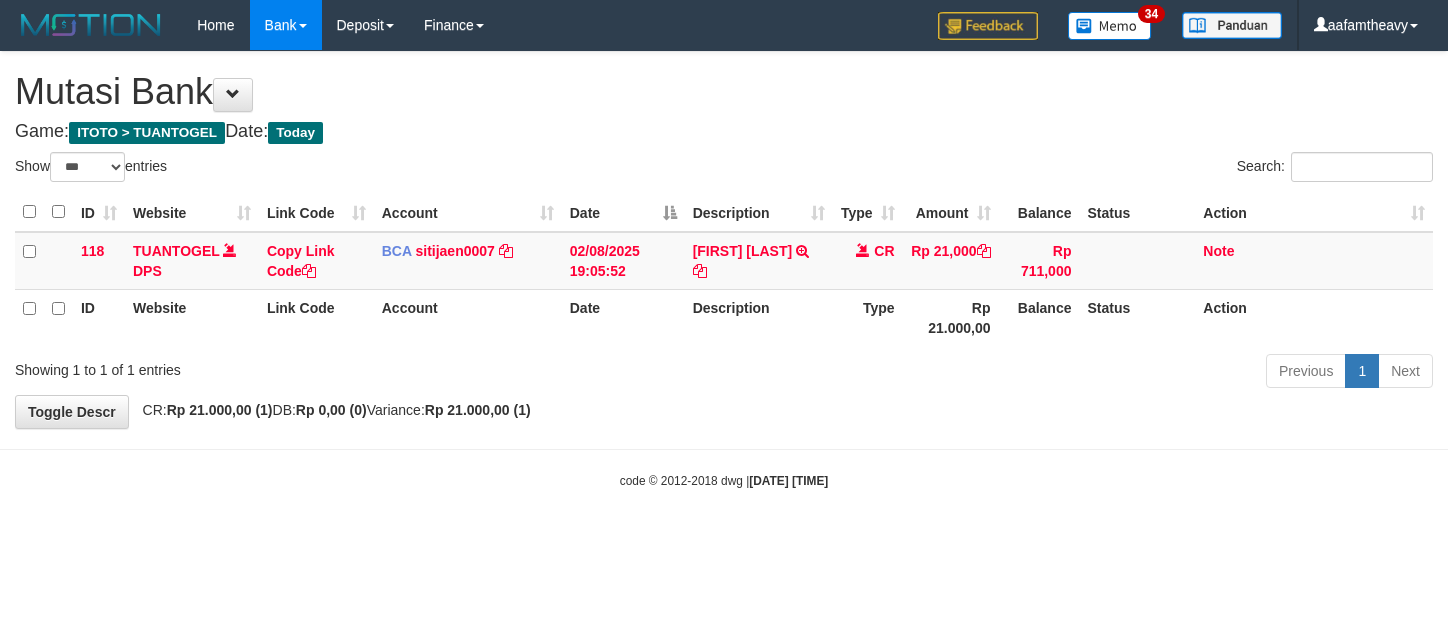 scroll, scrollTop: 0, scrollLeft: 0, axis: both 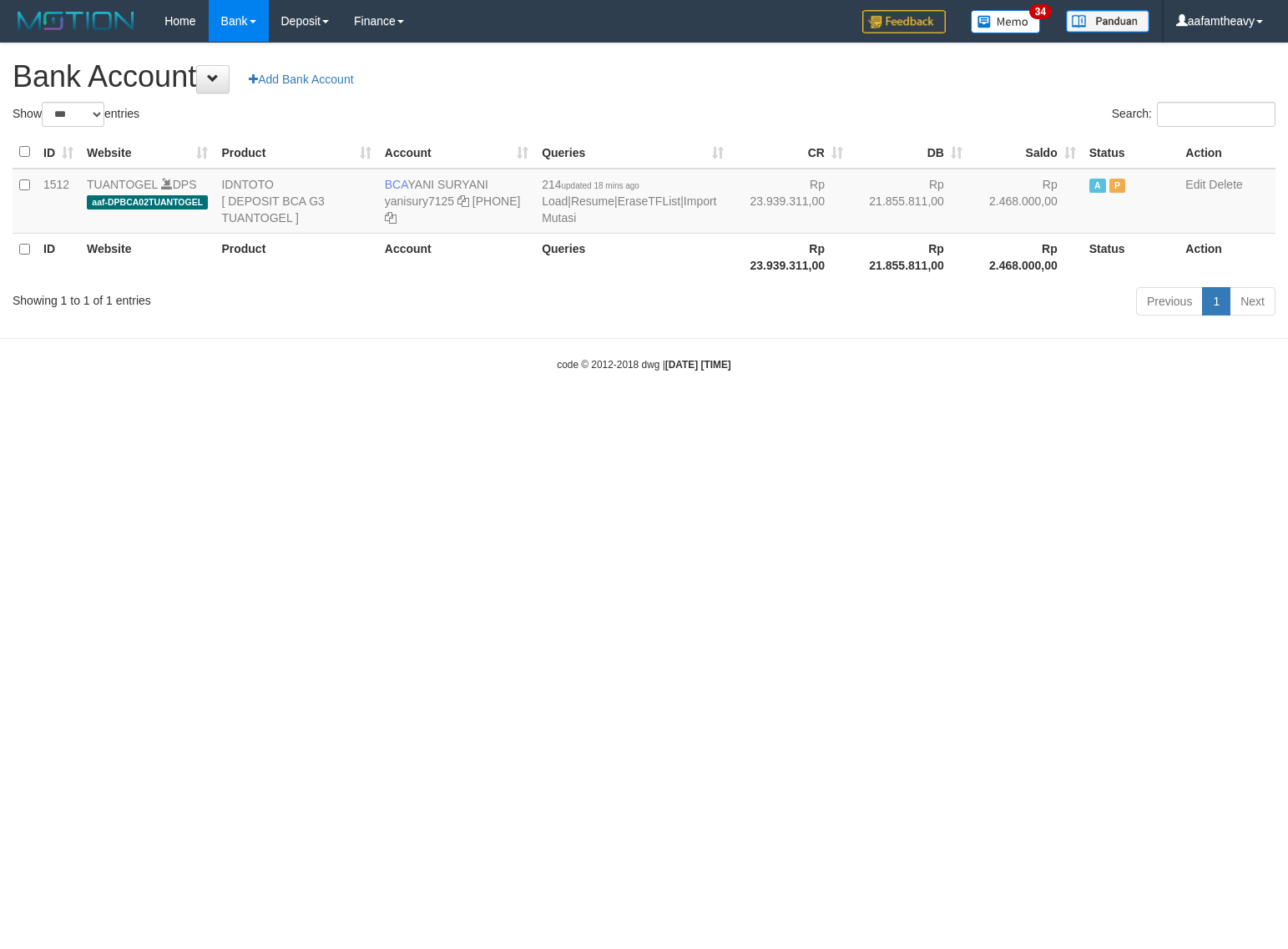 select on "***" 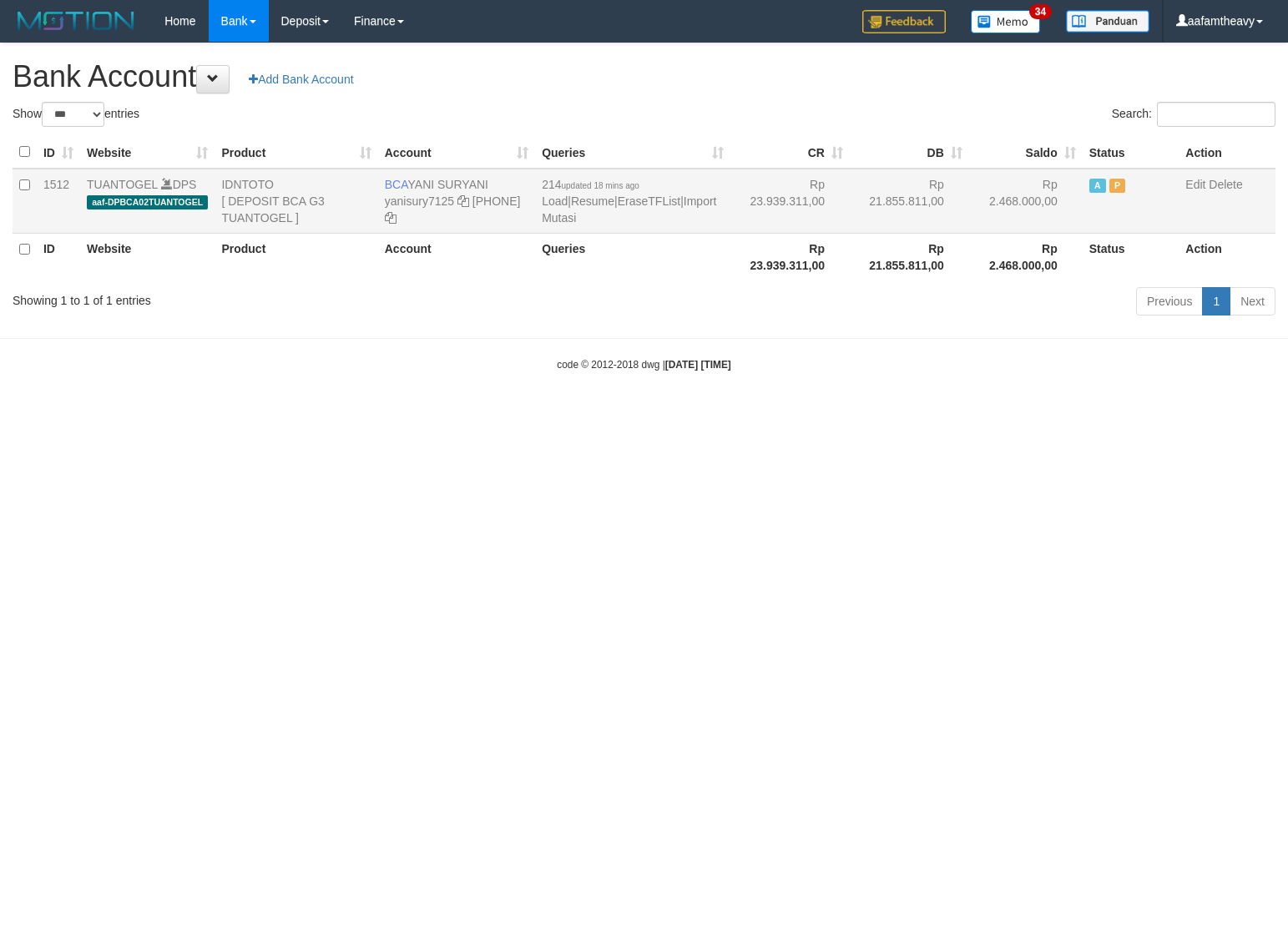 scroll, scrollTop: 0, scrollLeft: 0, axis: both 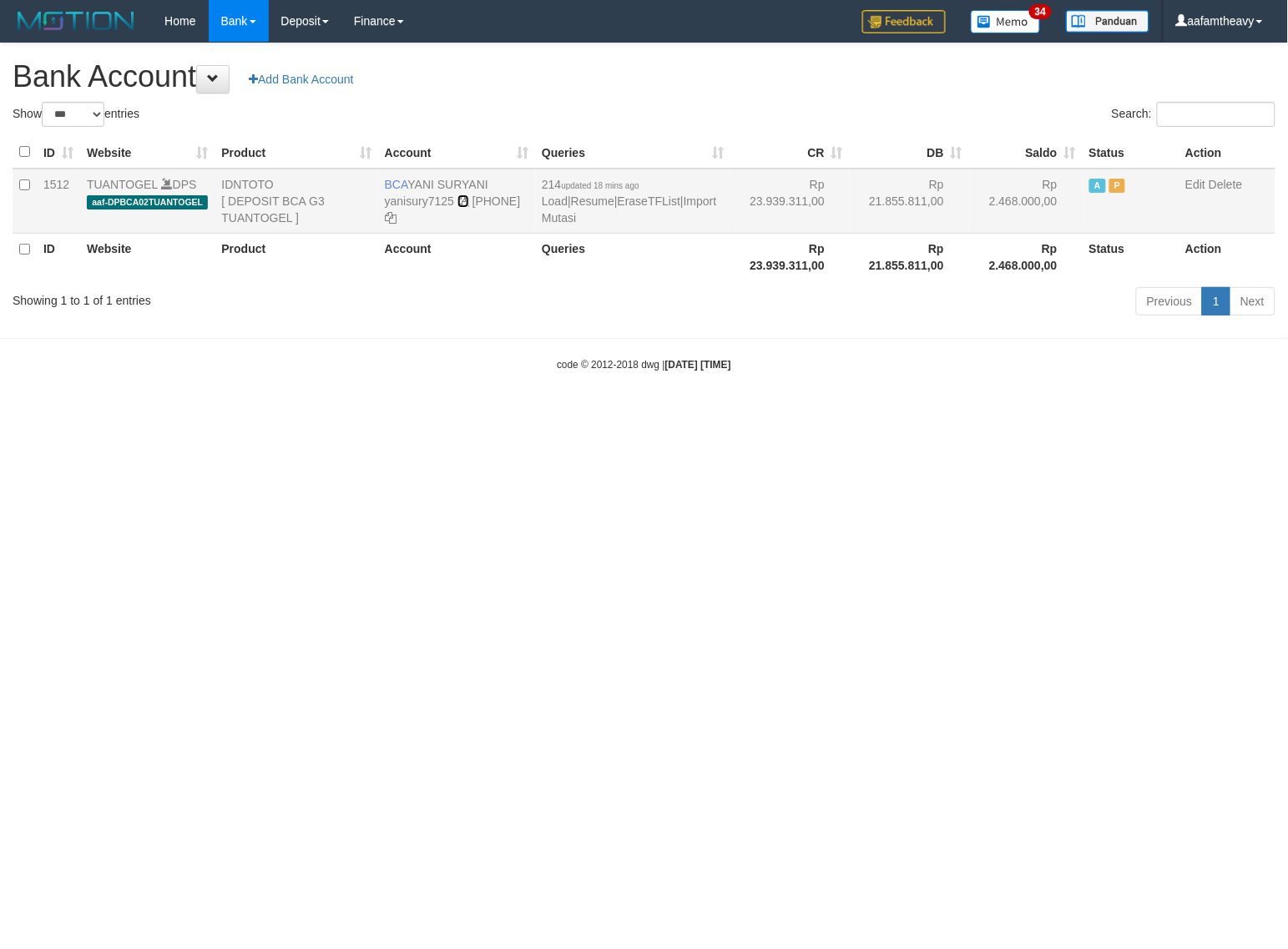 click at bounding box center (463, 201) 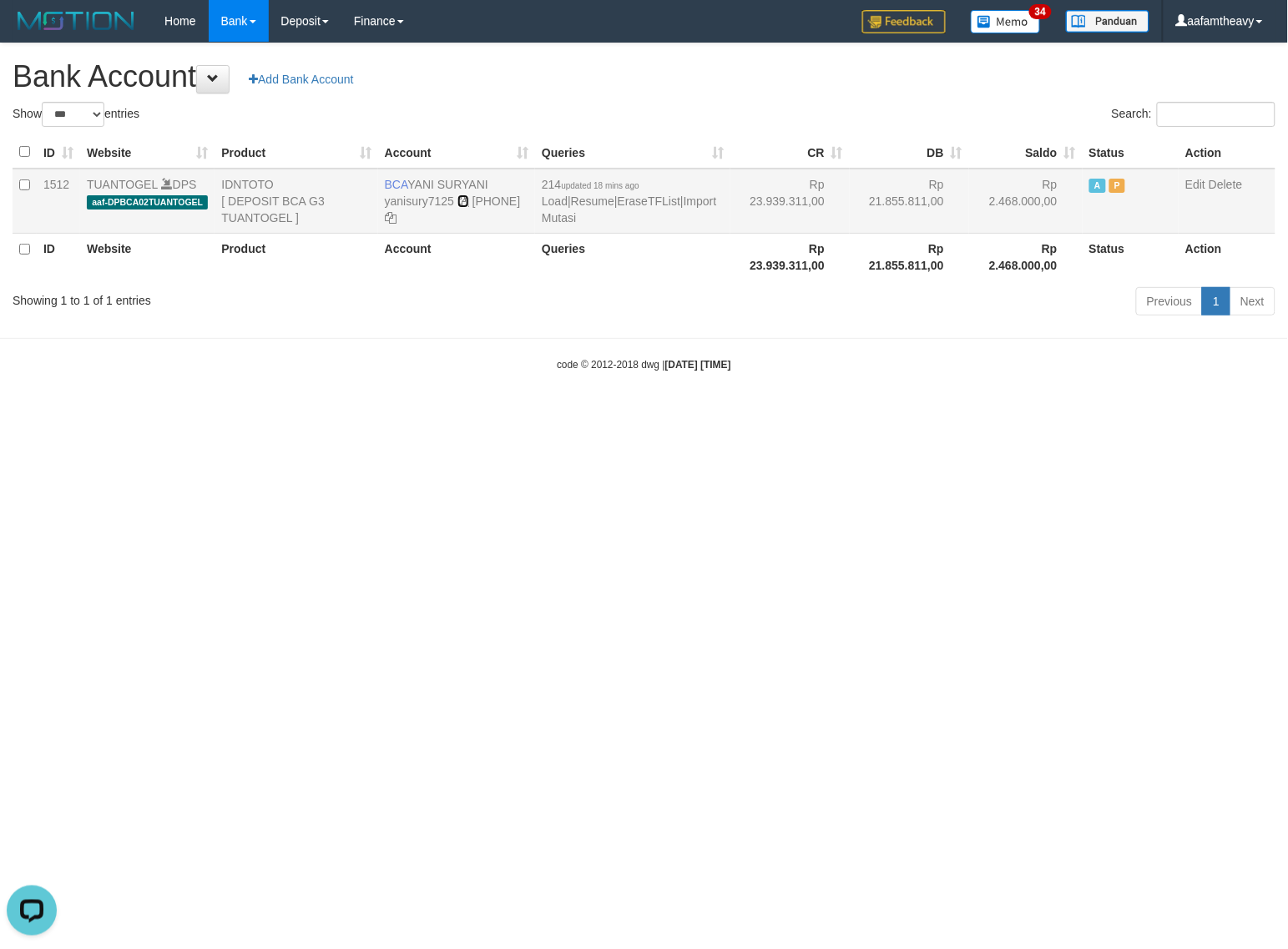 scroll, scrollTop: 0, scrollLeft: 0, axis: both 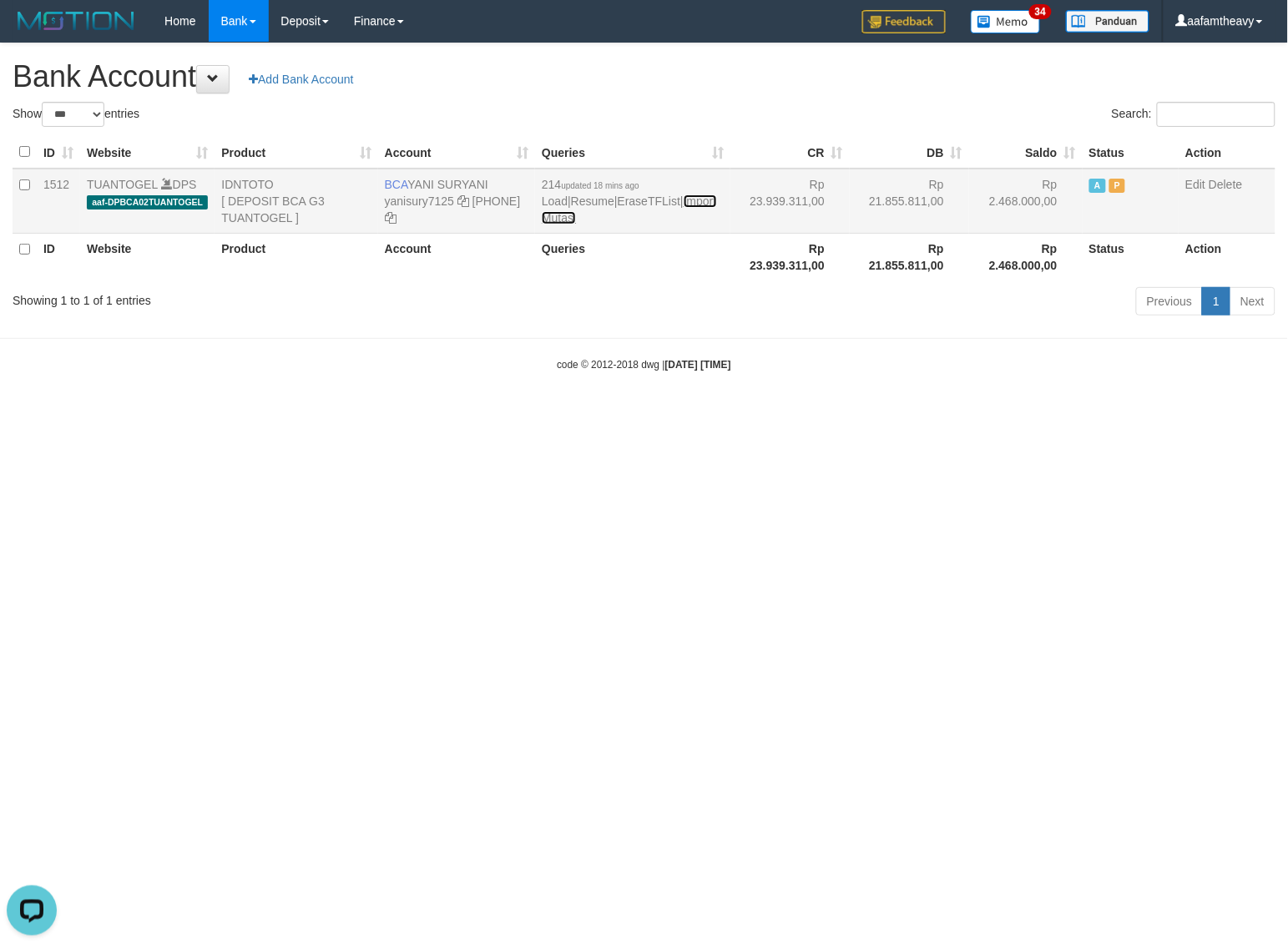 click on "Import Mutasi" at bounding box center [629, 209] 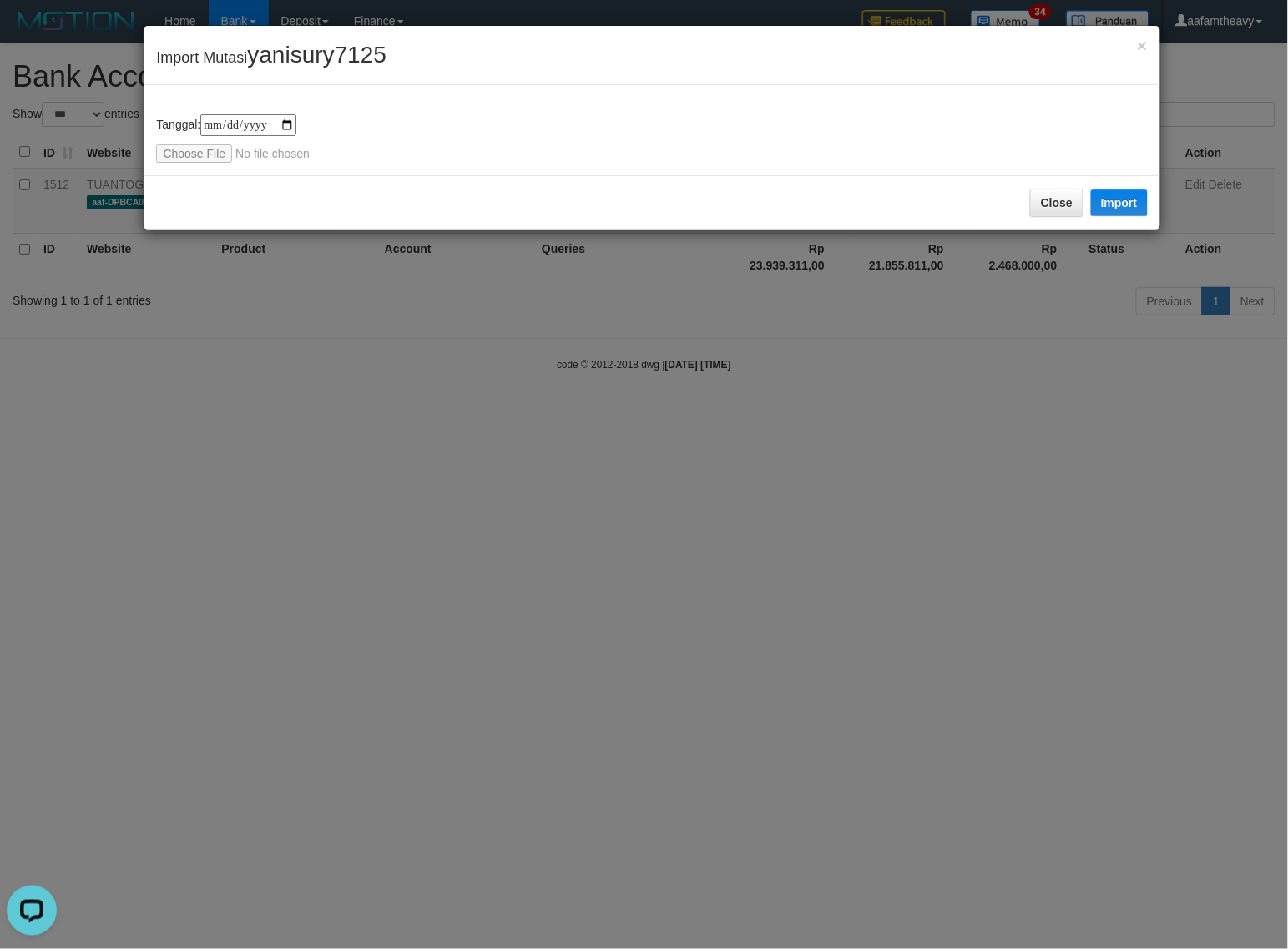 type on "**********" 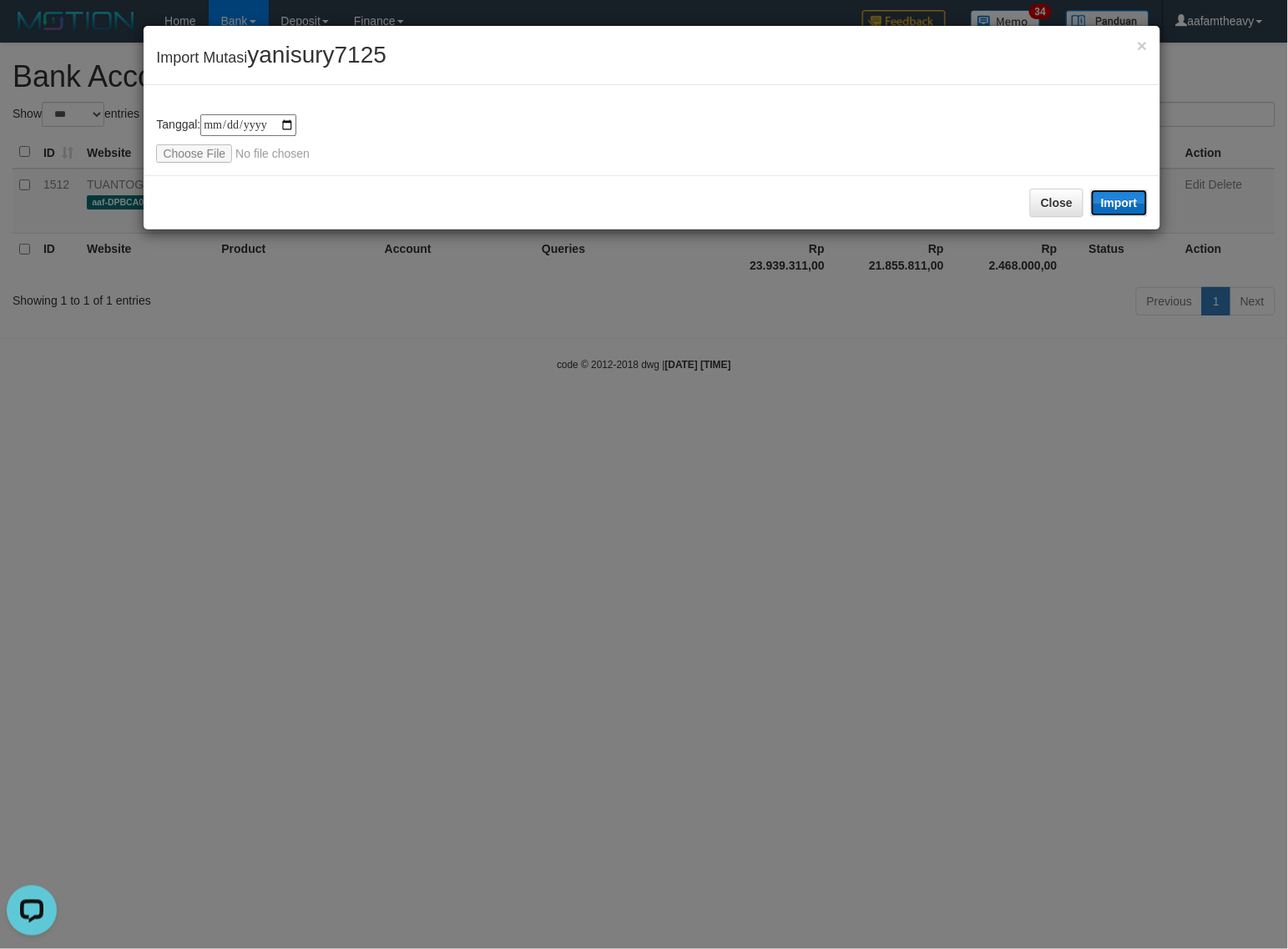 click on "Import" at bounding box center (1119, 203) 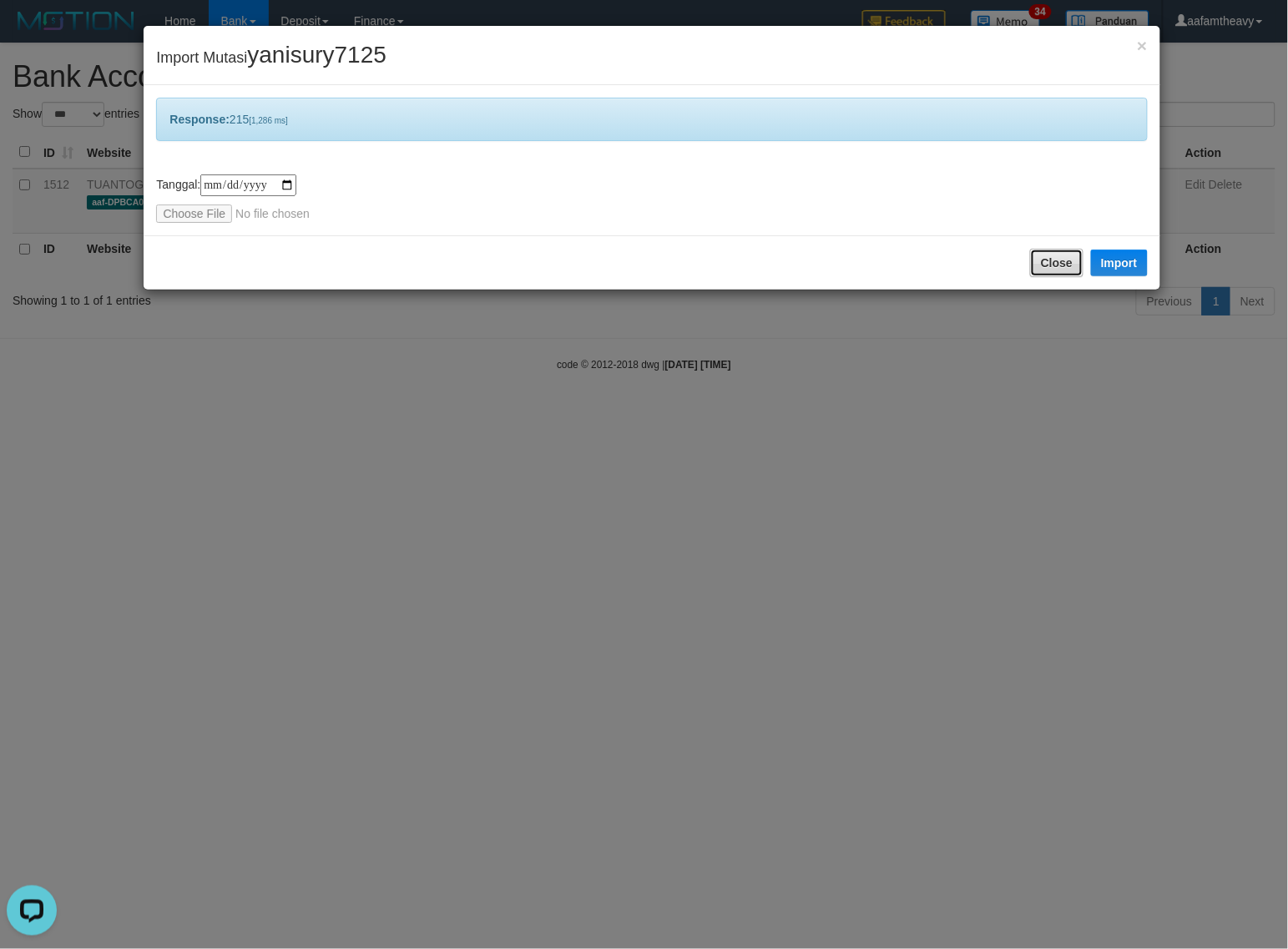 click on "Close" at bounding box center (1057, 263) 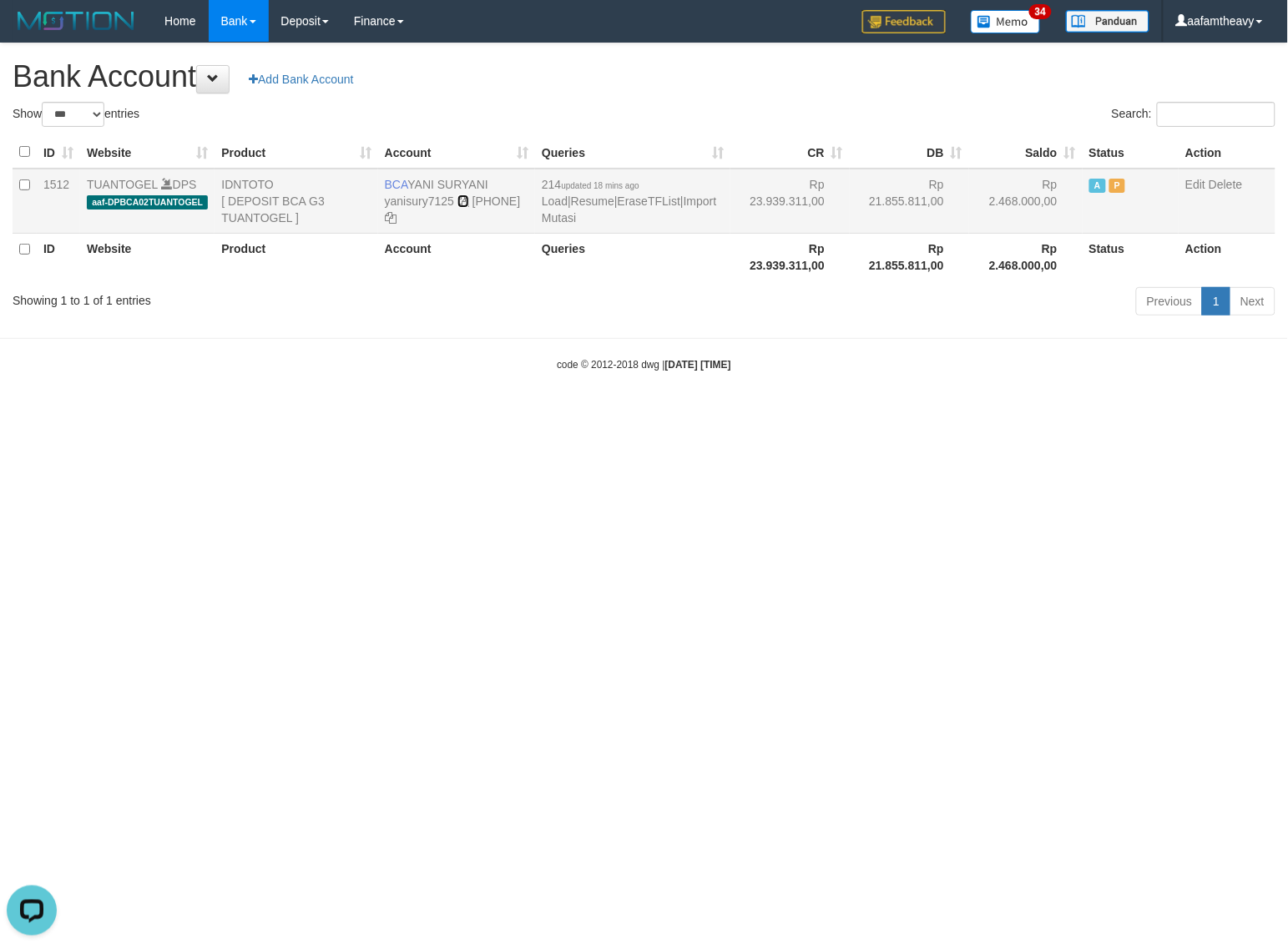 click at bounding box center (463, 201) 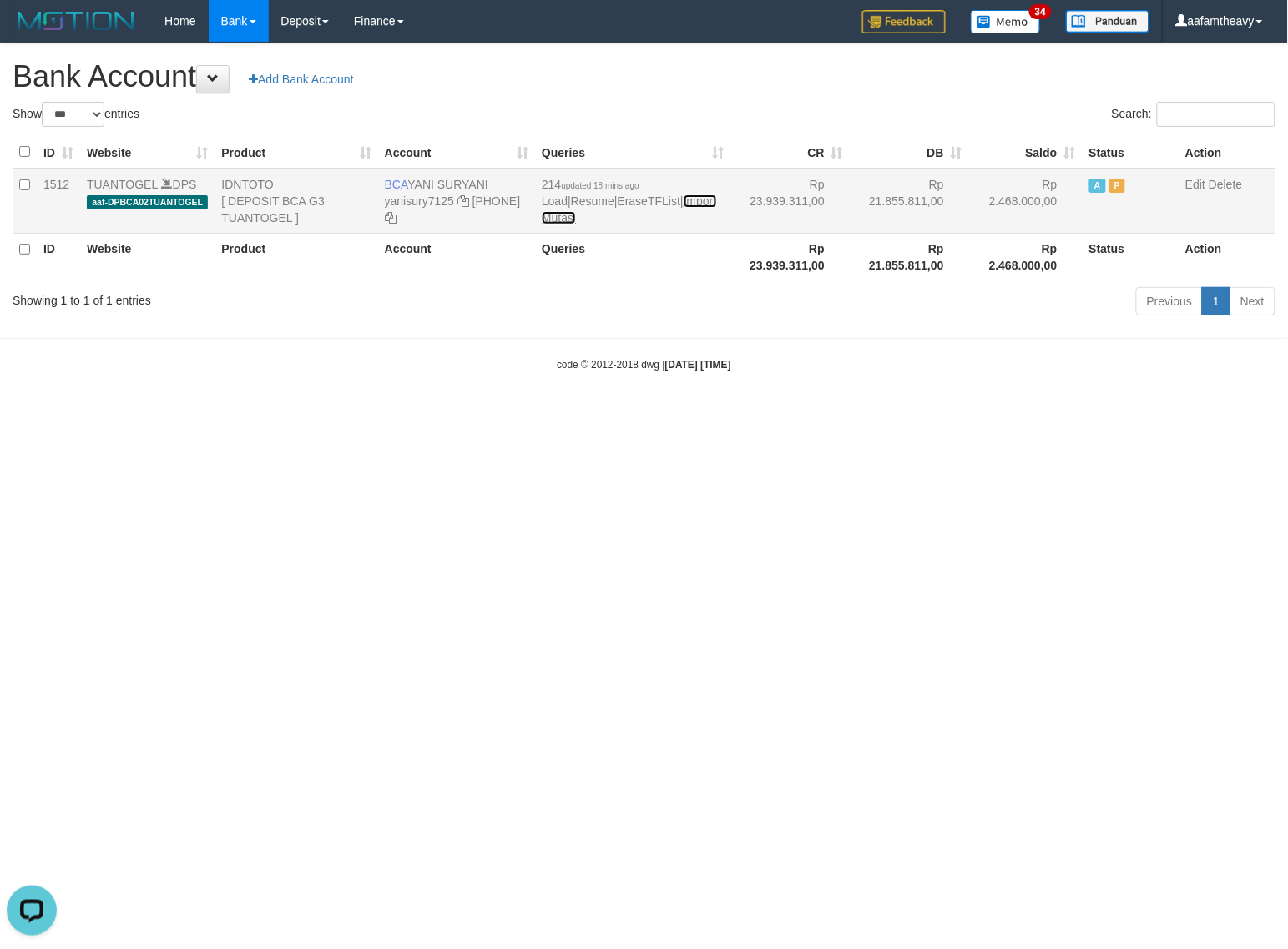 click on "Import Mutasi" at bounding box center [629, 209] 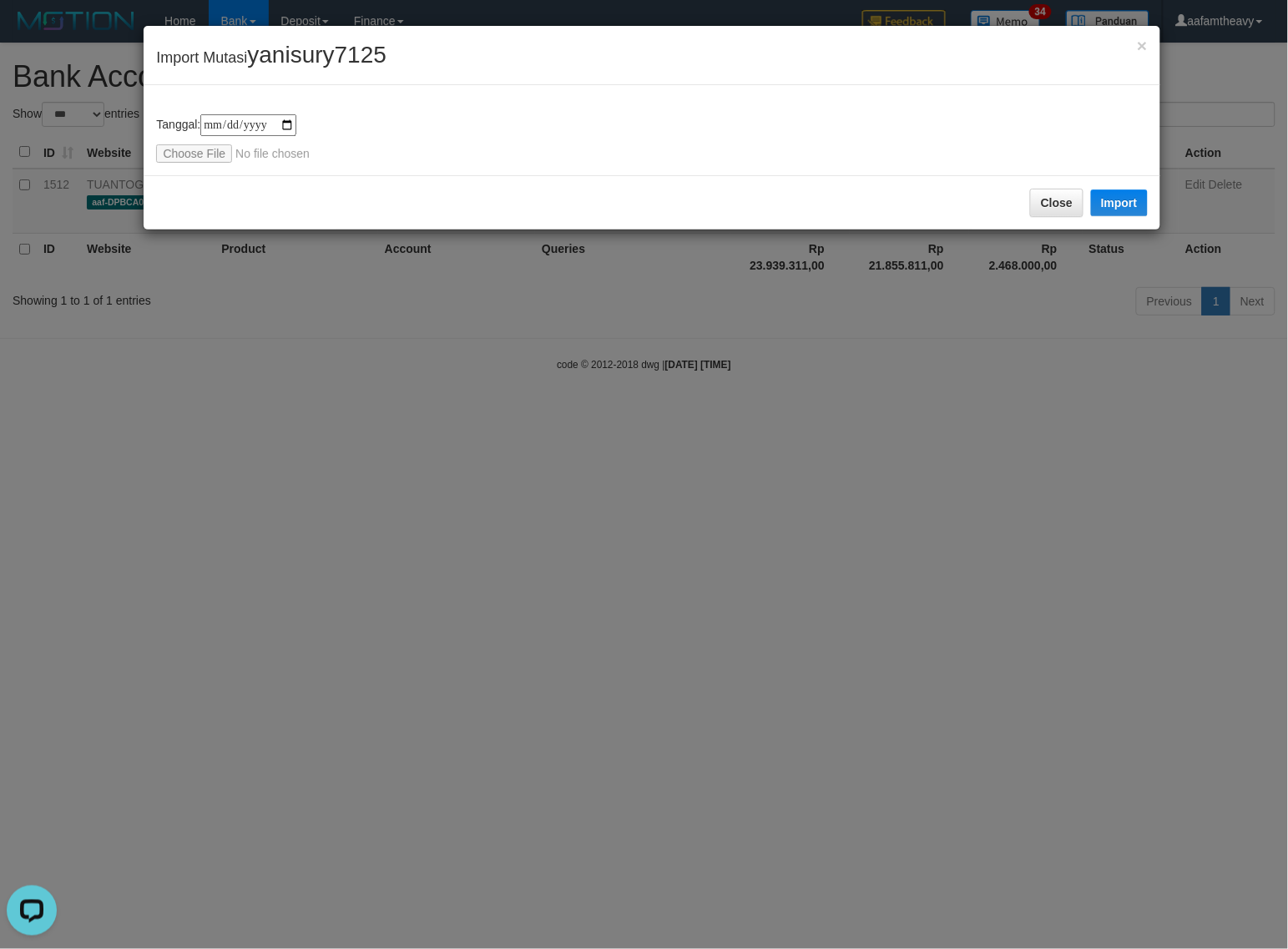 type on "**********" 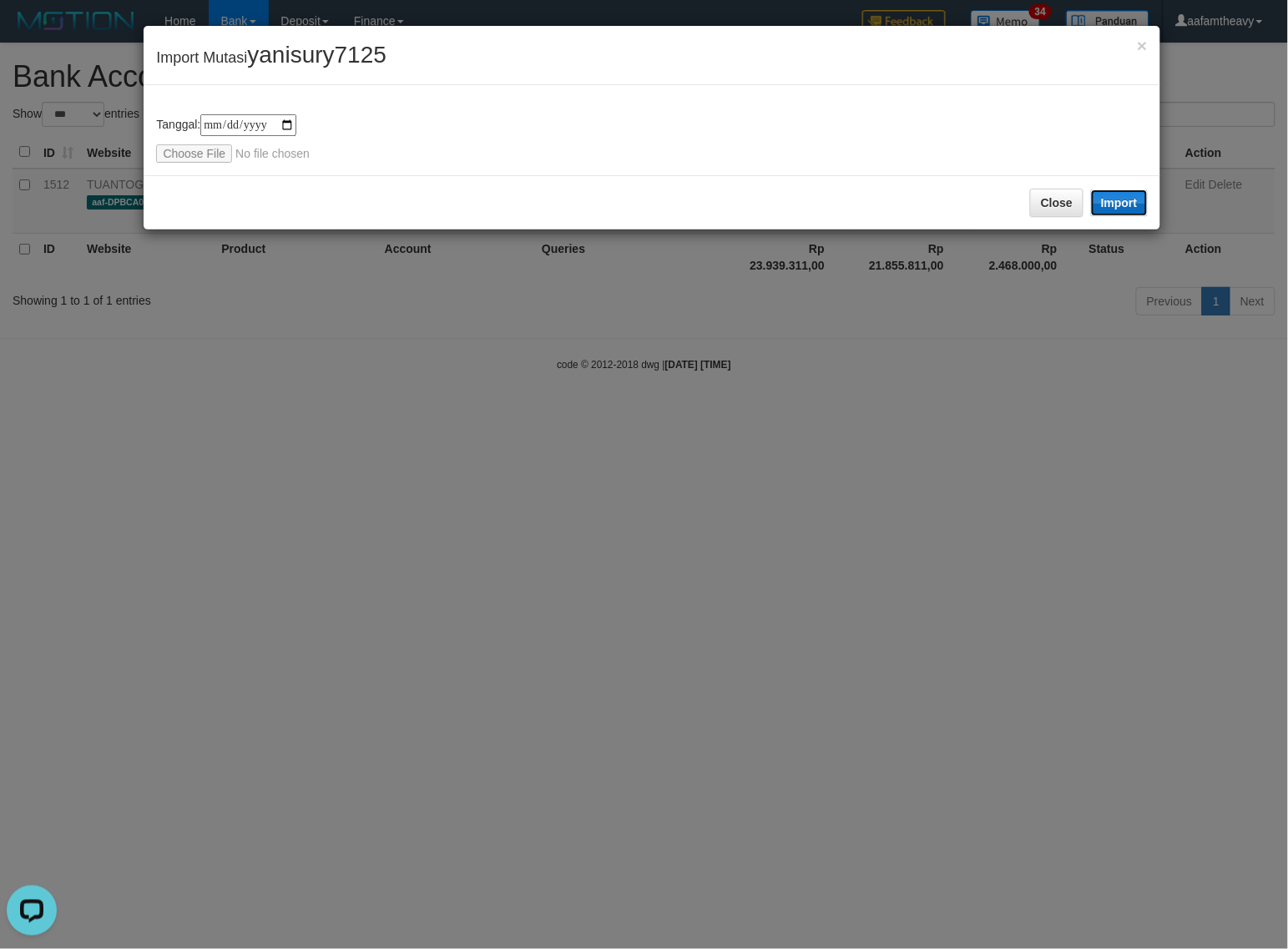 click on "Import" at bounding box center [1119, 203] 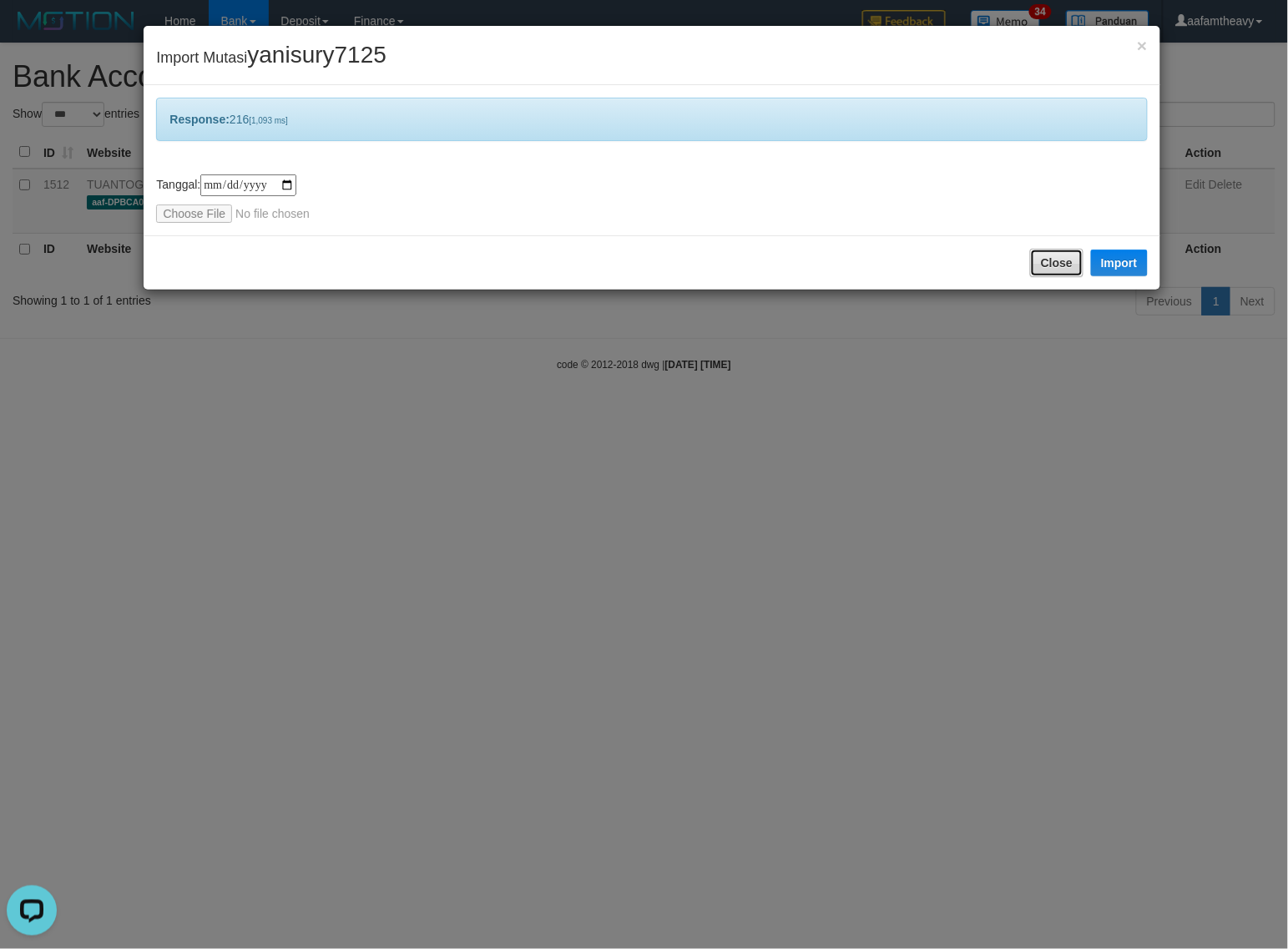 click on "Close" at bounding box center [1057, 263] 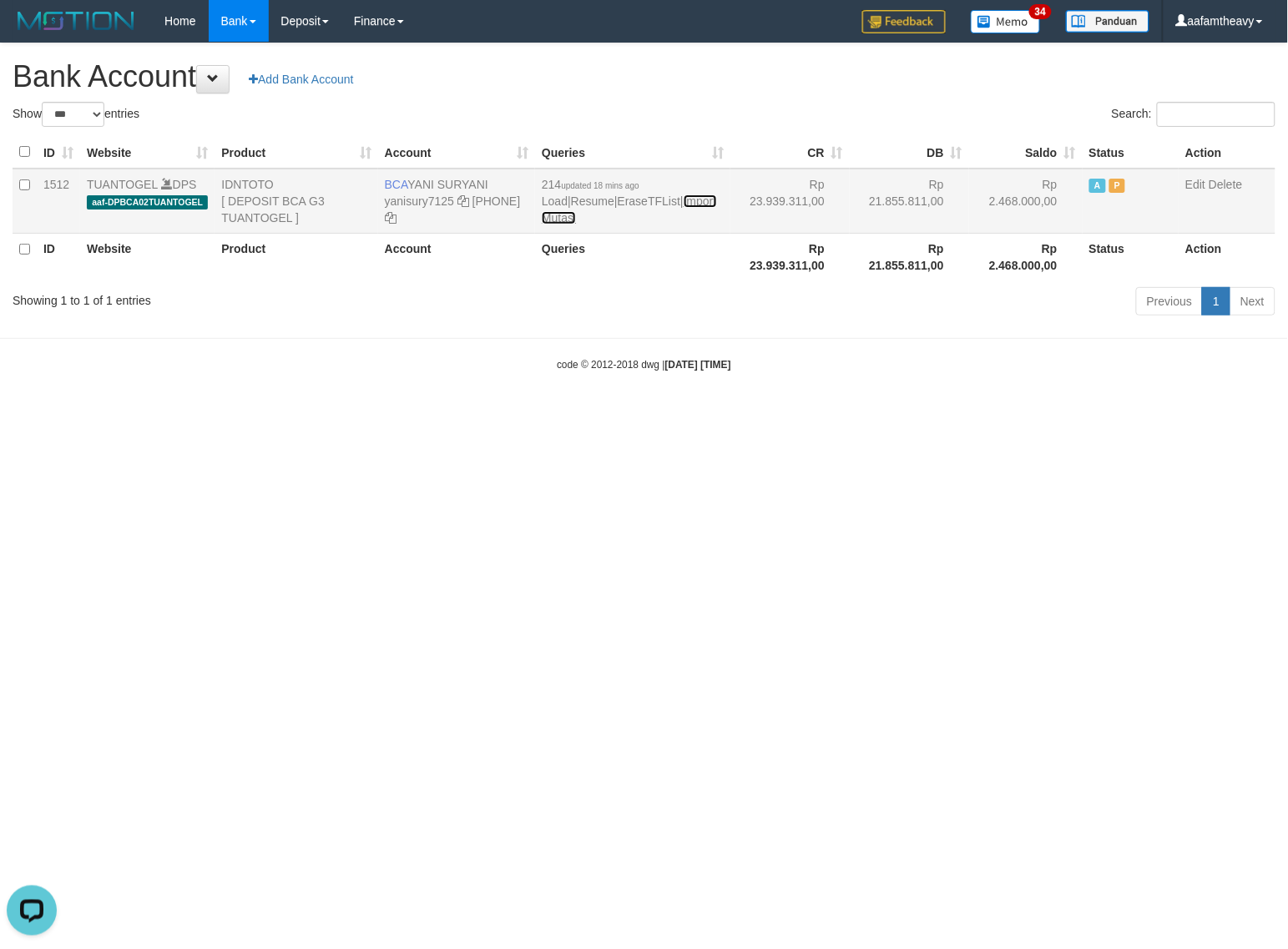 click on "Import Mutasi" at bounding box center (629, 209) 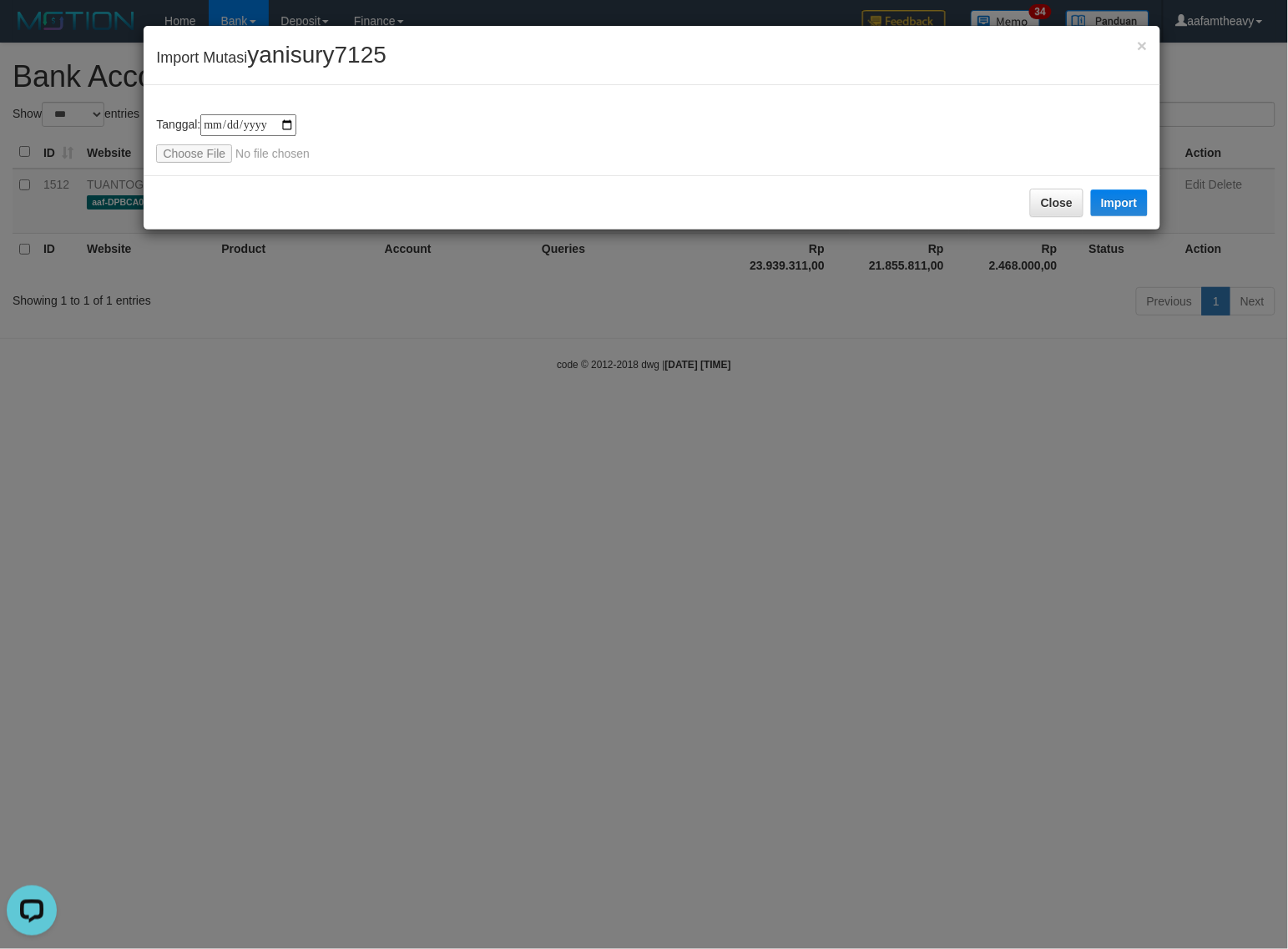 type on "**********" 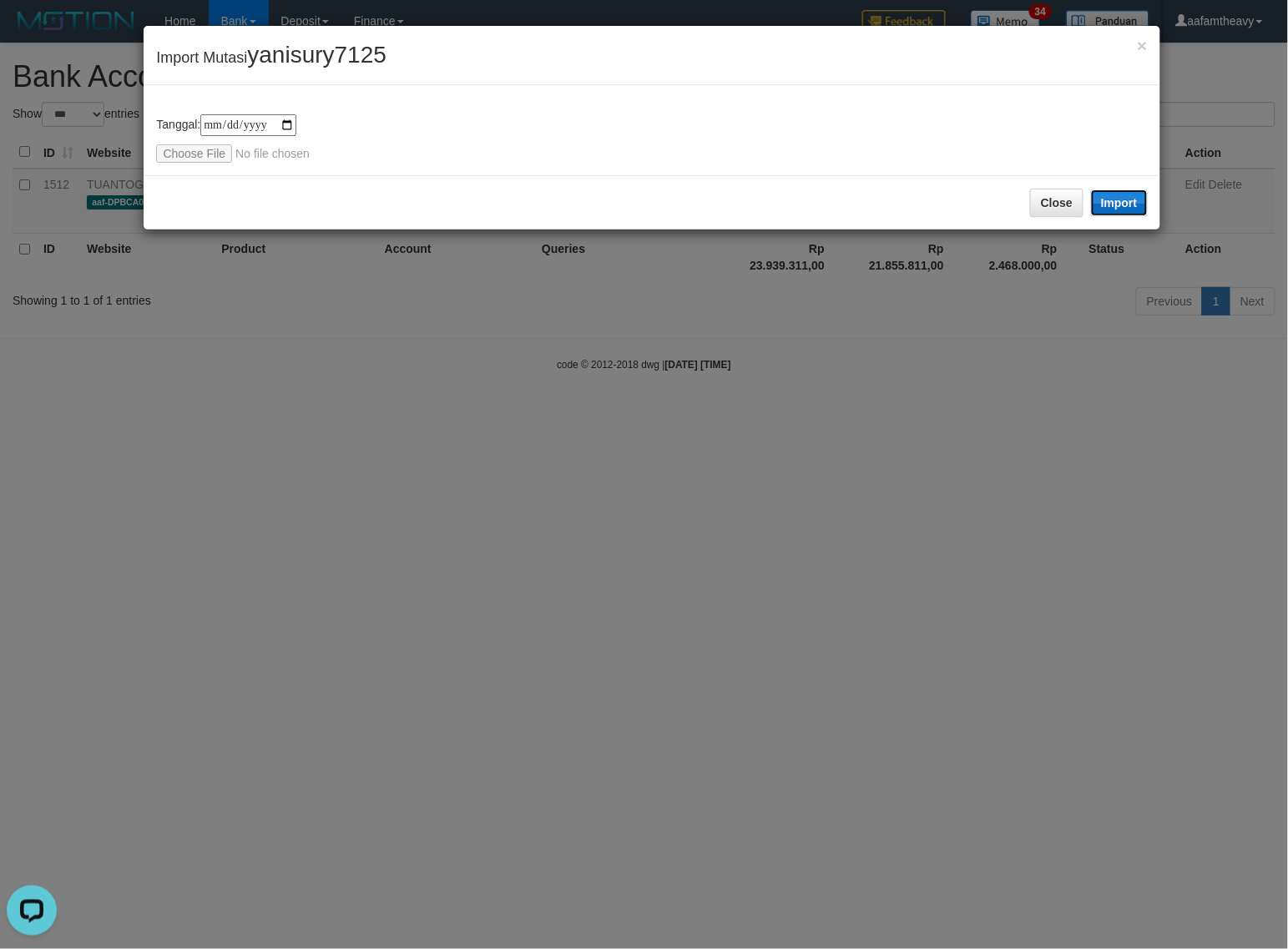 click on "Import" at bounding box center [1119, 203] 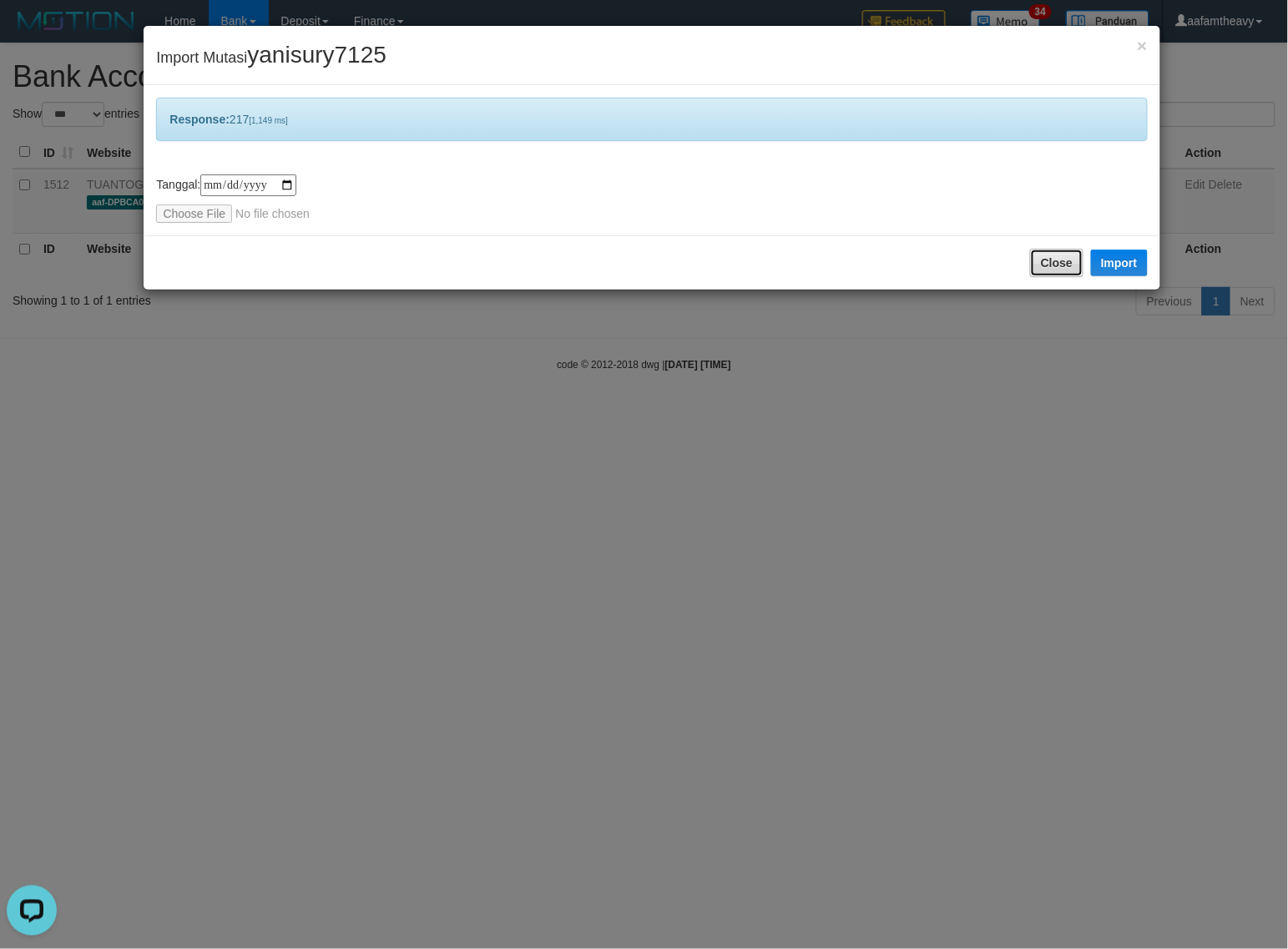 click on "Close" at bounding box center (1057, 263) 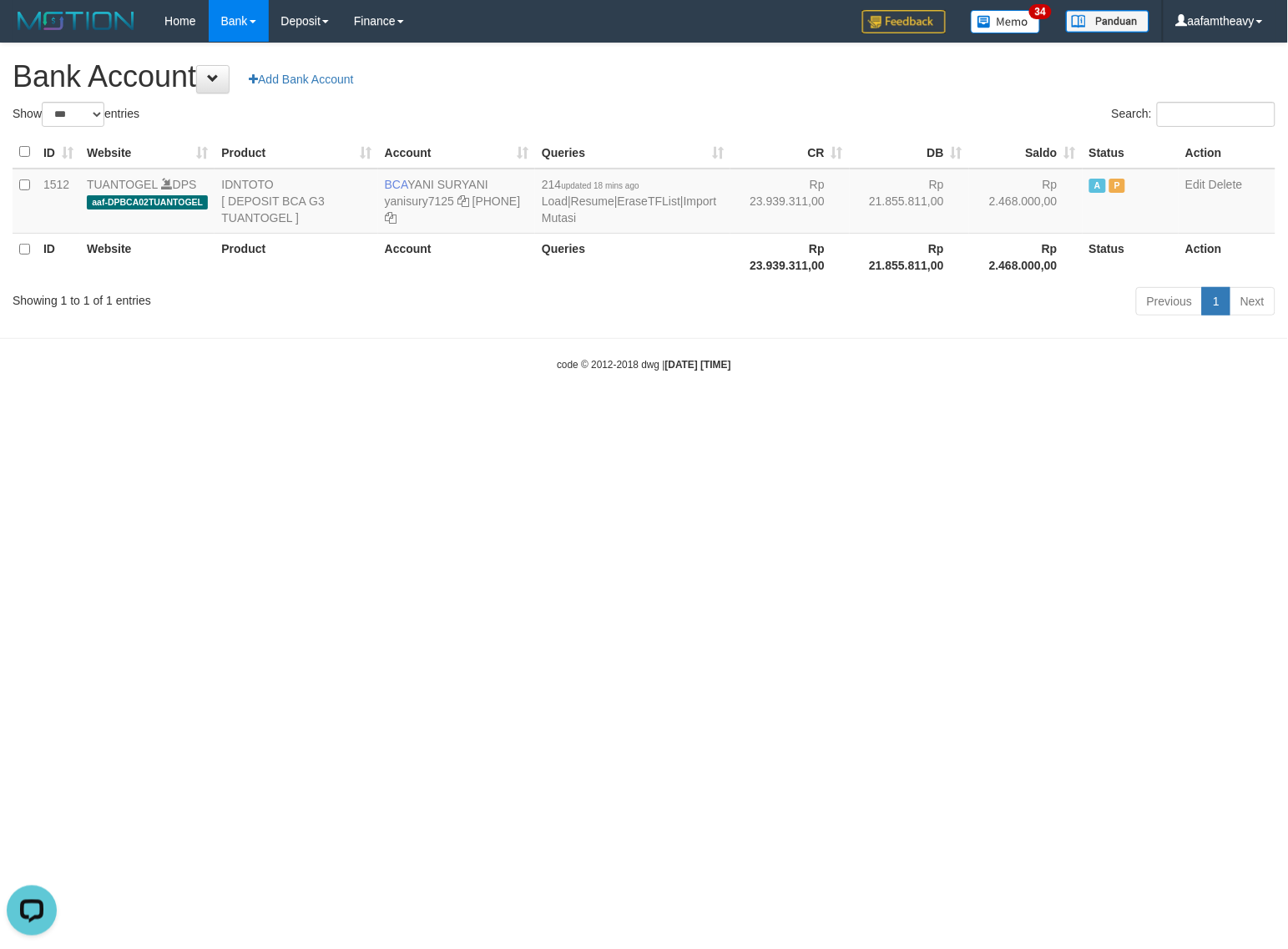 click on "Bank Account
Add Bank Account" at bounding box center [644, 77] 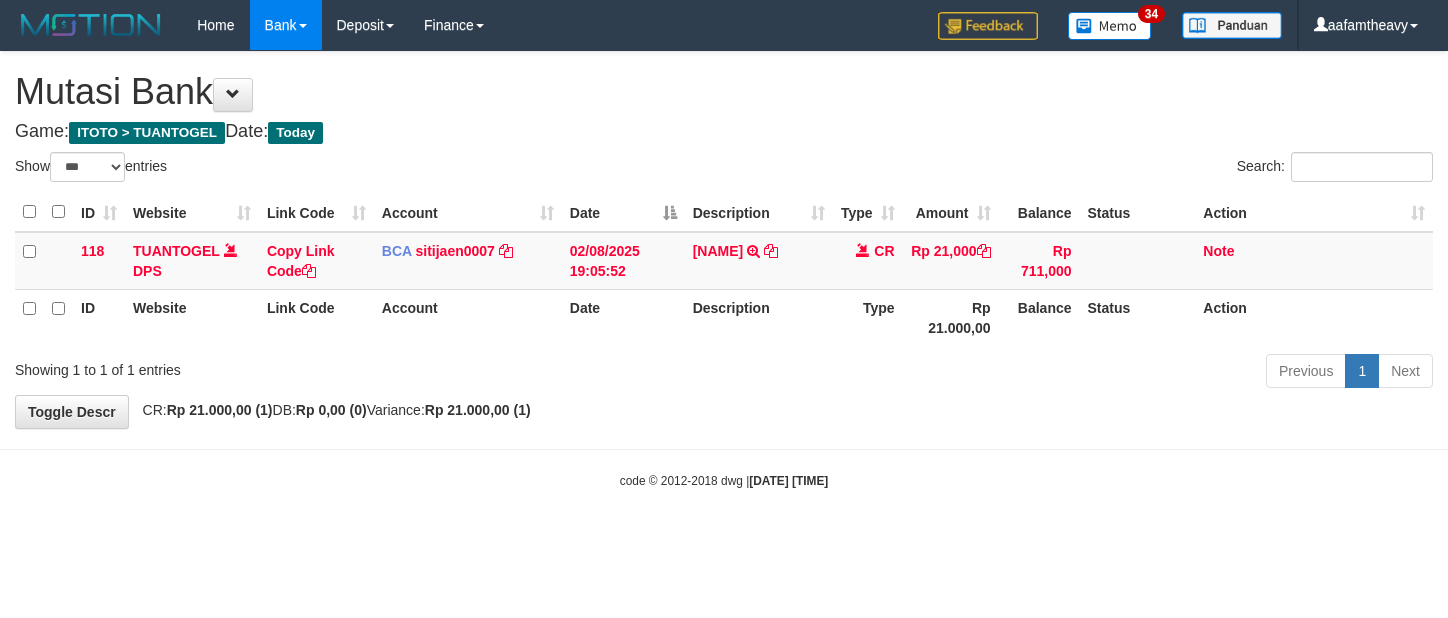 select on "***" 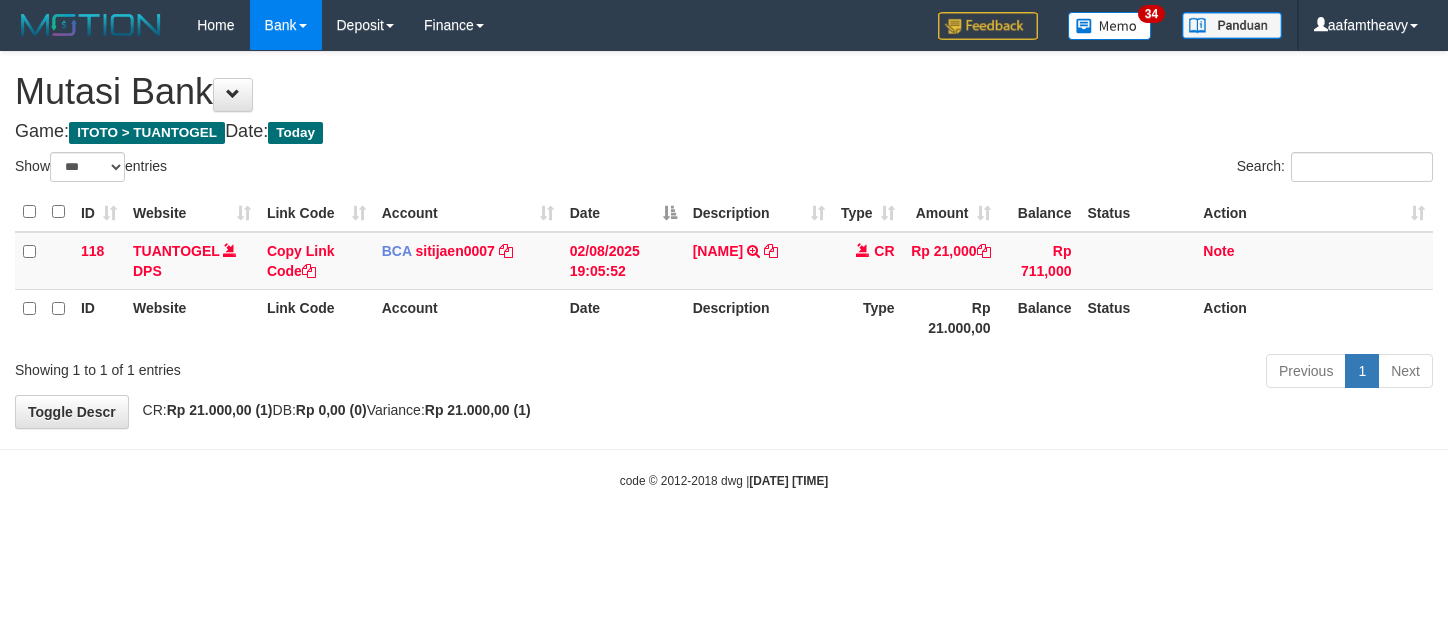 scroll, scrollTop: 0, scrollLeft: 0, axis: both 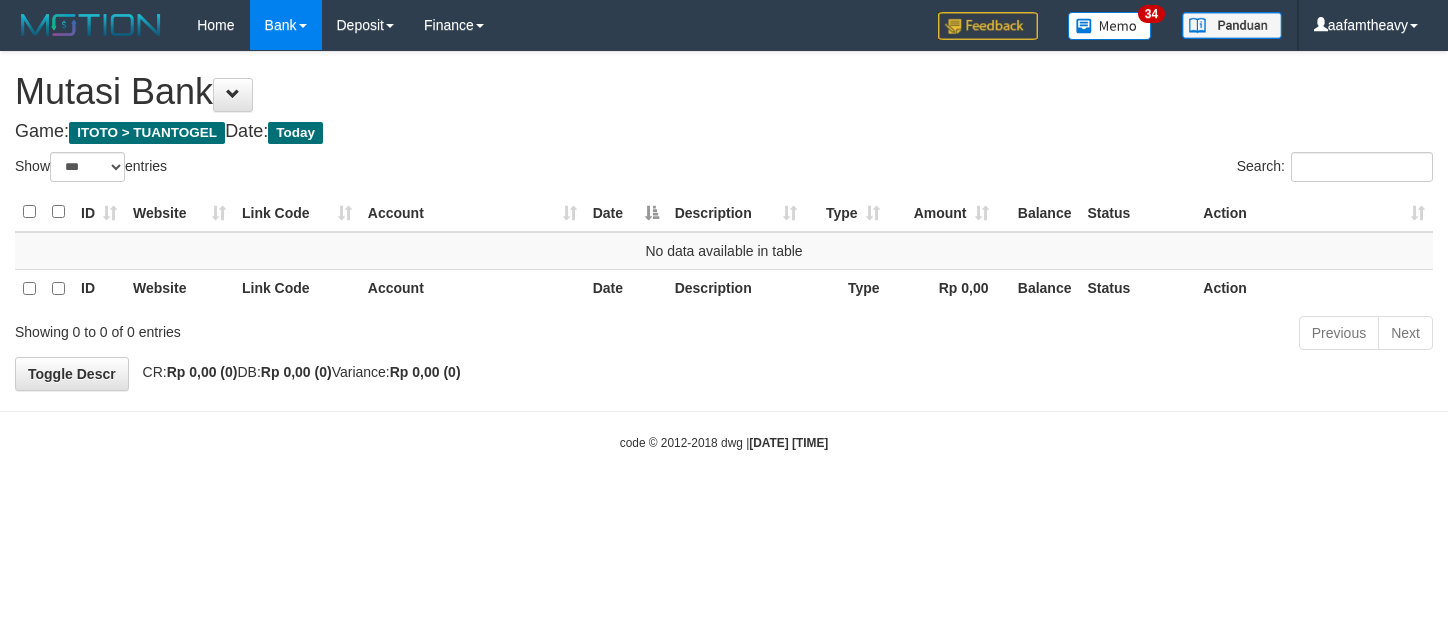 select on "***" 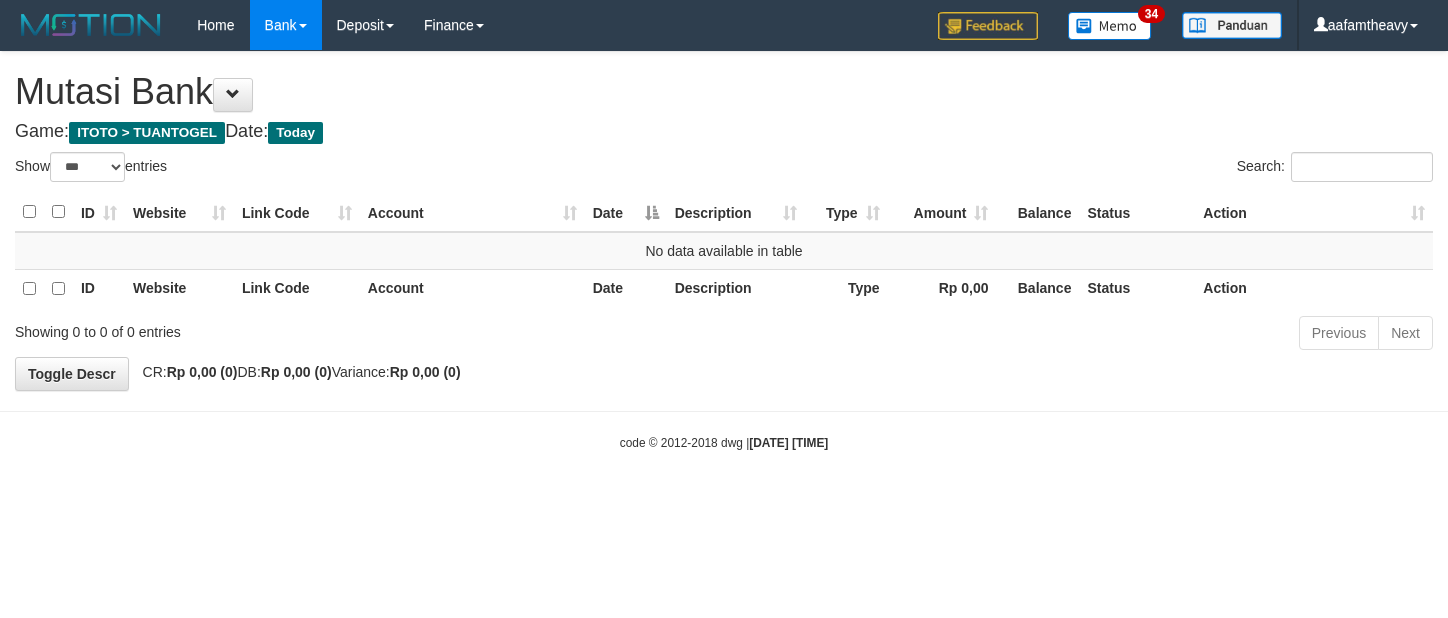 scroll, scrollTop: 0, scrollLeft: 0, axis: both 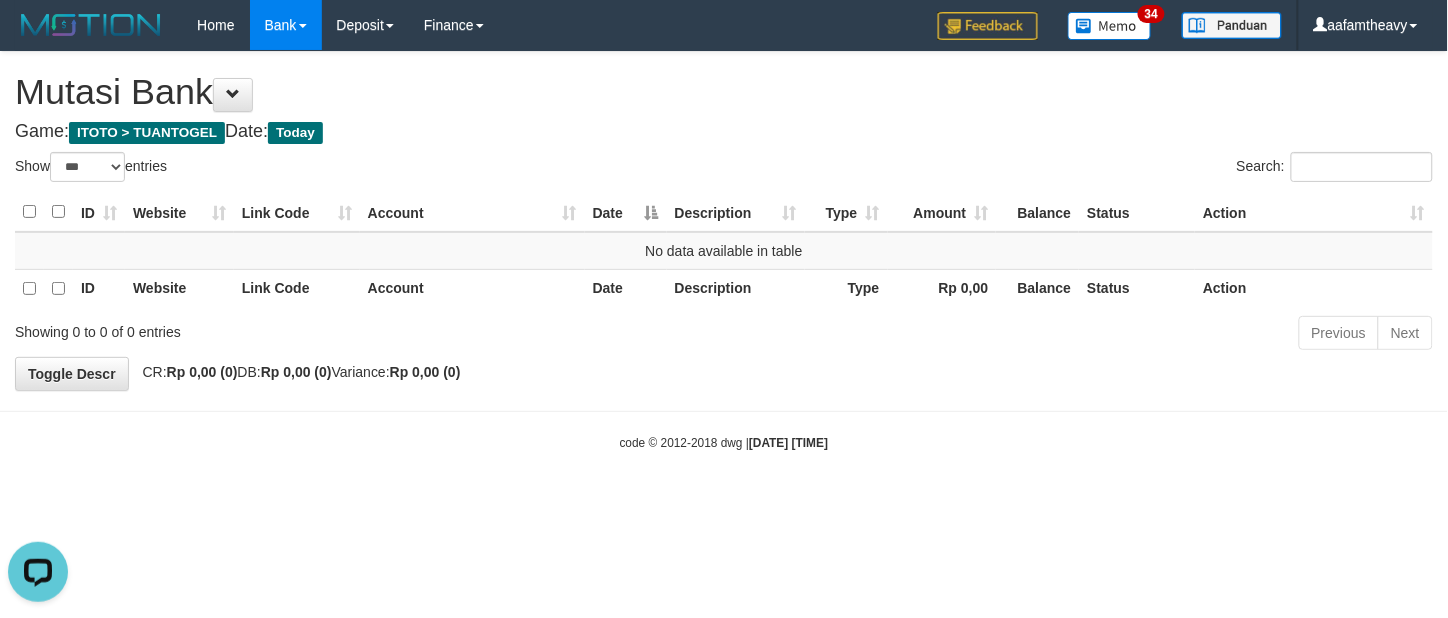 click on "Toggle navigation
Home
Bank
Account List
Load
By Website
Group
[ITOTO]													TUANTOGEL
By Load Group (DPS)
Group aaf-DPBCA02TUANTOGEL" at bounding box center [724, 251] 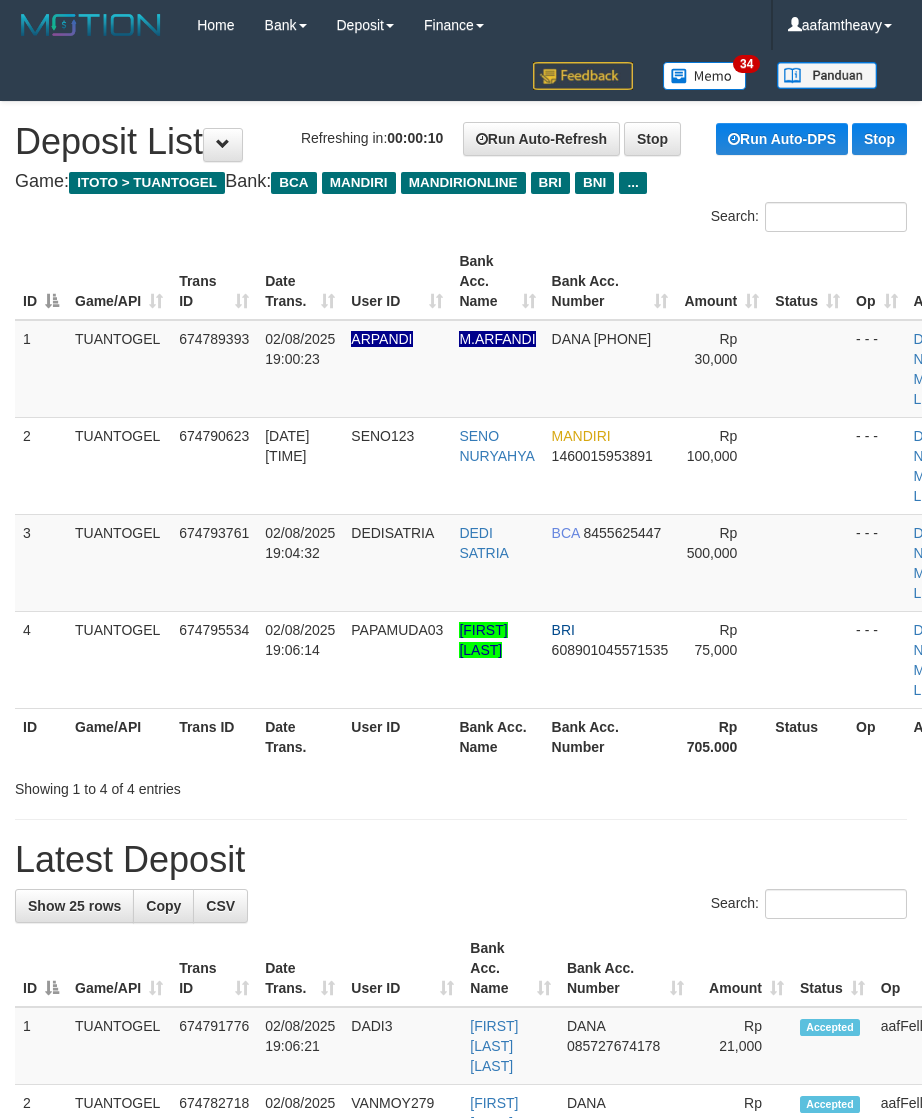 scroll, scrollTop: 0, scrollLeft: 0, axis: both 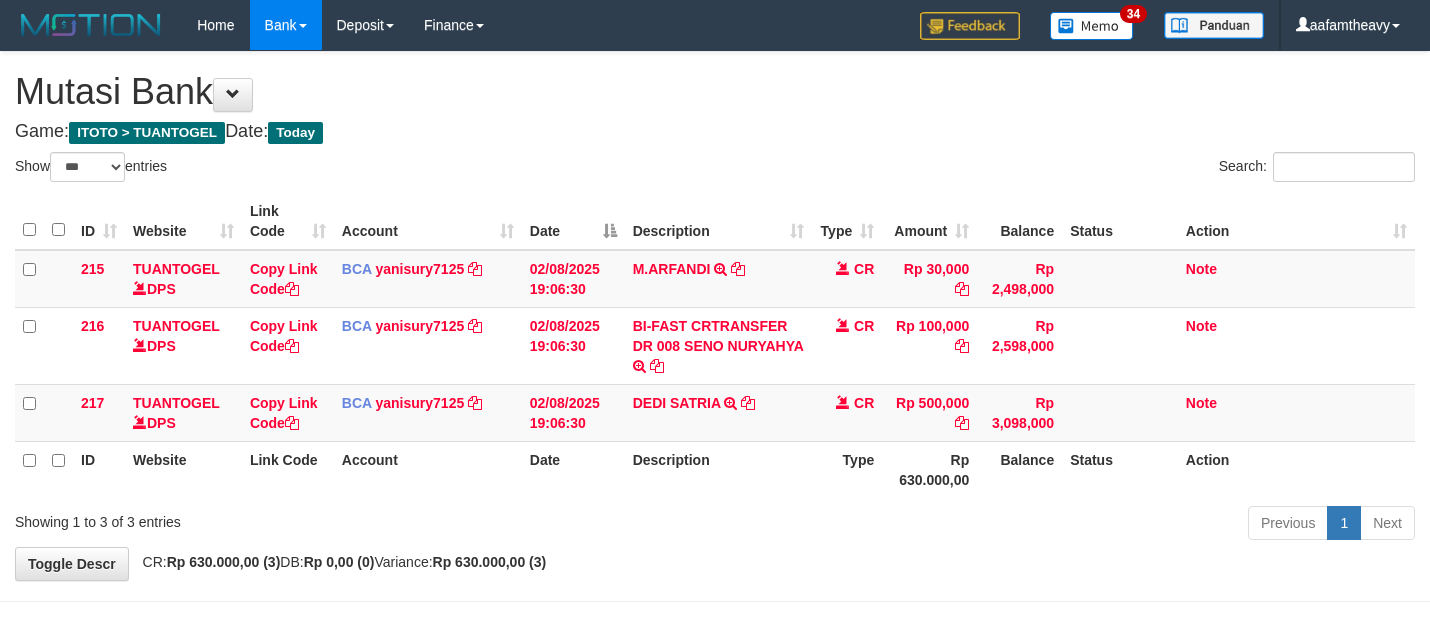 select on "***" 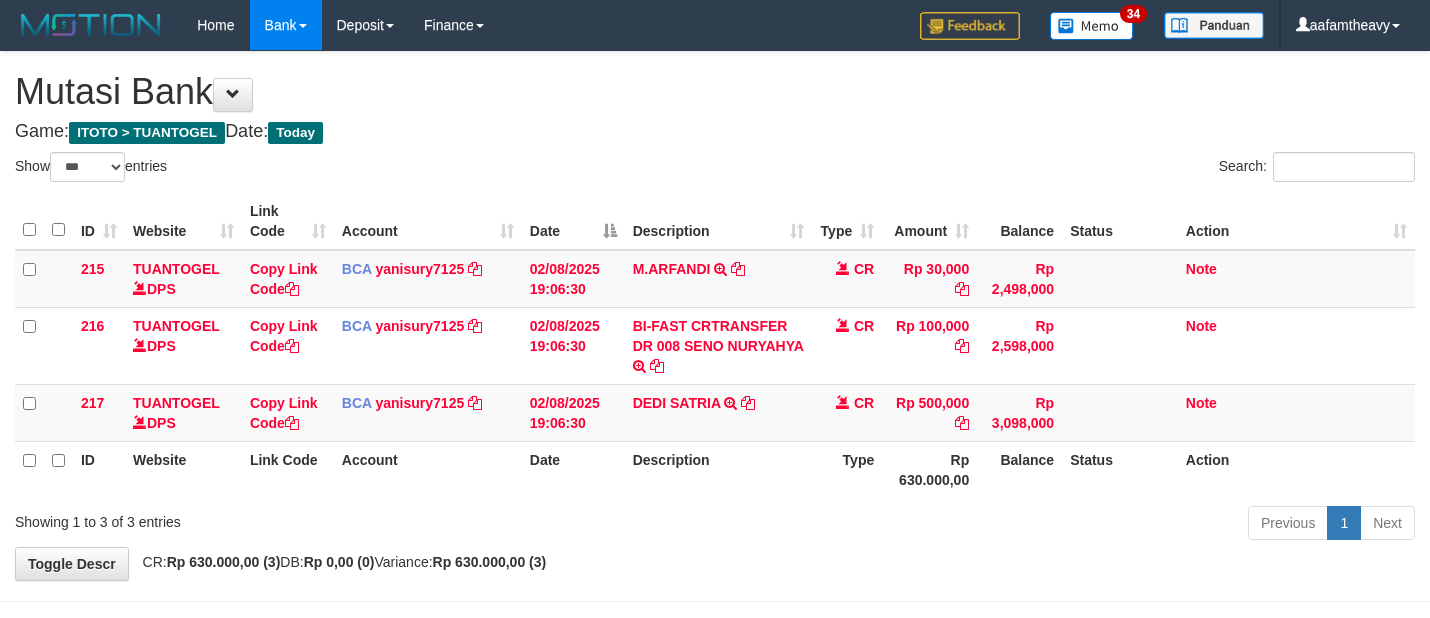 scroll, scrollTop: 0, scrollLeft: 0, axis: both 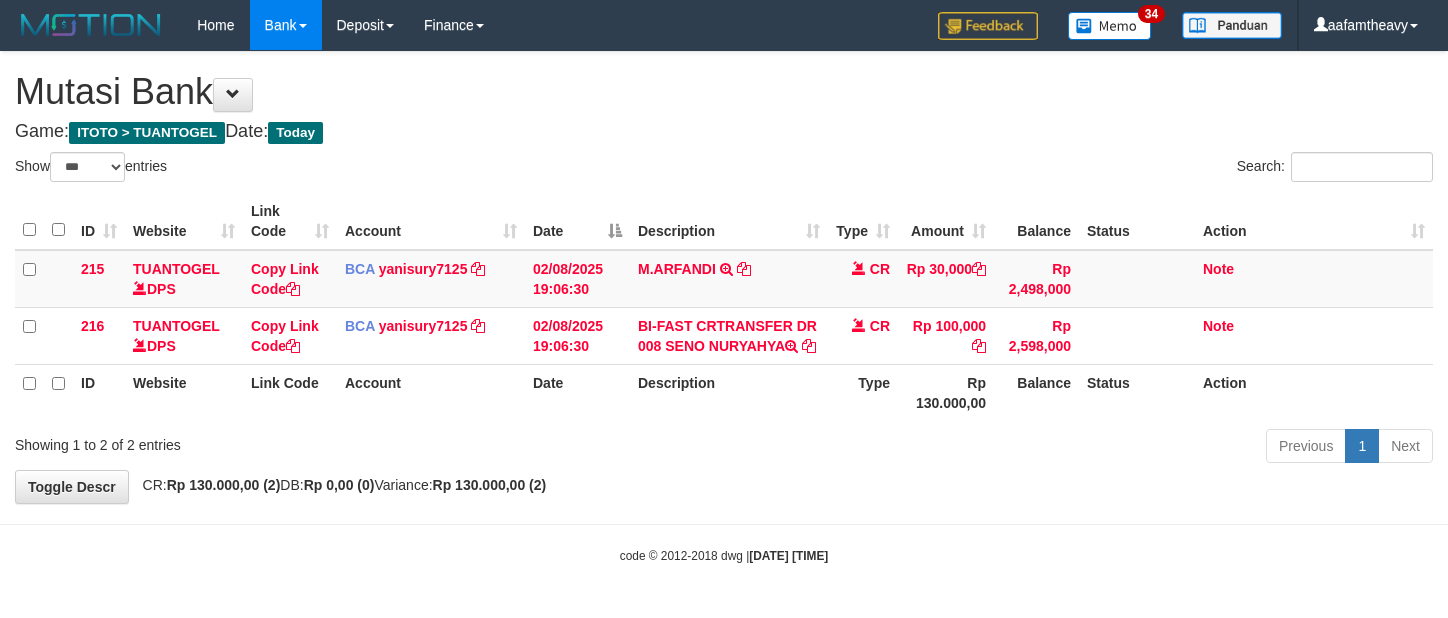 select on "***" 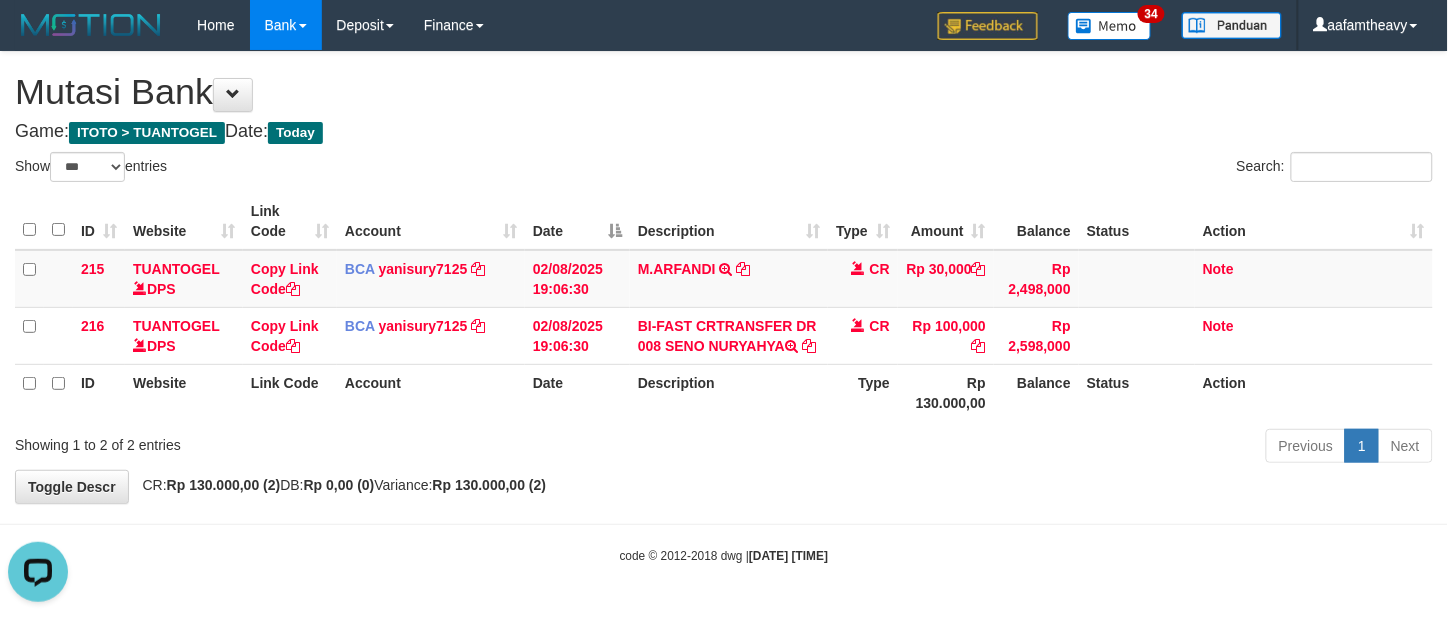 scroll, scrollTop: 0, scrollLeft: 0, axis: both 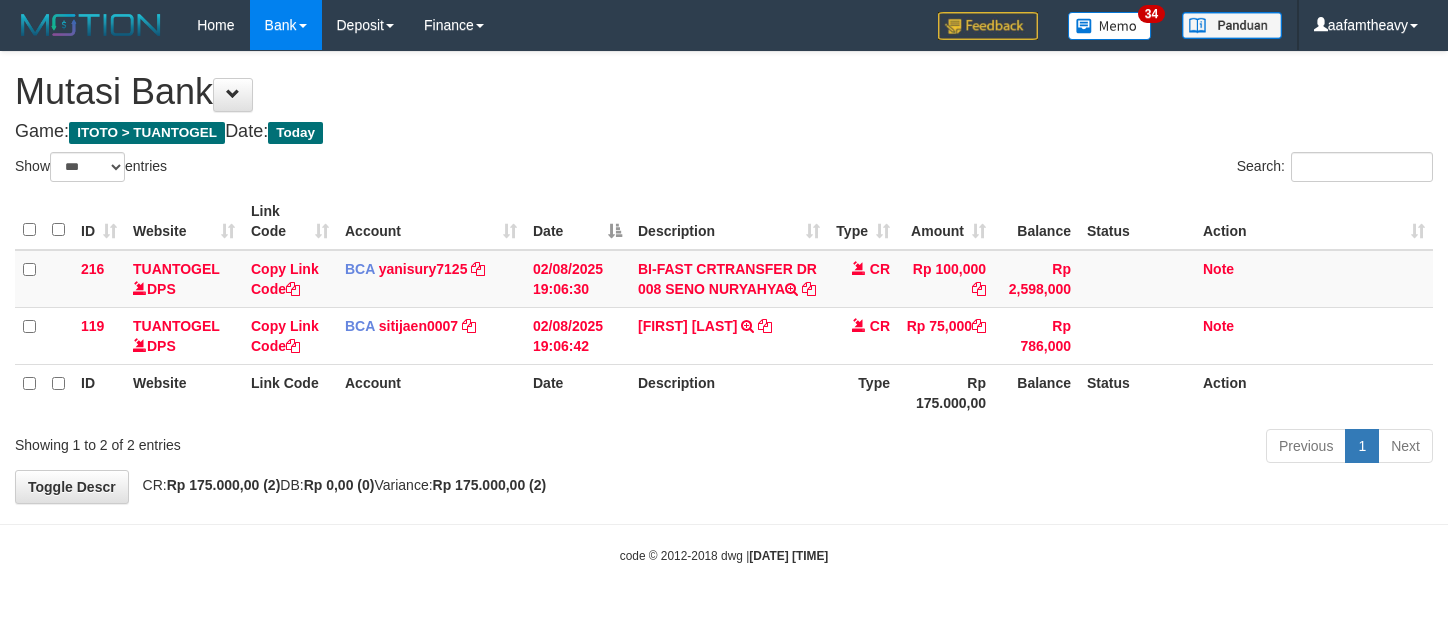 select on "***" 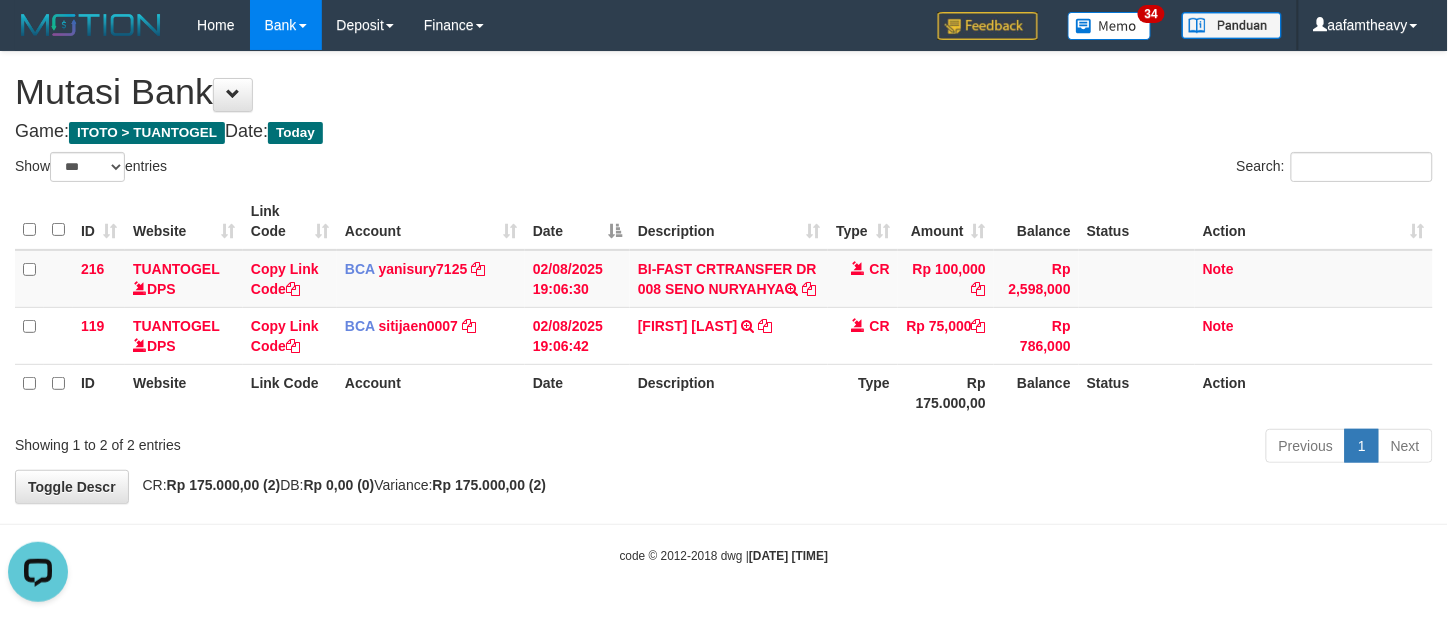 scroll, scrollTop: 0, scrollLeft: 0, axis: both 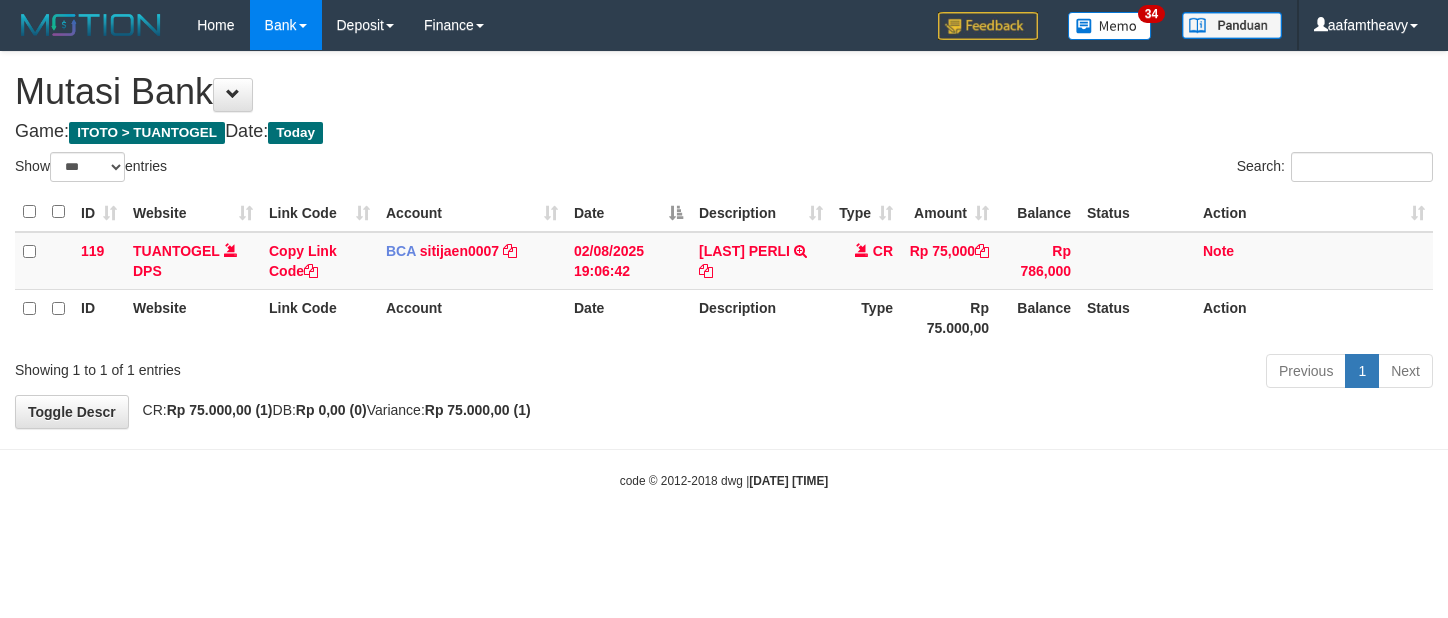 select on "***" 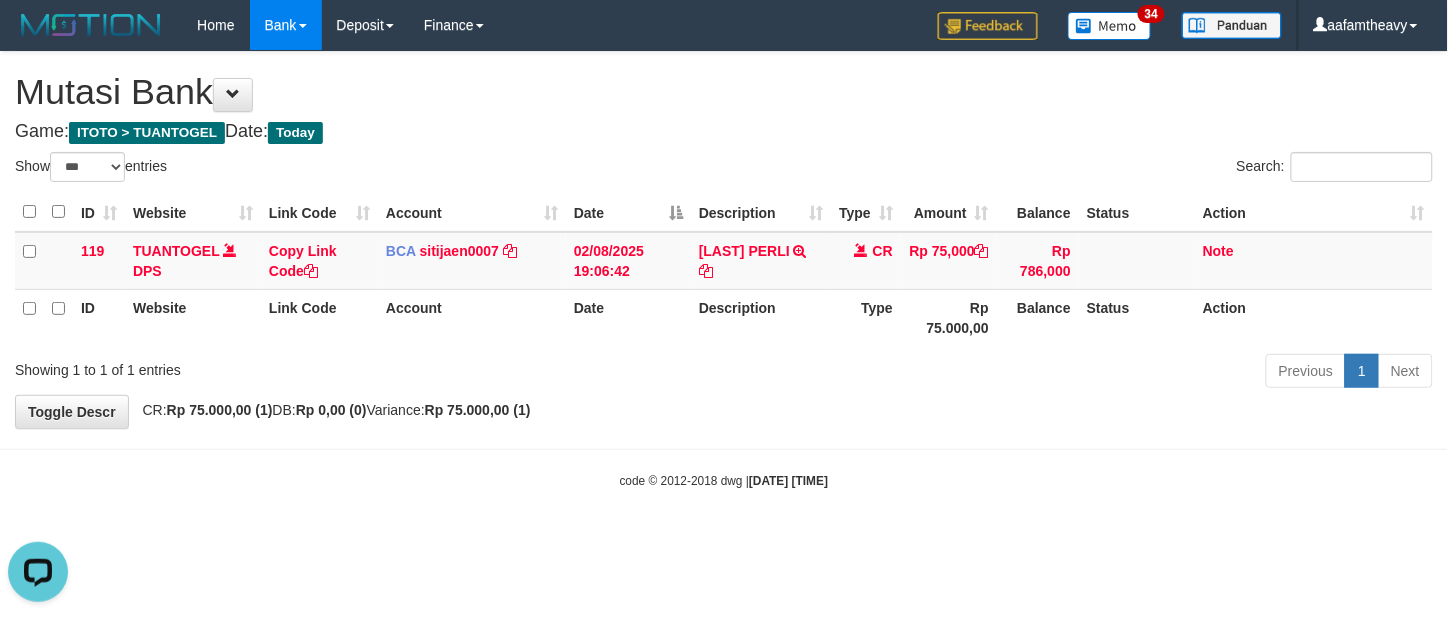 scroll, scrollTop: 0, scrollLeft: 0, axis: both 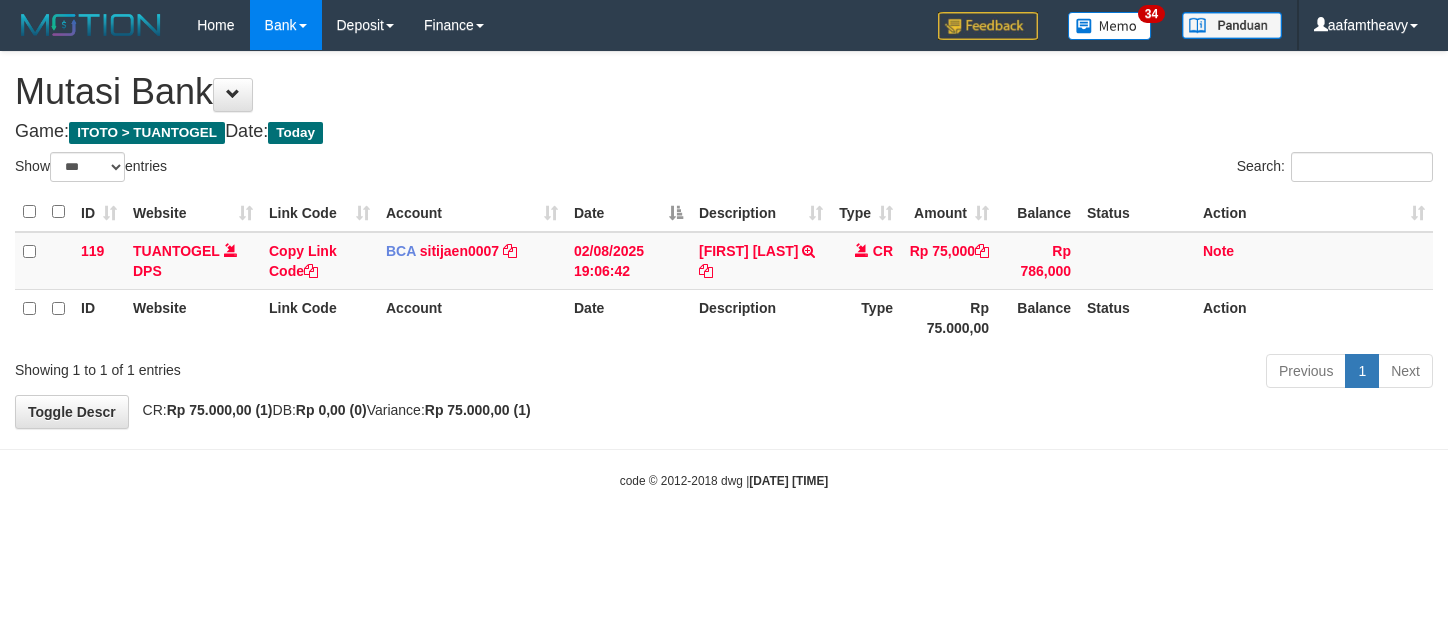 select on "***" 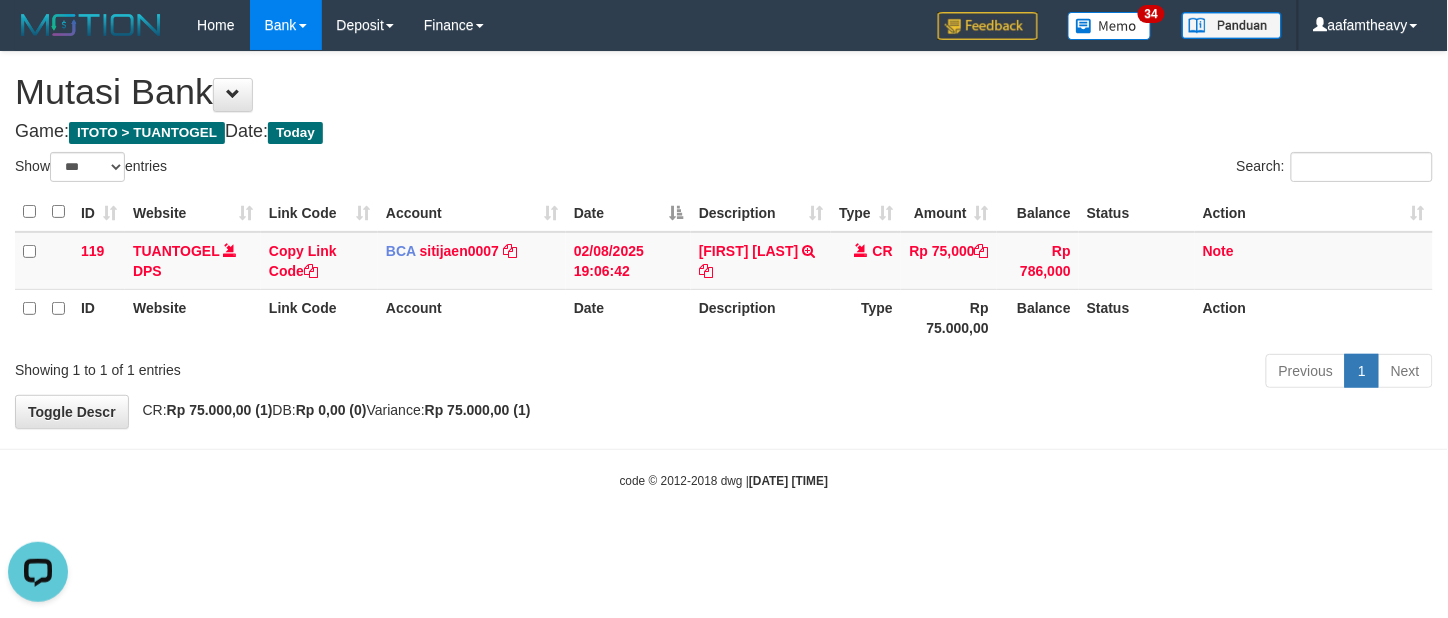 scroll, scrollTop: 0, scrollLeft: 0, axis: both 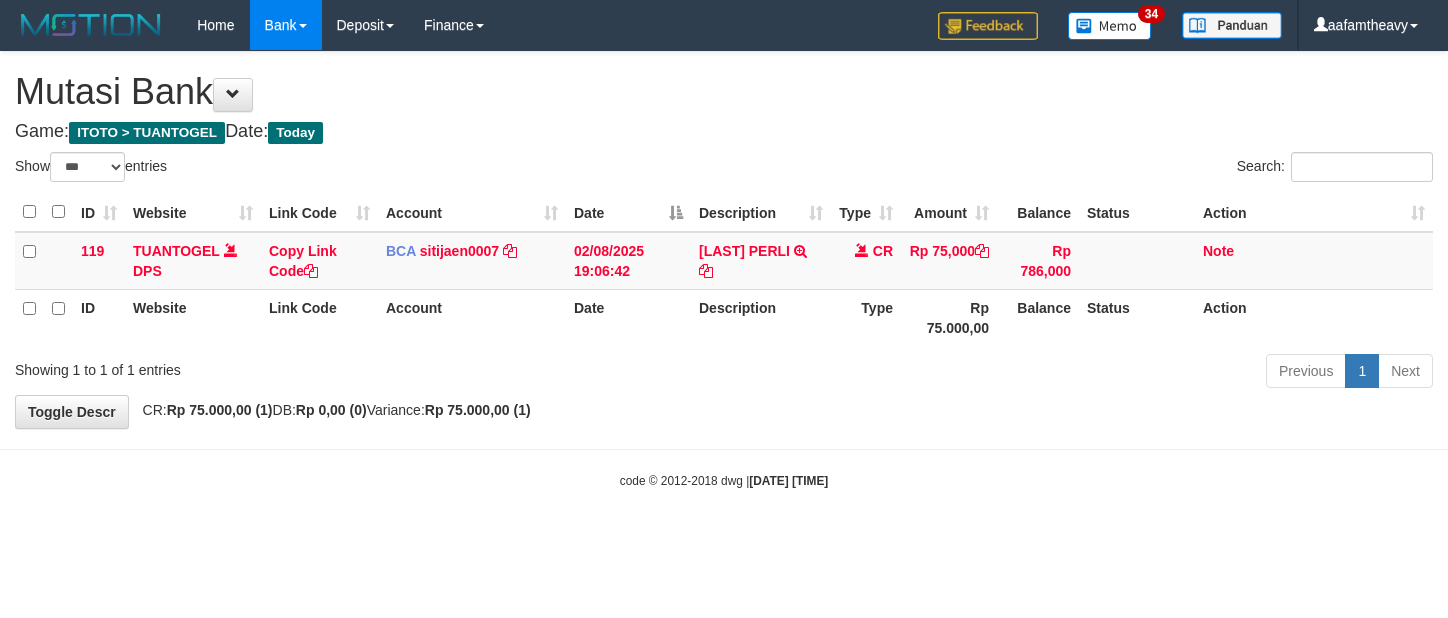 select on "***" 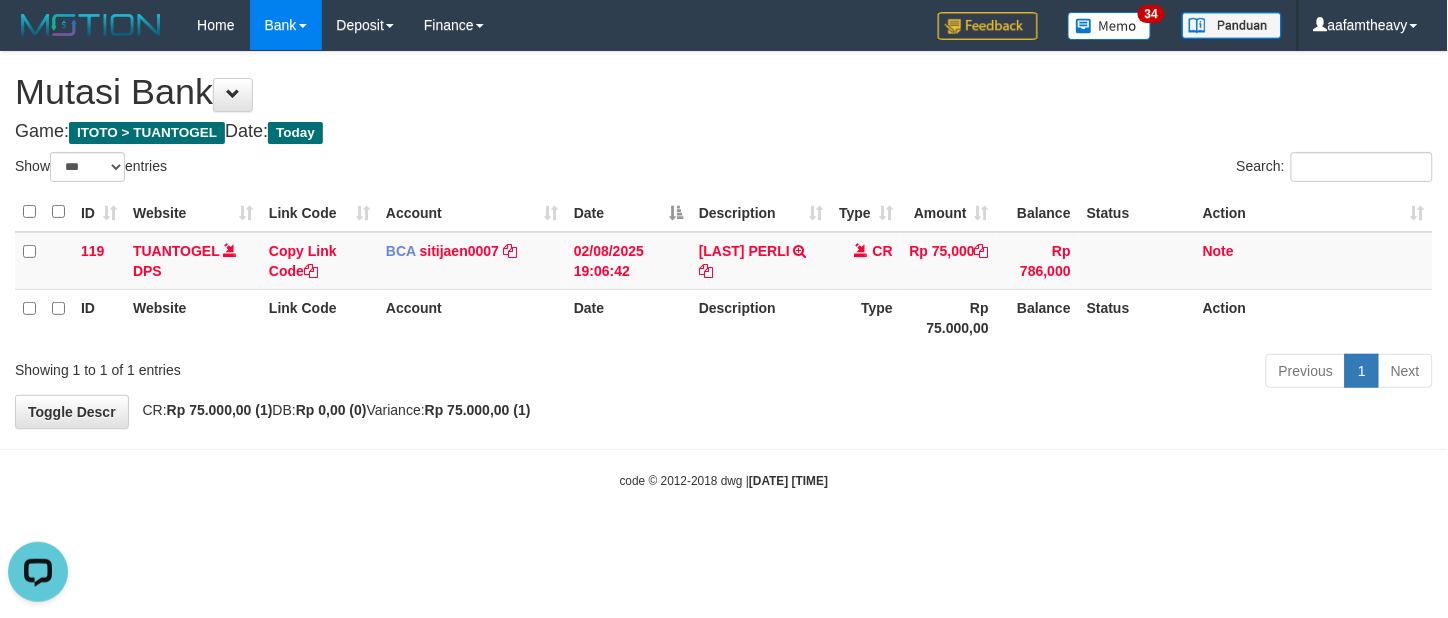 scroll, scrollTop: 0, scrollLeft: 0, axis: both 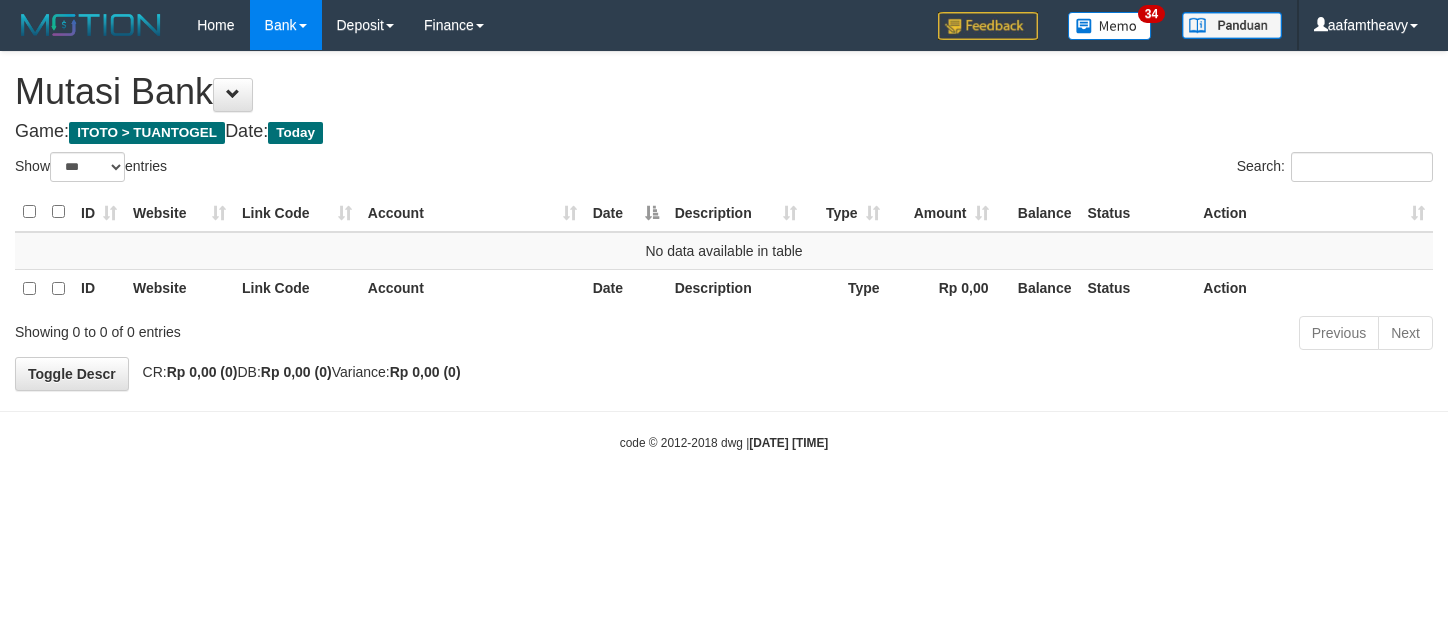 select on "***" 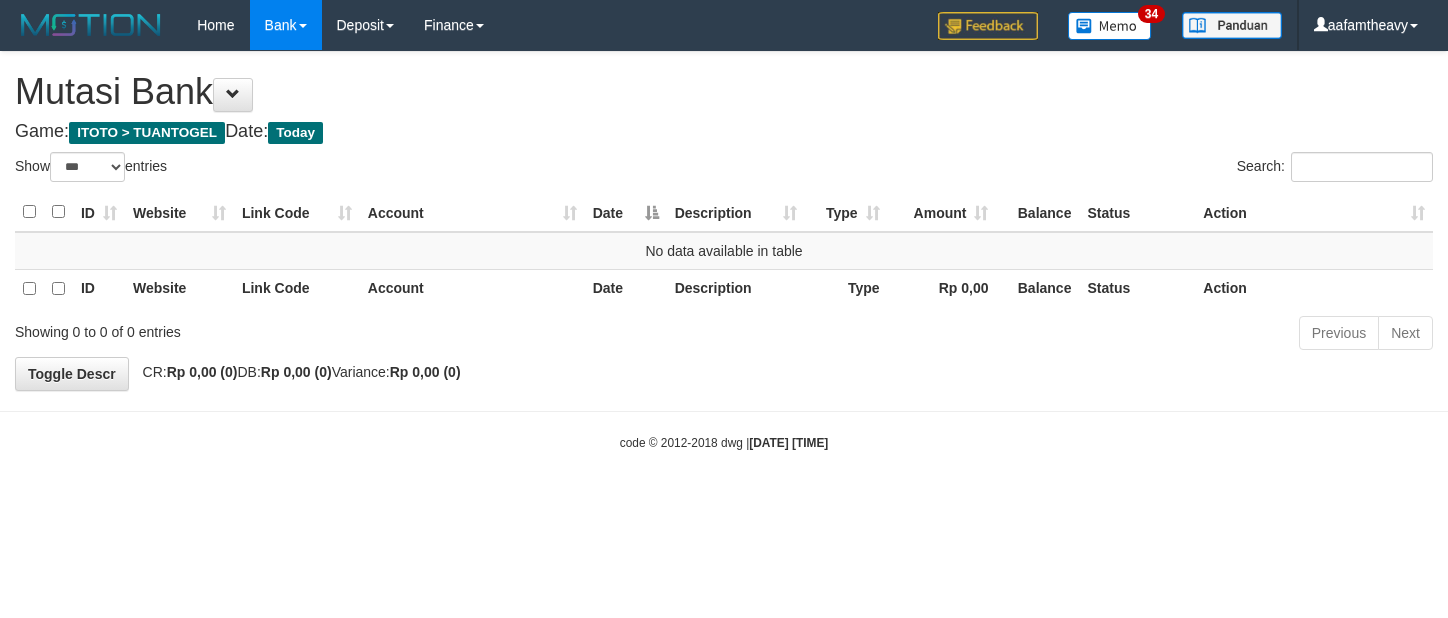 scroll, scrollTop: 0, scrollLeft: 0, axis: both 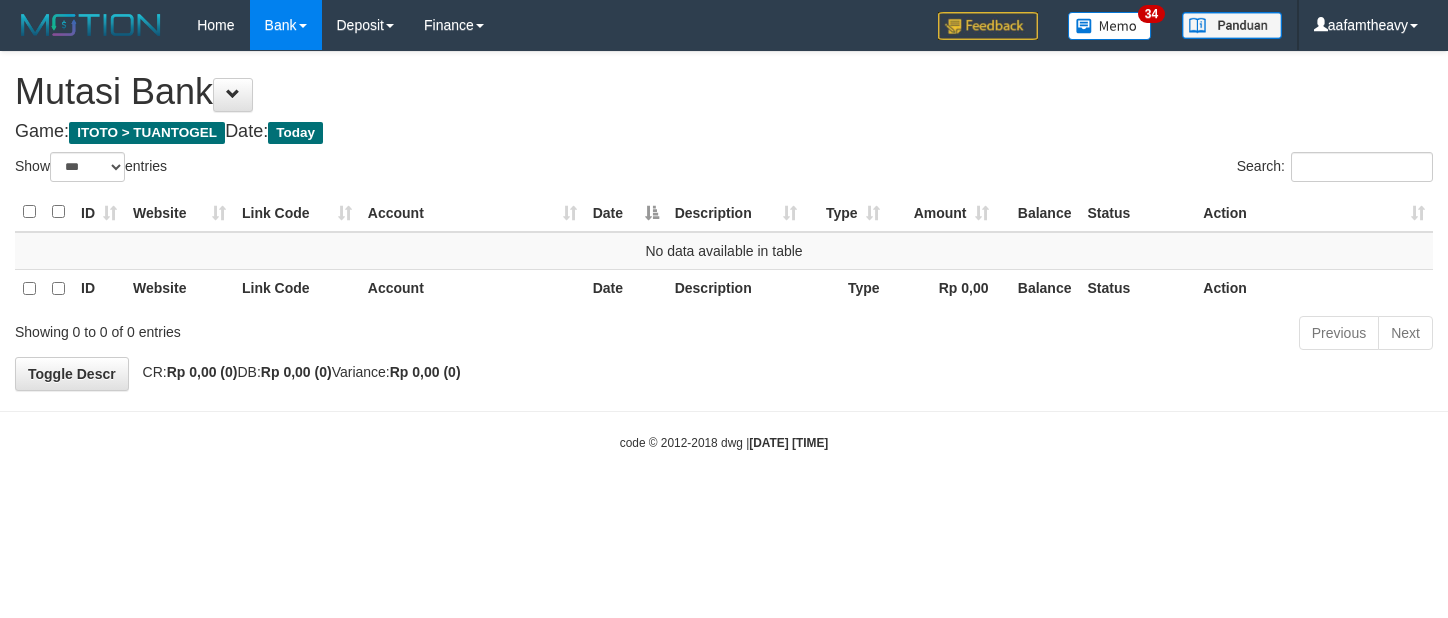 select on "***" 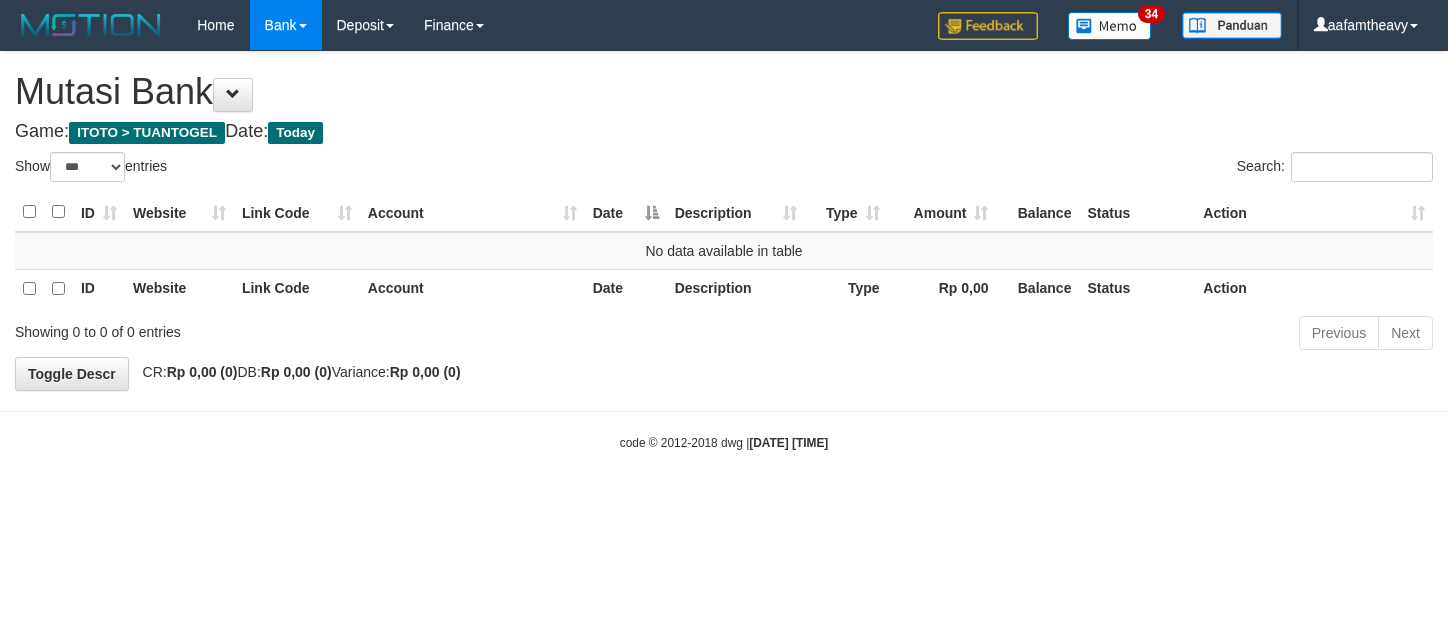 scroll, scrollTop: 0, scrollLeft: 0, axis: both 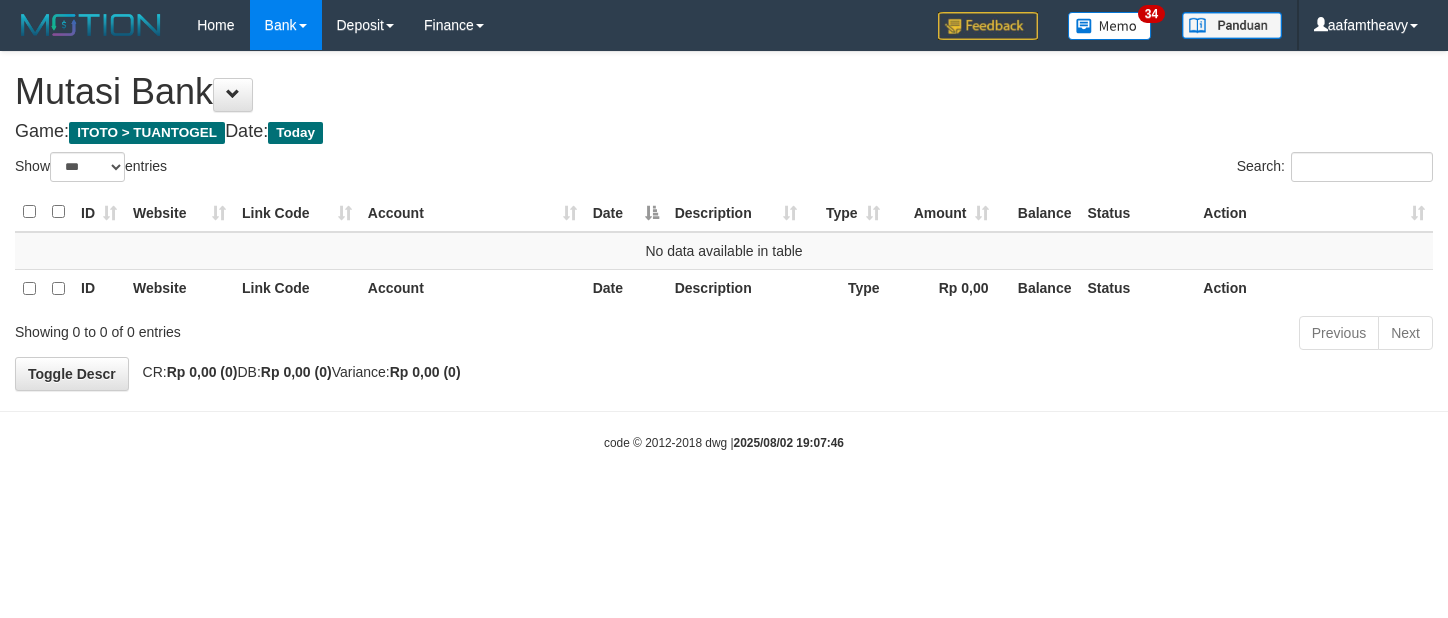 select on "***" 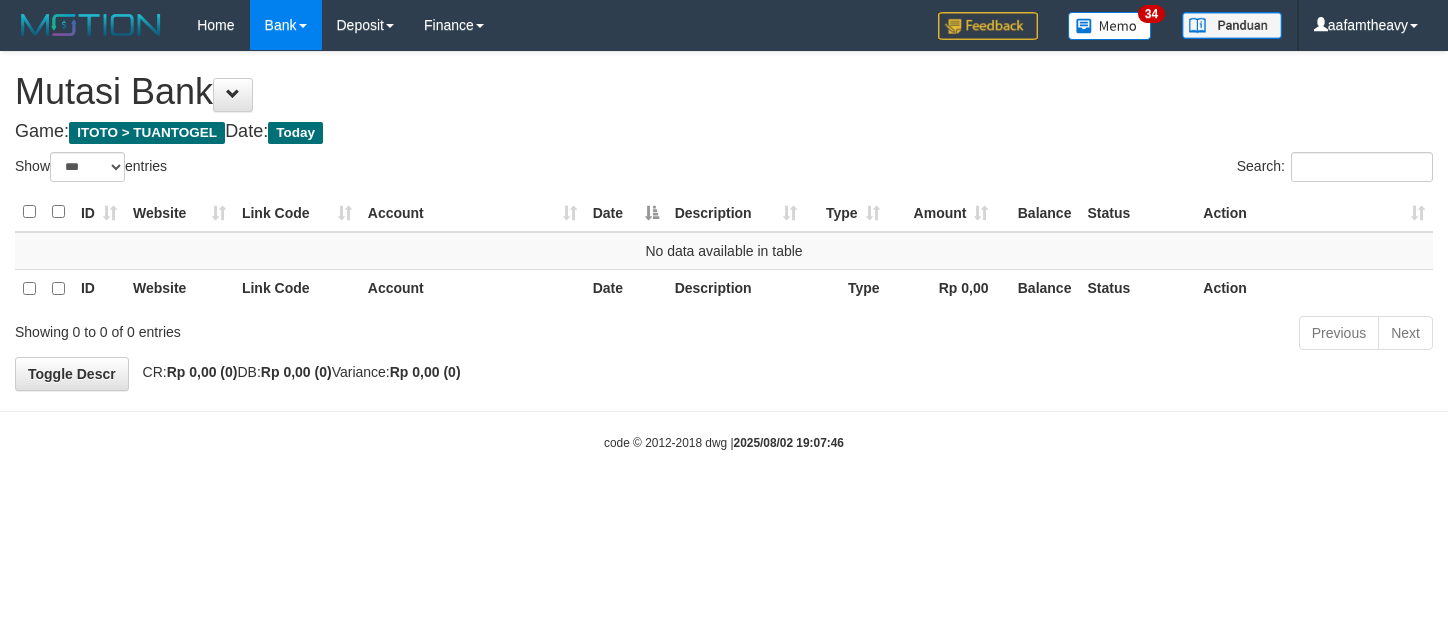 scroll, scrollTop: 0, scrollLeft: 0, axis: both 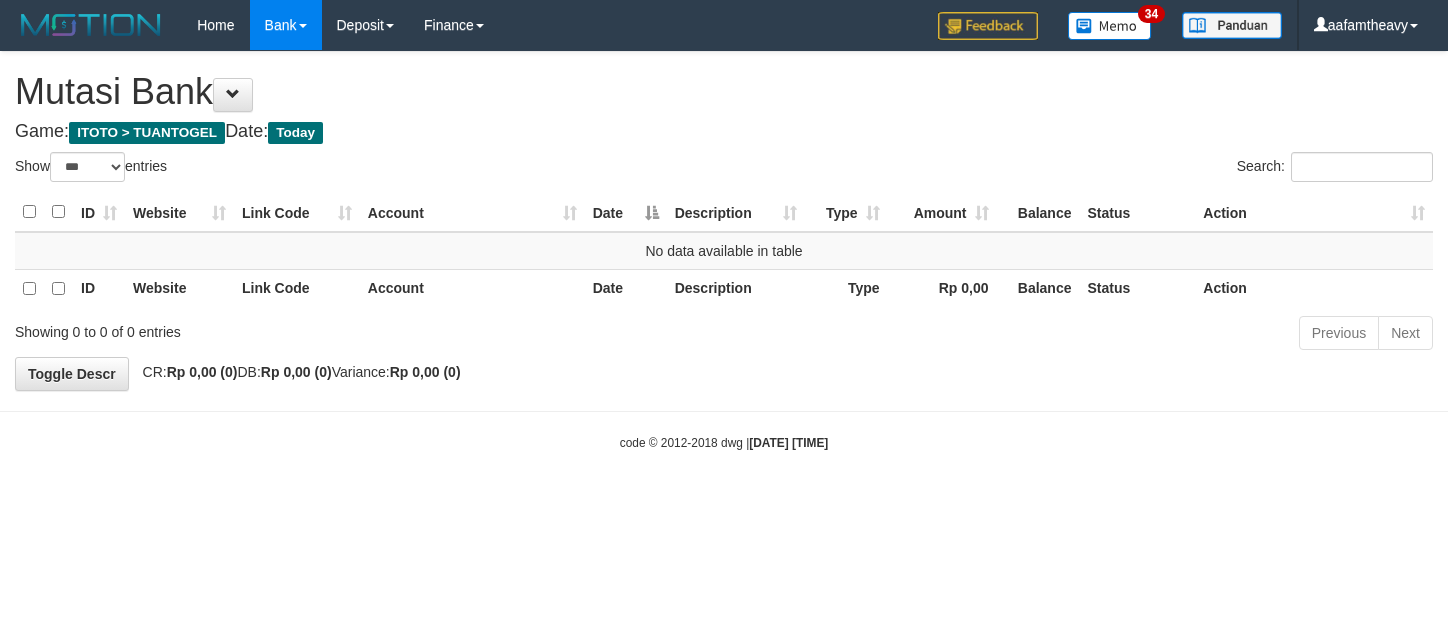select on "***" 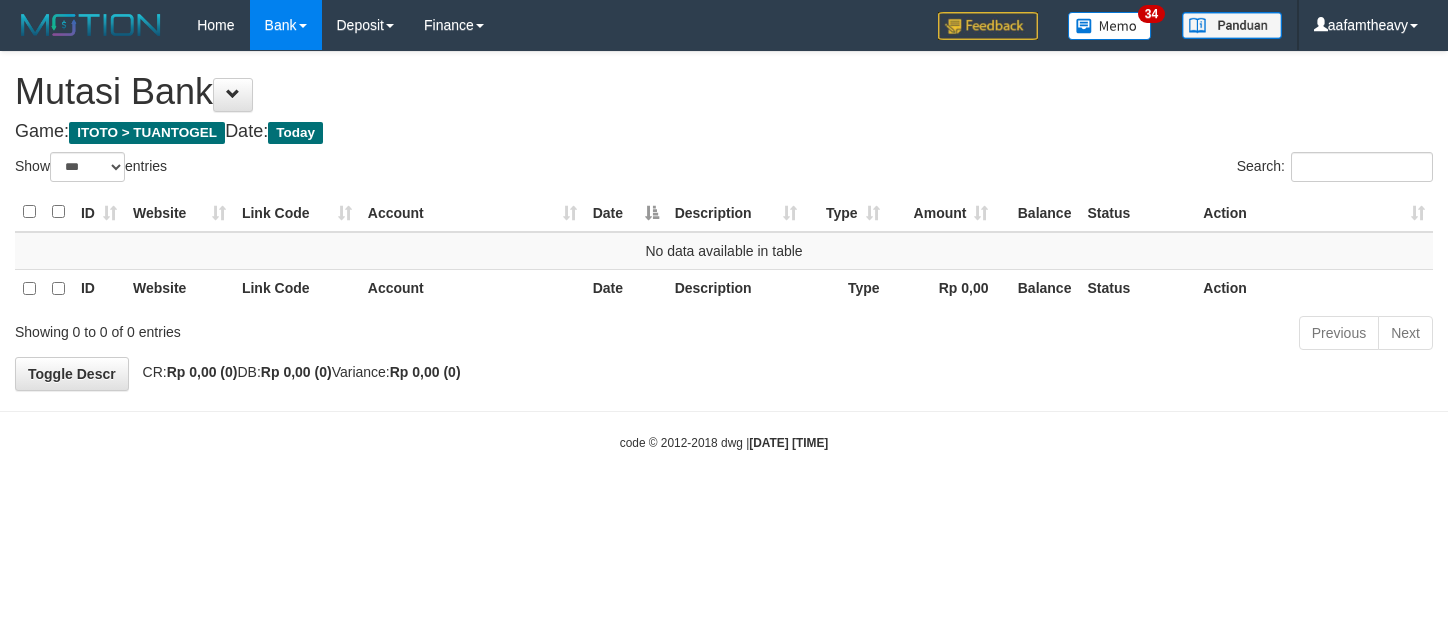 scroll, scrollTop: 0, scrollLeft: 0, axis: both 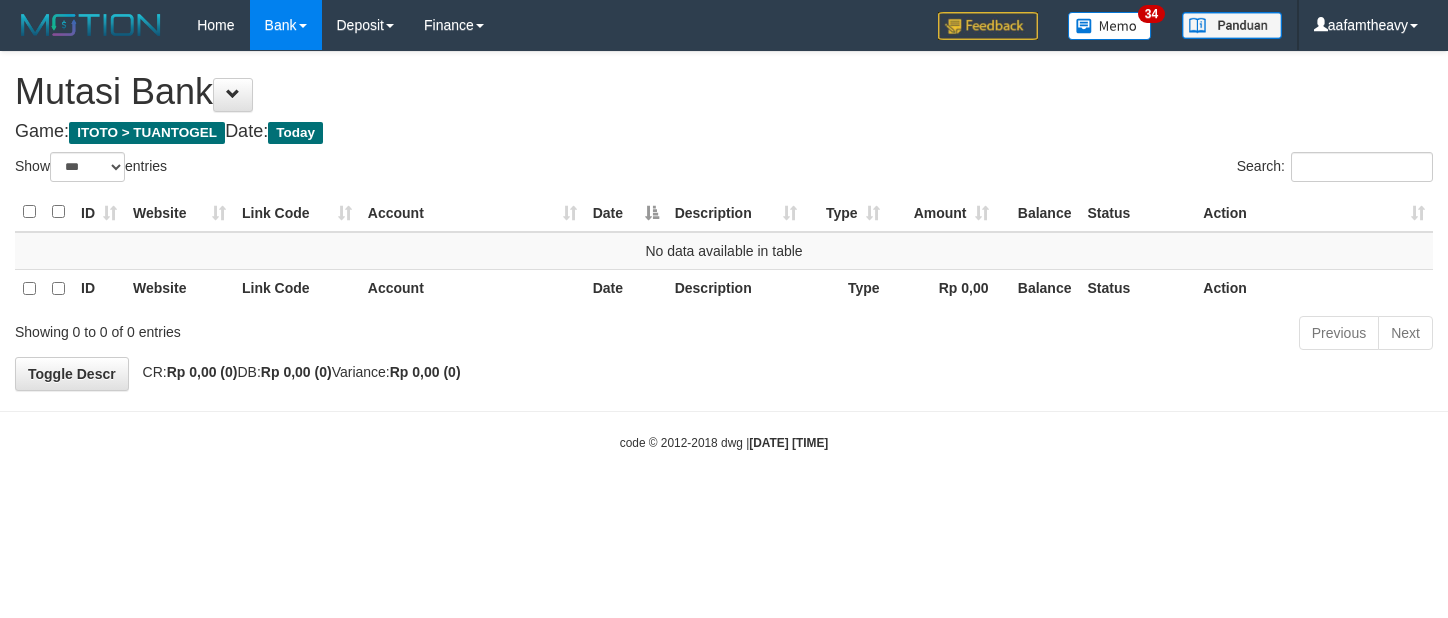 select on "***" 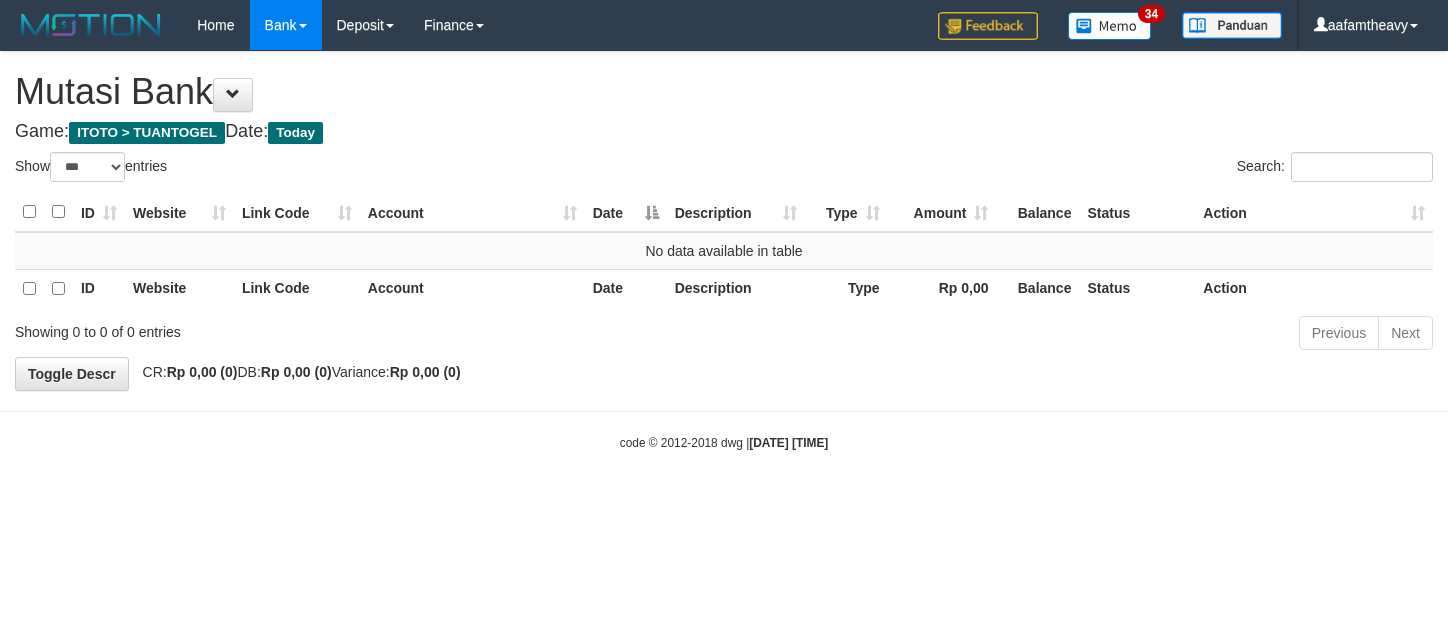 scroll, scrollTop: 0, scrollLeft: 0, axis: both 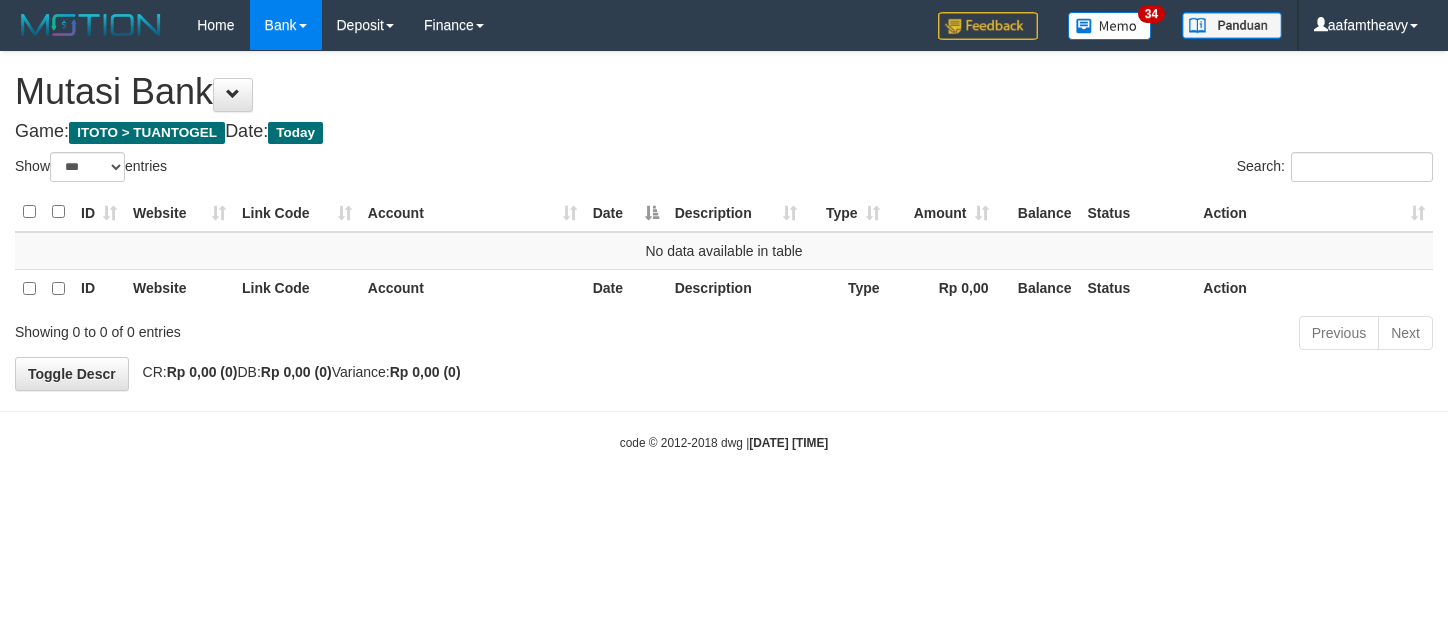 select on "***" 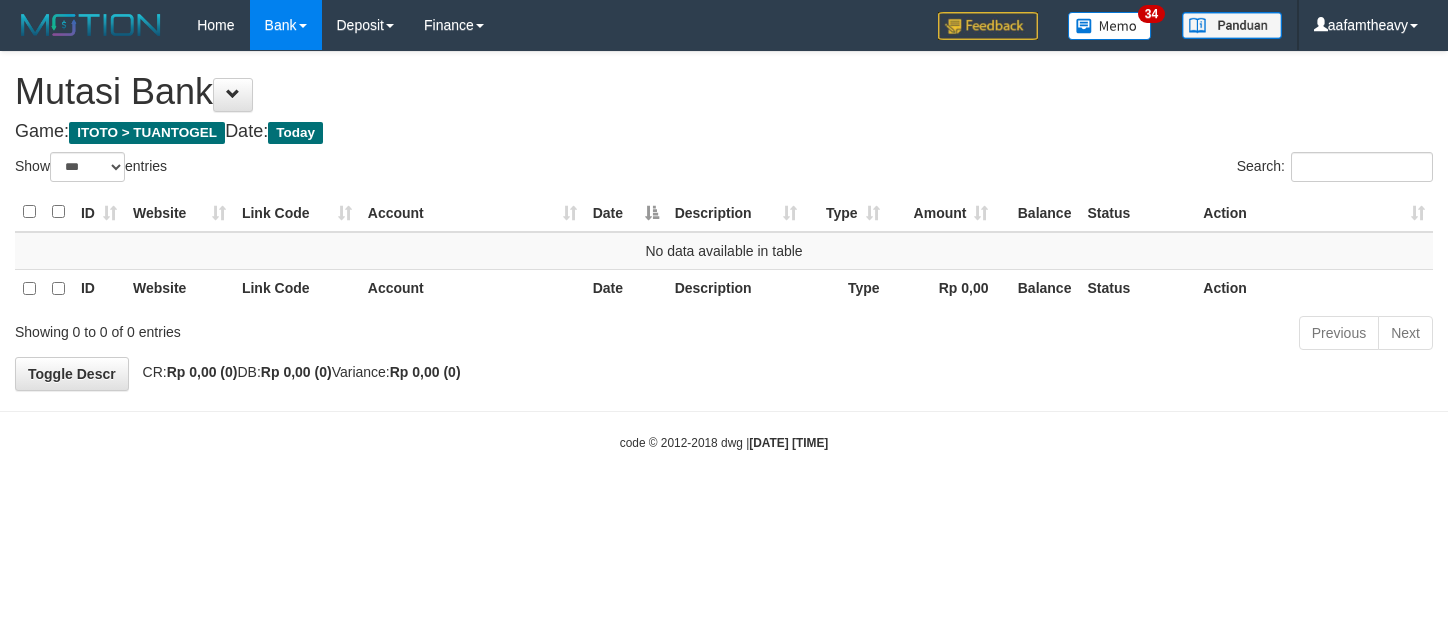 scroll, scrollTop: 0, scrollLeft: 0, axis: both 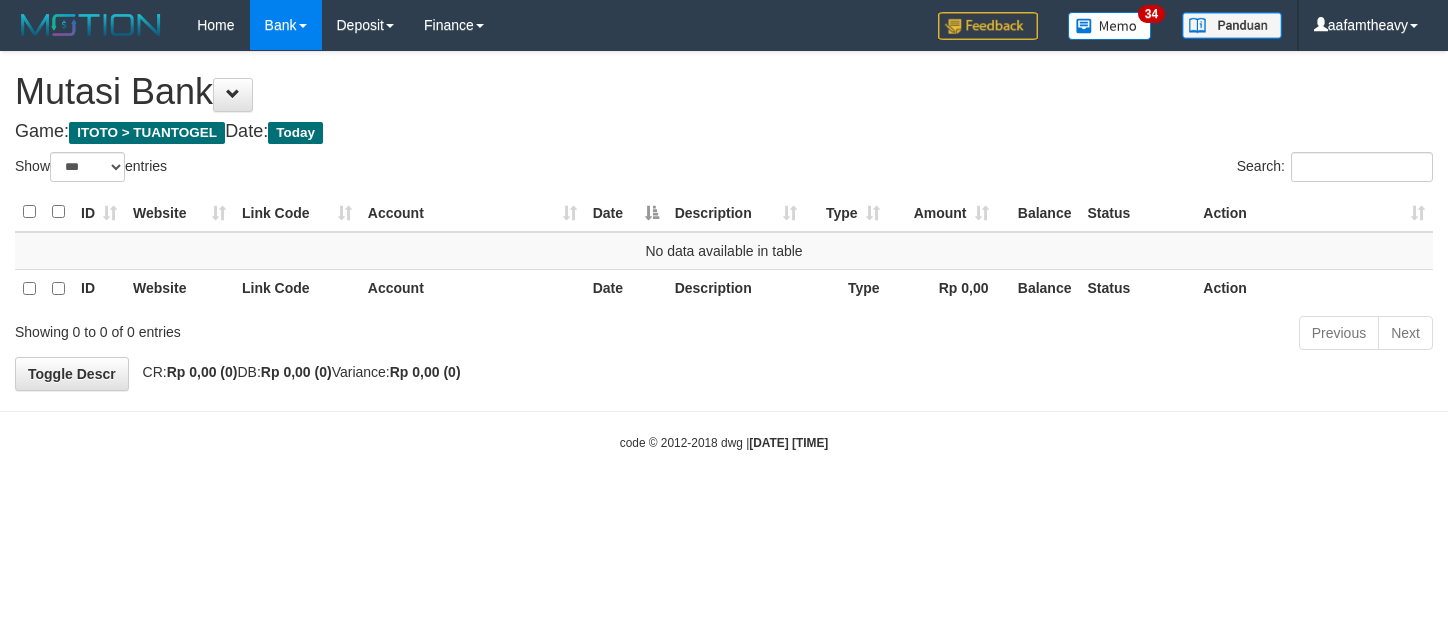 select on "***" 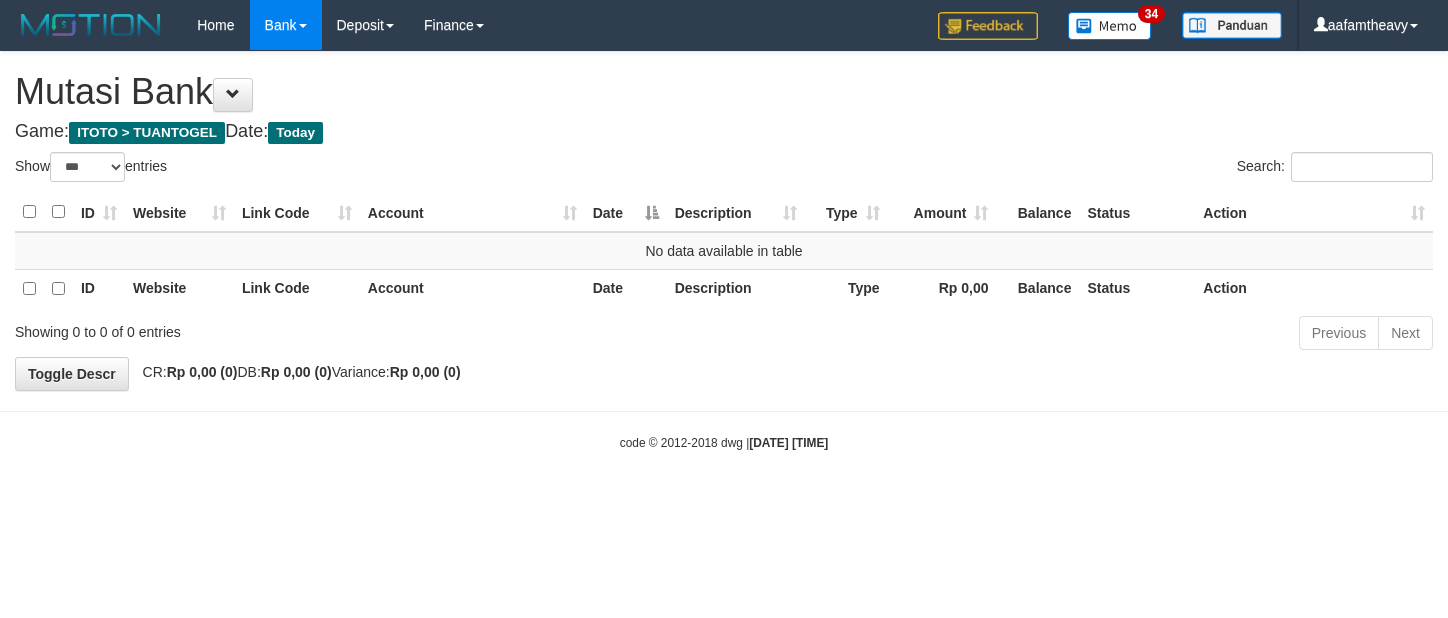 scroll, scrollTop: 0, scrollLeft: 0, axis: both 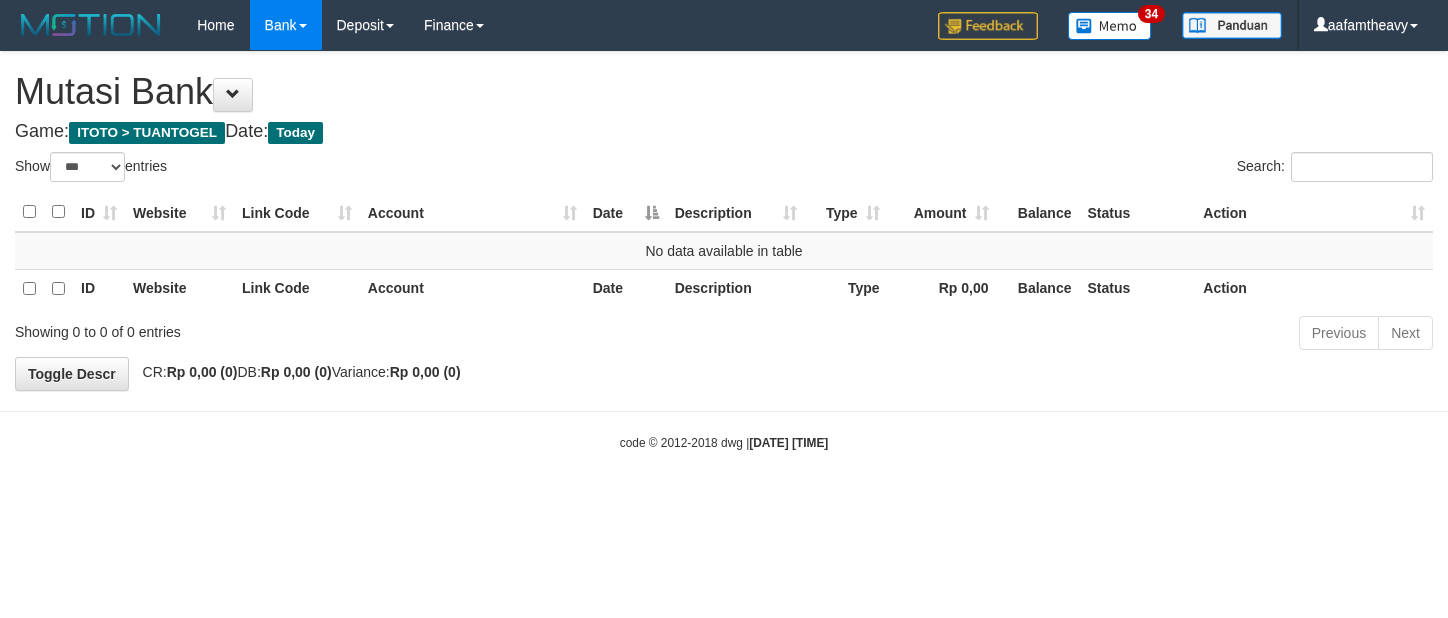 select on "***" 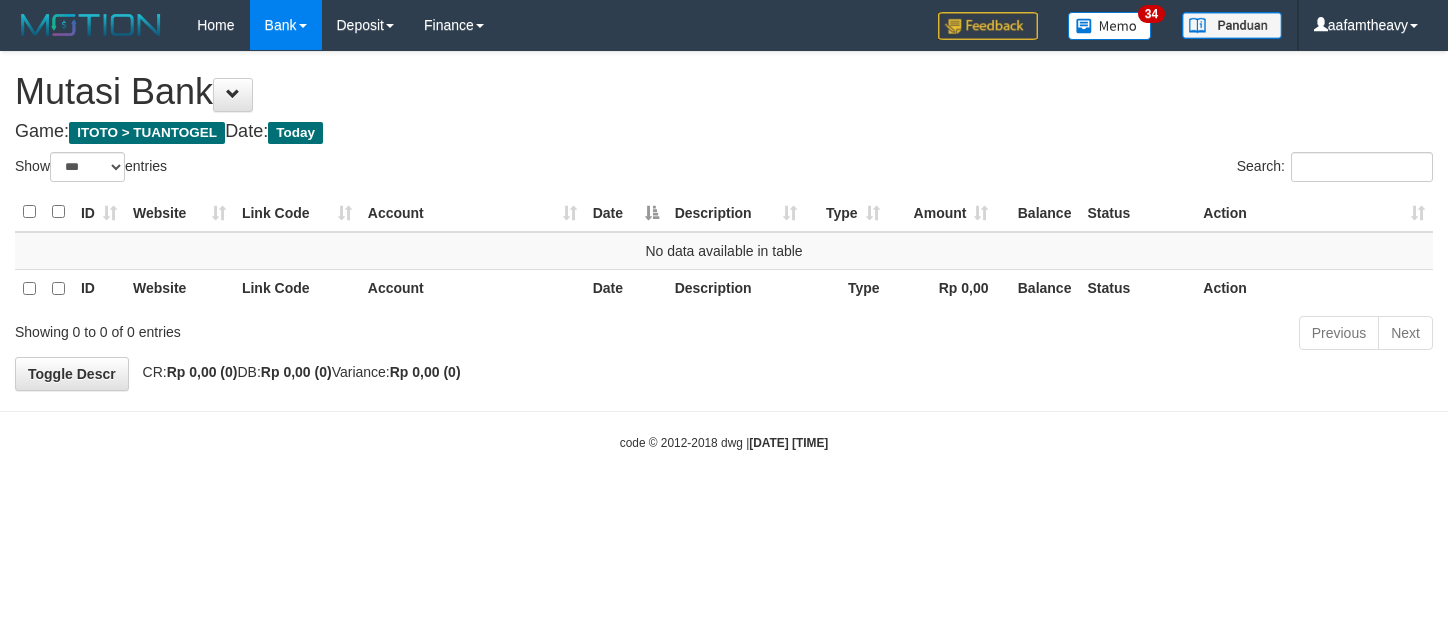 scroll, scrollTop: 0, scrollLeft: 0, axis: both 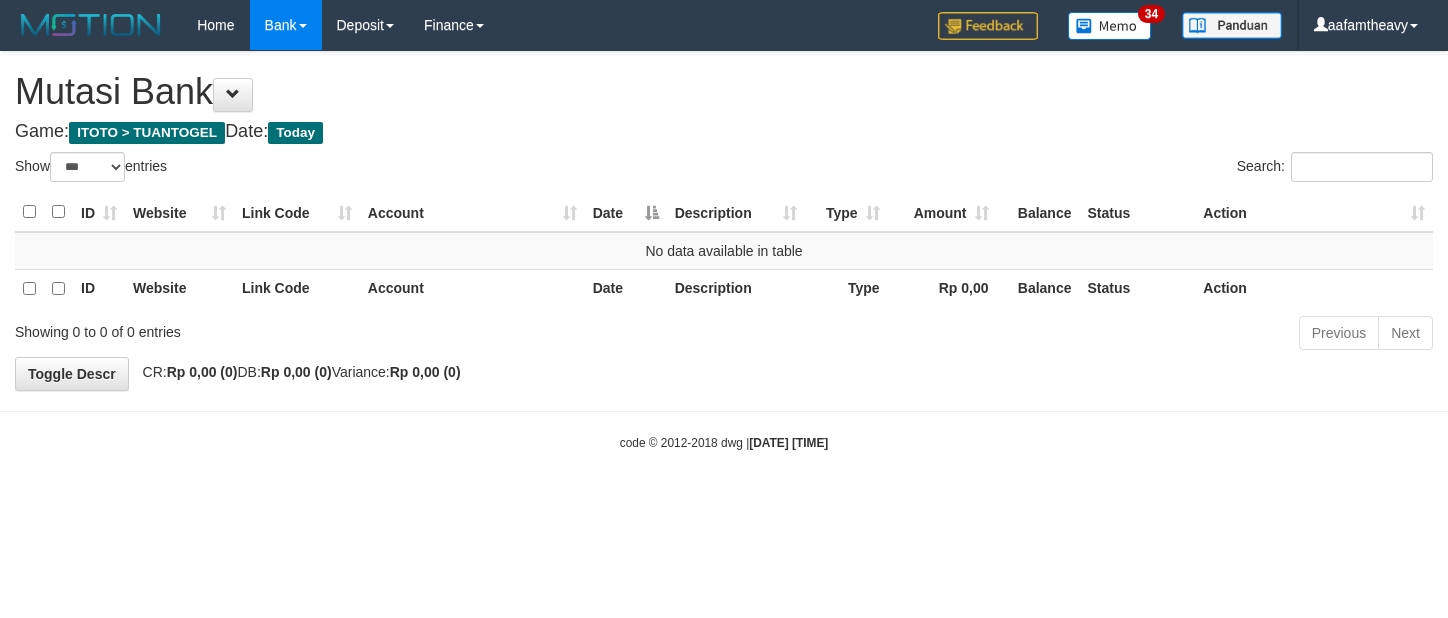 select on "***" 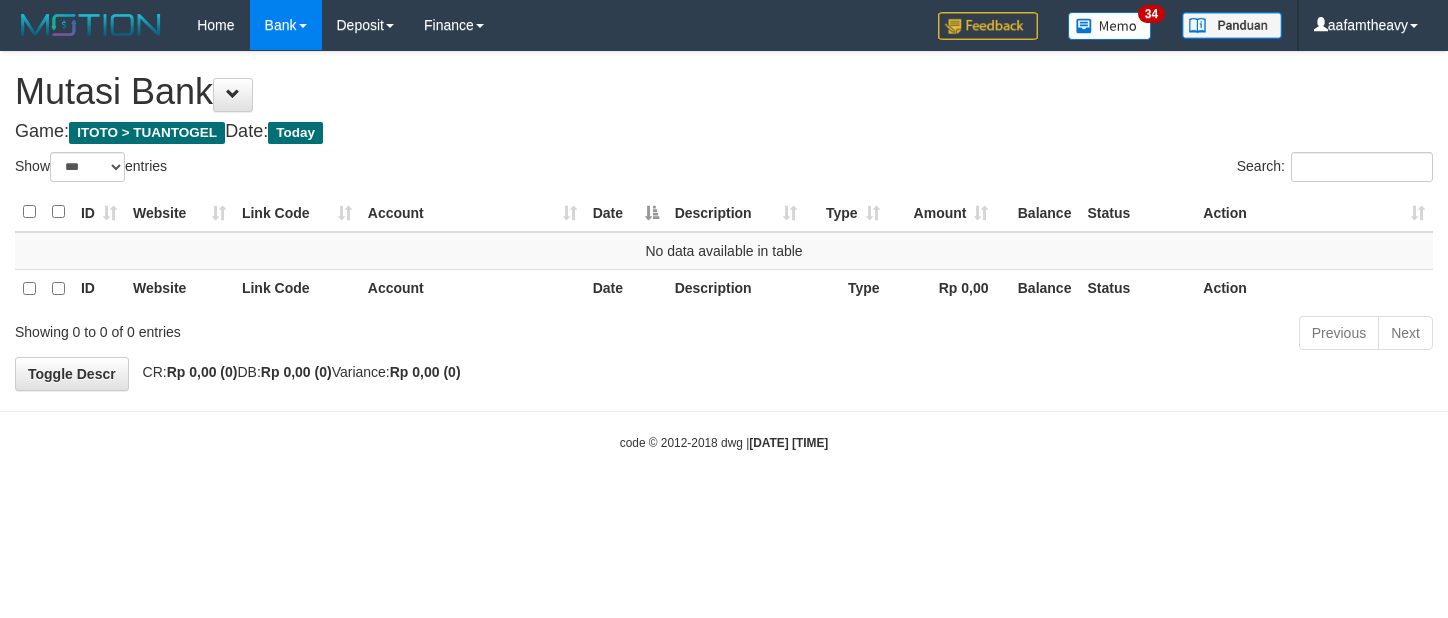 scroll, scrollTop: 0, scrollLeft: 0, axis: both 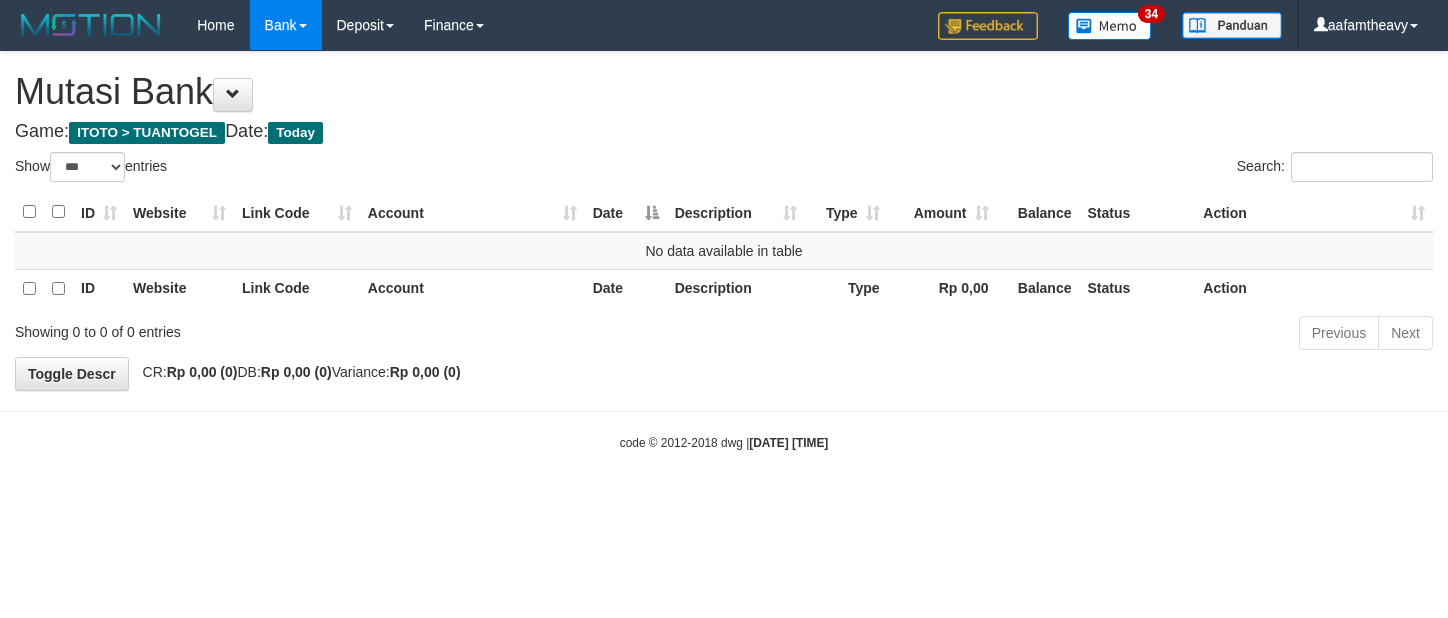 select on "***" 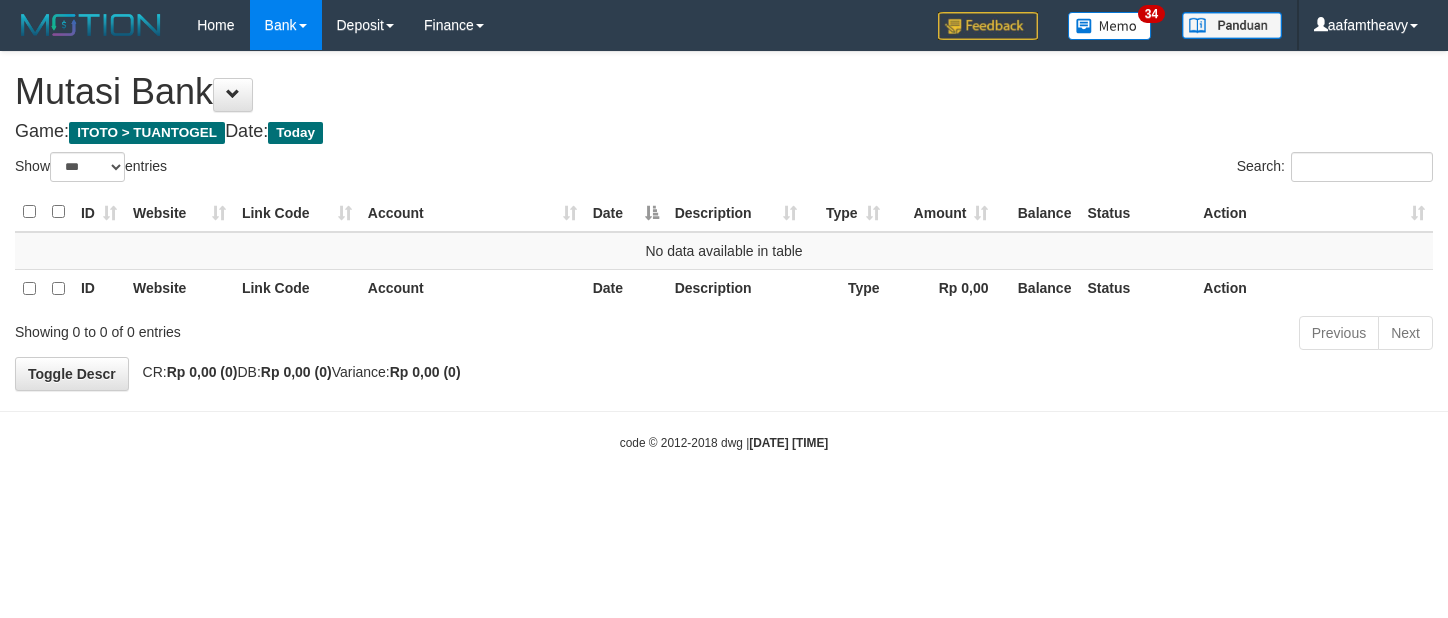 scroll, scrollTop: 0, scrollLeft: 0, axis: both 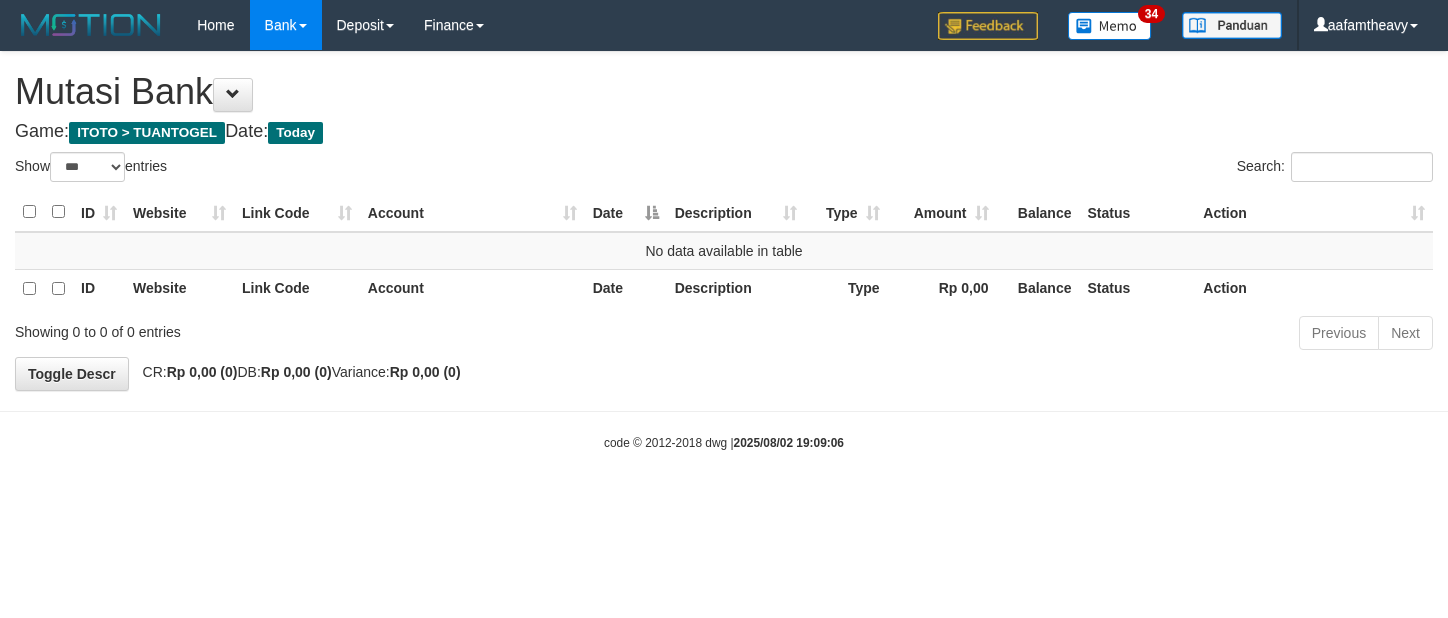 select on "***" 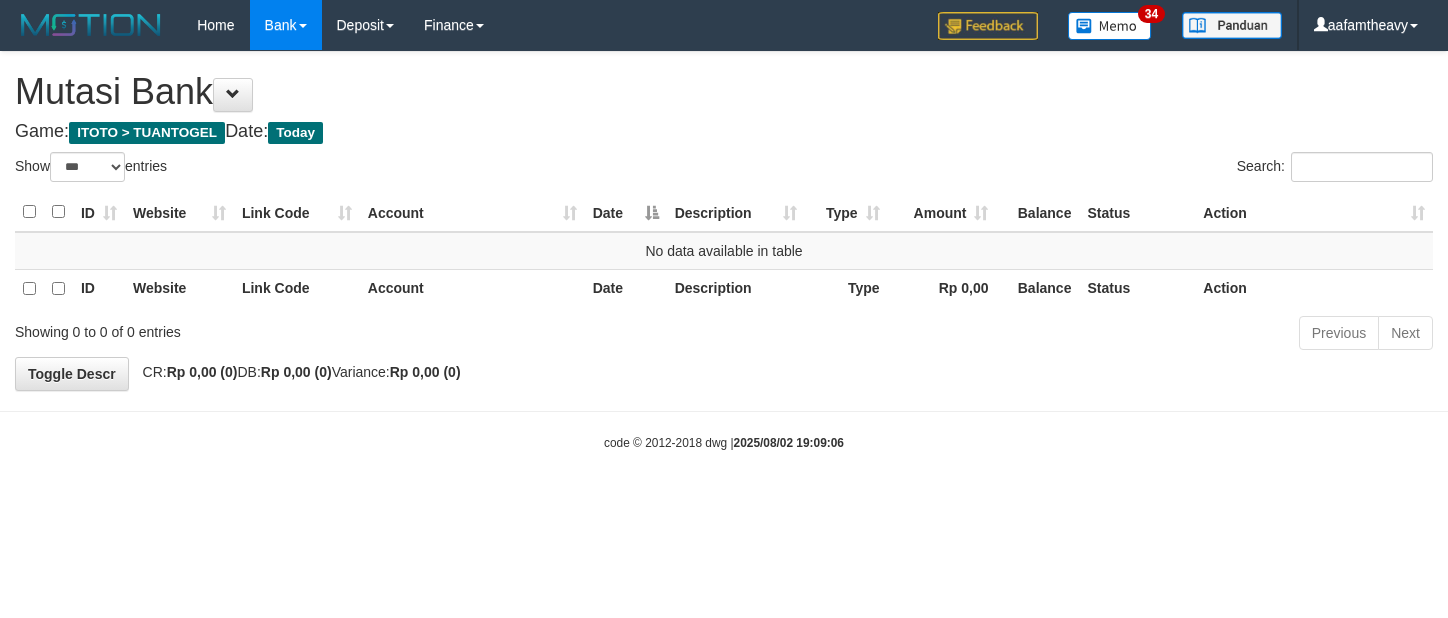 scroll, scrollTop: 0, scrollLeft: 0, axis: both 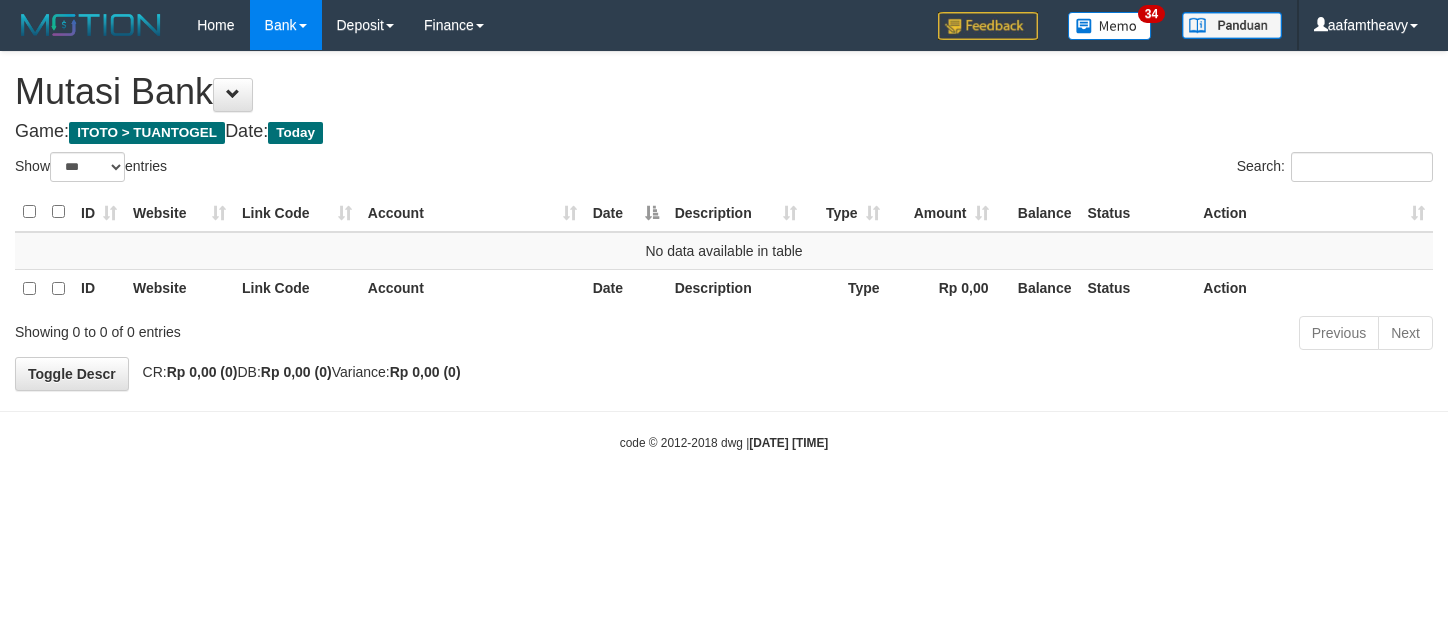 select on "***" 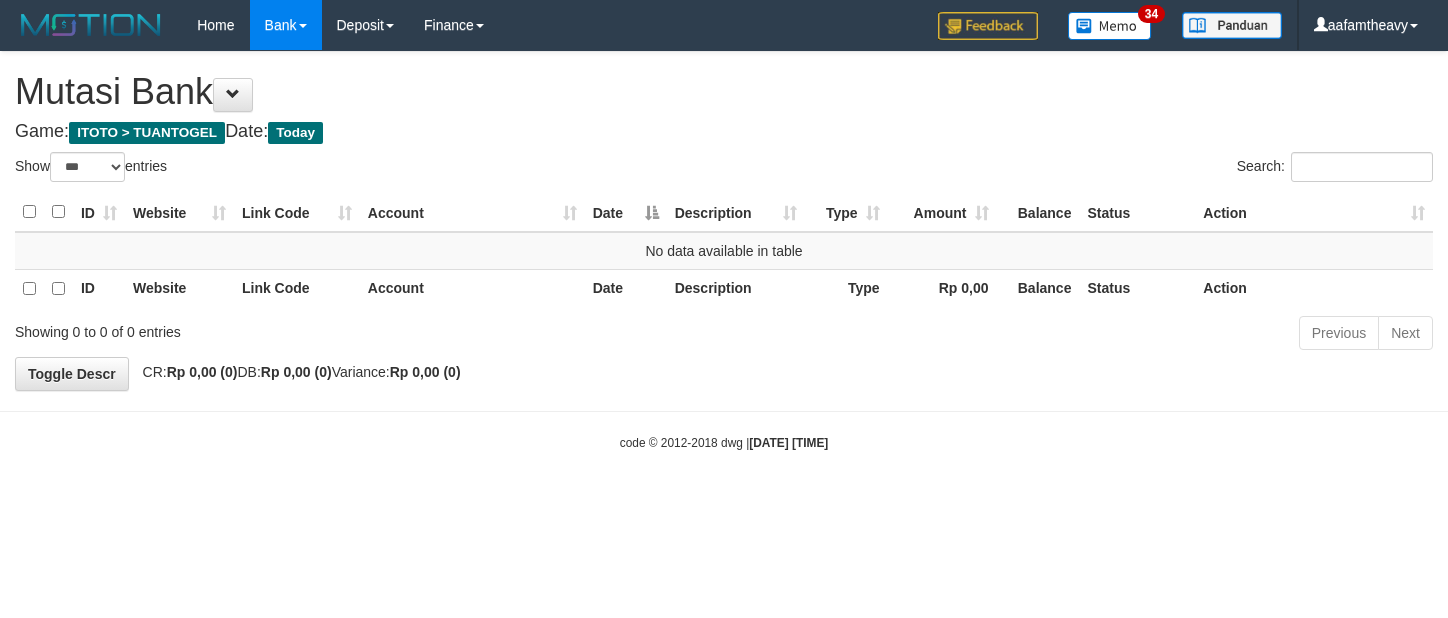 scroll, scrollTop: 0, scrollLeft: 0, axis: both 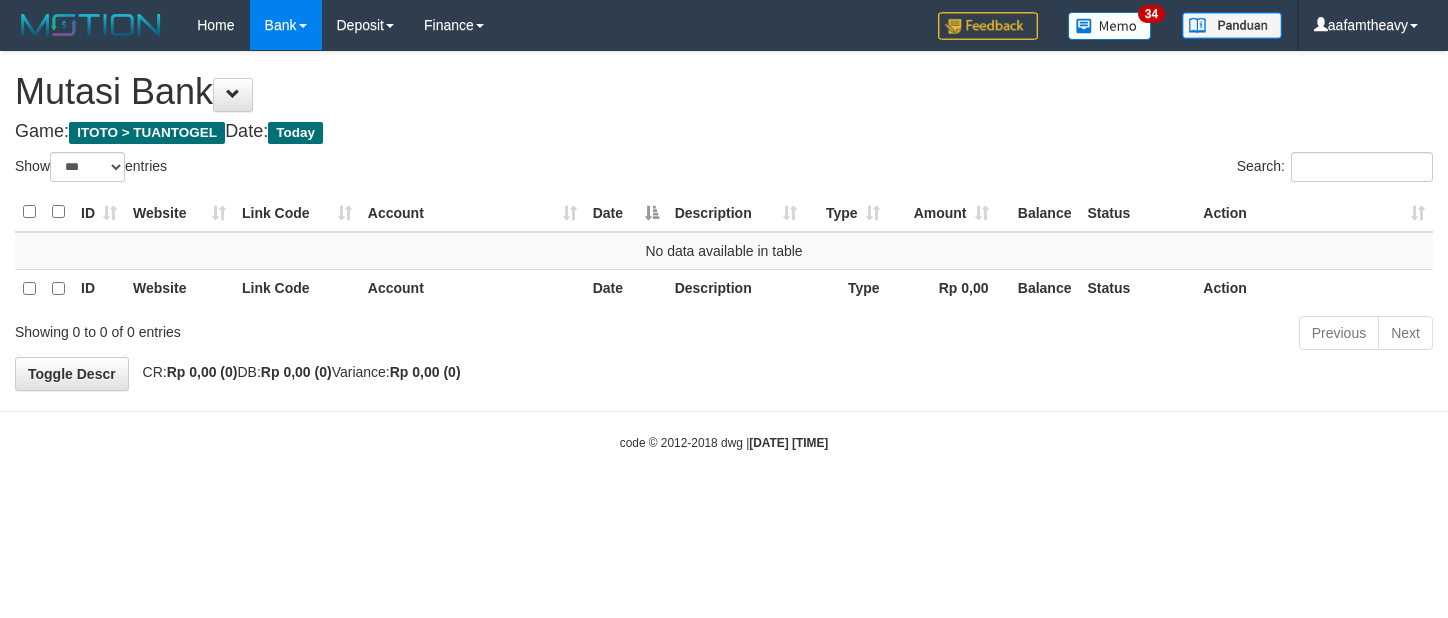 select on "***" 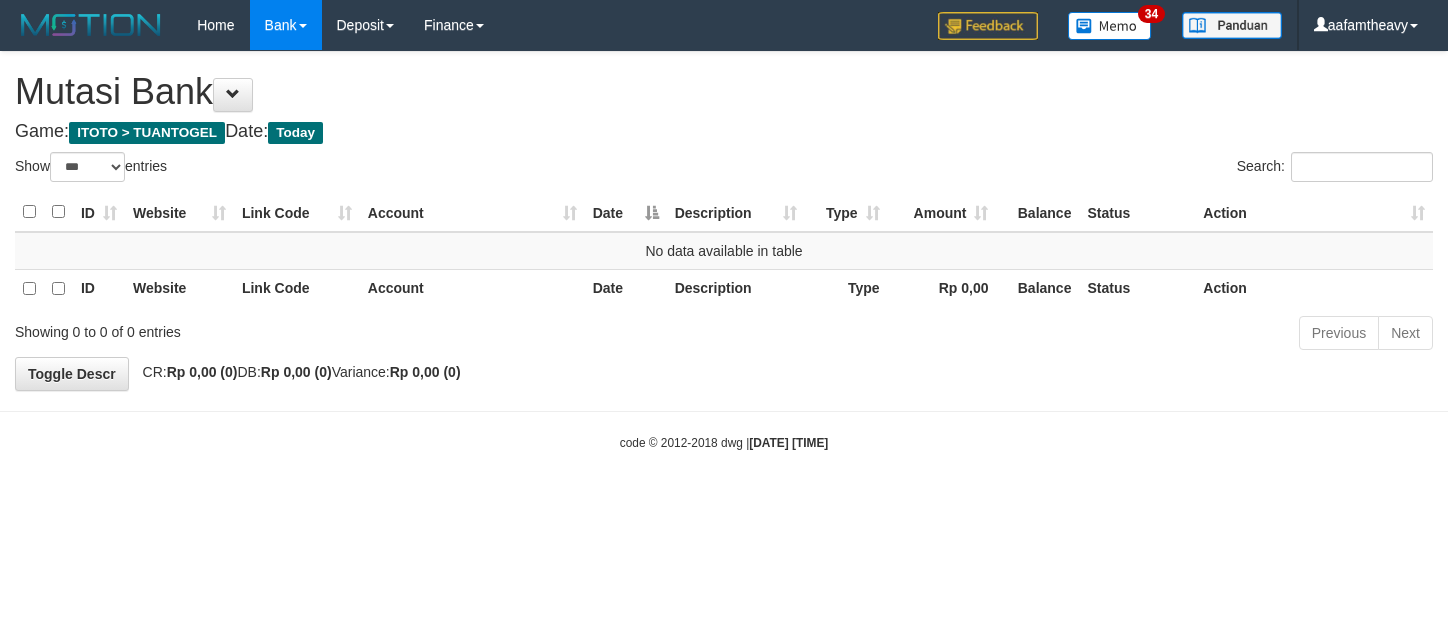 scroll, scrollTop: 0, scrollLeft: 0, axis: both 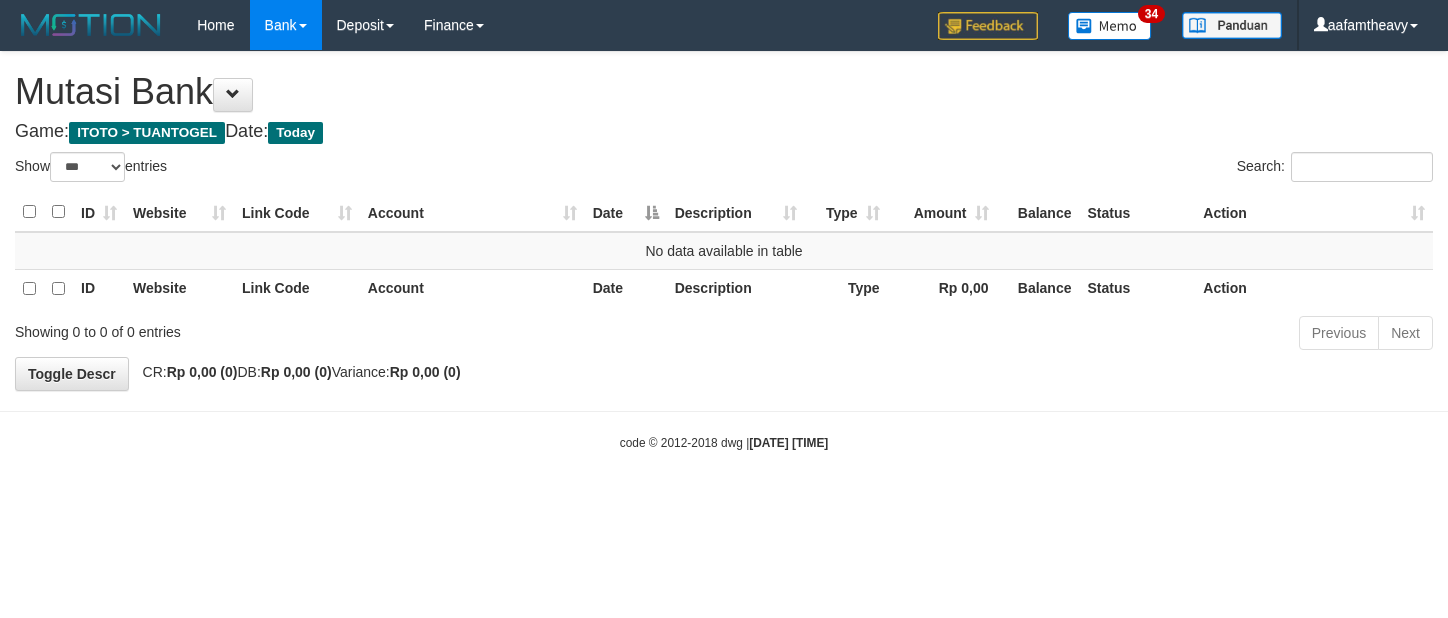 select on "***" 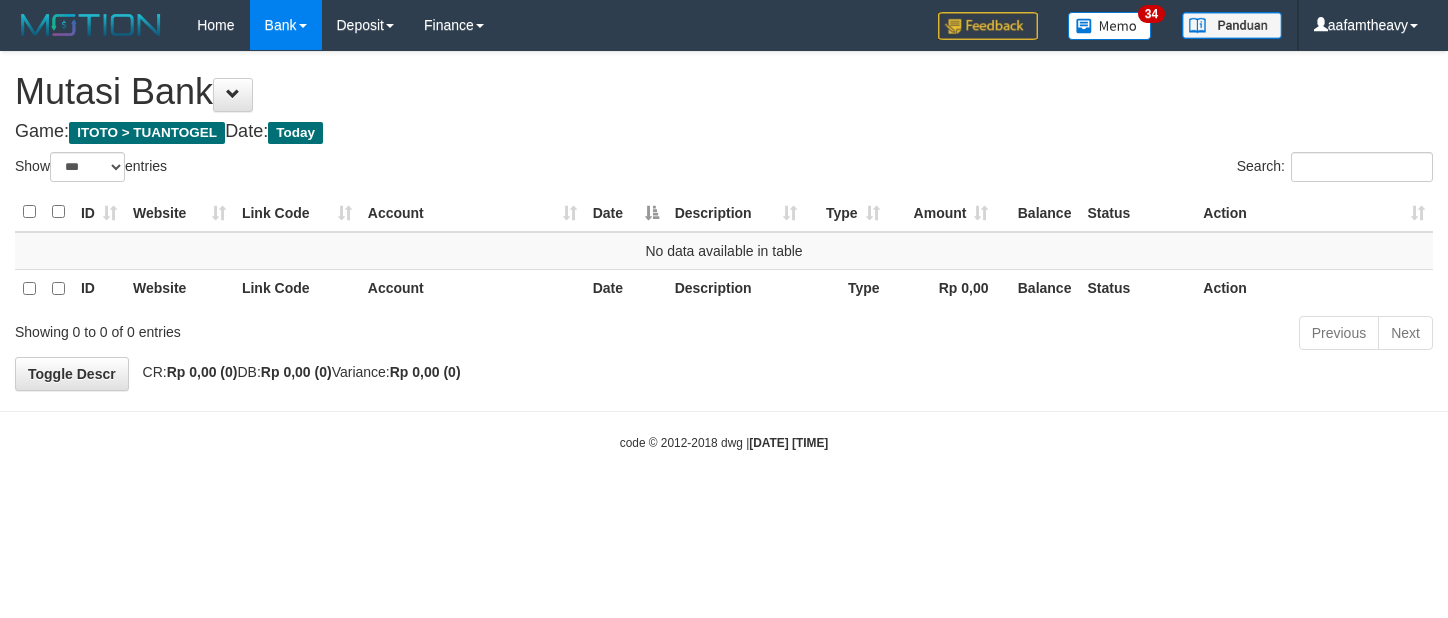 scroll, scrollTop: 0, scrollLeft: 0, axis: both 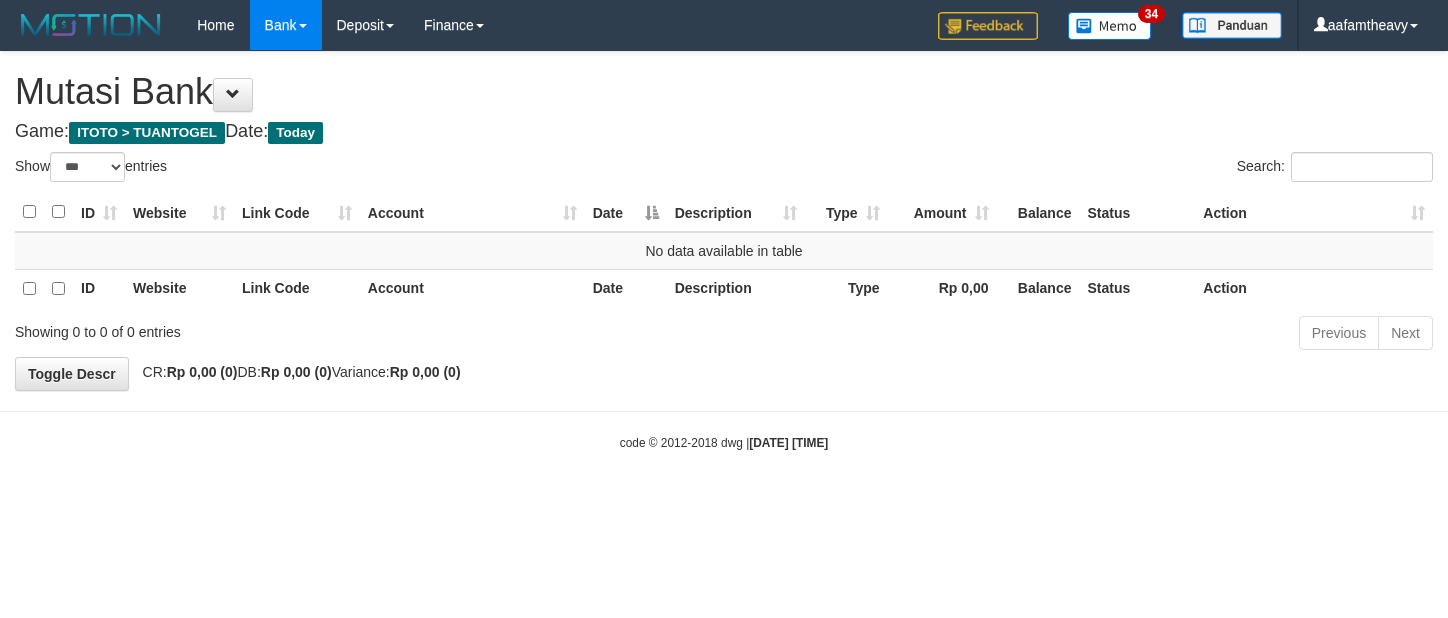 select on "***" 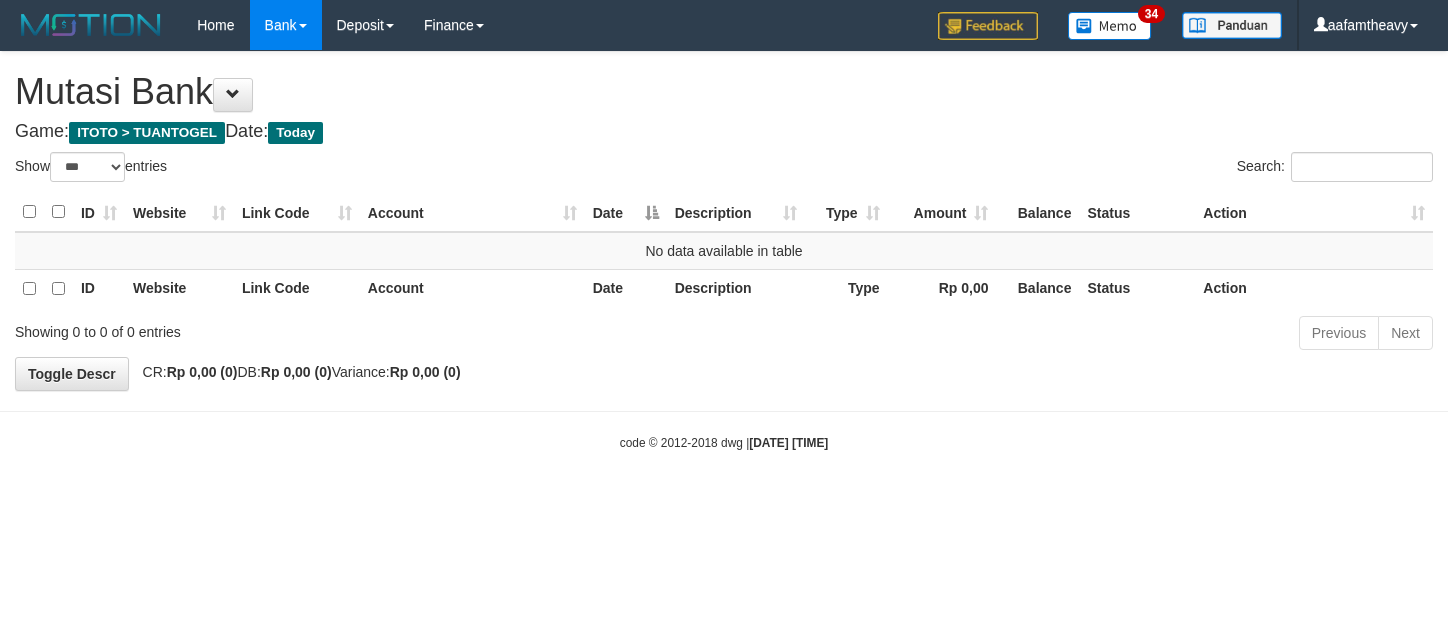 scroll, scrollTop: 0, scrollLeft: 0, axis: both 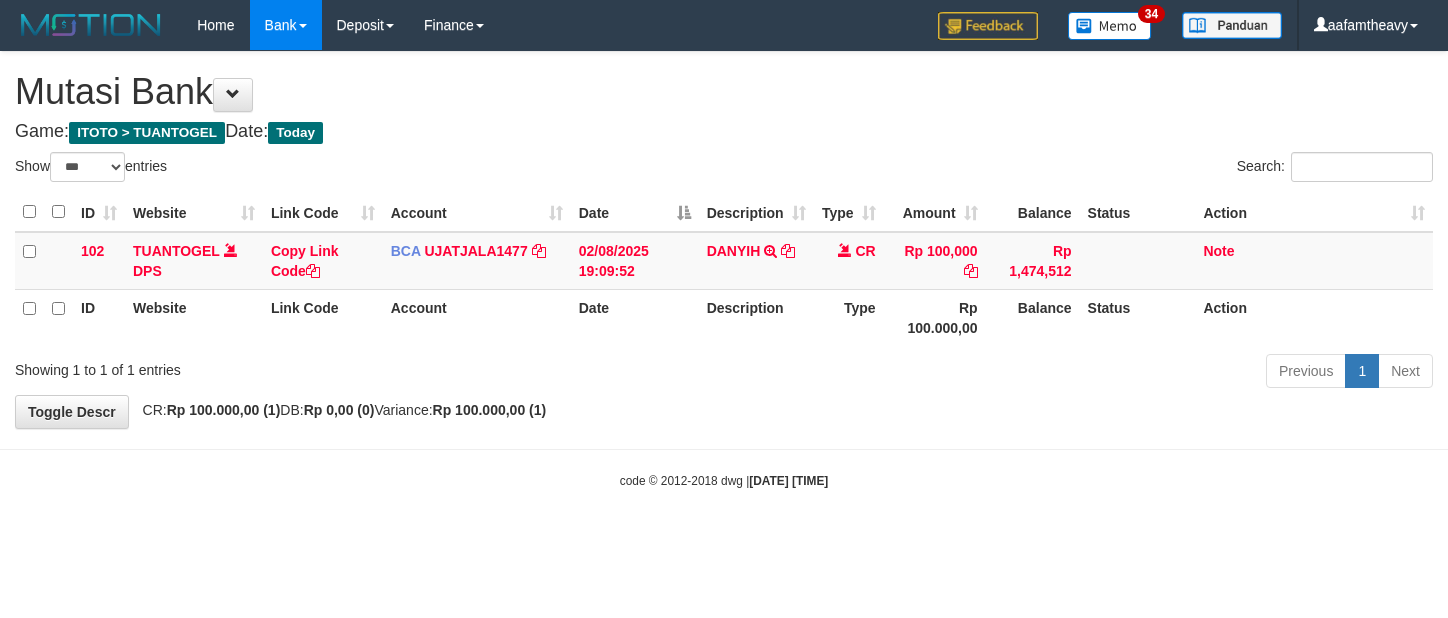 select on "***" 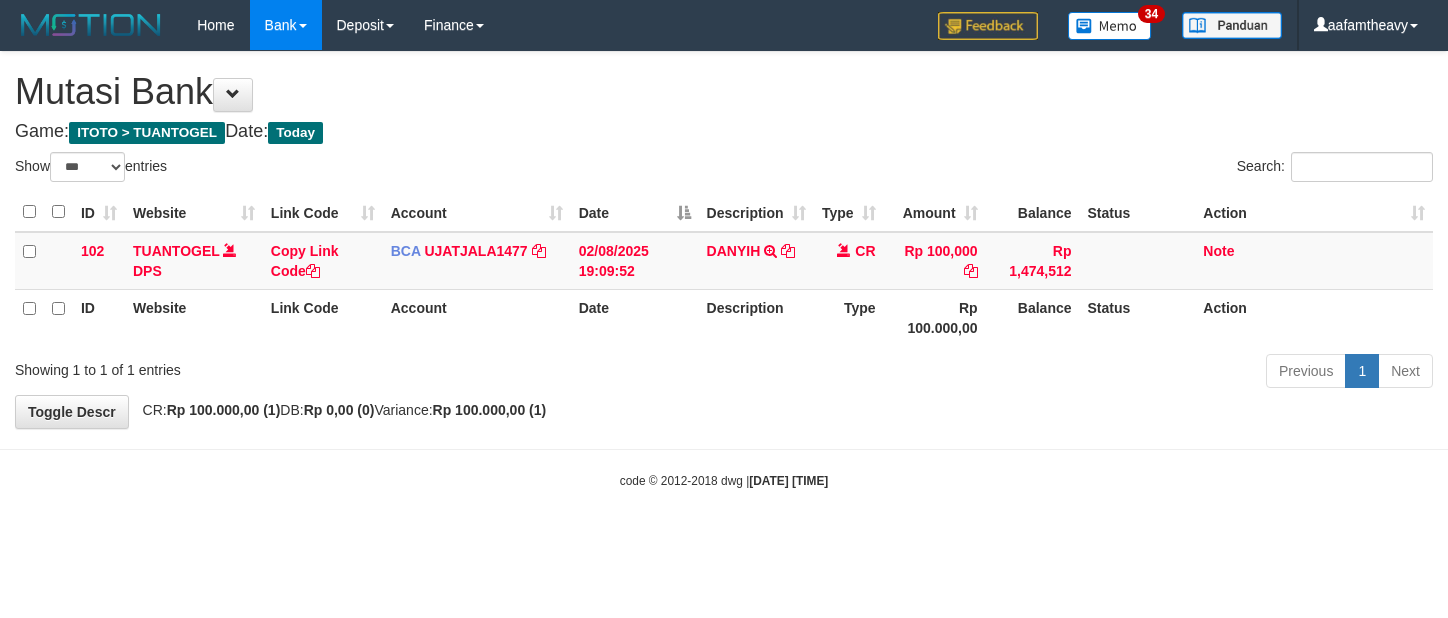 scroll, scrollTop: 0, scrollLeft: 0, axis: both 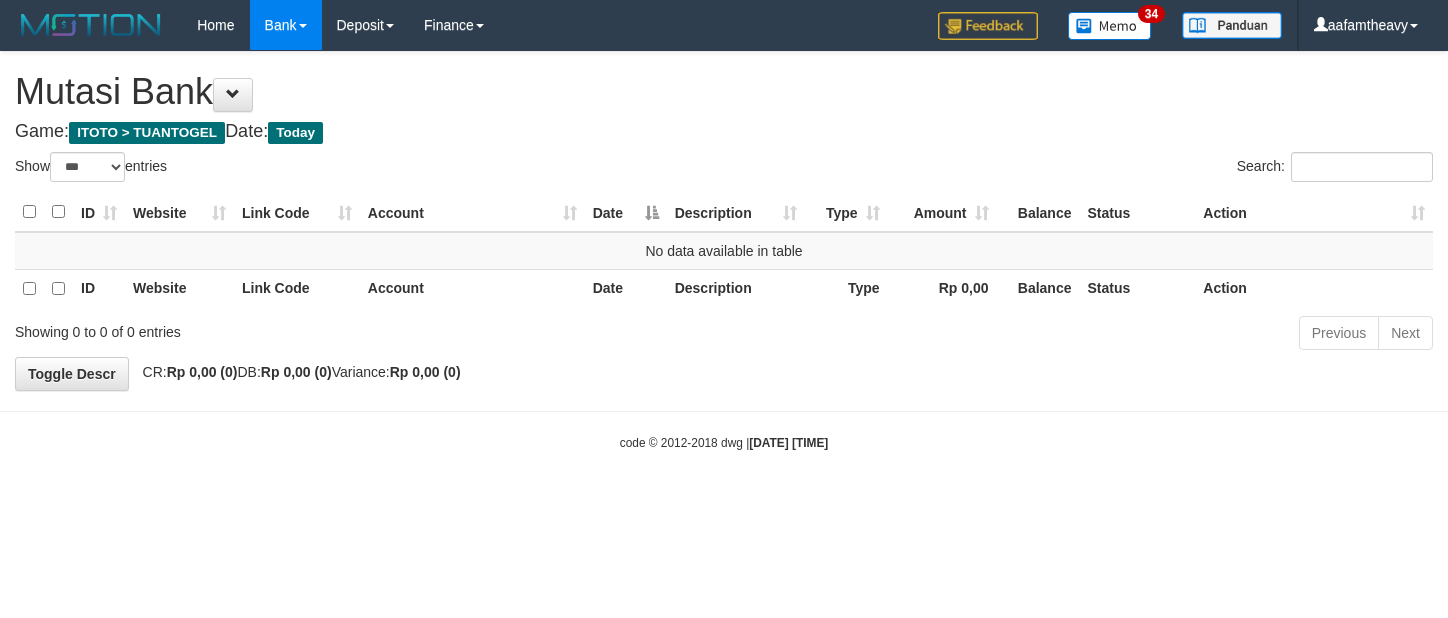 select on "***" 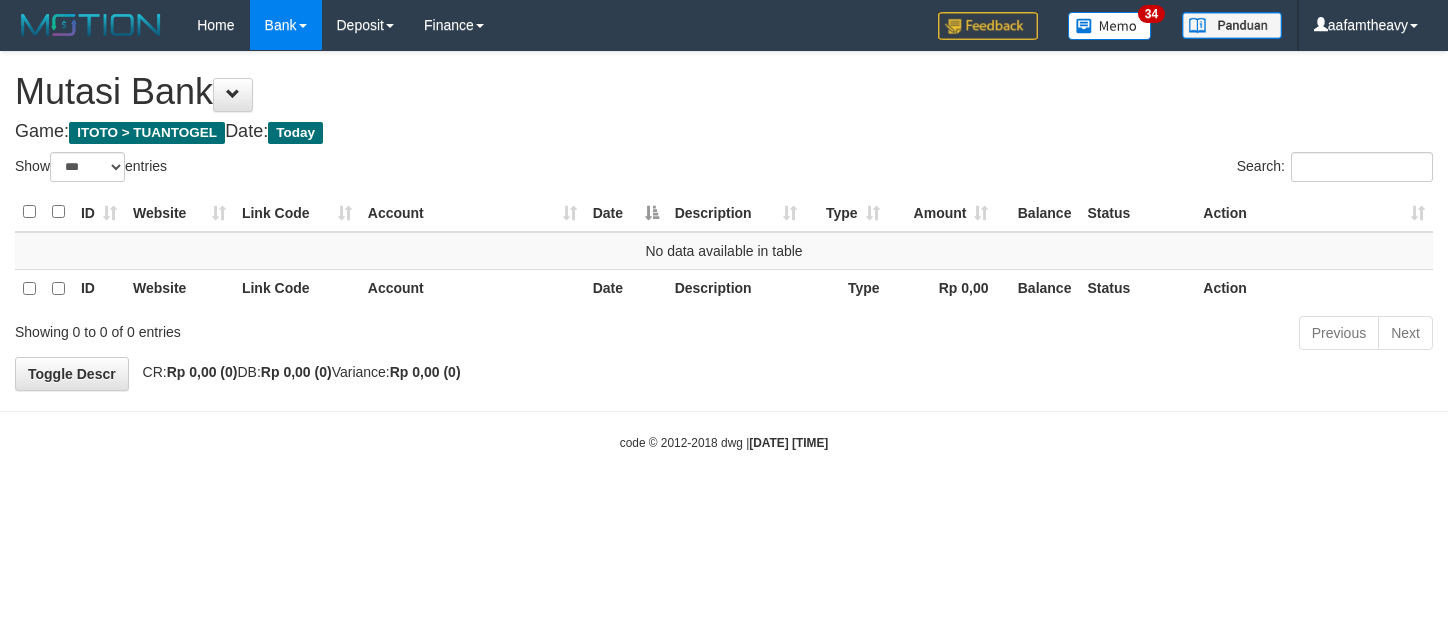 scroll, scrollTop: 0, scrollLeft: 0, axis: both 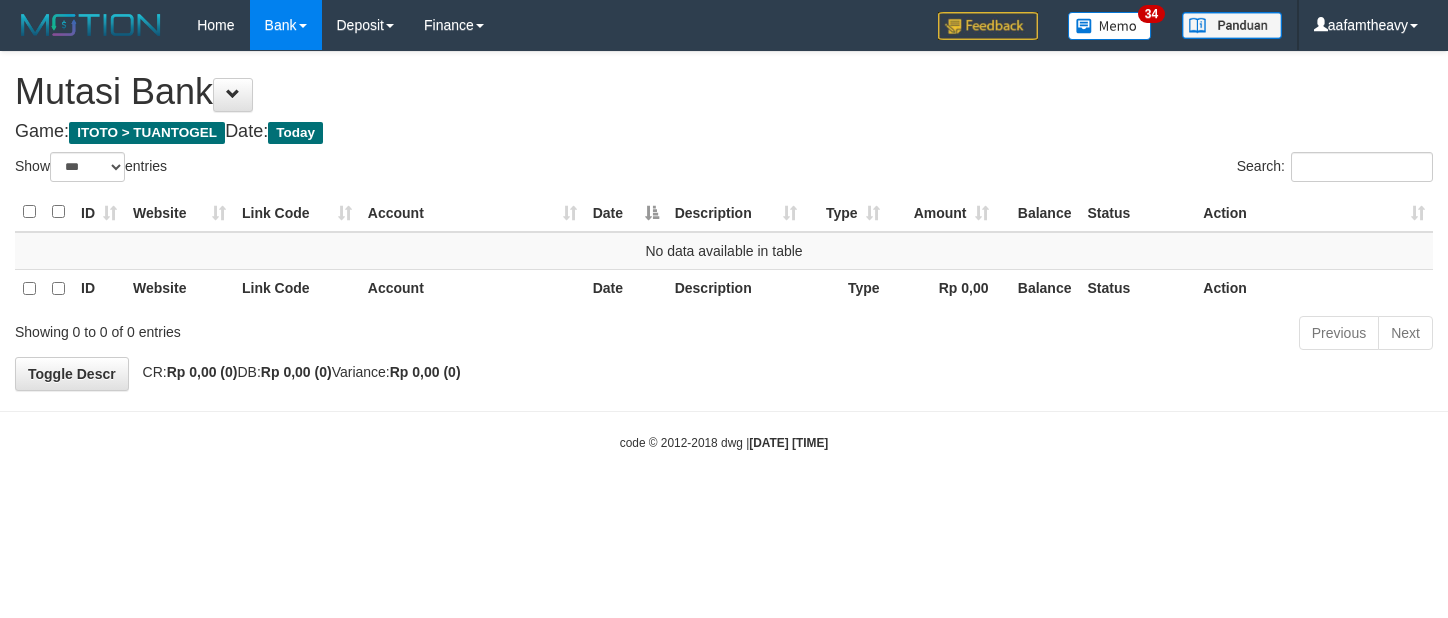 select on "***" 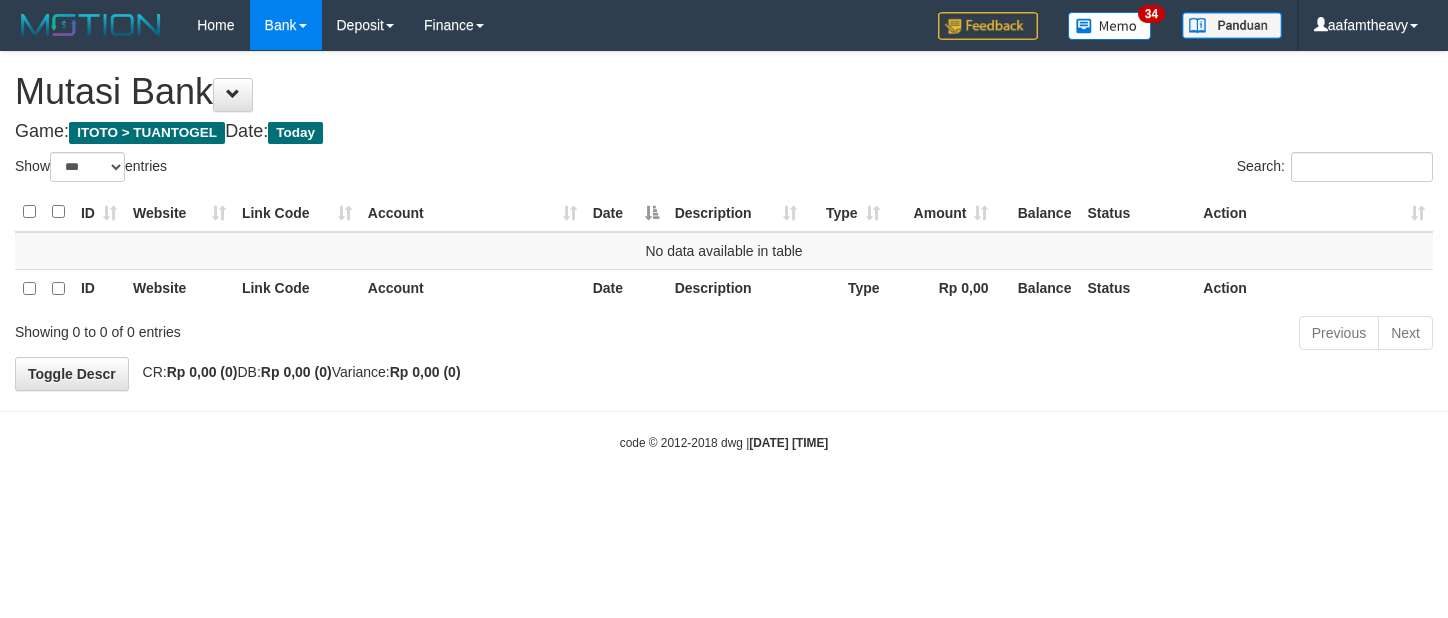 scroll, scrollTop: 0, scrollLeft: 0, axis: both 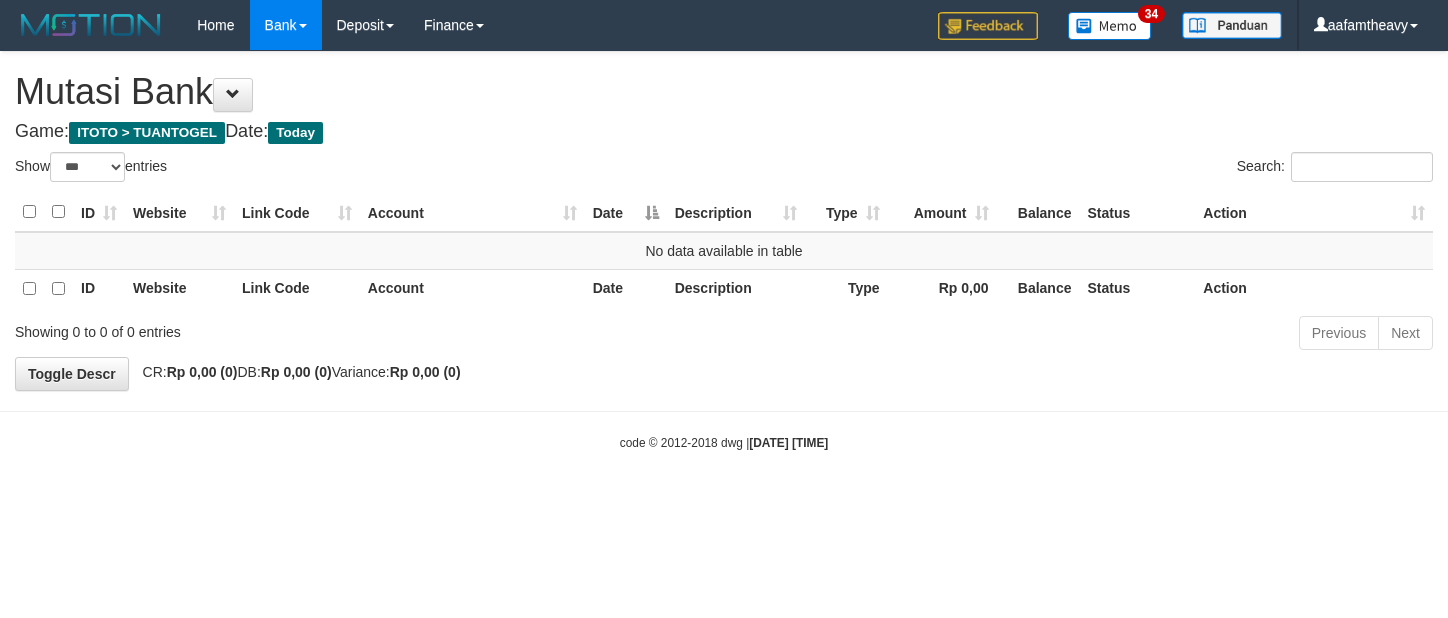 select on "***" 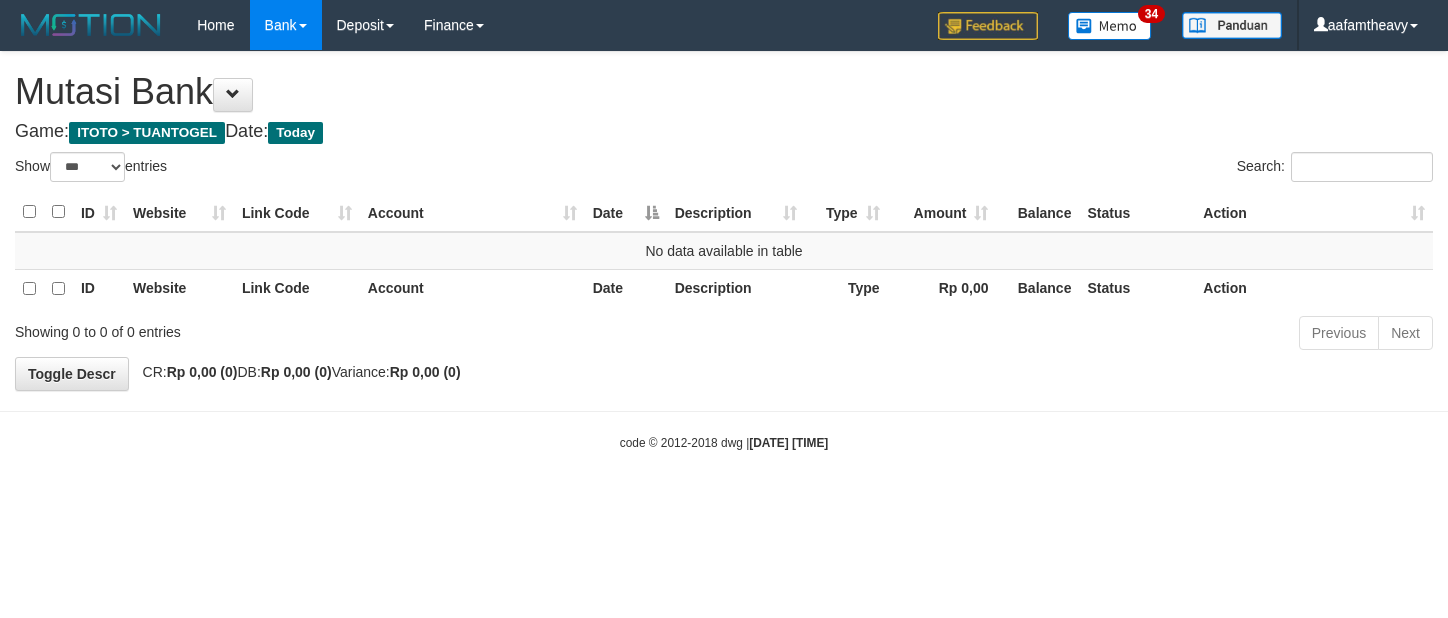 scroll, scrollTop: 0, scrollLeft: 0, axis: both 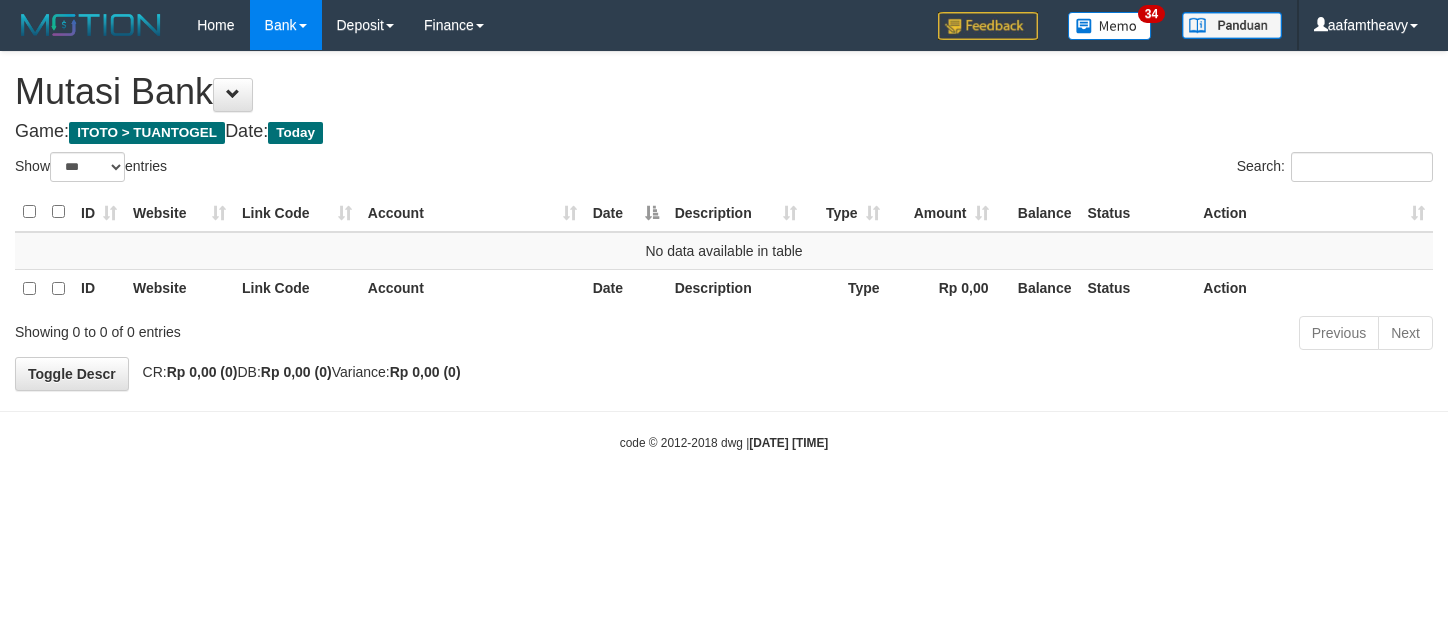 select on "***" 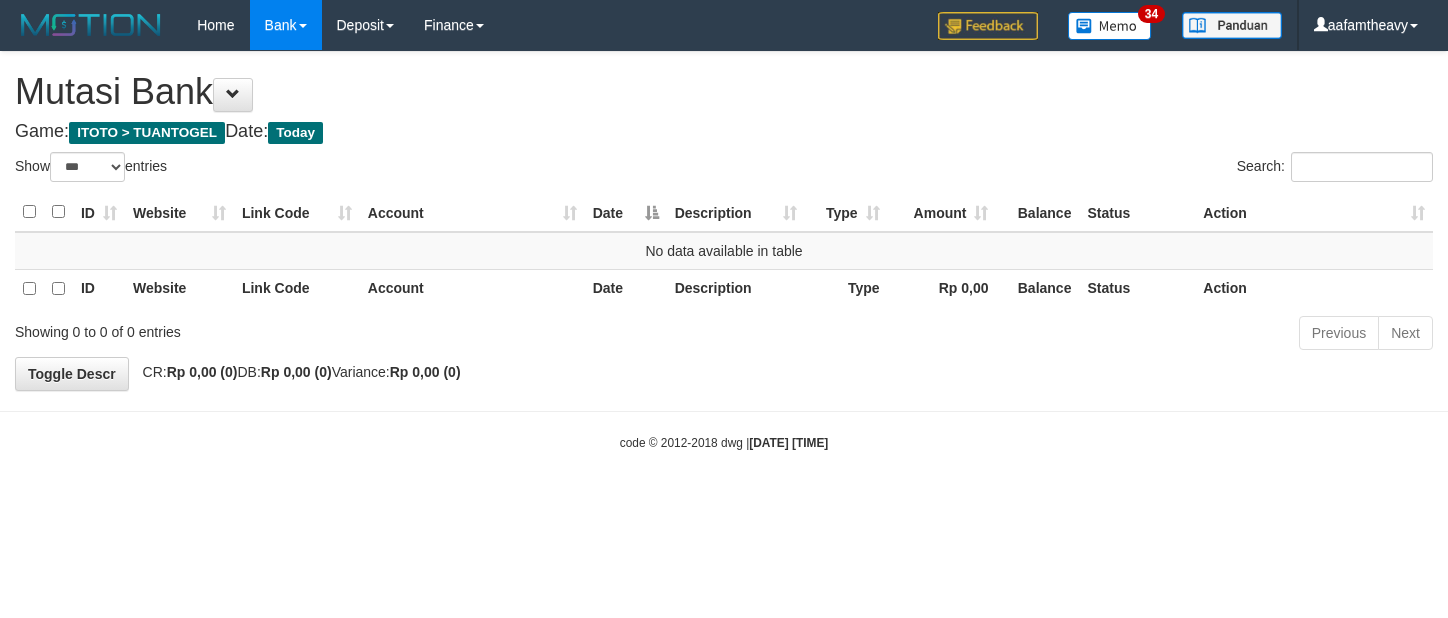 scroll, scrollTop: 0, scrollLeft: 0, axis: both 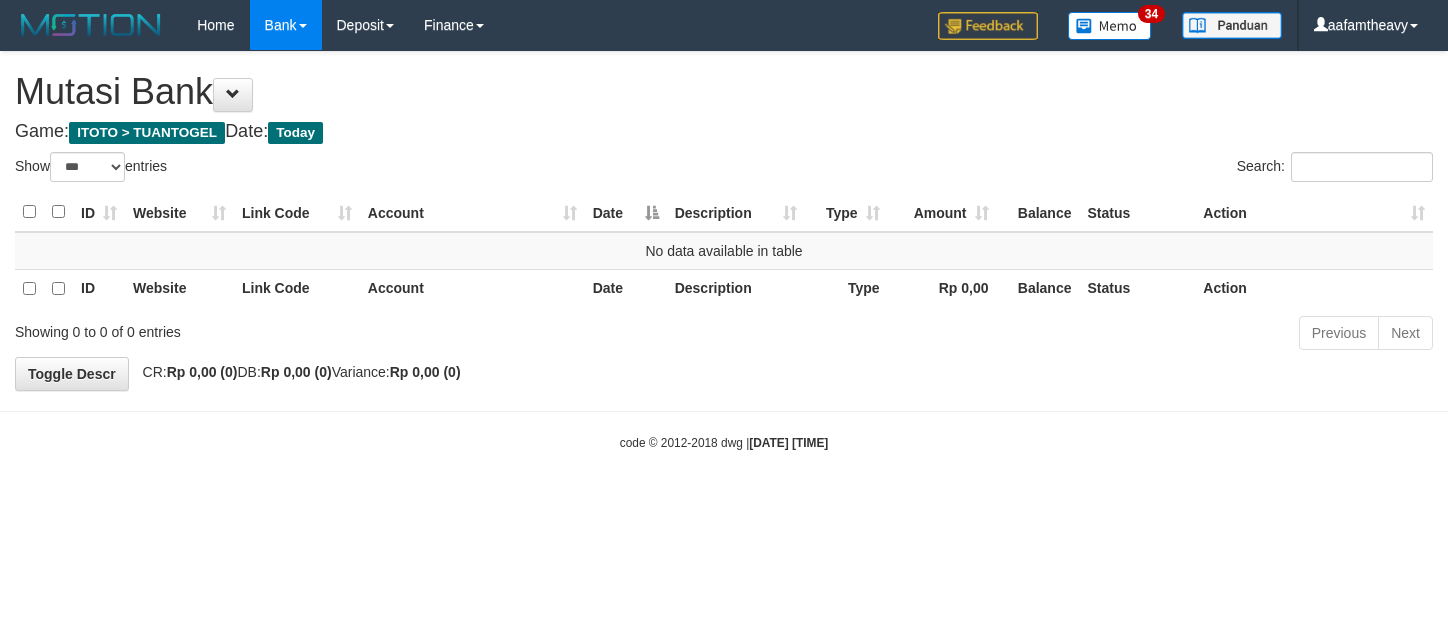 select on "***" 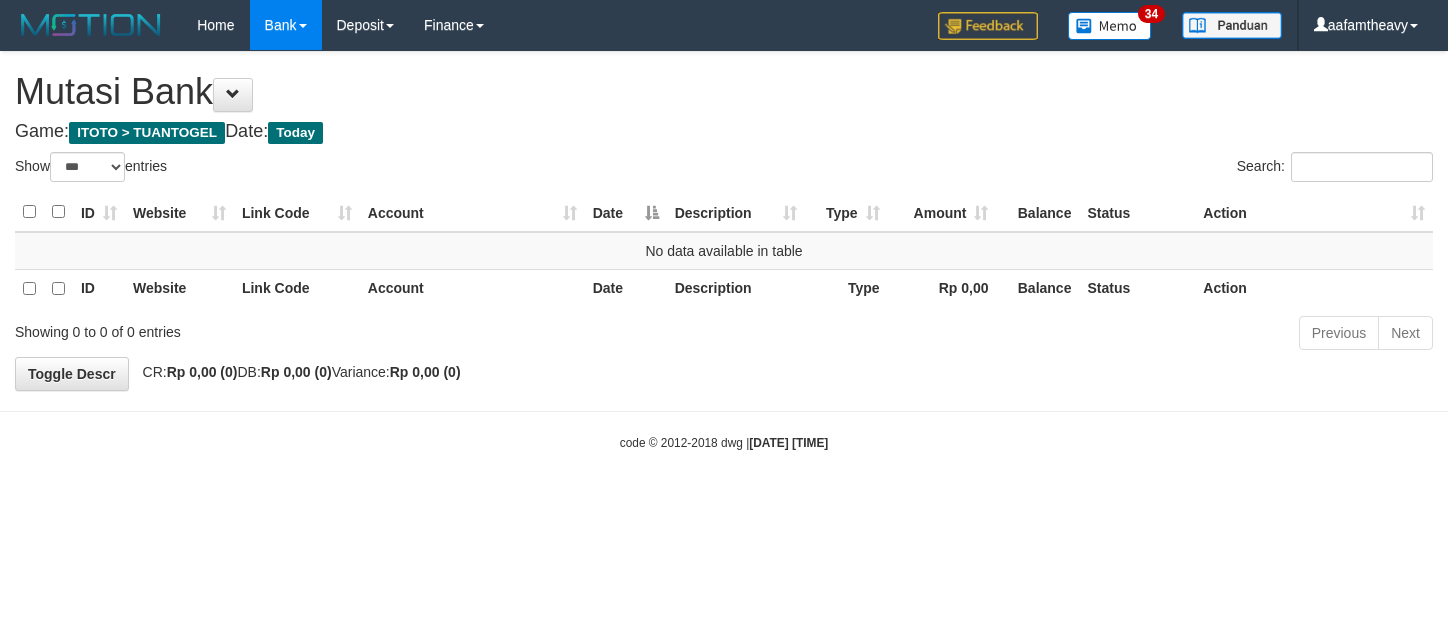 scroll, scrollTop: 0, scrollLeft: 0, axis: both 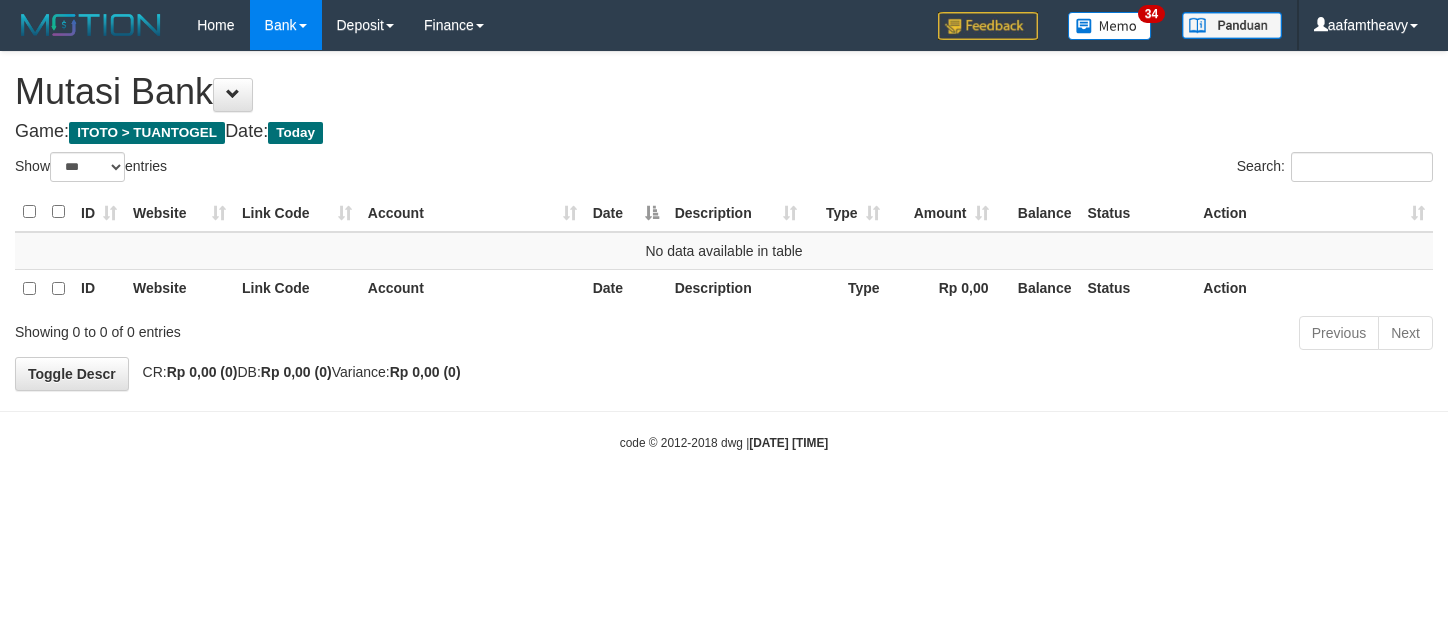select on "***" 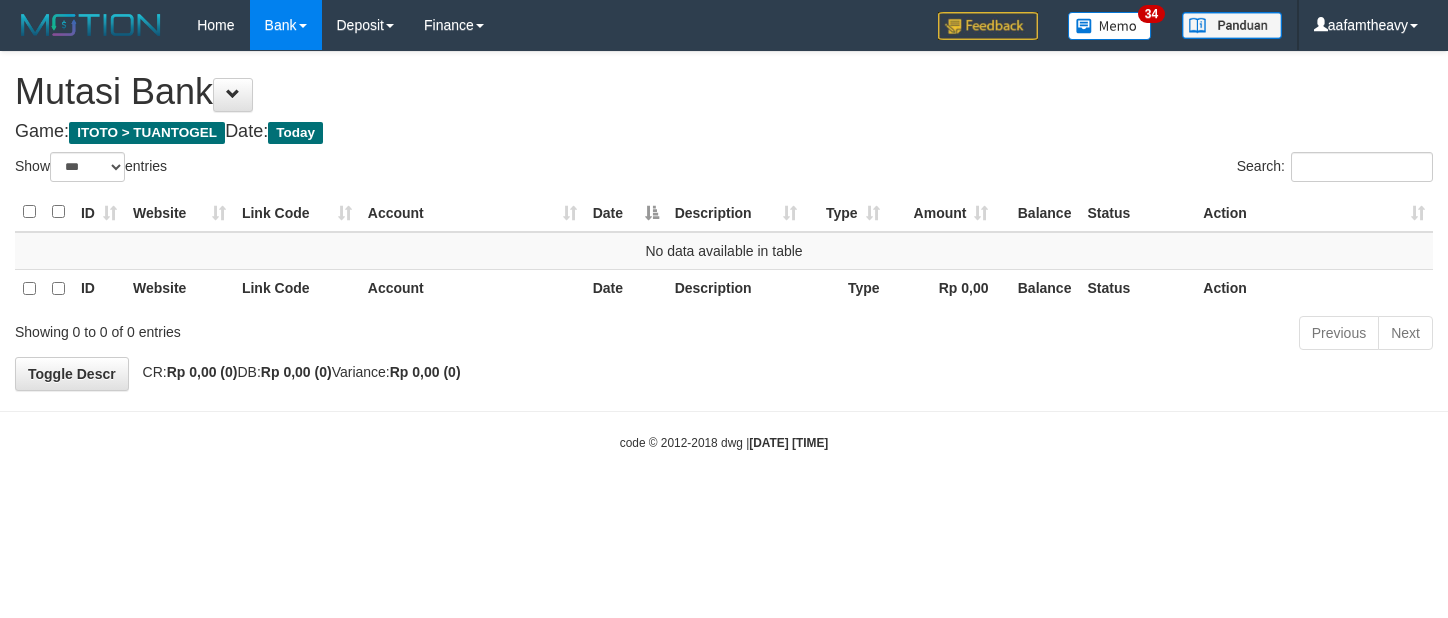 scroll, scrollTop: 0, scrollLeft: 0, axis: both 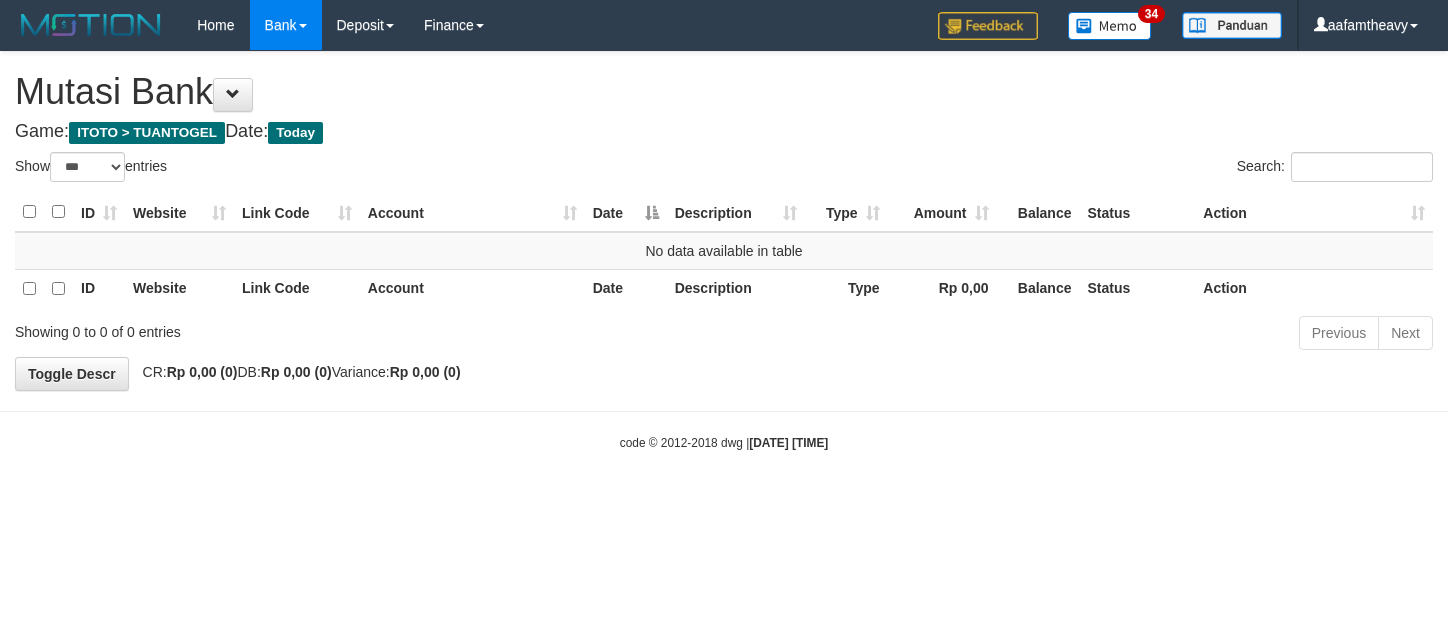 select on "***" 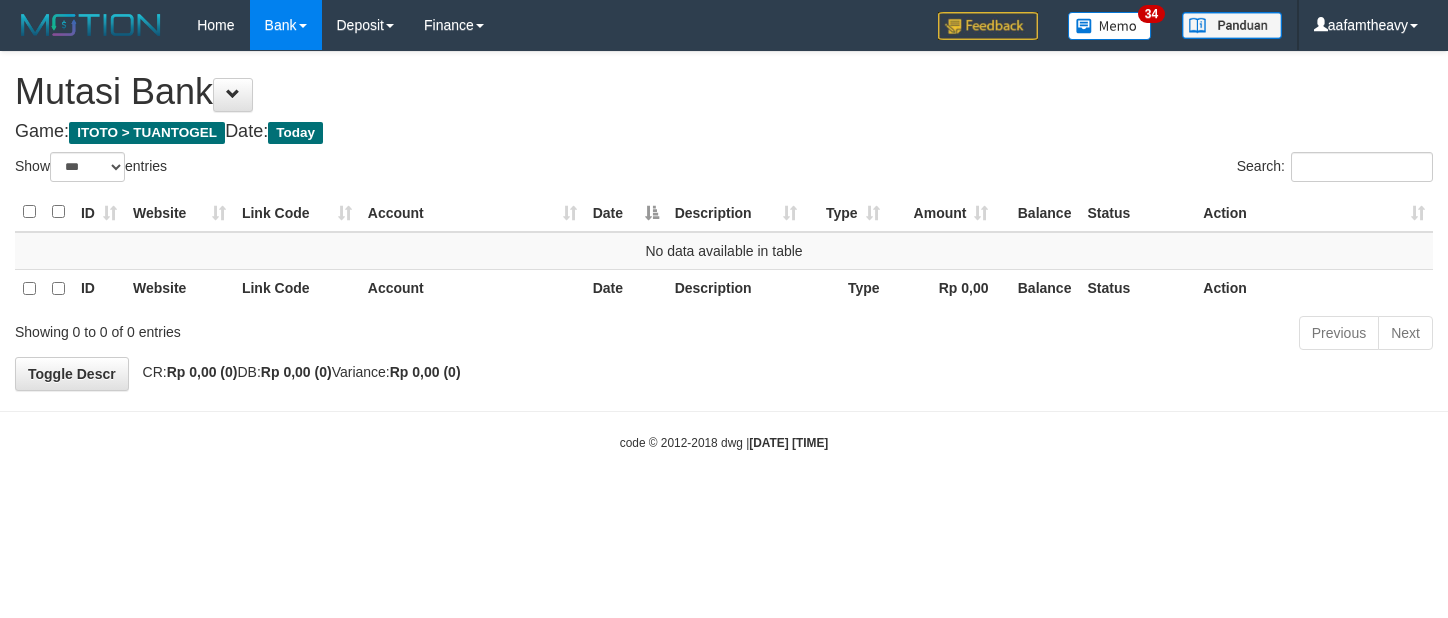 scroll, scrollTop: 0, scrollLeft: 0, axis: both 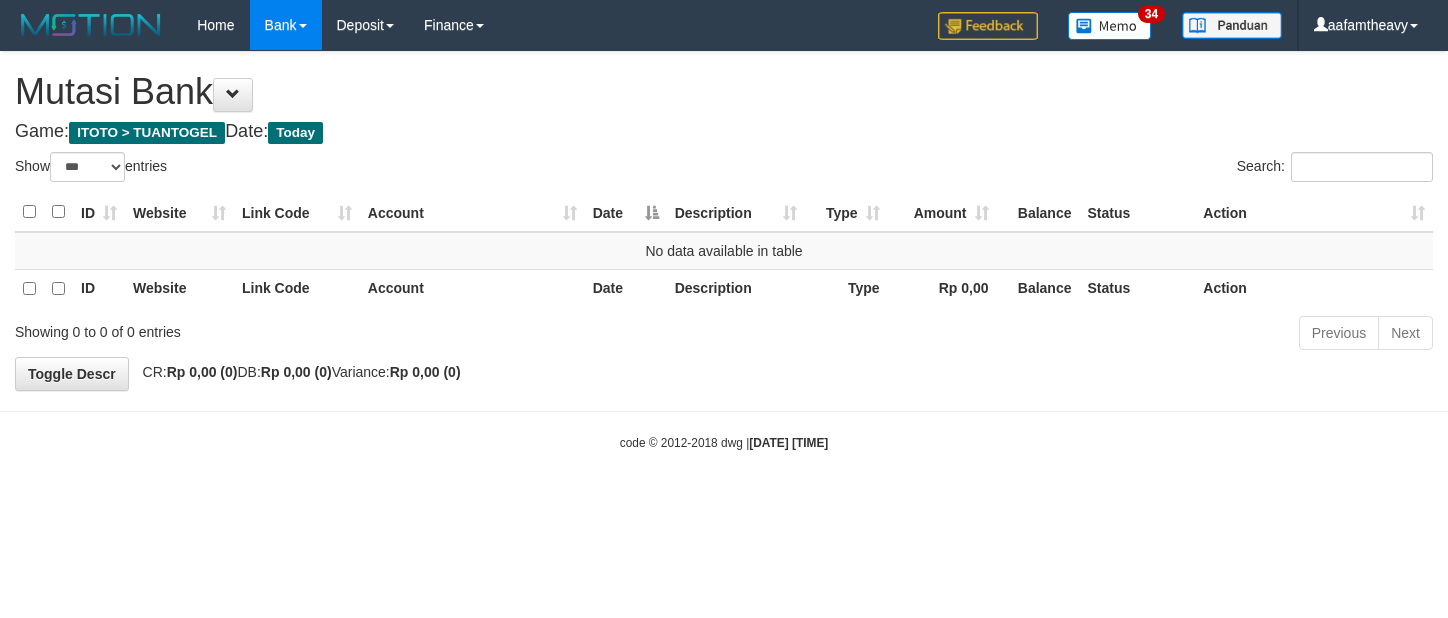 select on "***" 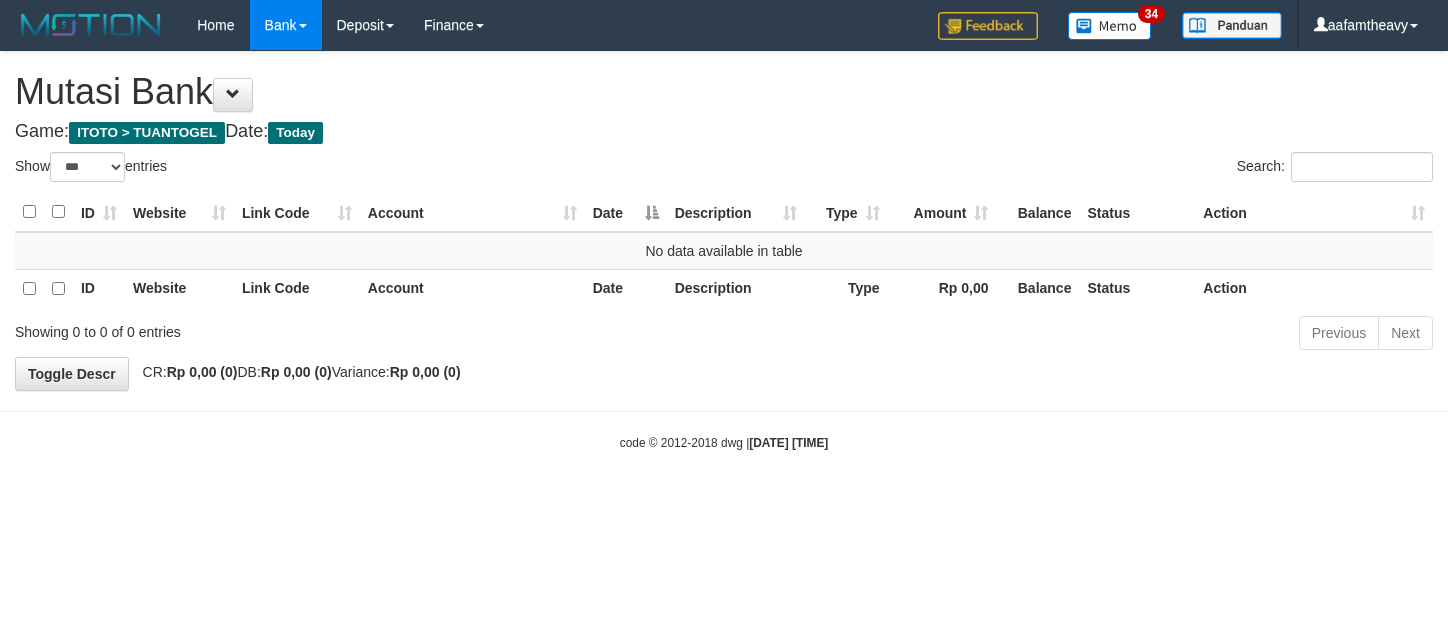 scroll, scrollTop: 0, scrollLeft: 0, axis: both 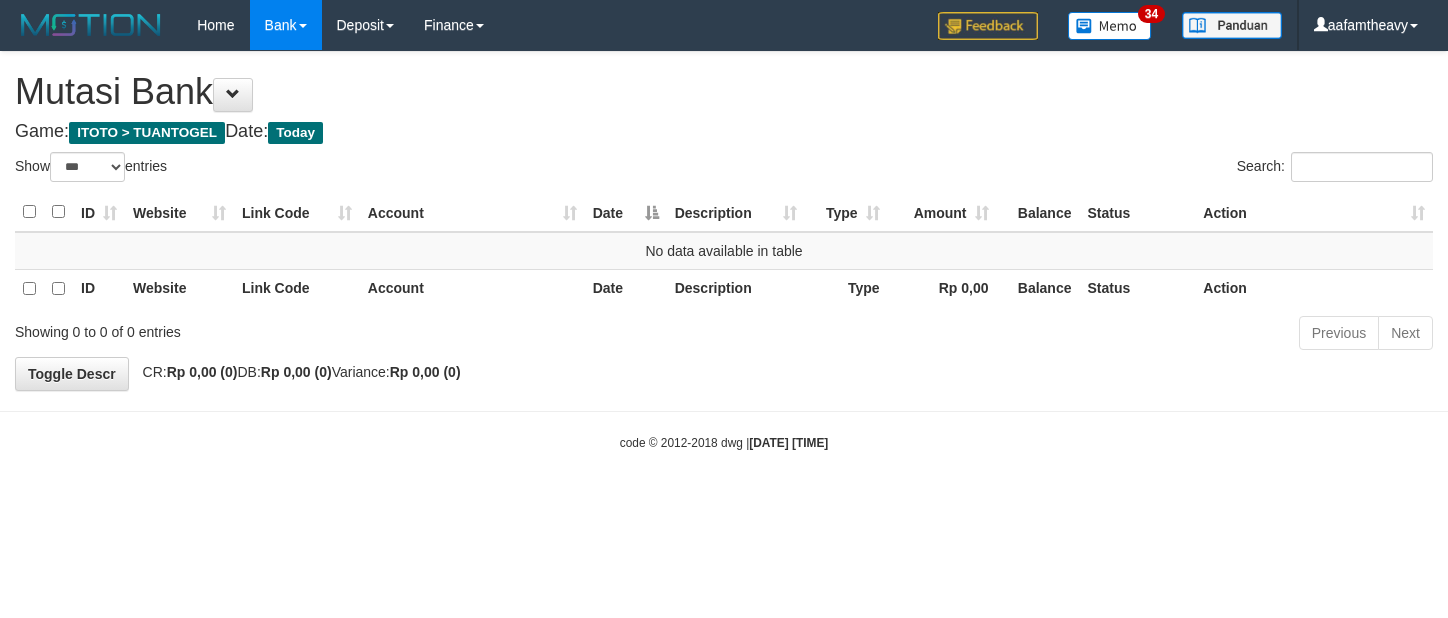 select on "***" 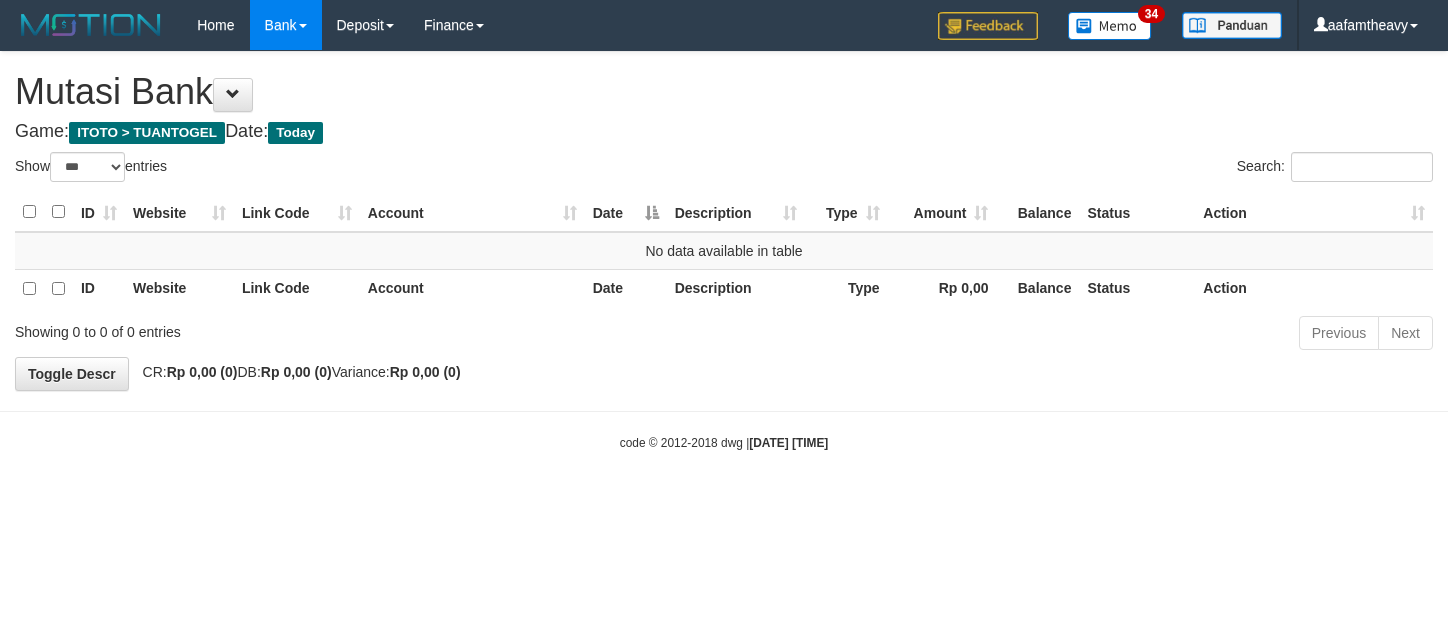 scroll, scrollTop: 0, scrollLeft: 0, axis: both 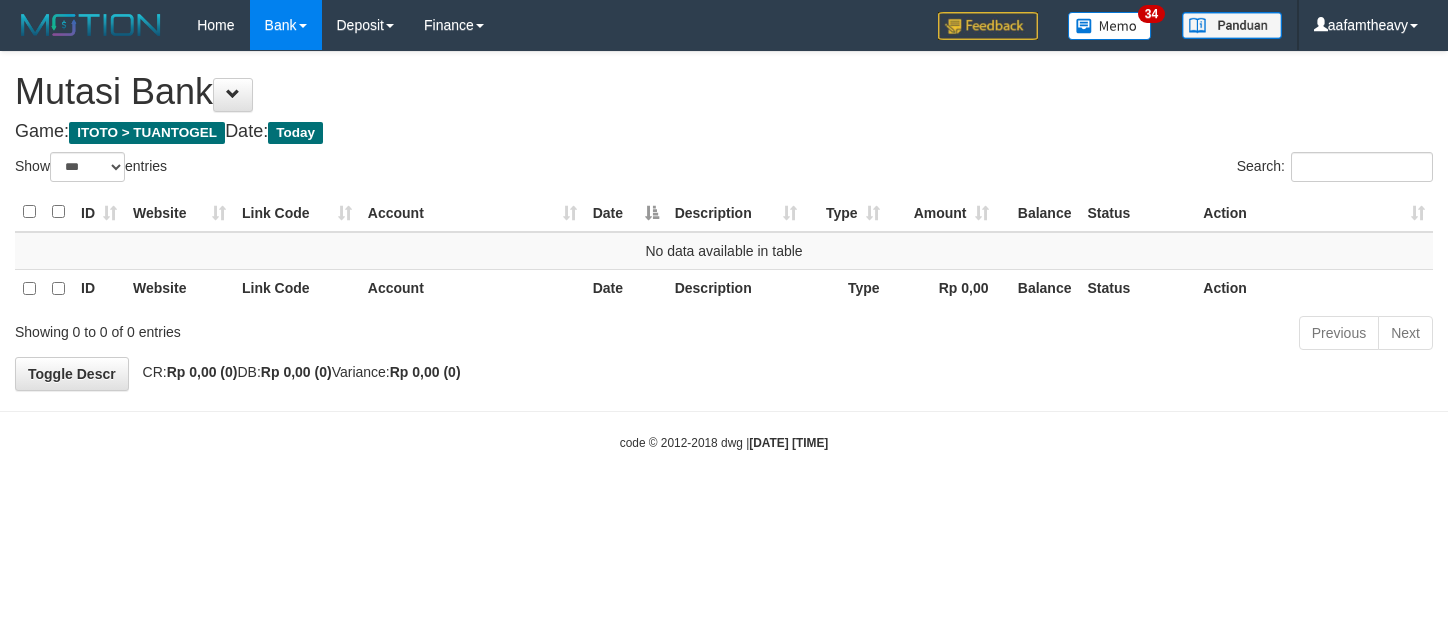 select on "***" 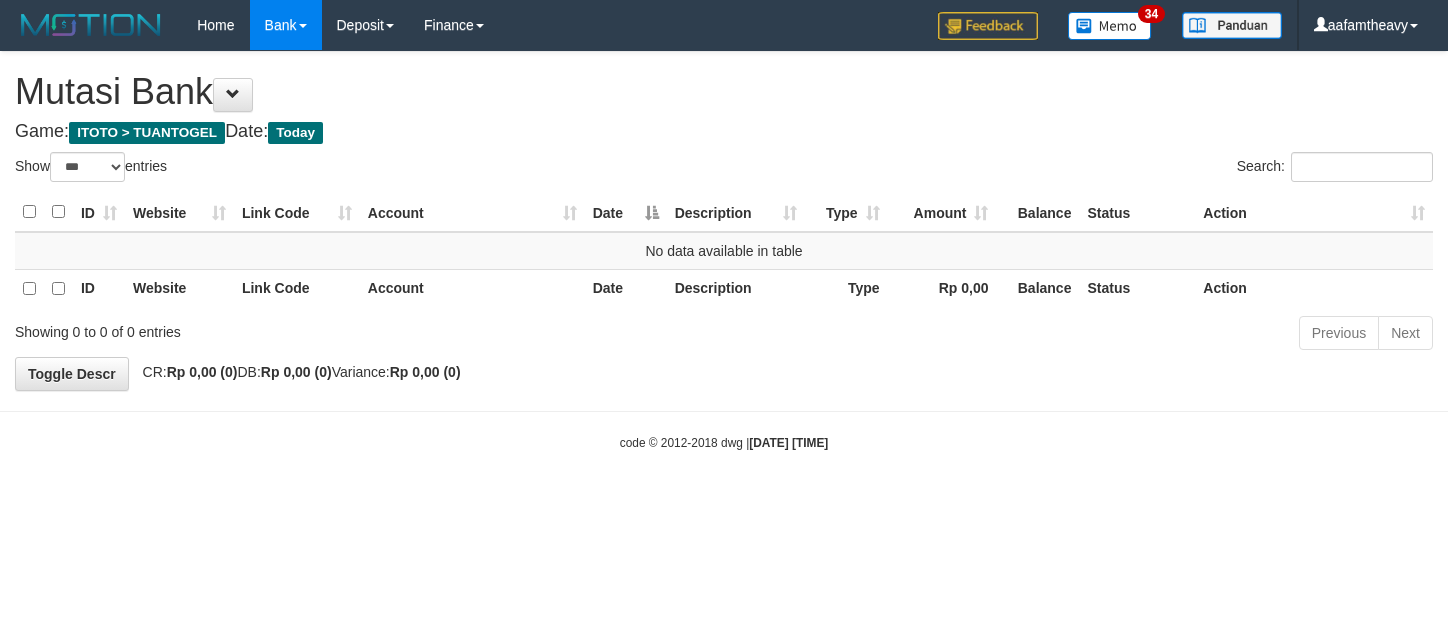 scroll, scrollTop: 0, scrollLeft: 0, axis: both 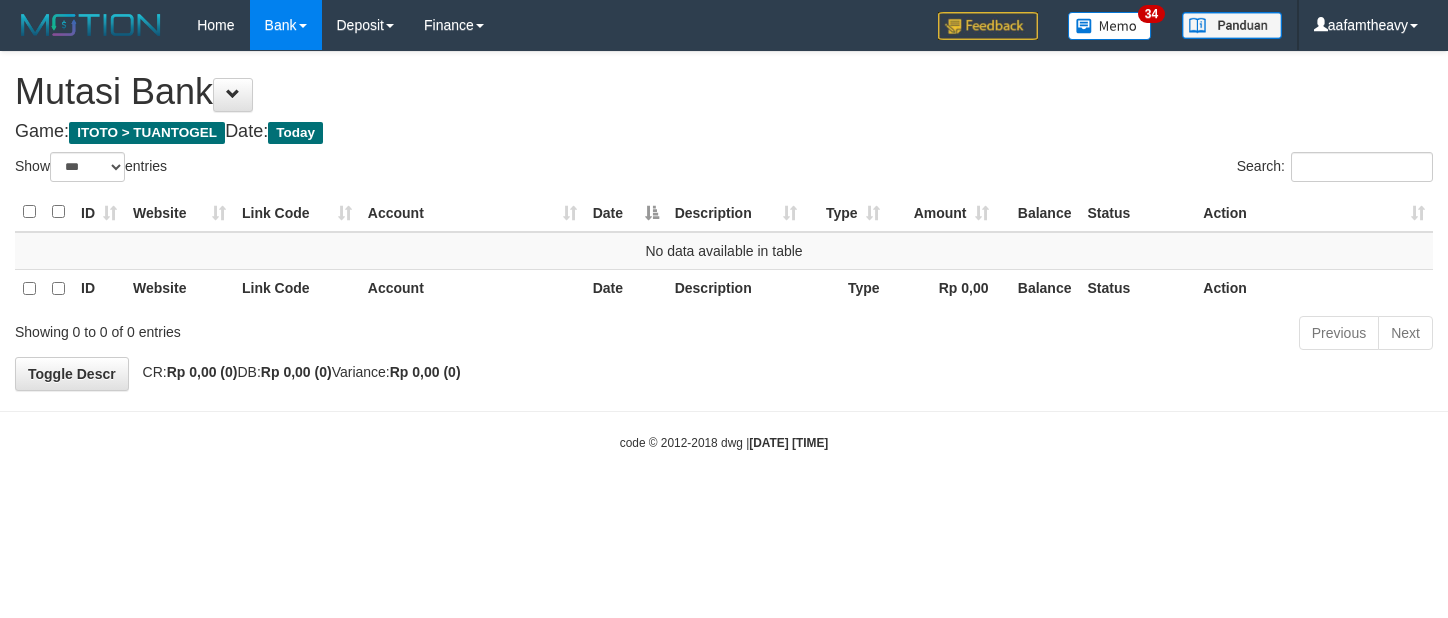 select on "***" 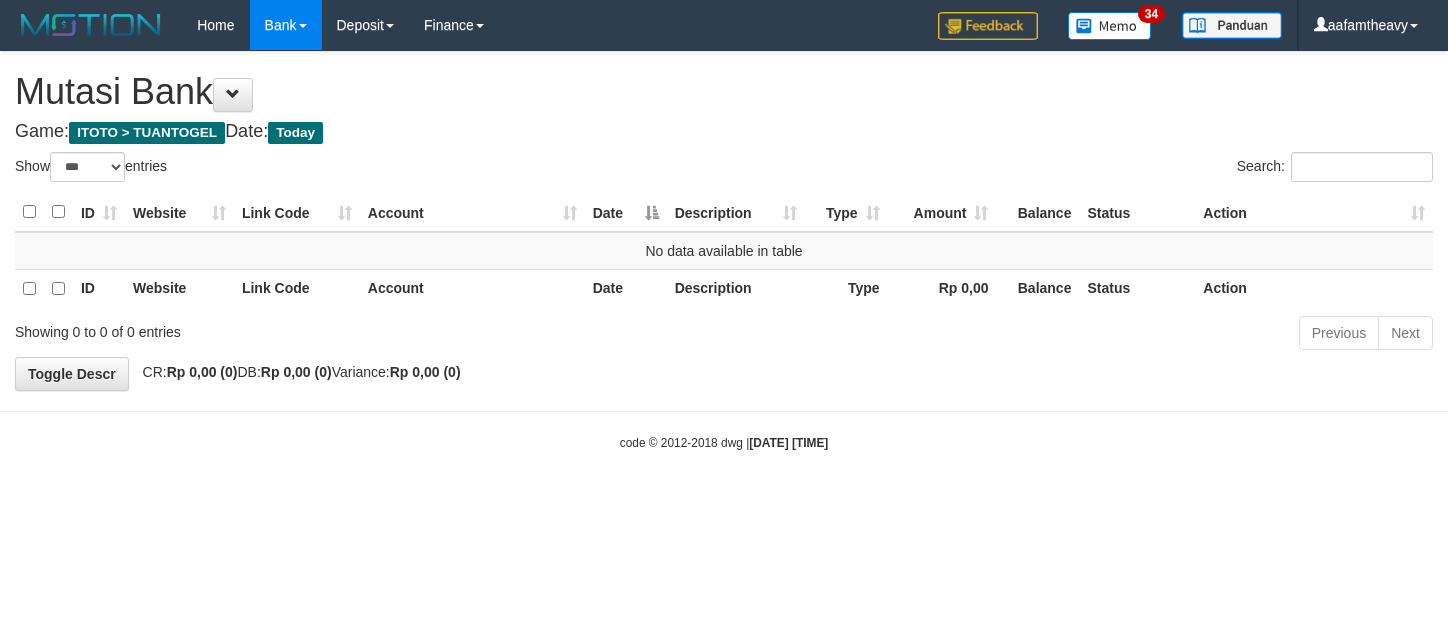 scroll, scrollTop: 0, scrollLeft: 0, axis: both 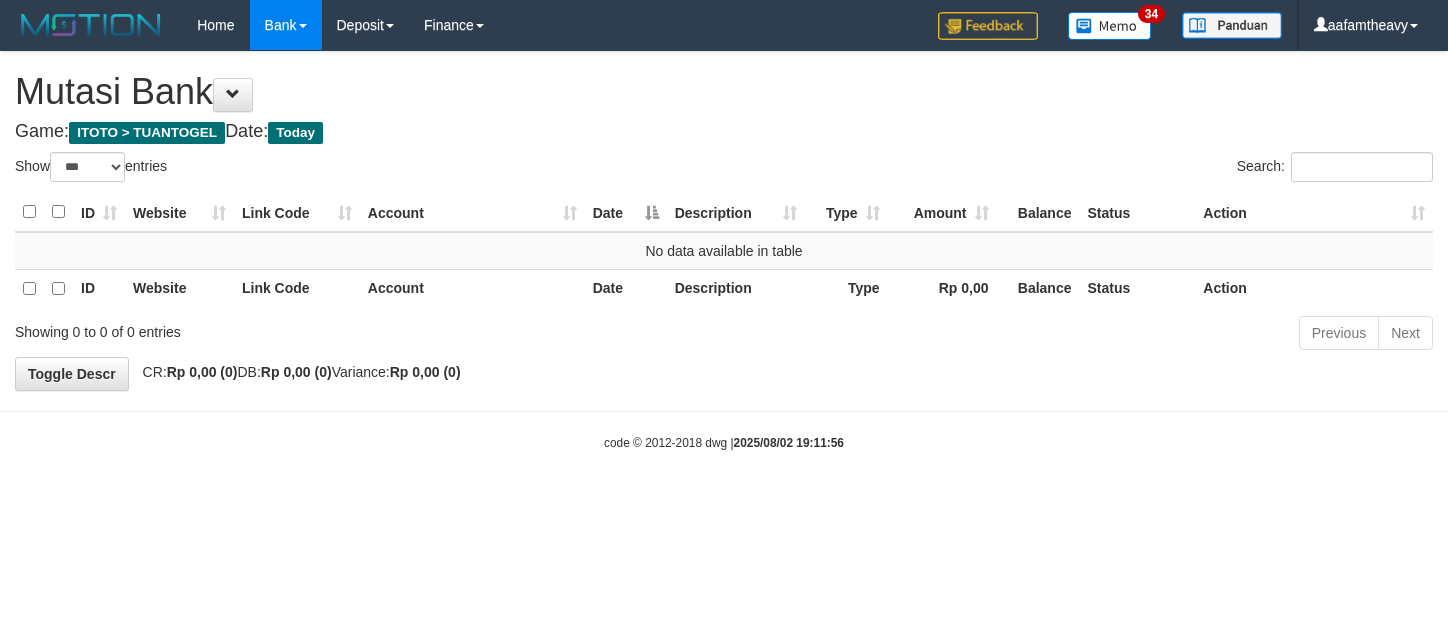 select on "***" 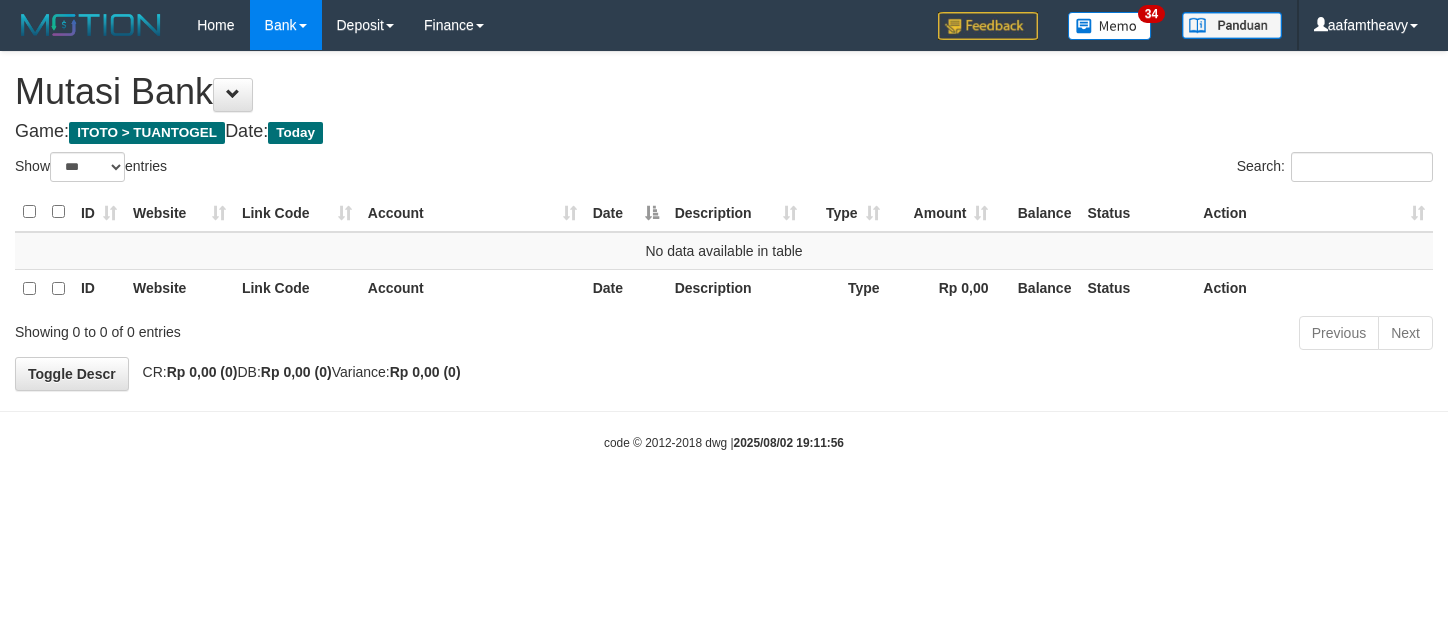 scroll, scrollTop: 0, scrollLeft: 0, axis: both 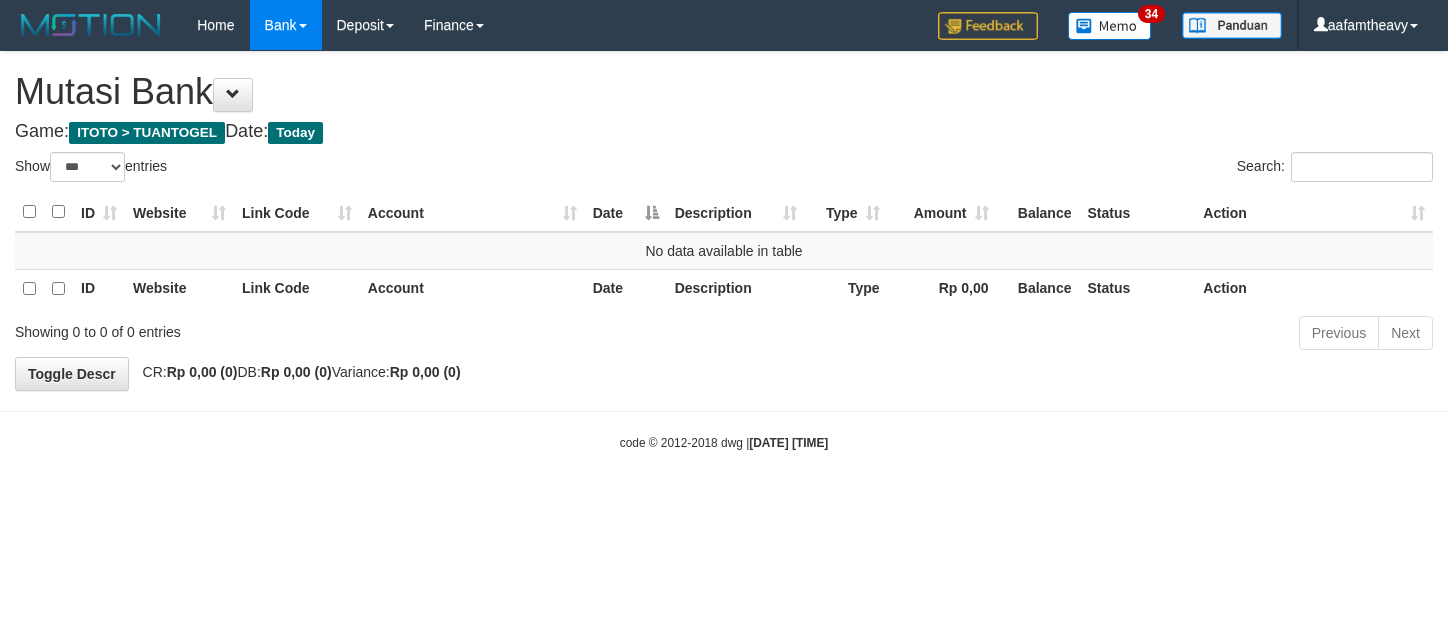 select on "***" 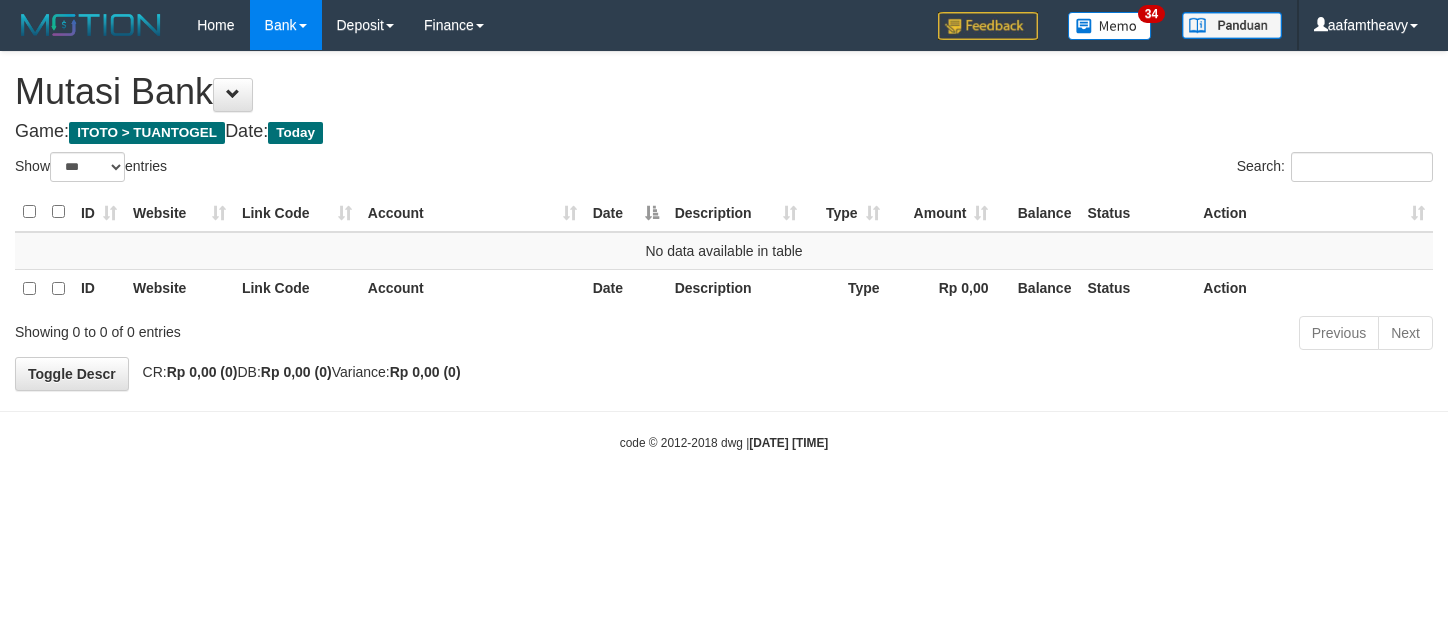scroll, scrollTop: 0, scrollLeft: 0, axis: both 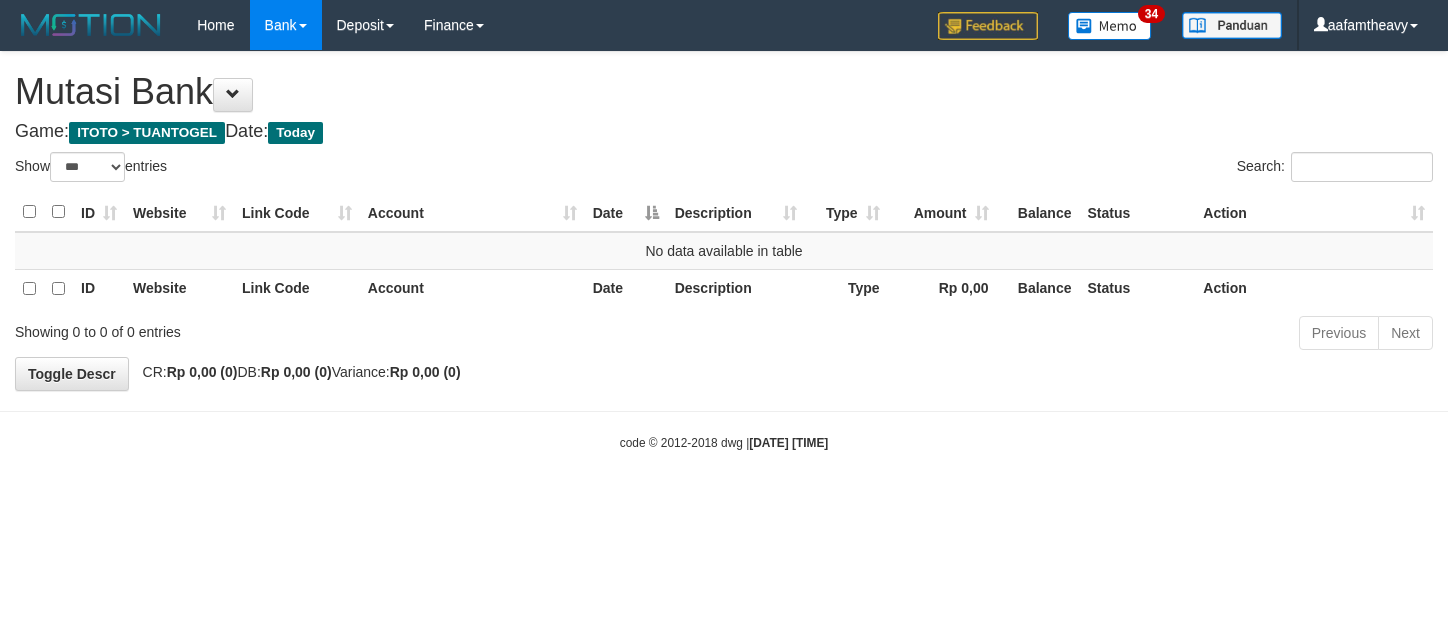 select on "***" 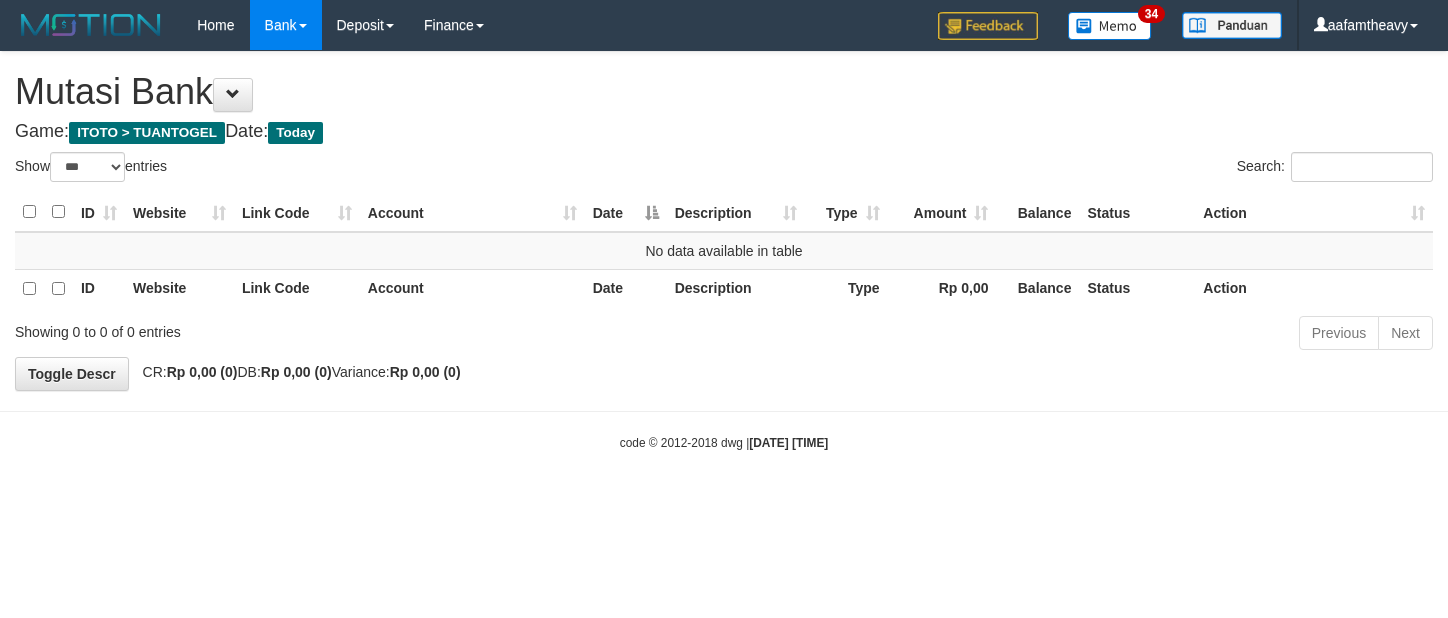 scroll, scrollTop: 0, scrollLeft: 0, axis: both 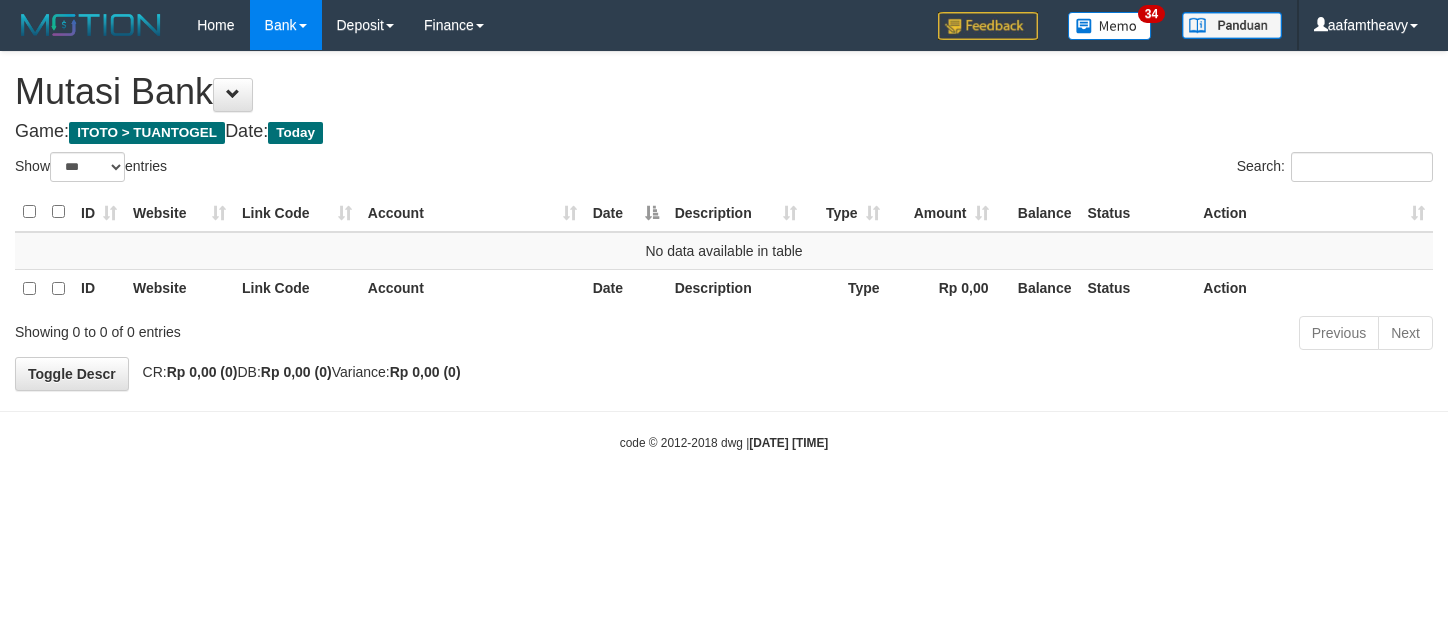 select on "***" 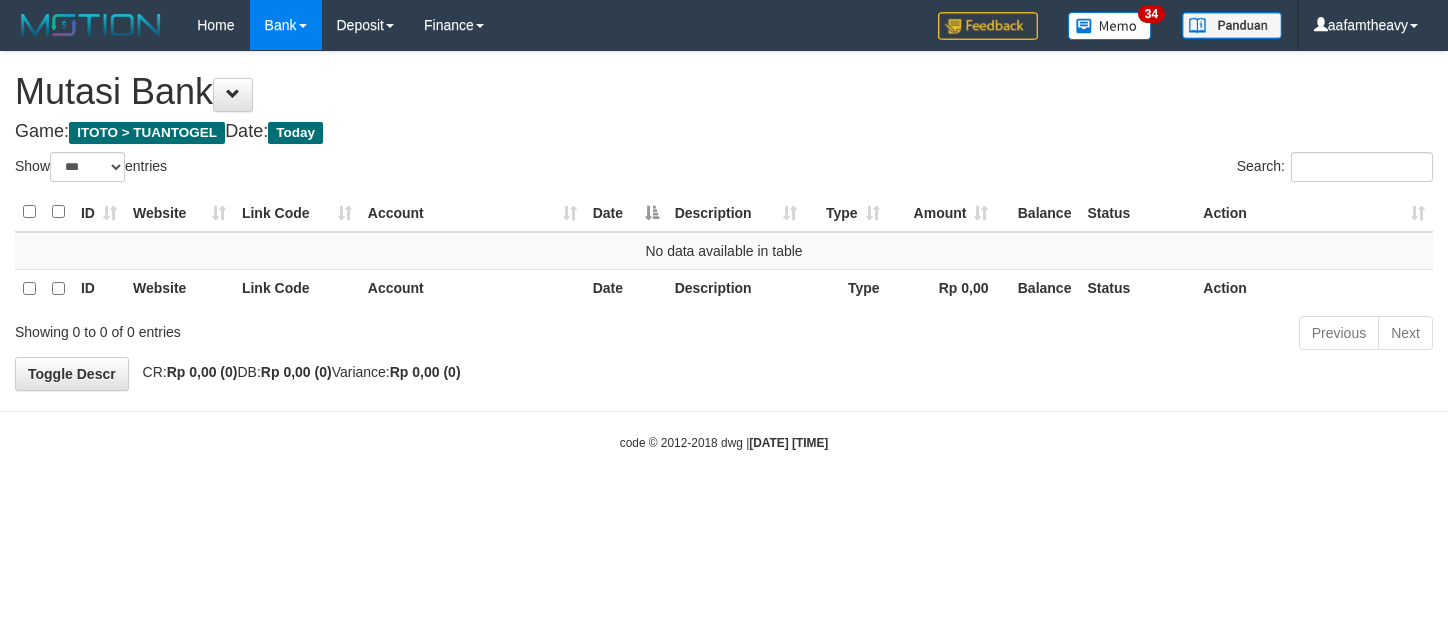 scroll, scrollTop: 0, scrollLeft: 0, axis: both 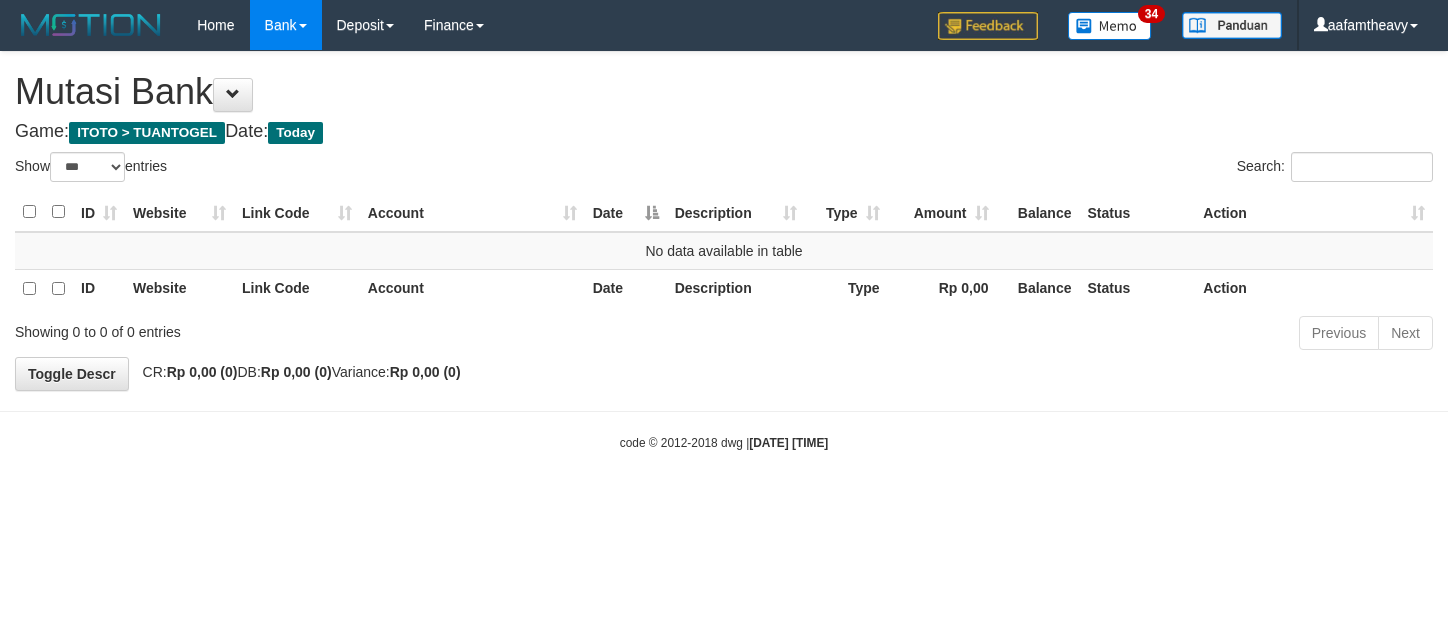 select on "***" 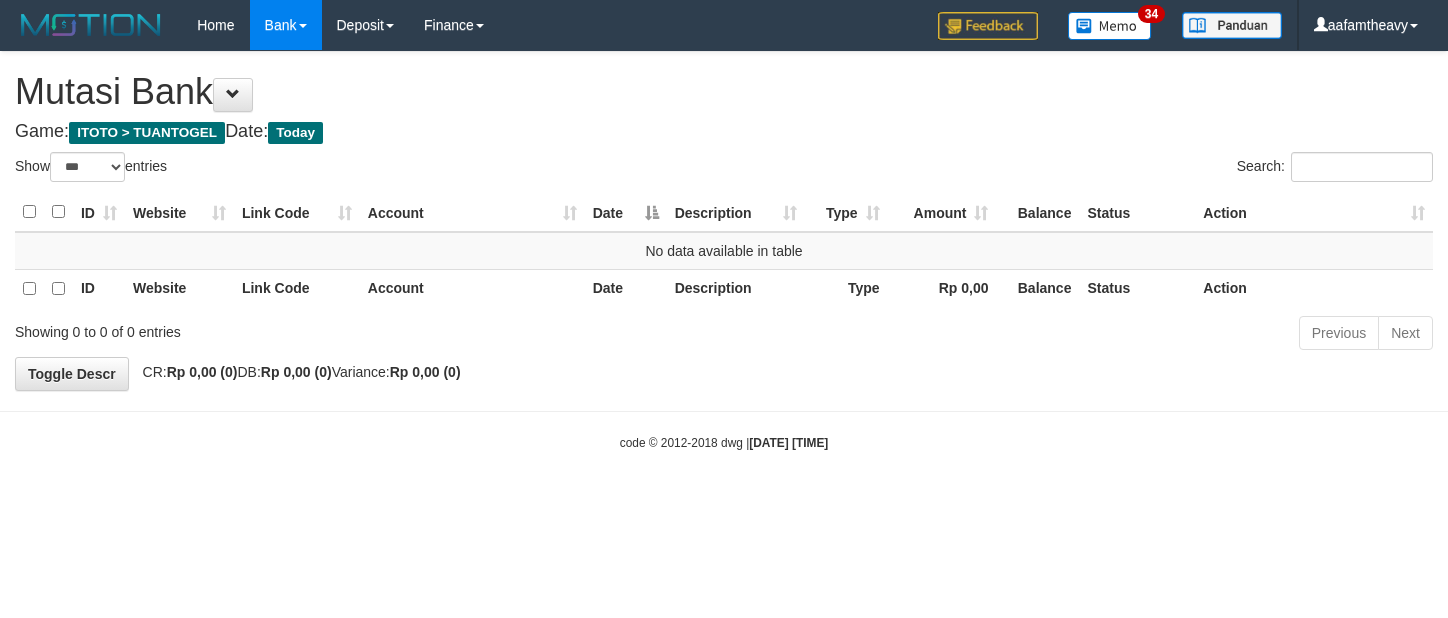 scroll, scrollTop: 0, scrollLeft: 0, axis: both 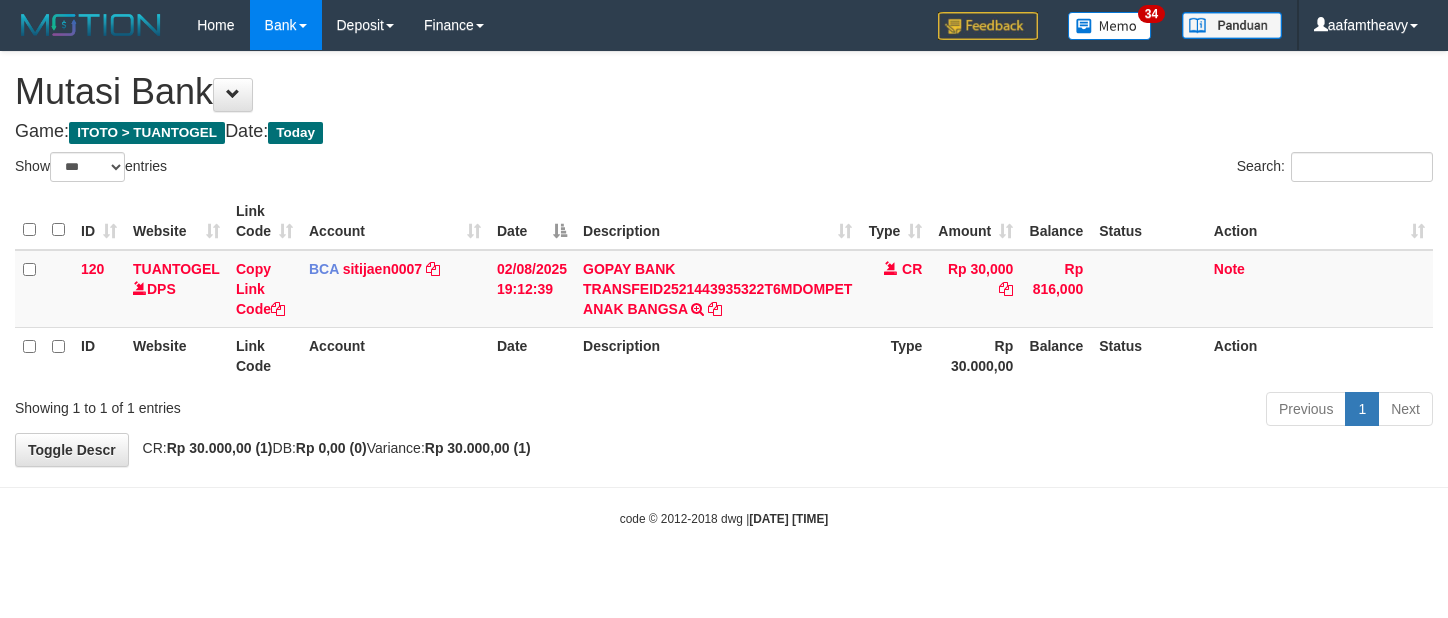 select on "***" 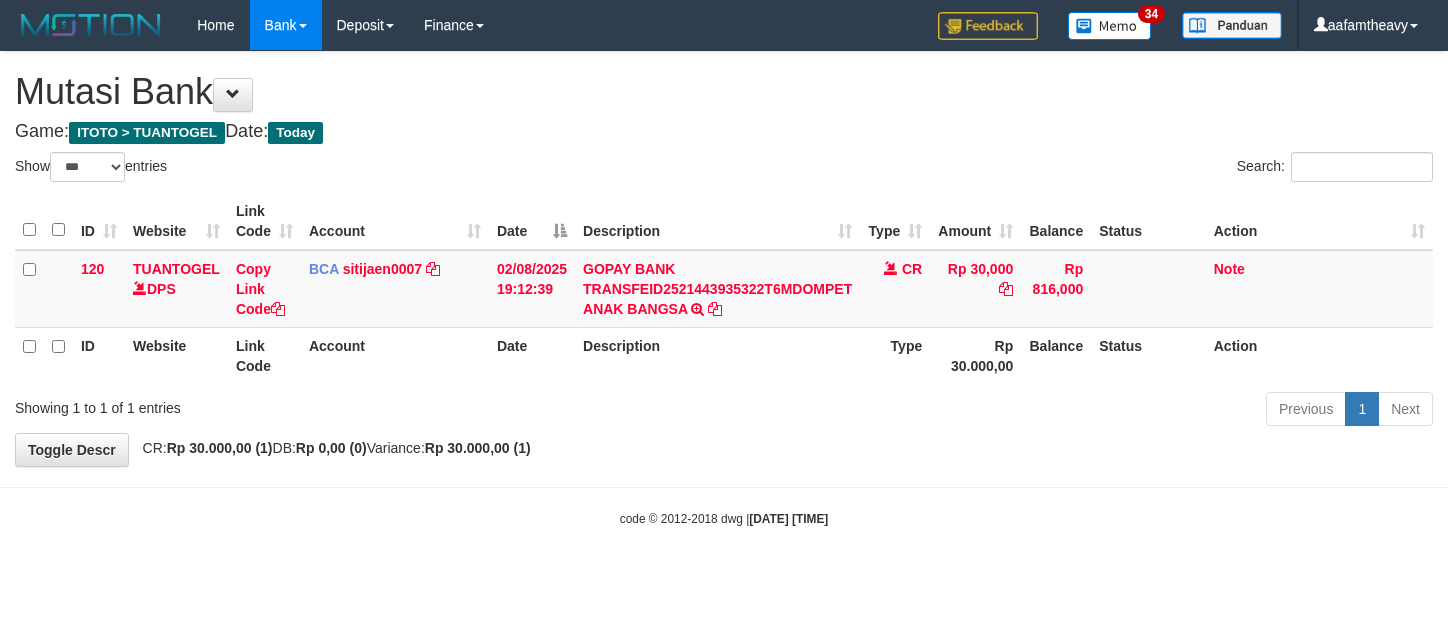 scroll, scrollTop: 0, scrollLeft: 0, axis: both 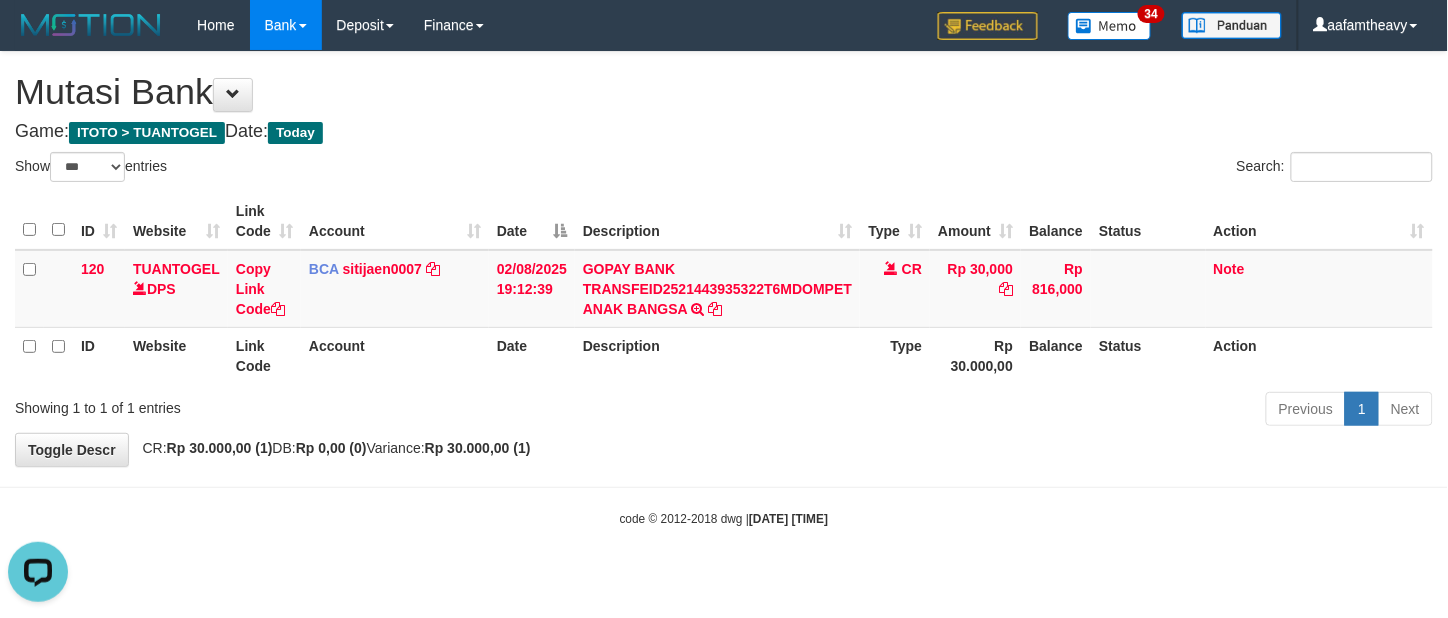 click on "Toggle navigation
Home
Bank
Account List
Load
By Website
Group
[ITOTO]													TUANTOGEL
By Load Group (DPS)
Group aaf-DPBCA02TUANTOGEL" at bounding box center [724, 289] 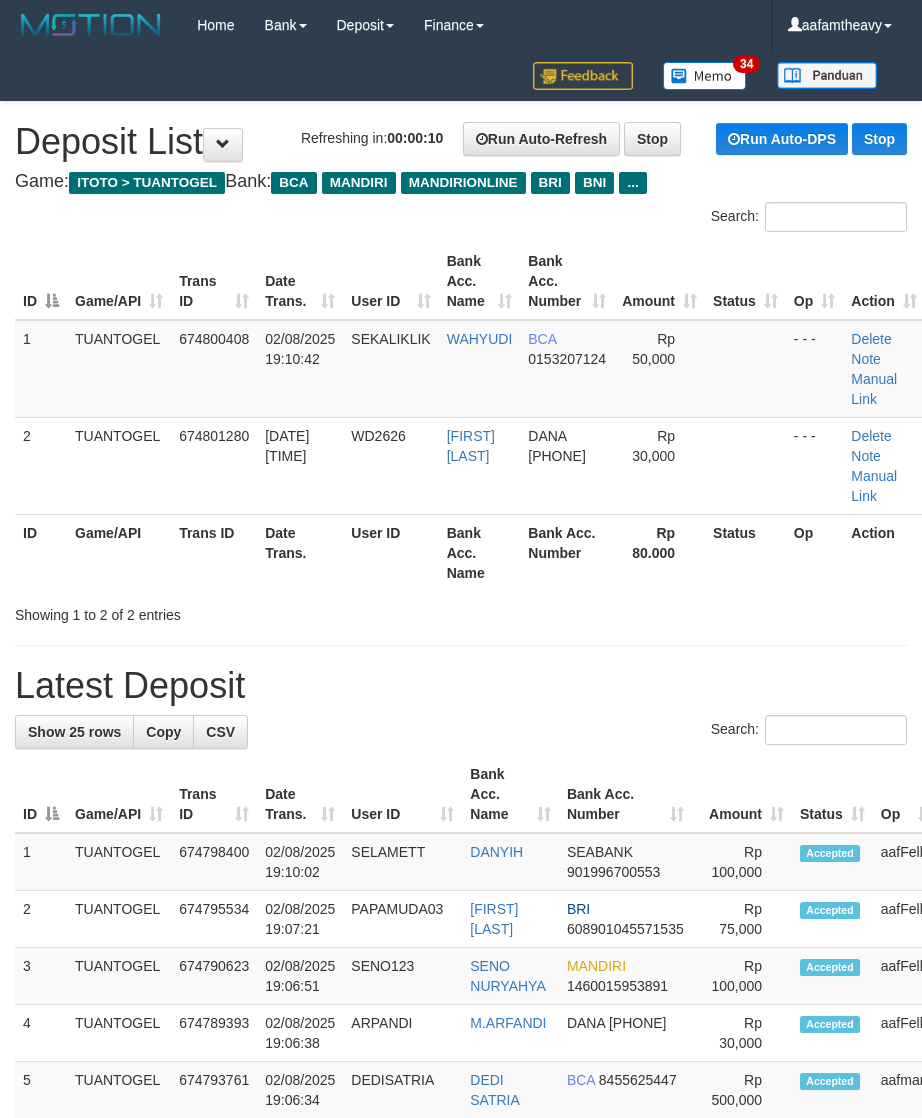 scroll, scrollTop: 0, scrollLeft: 0, axis: both 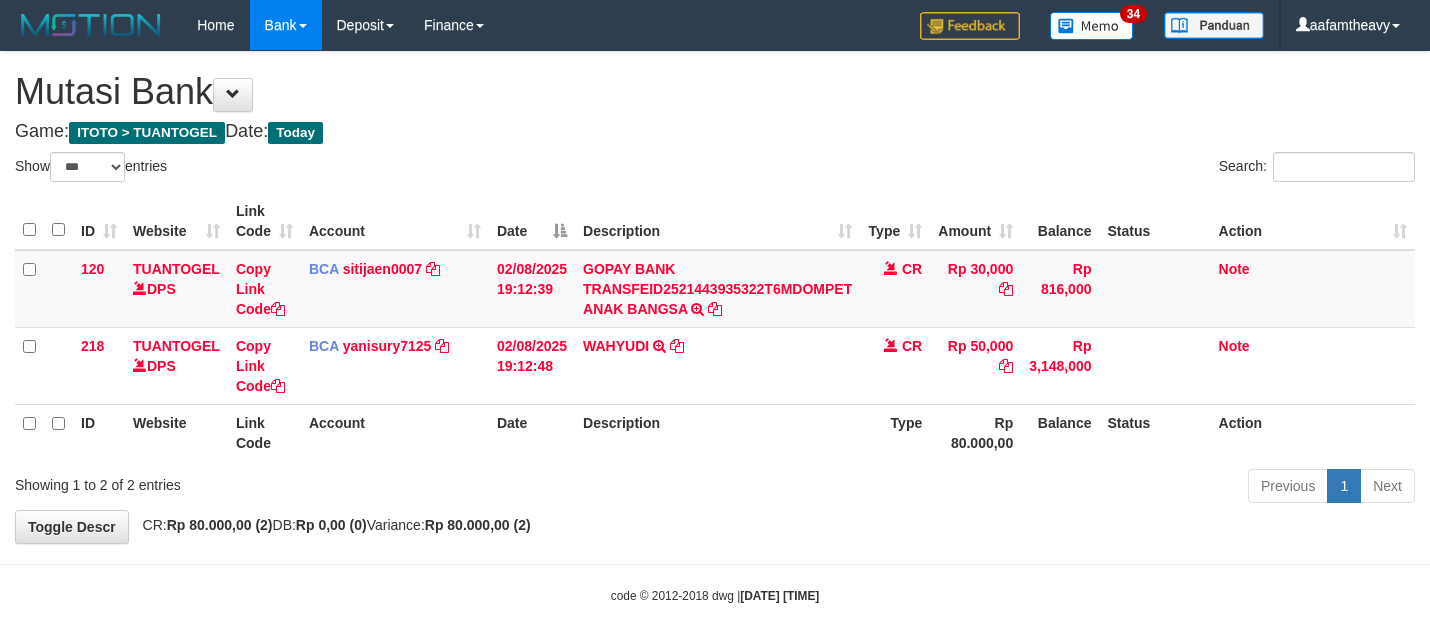 select on "***" 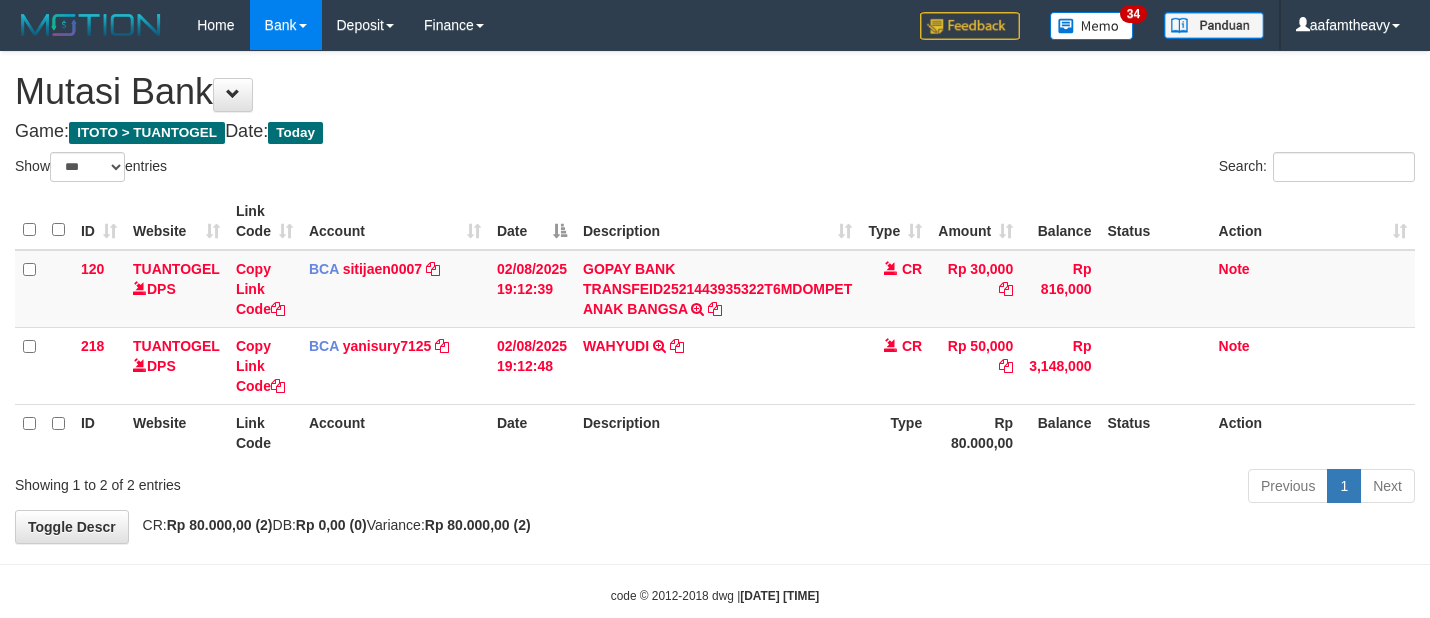 scroll, scrollTop: 0, scrollLeft: 0, axis: both 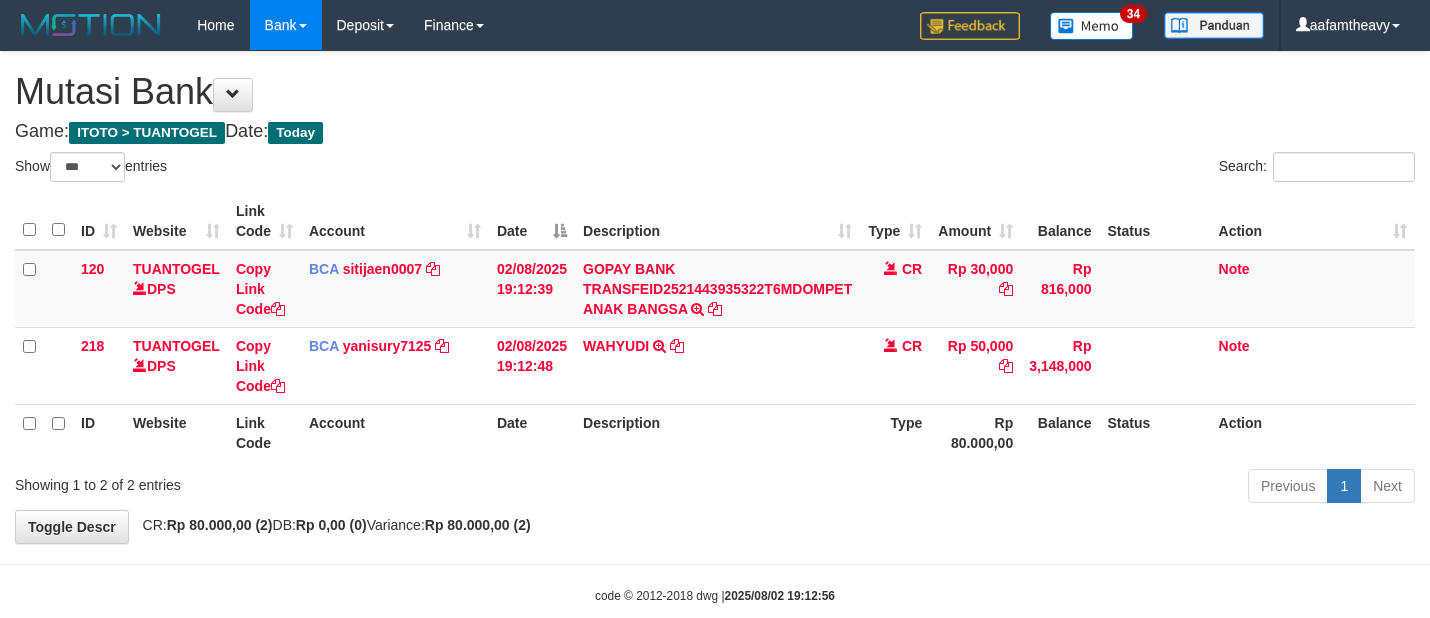 select on "***" 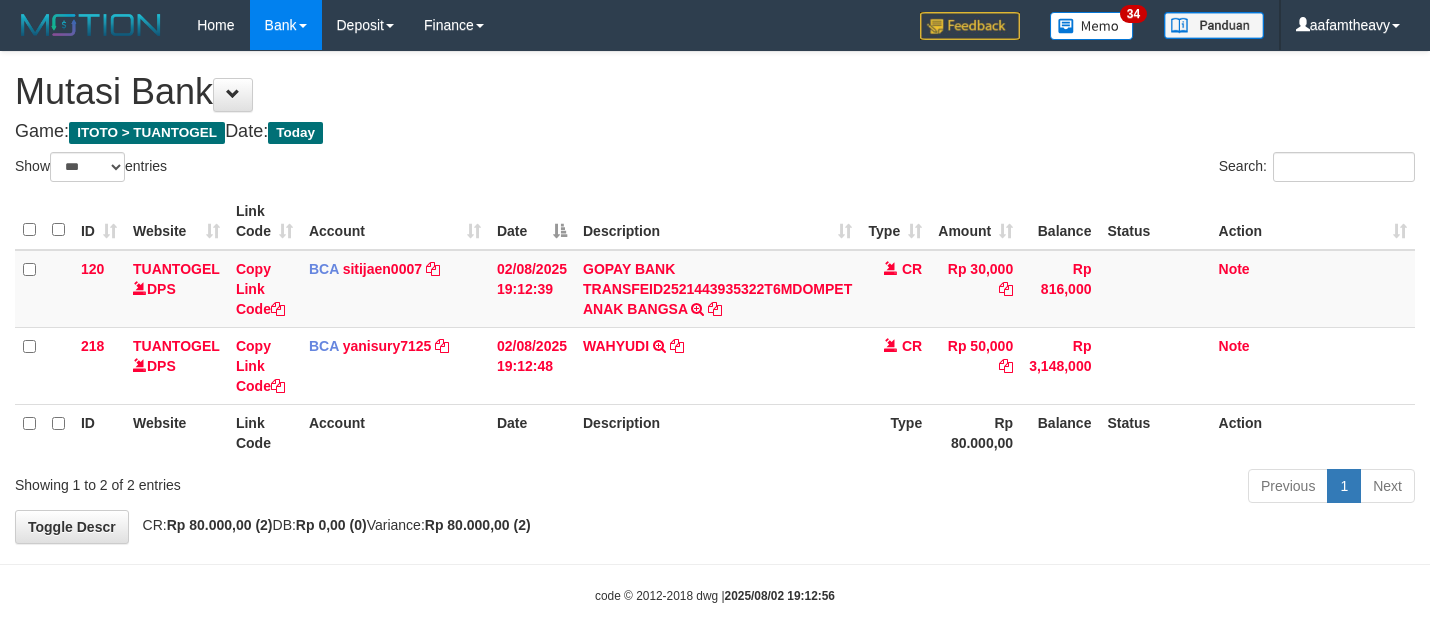 scroll, scrollTop: 0, scrollLeft: 0, axis: both 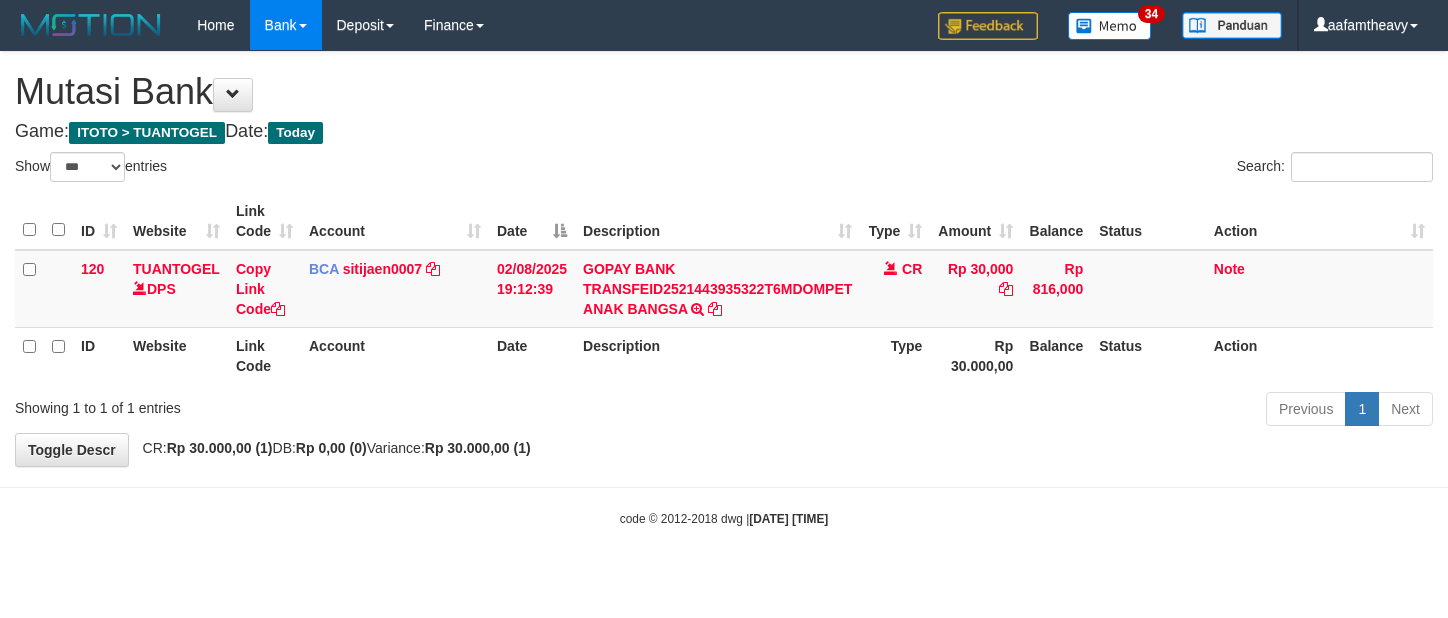 select on "***" 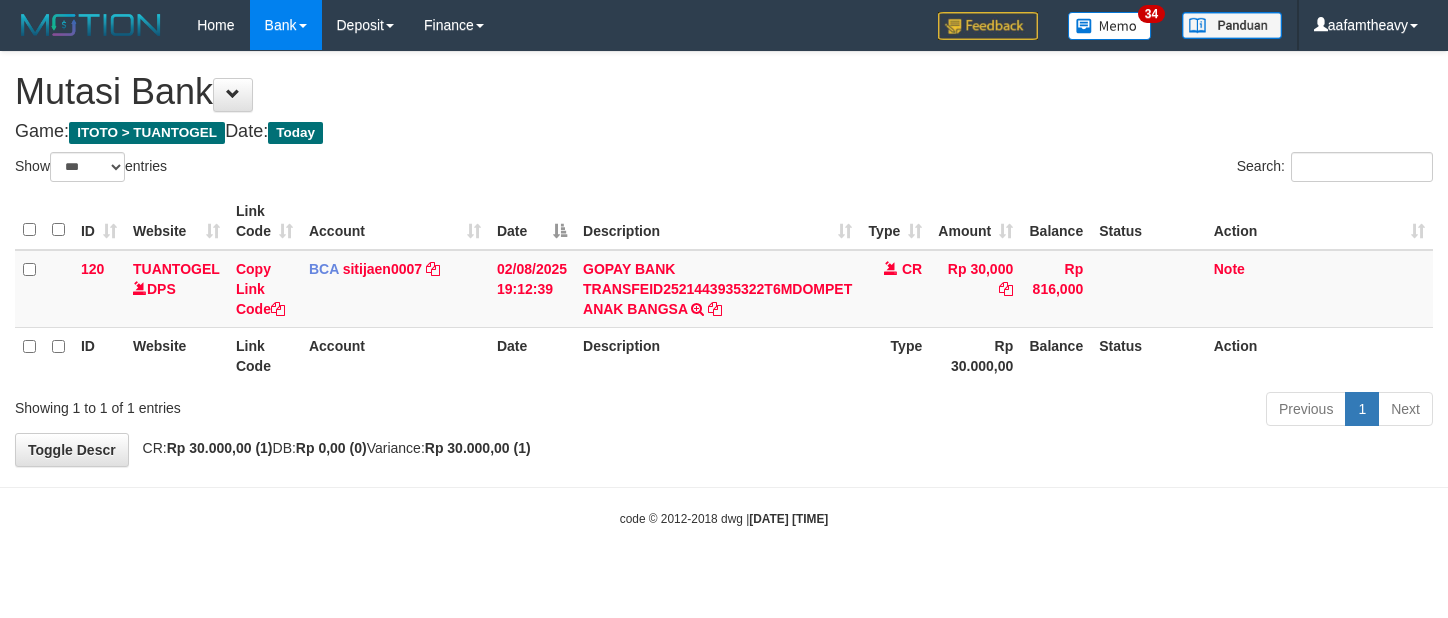scroll, scrollTop: 0, scrollLeft: 0, axis: both 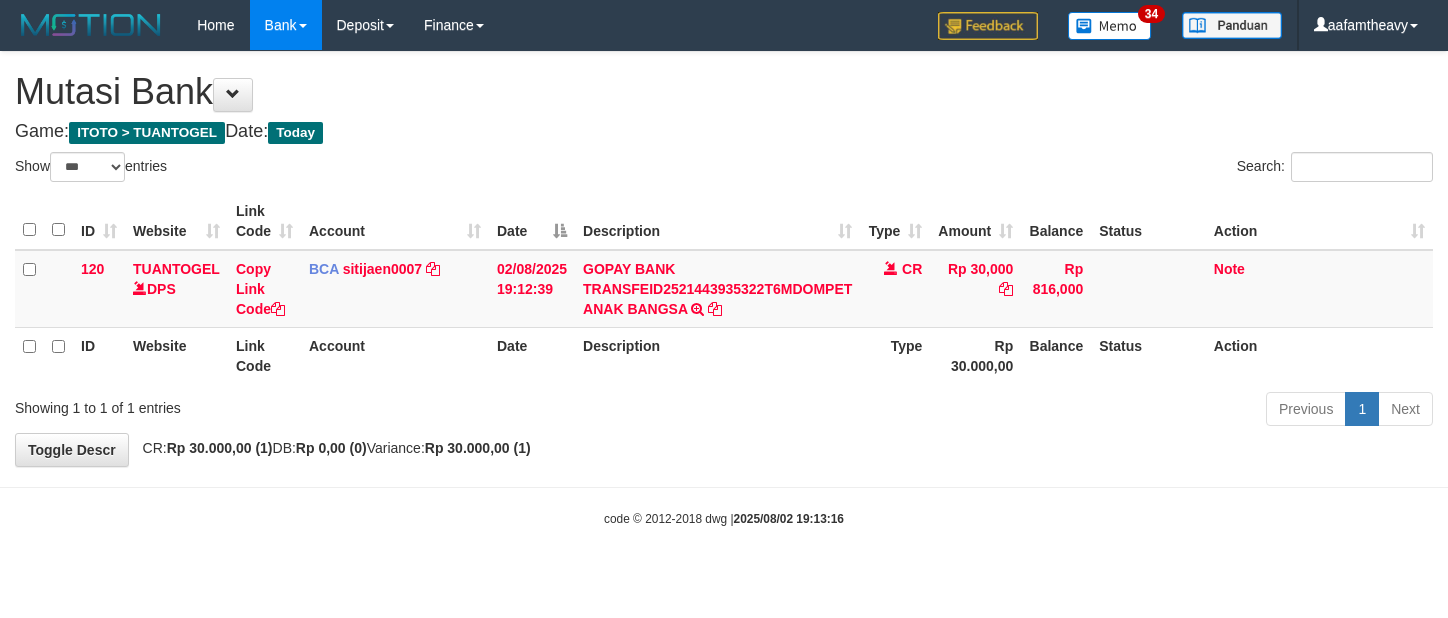 select on "***" 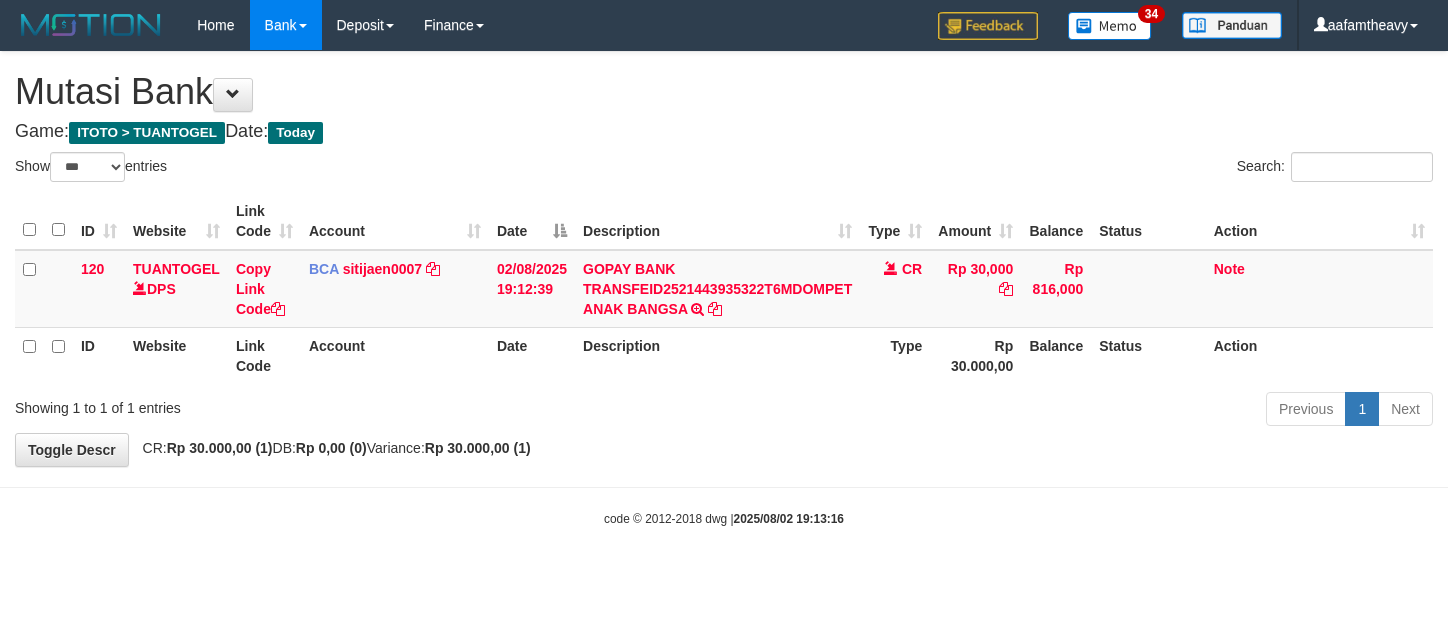 scroll, scrollTop: 0, scrollLeft: 0, axis: both 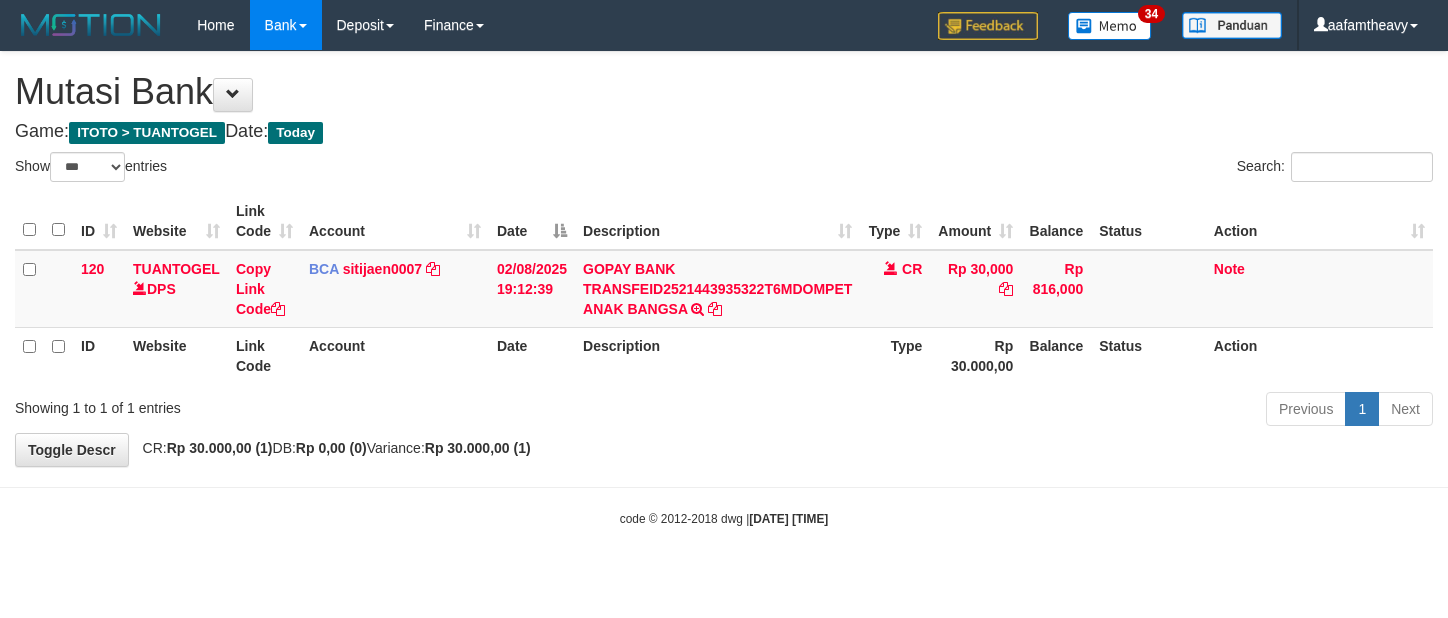select on "***" 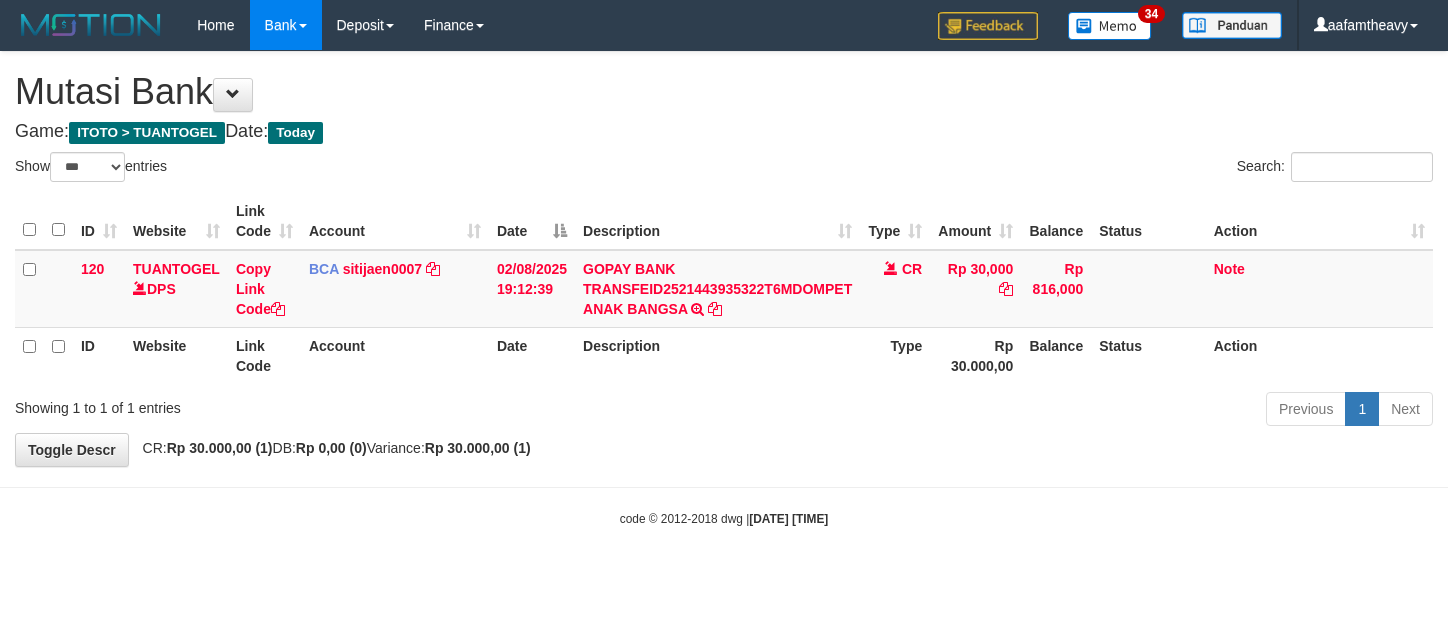 scroll, scrollTop: 0, scrollLeft: 0, axis: both 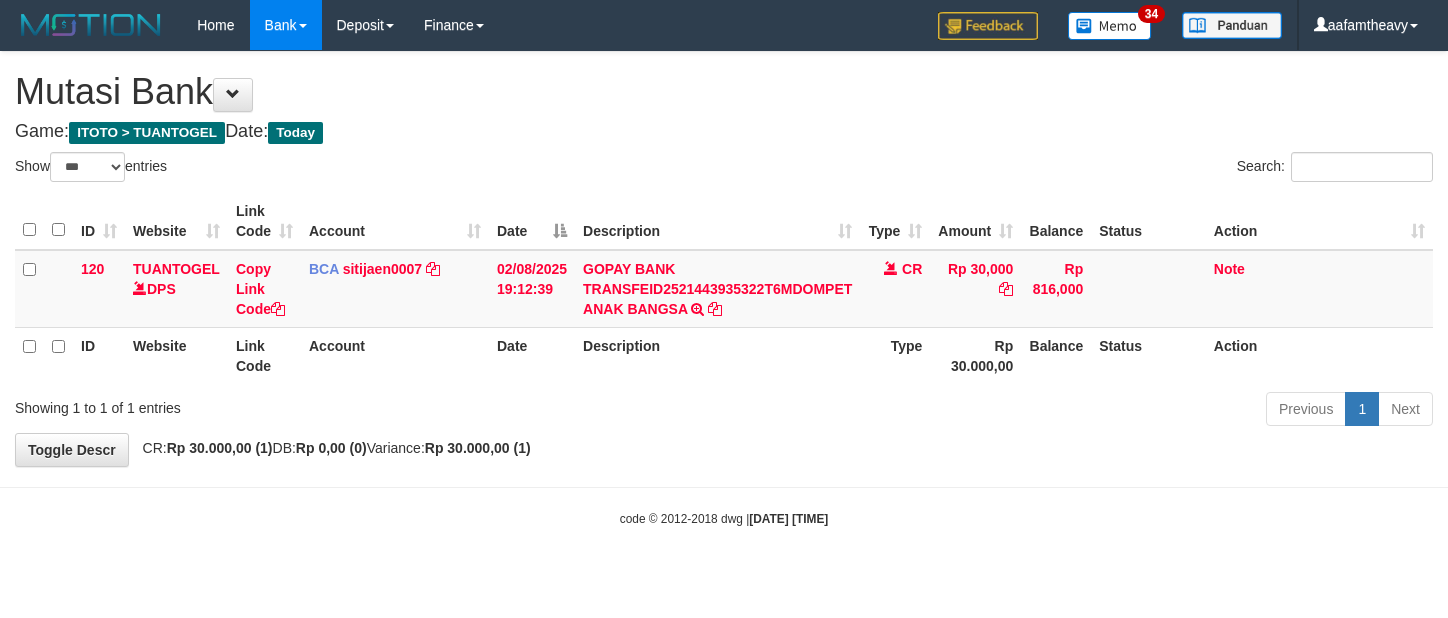 select on "***" 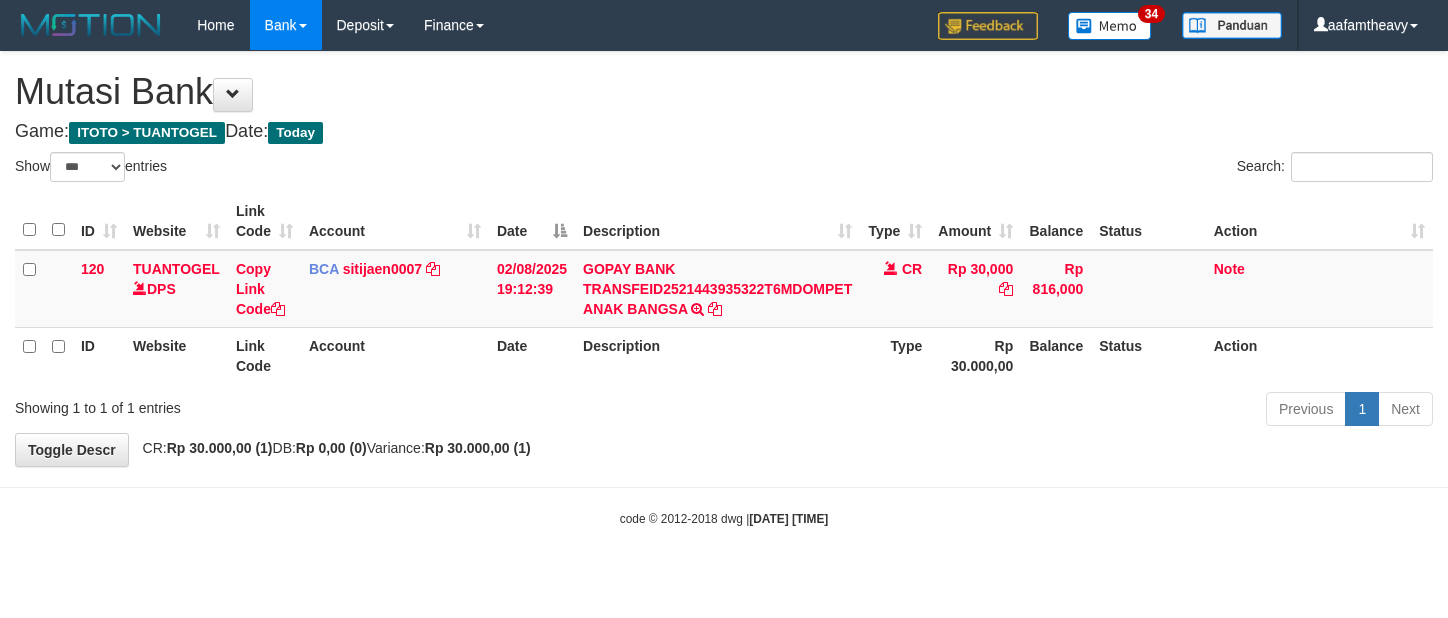 scroll, scrollTop: 0, scrollLeft: 0, axis: both 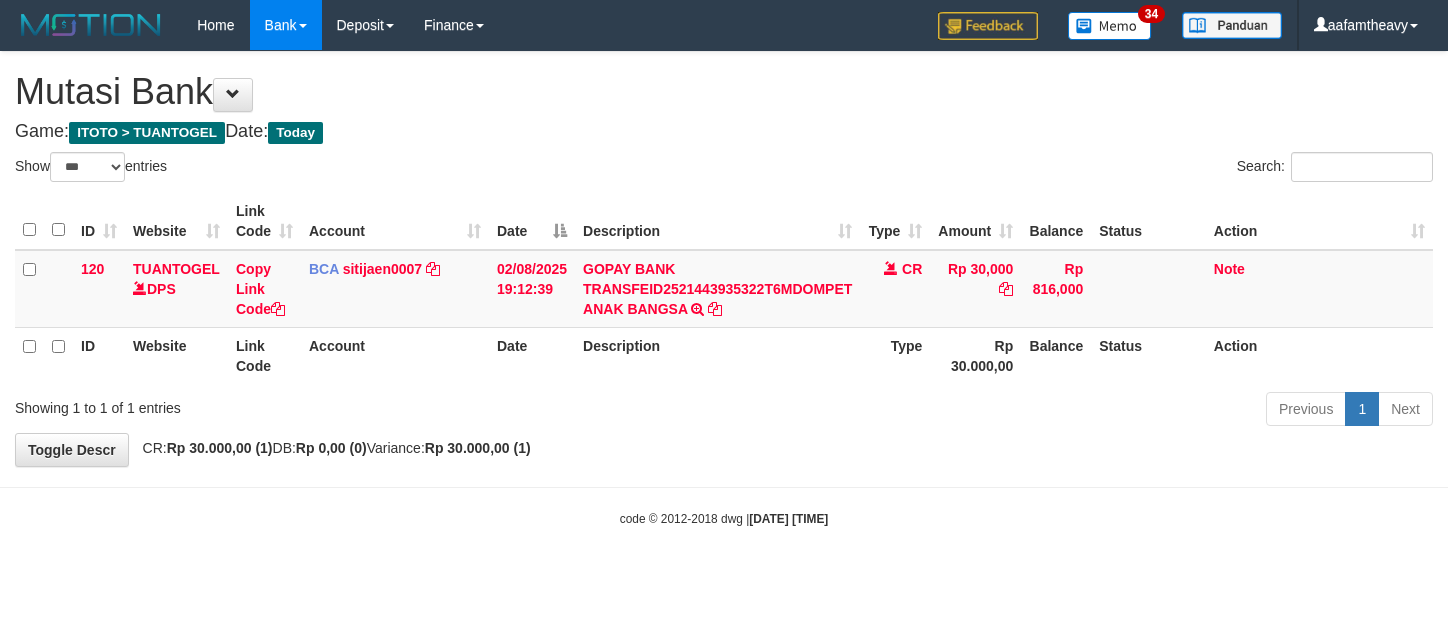 select on "***" 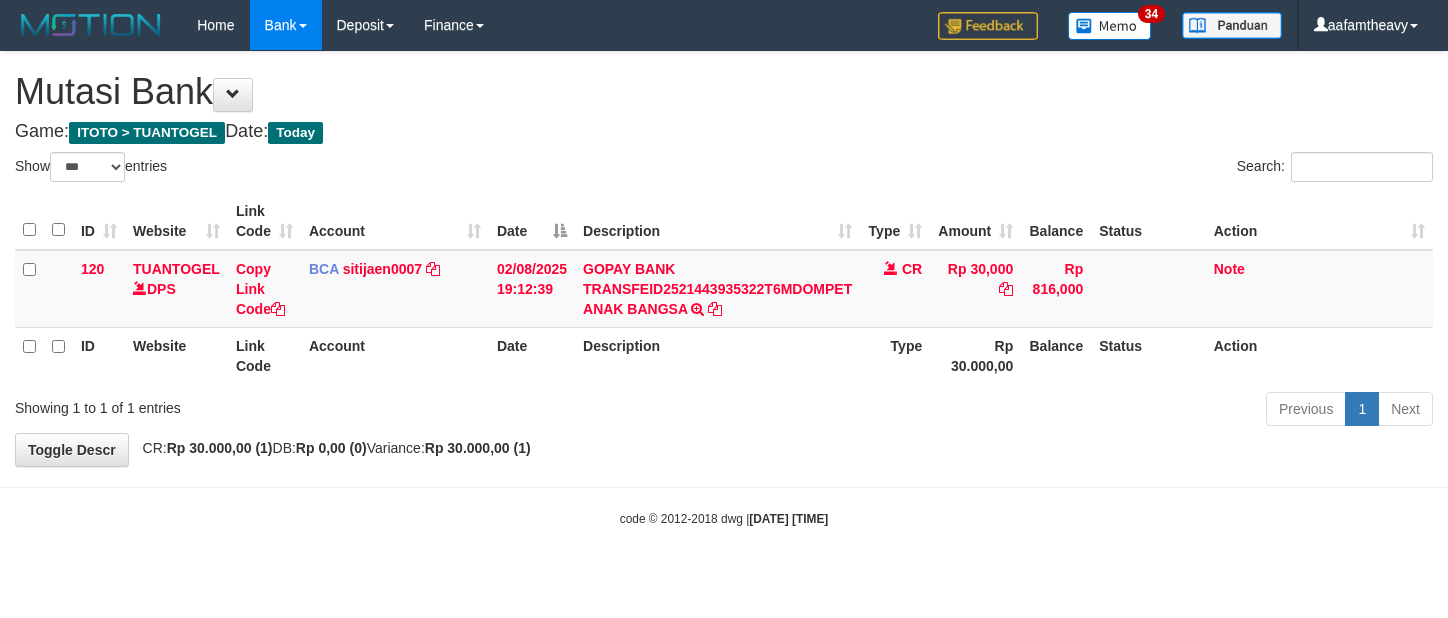 scroll, scrollTop: 0, scrollLeft: 0, axis: both 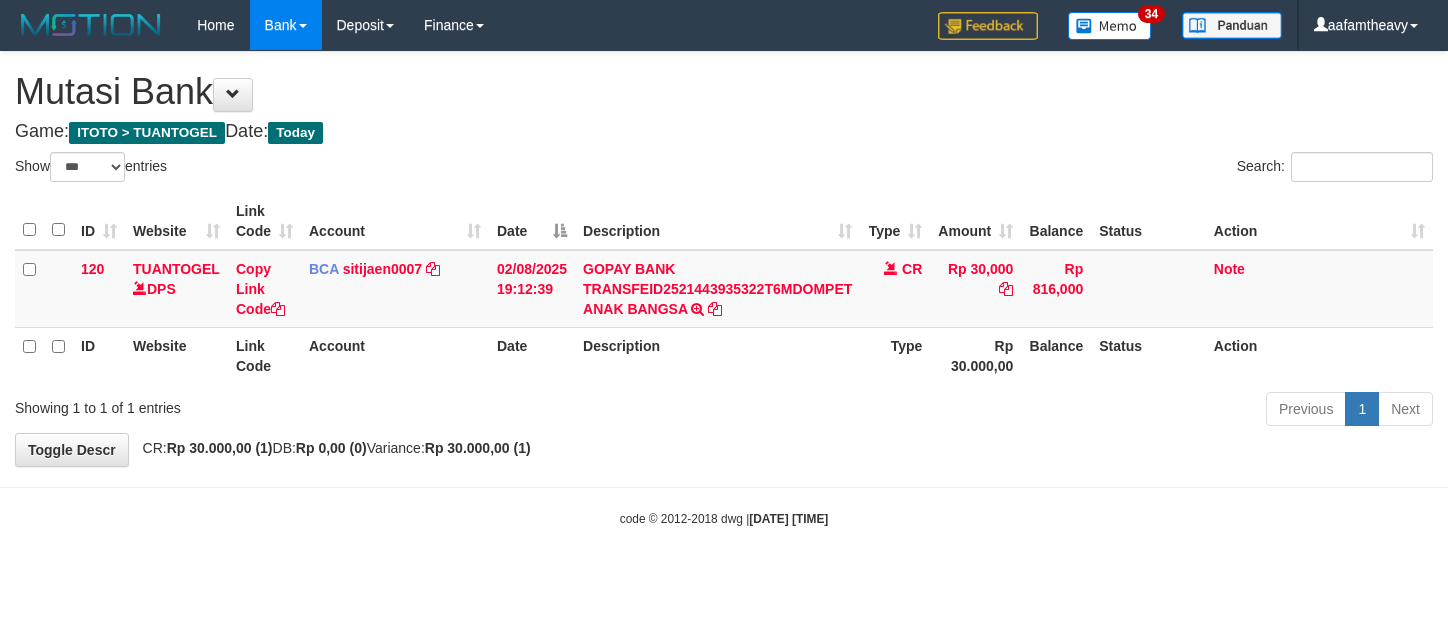 select on "***" 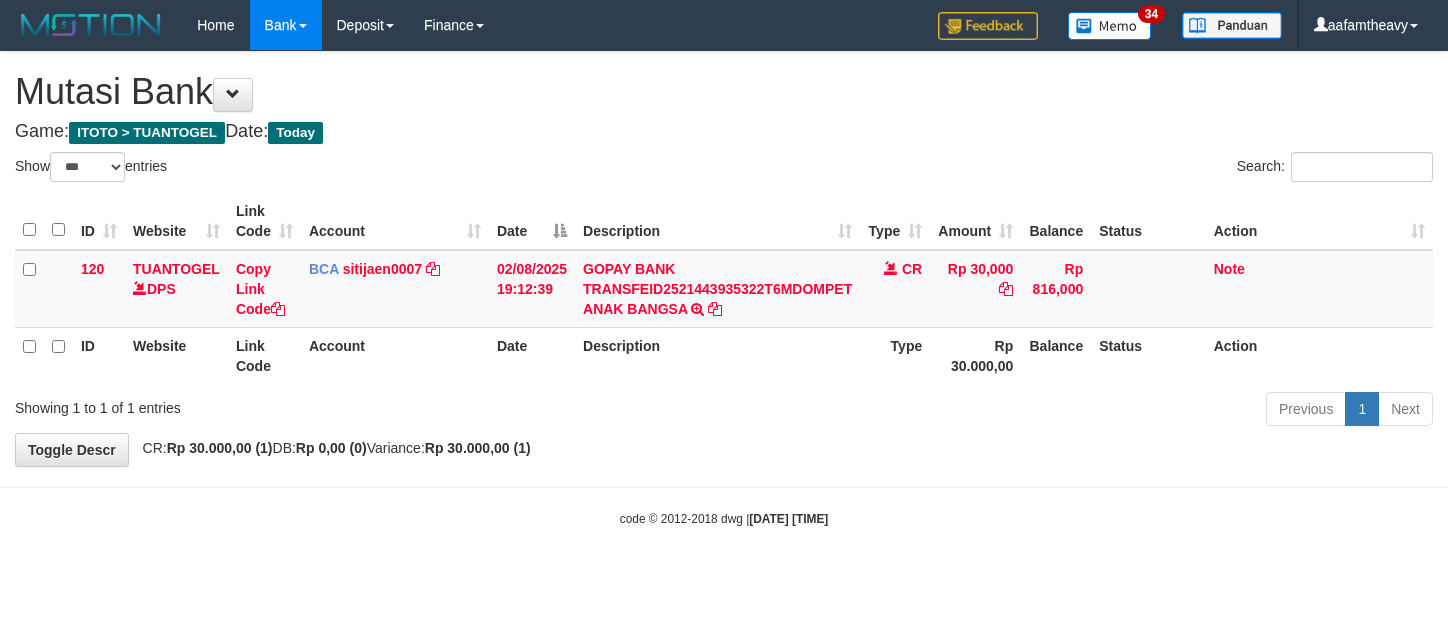 scroll, scrollTop: 0, scrollLeft: 0, axis: both 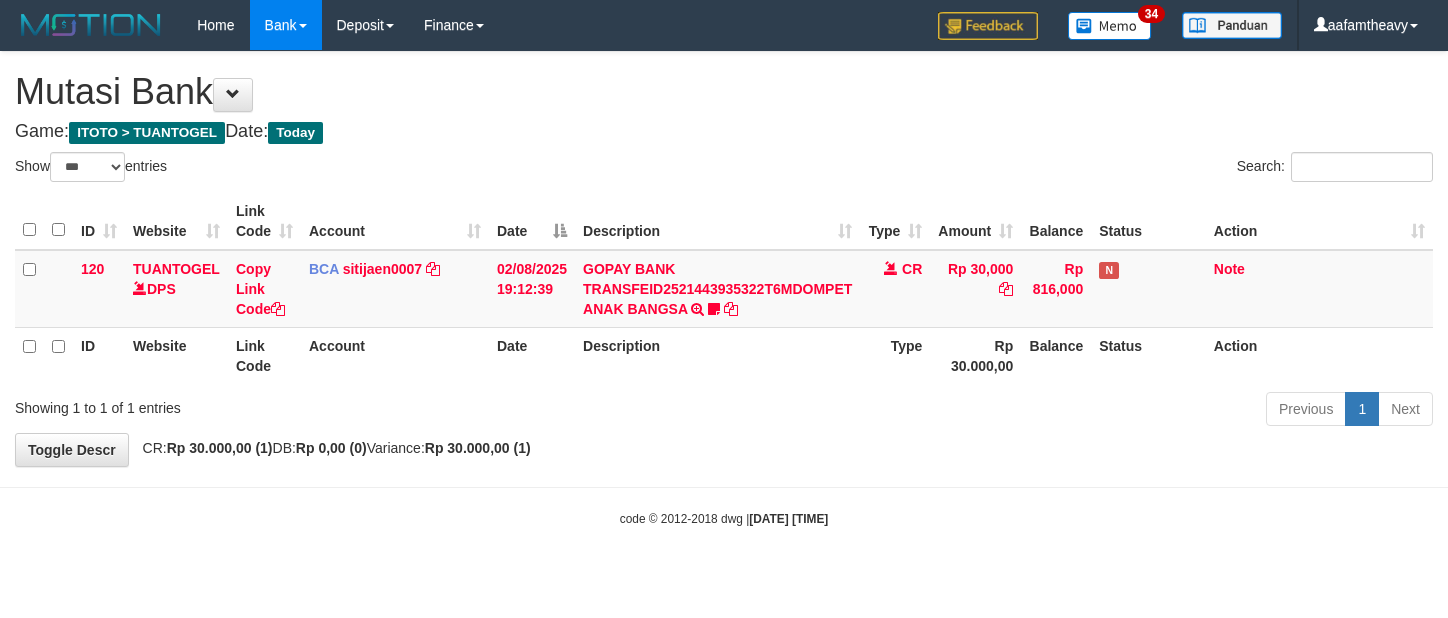 select on "***" 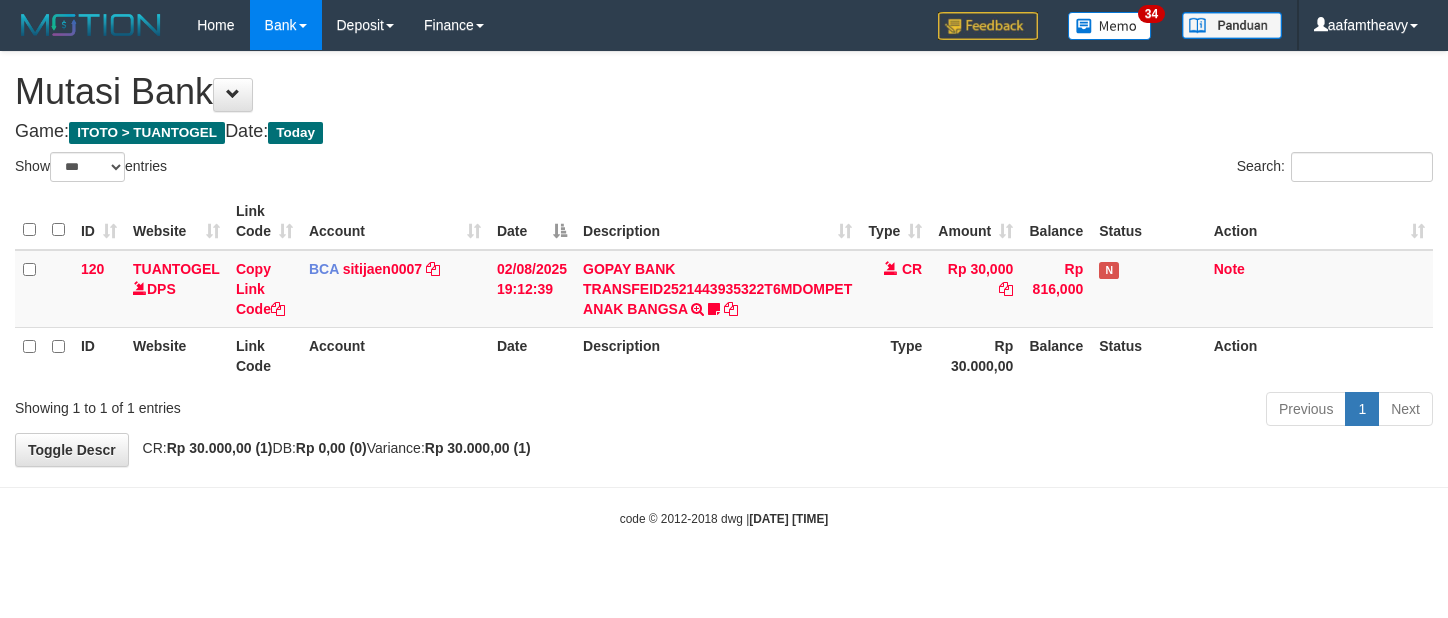 scroll, scrollTop: 0, scrollLeft: 0, axis: both 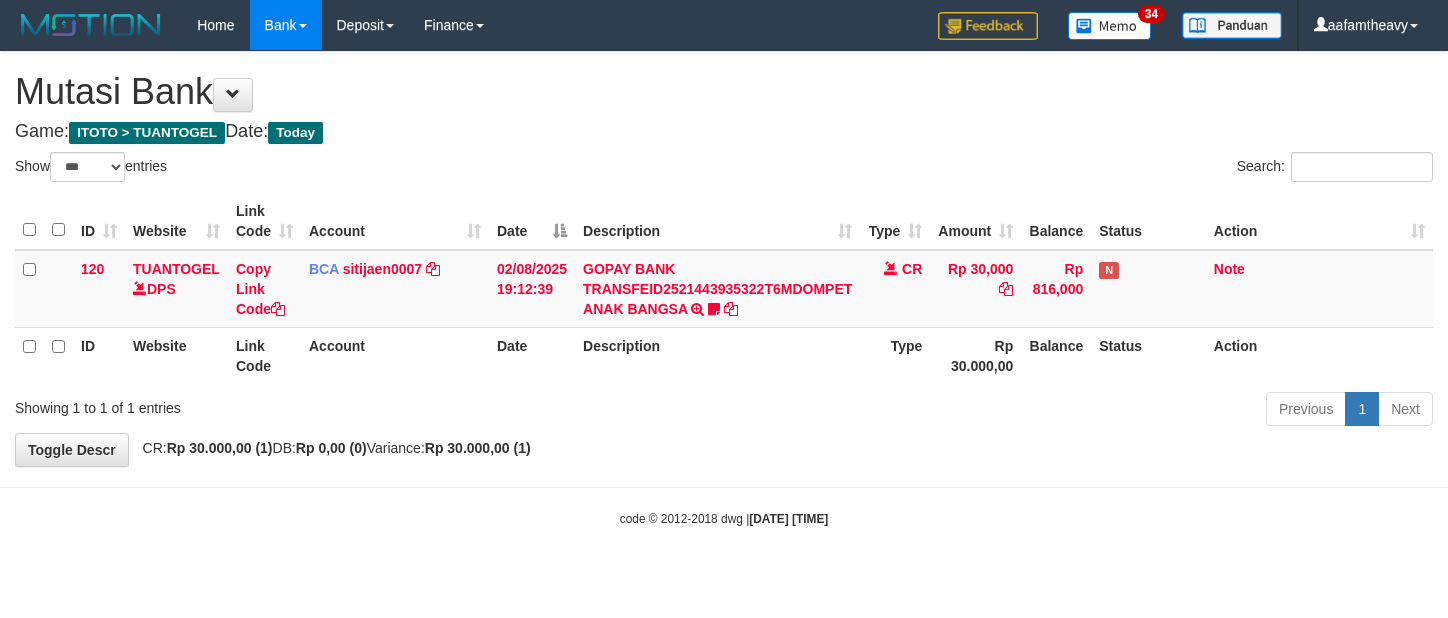 select on "***" 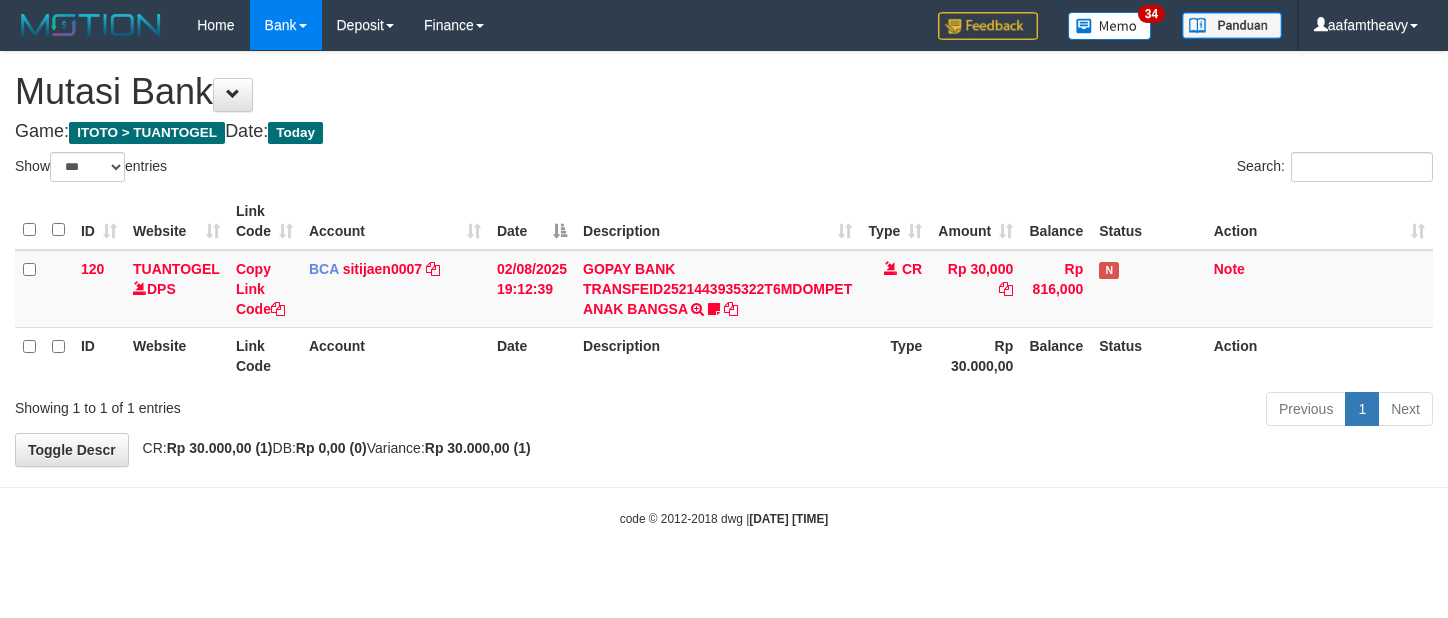 scroll, scrollTop: 0, scrollLeft: 0, axis: both 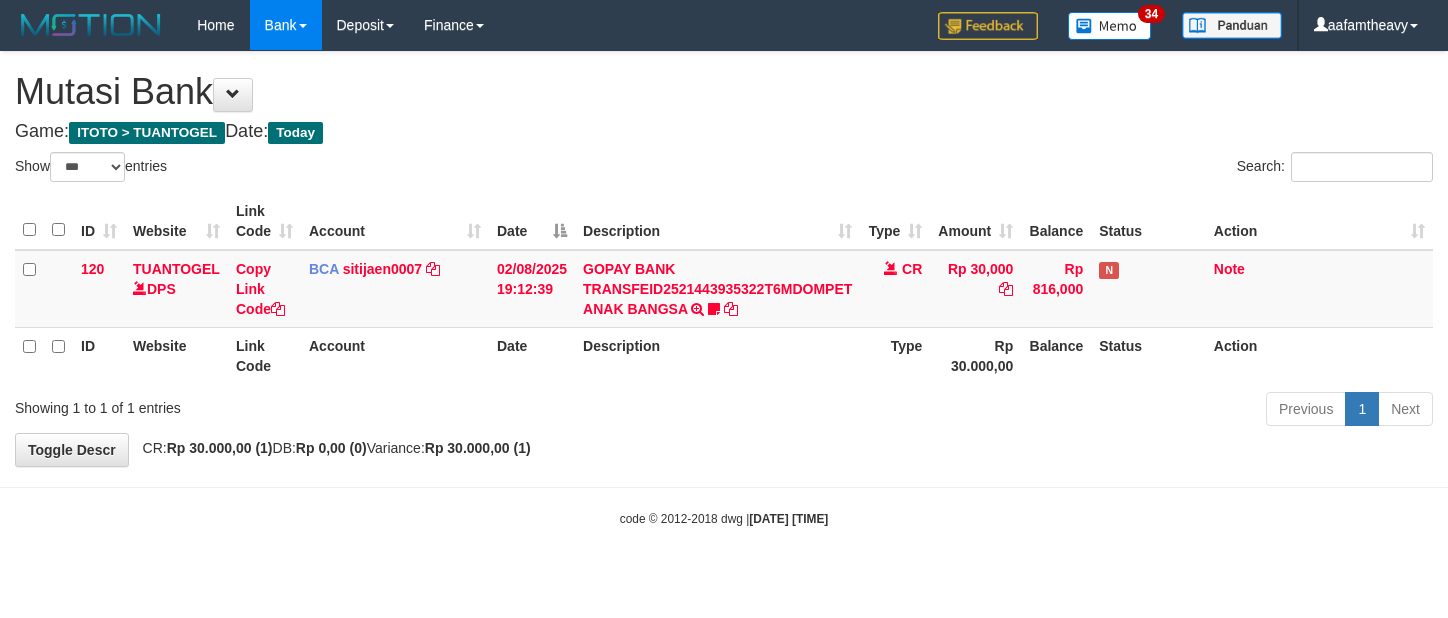 select on "***" 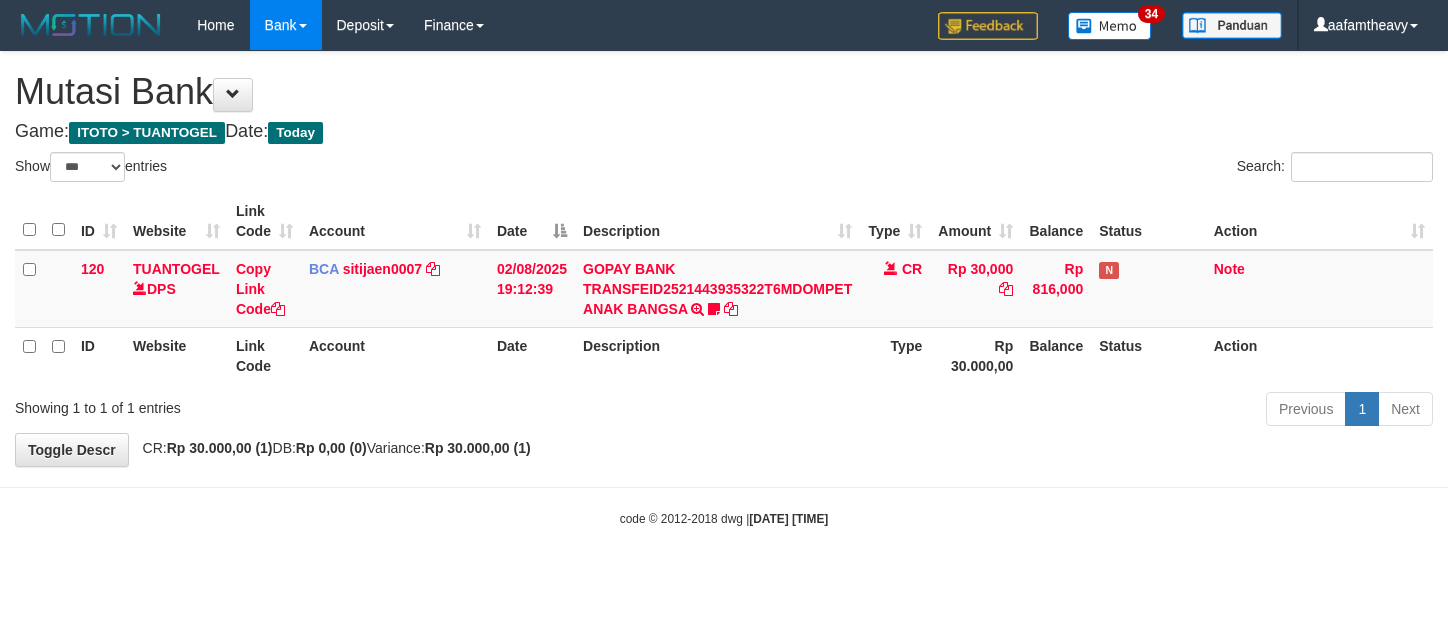 scroll, scrollTop: 0, scrollLeft: 0, axis: both 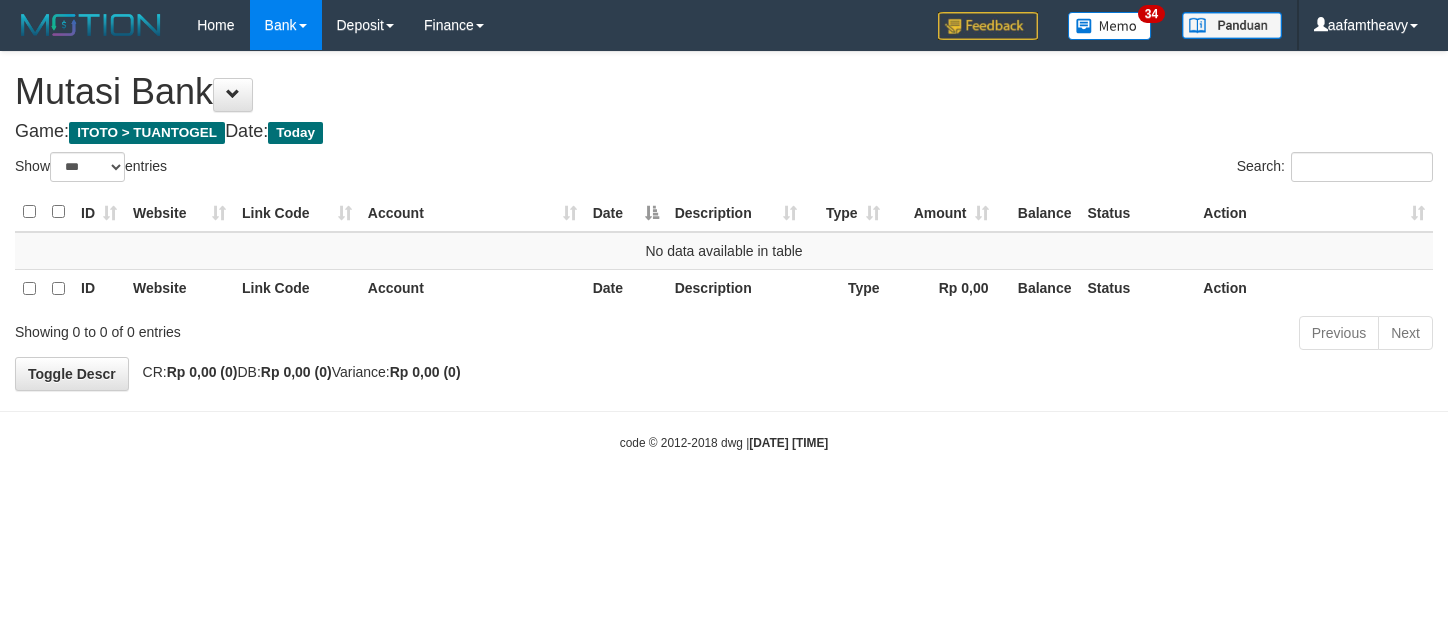 select on "***" 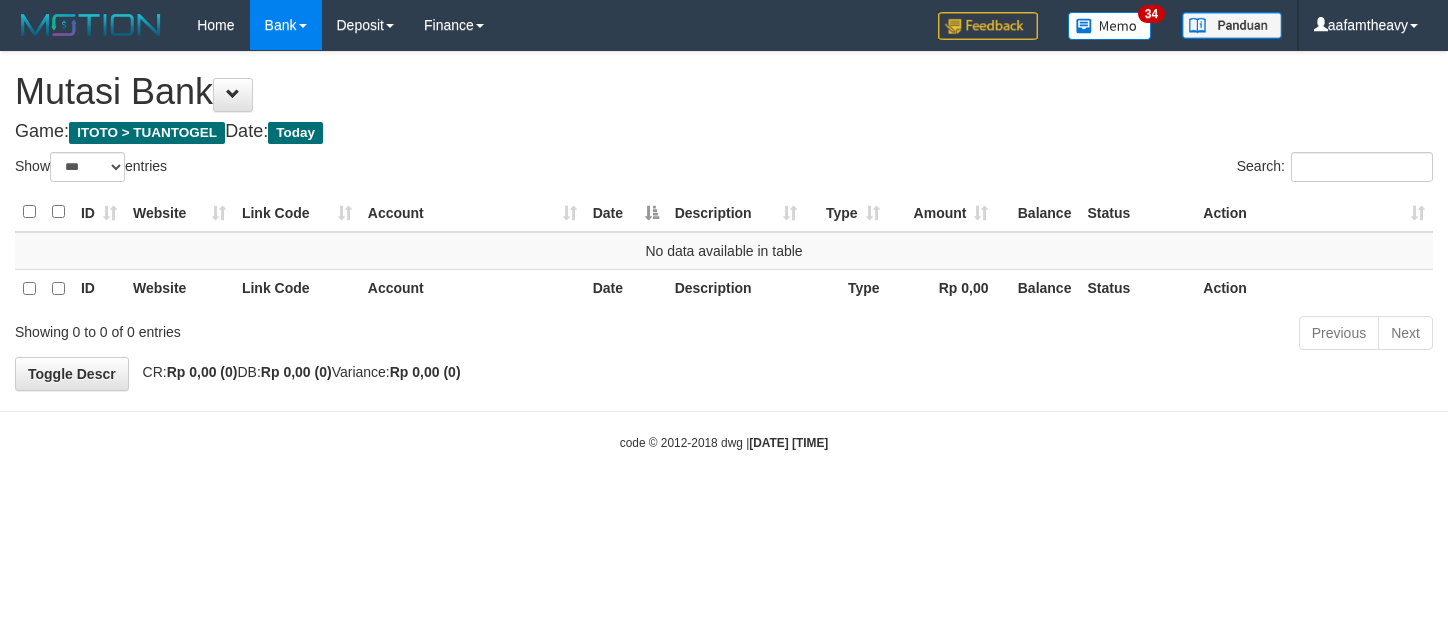 scroll, scrollTop: 0, scrollLeft: 0, axis: both 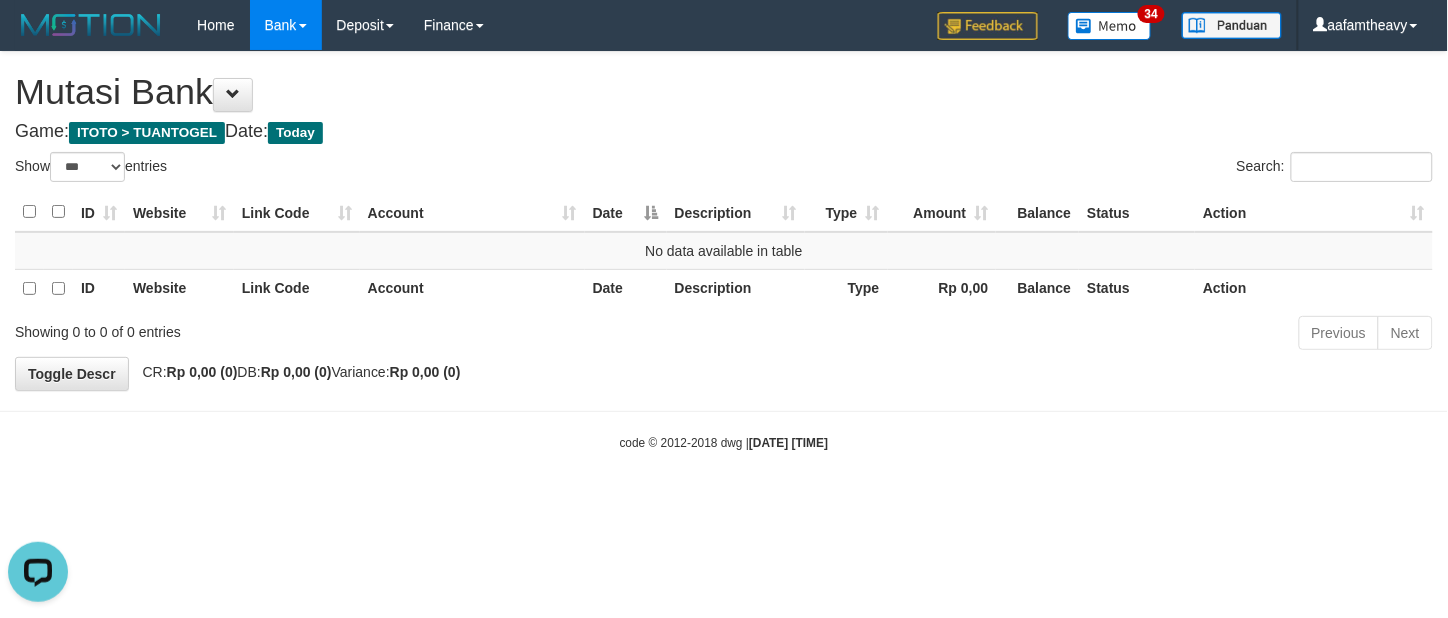 click on "Toggle navigation
Home
Bank
Account List
Load
By Website
Group
[ITOTO]													TUANTOGEL
By Load Group (DPS)
Group aaf-DPBCA02TUANTOGEL" at bounding box center (724, 251) 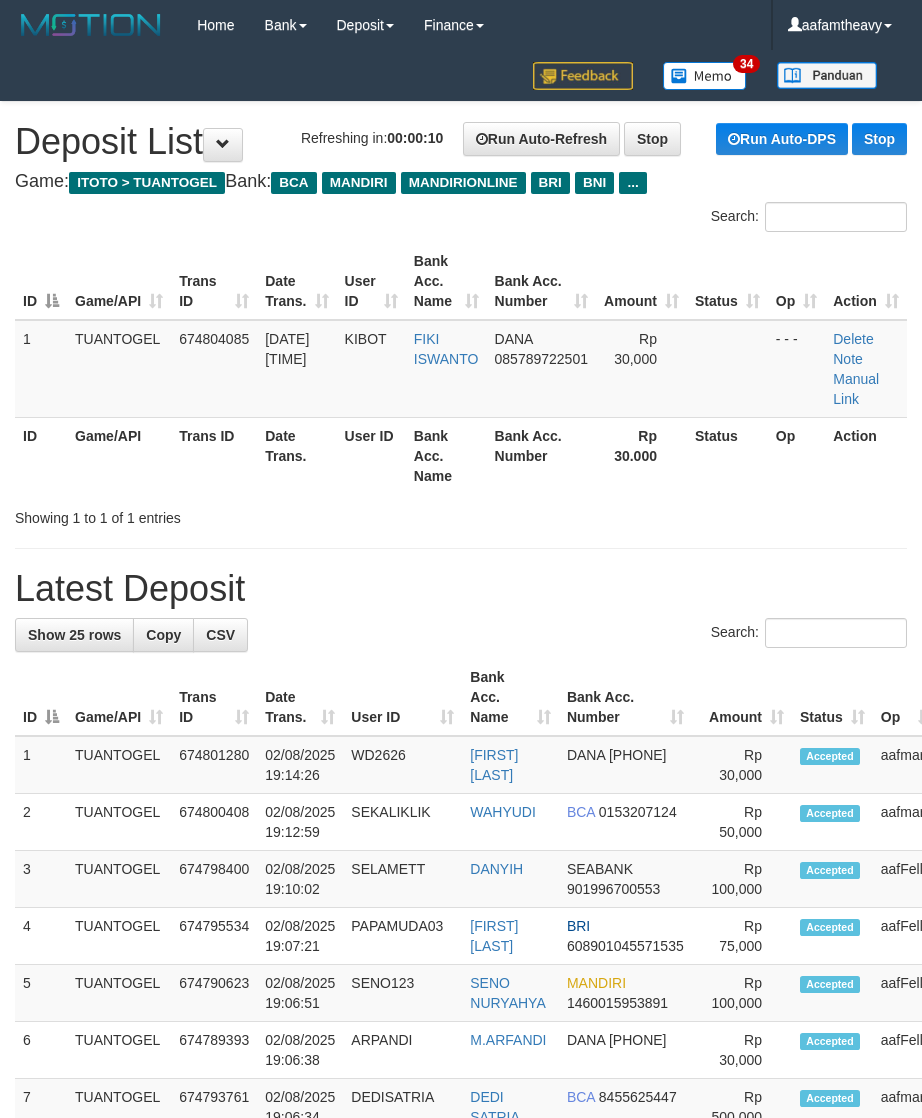 scroll, scrollTop: 0, scrollLeft: 0, axis: both 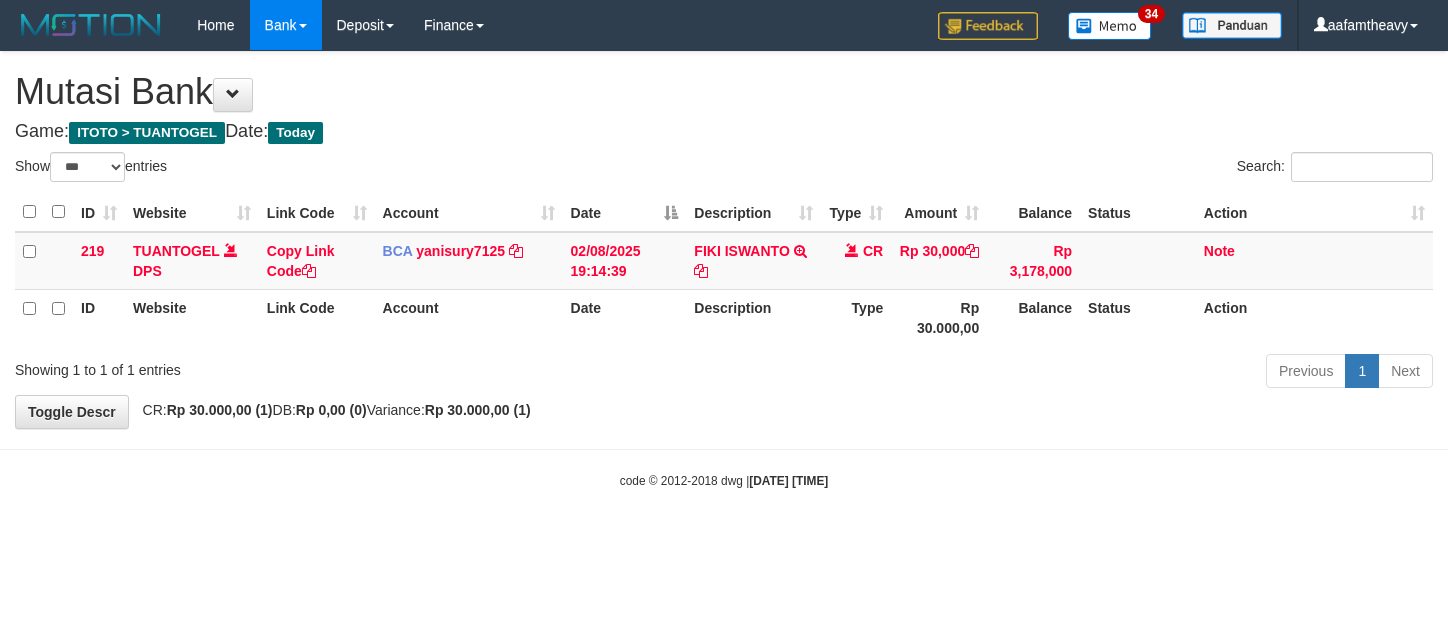 select on "***" 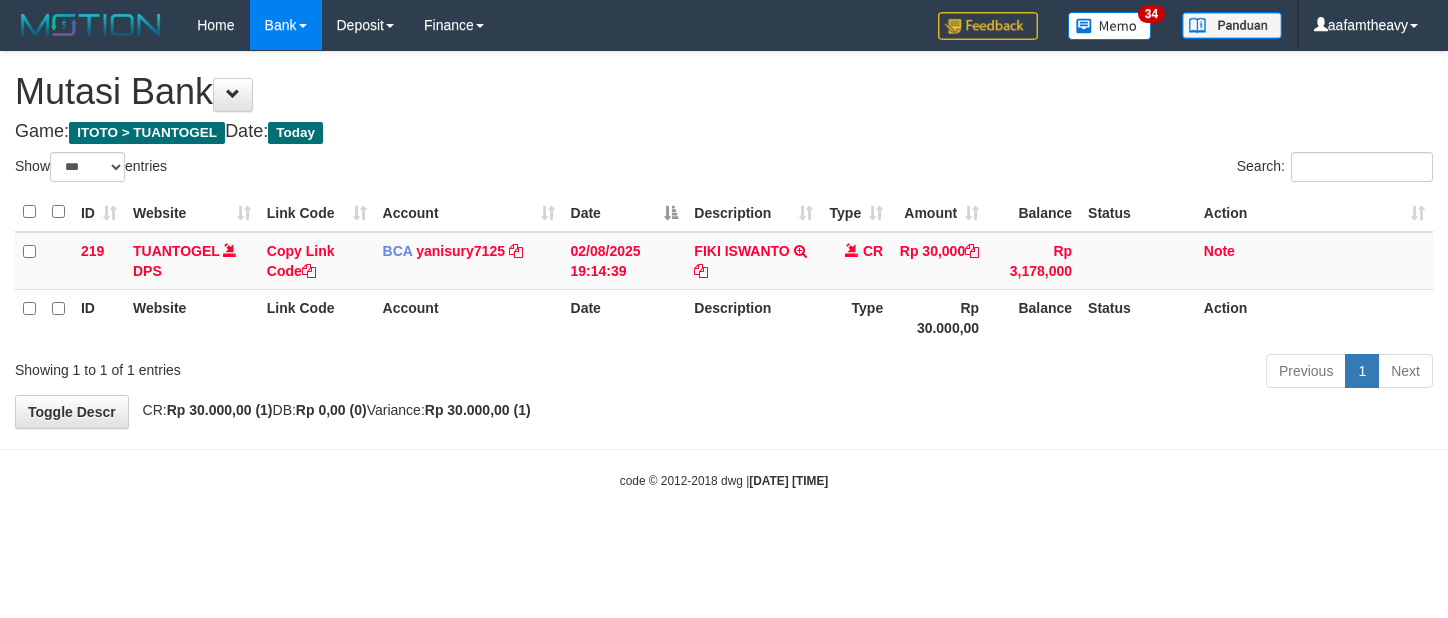scroll, scrollTop: 0, scrollLeft: 0, axis: both 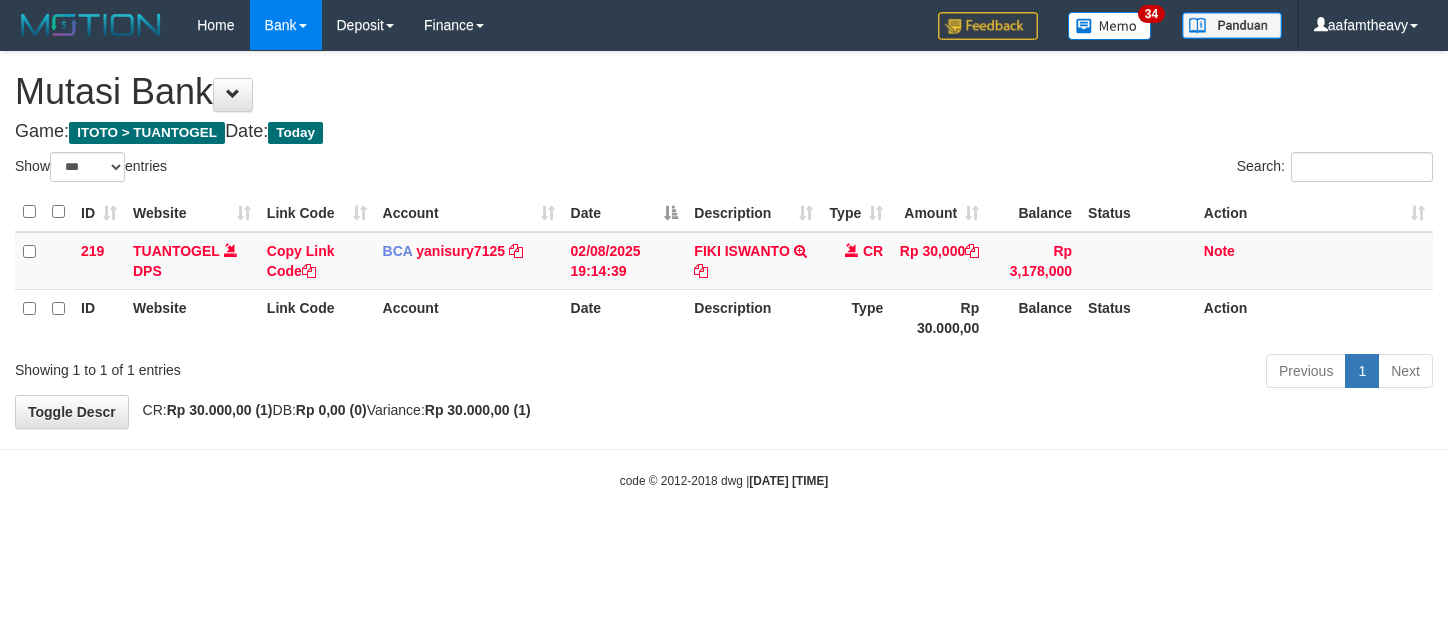 select on "***" 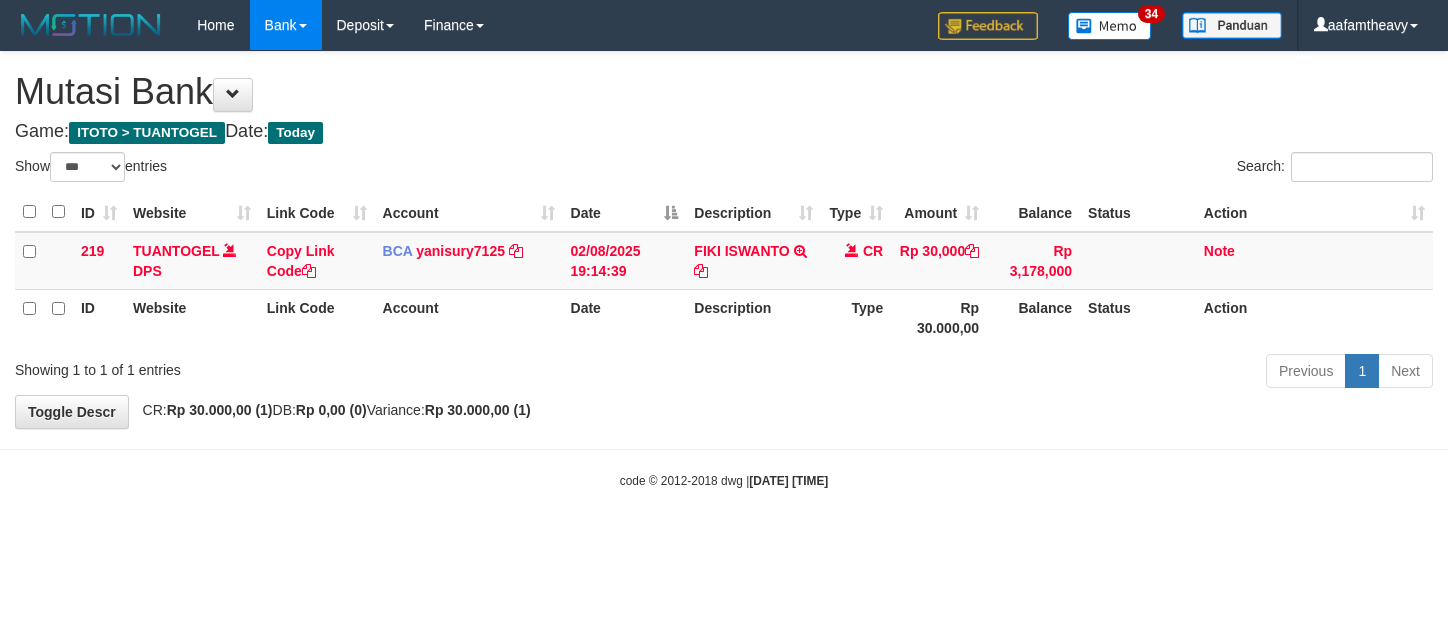 scroll, scrollTop: 0, scrollLeft: 0, axis: both 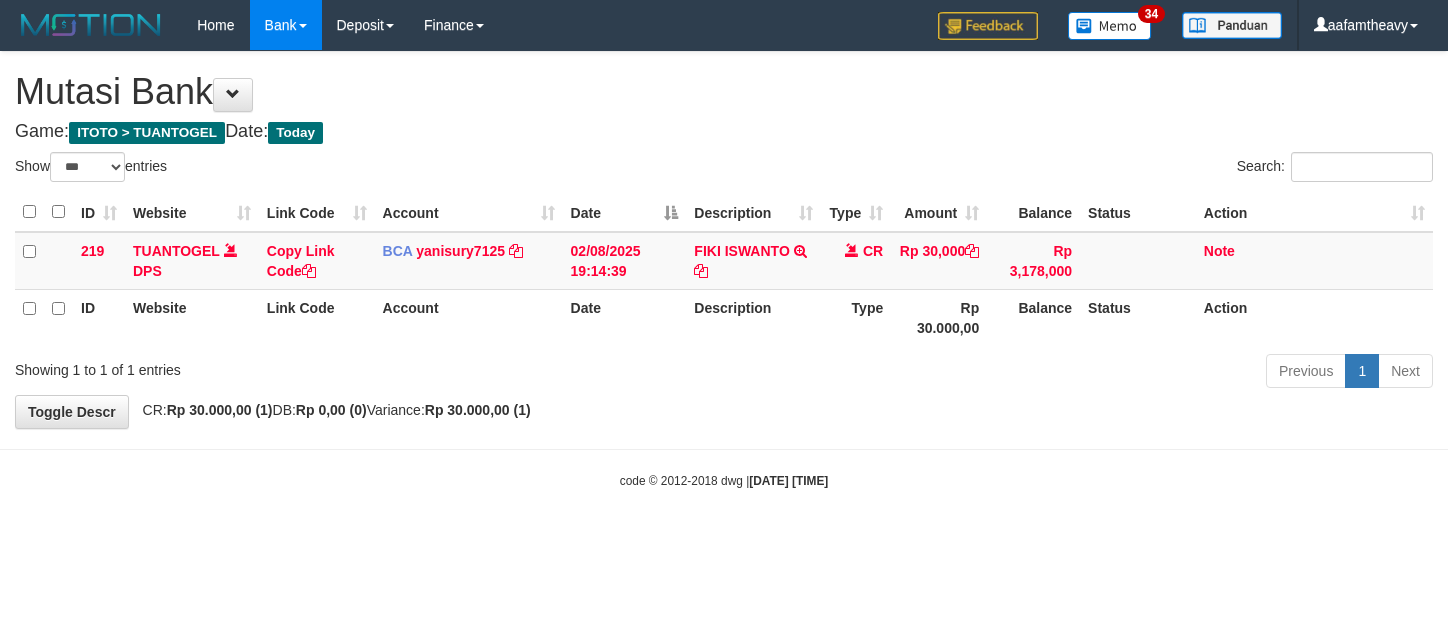 select on "***" 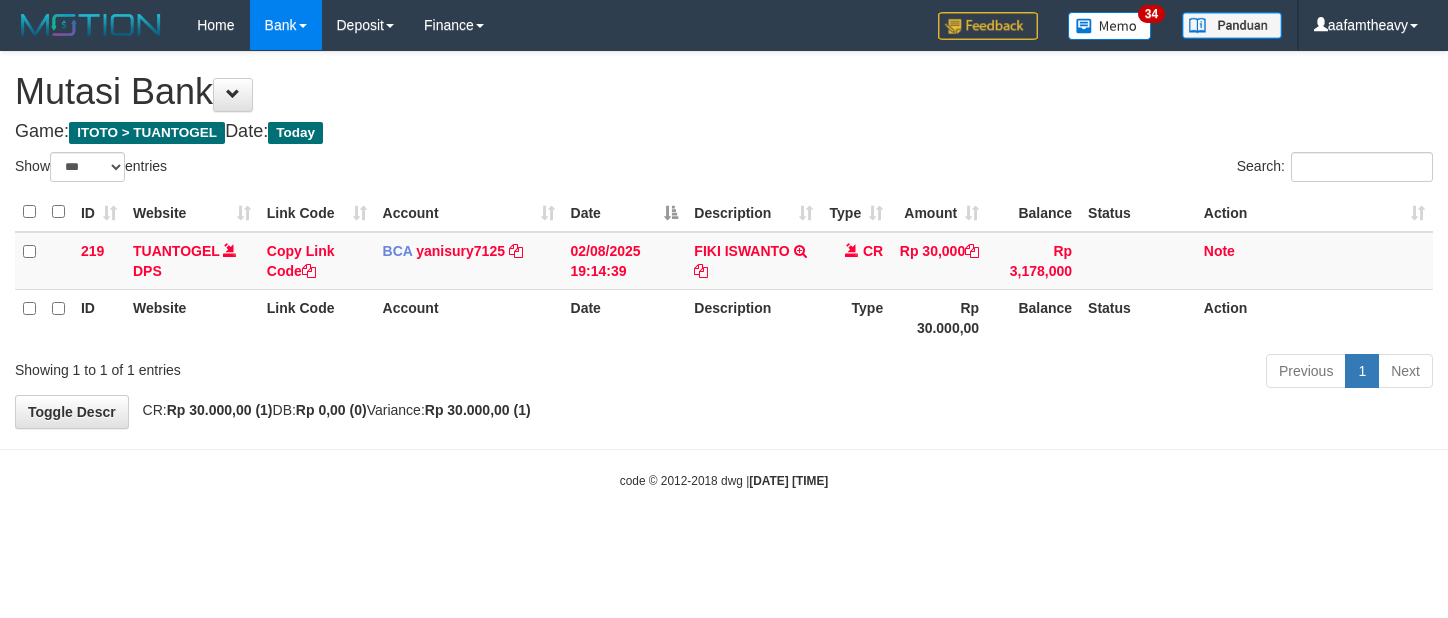 scroll, scrollTop: 0, scrollLeft: 0, axis: both 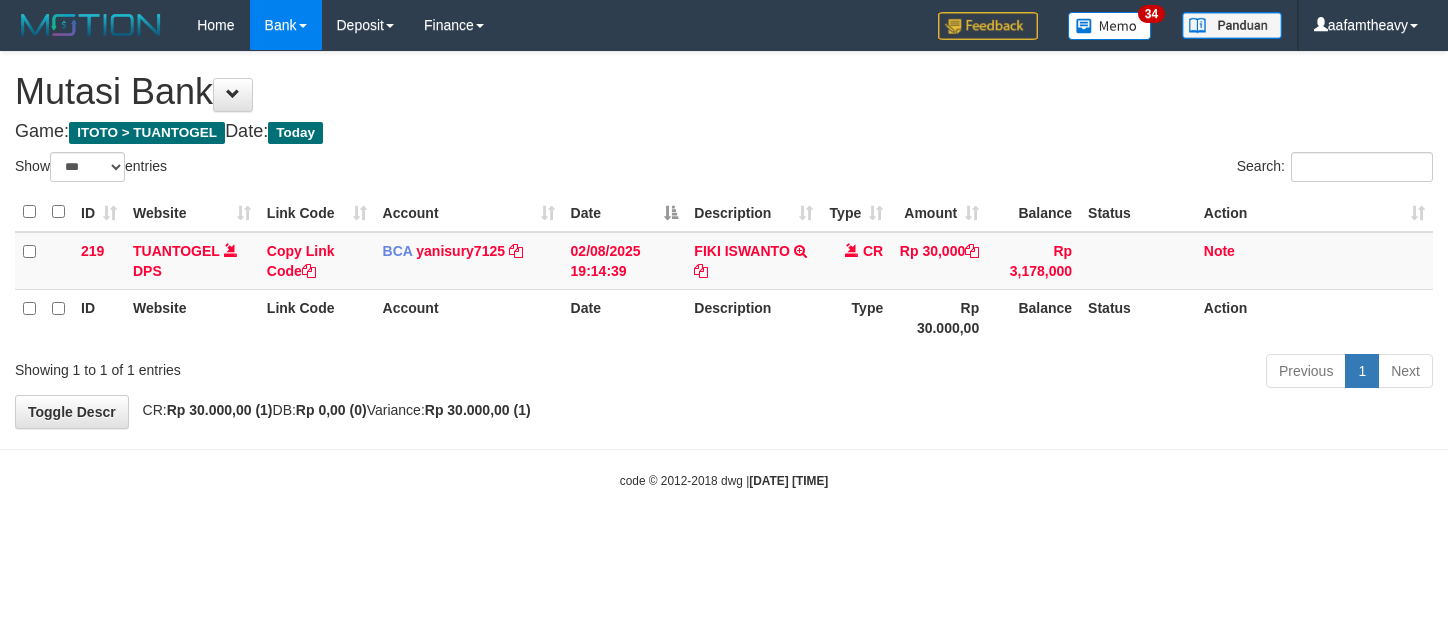select on "***" 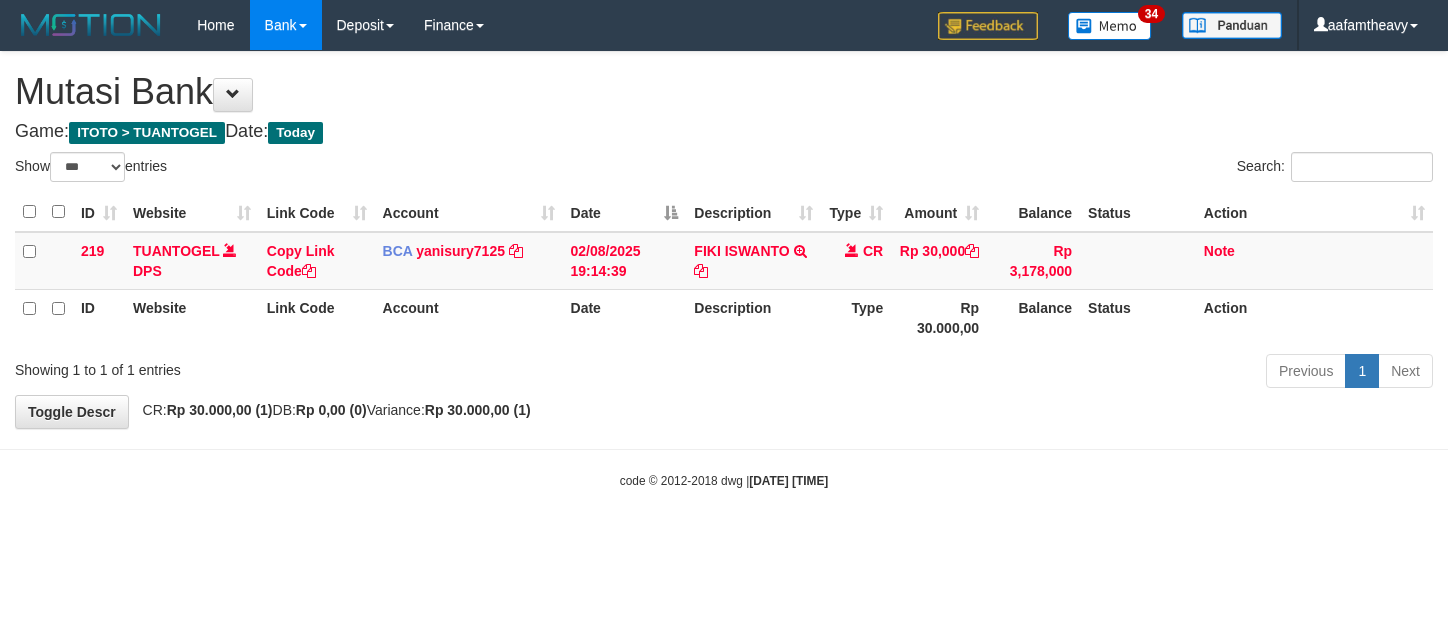 scroll, scrollTop: 0, scrollLeft: 0, axis: both 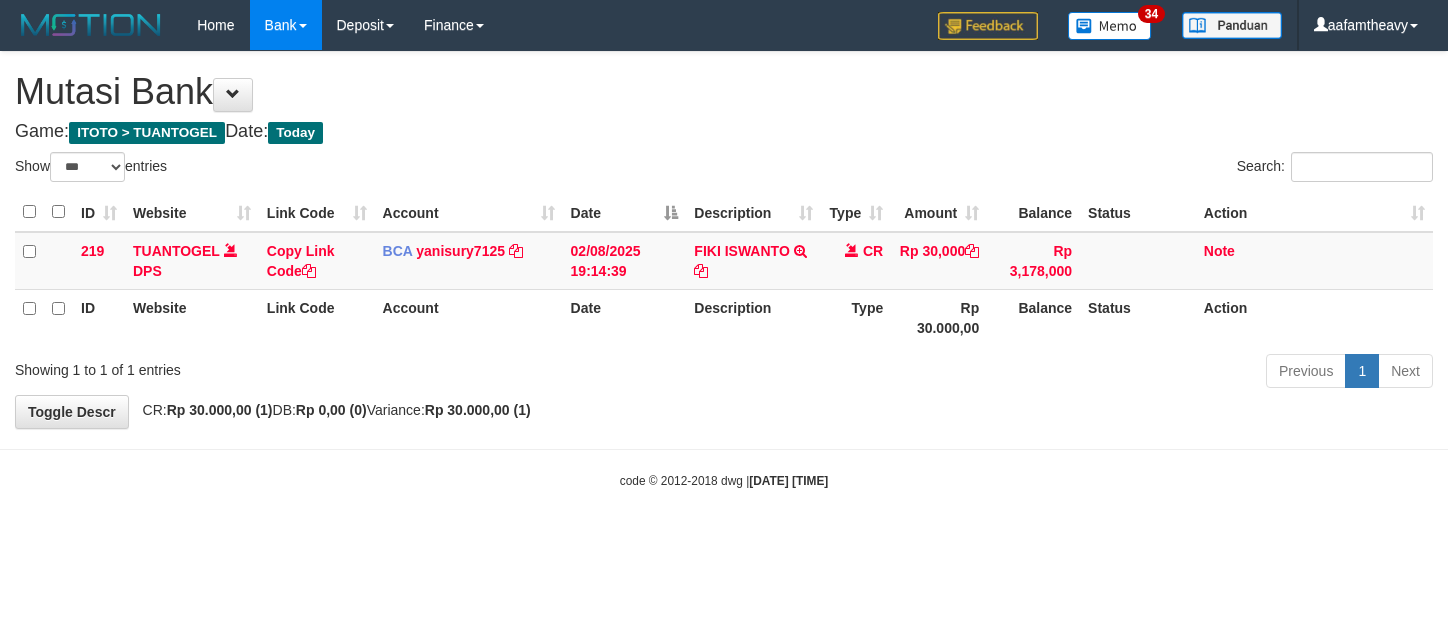select on "***" 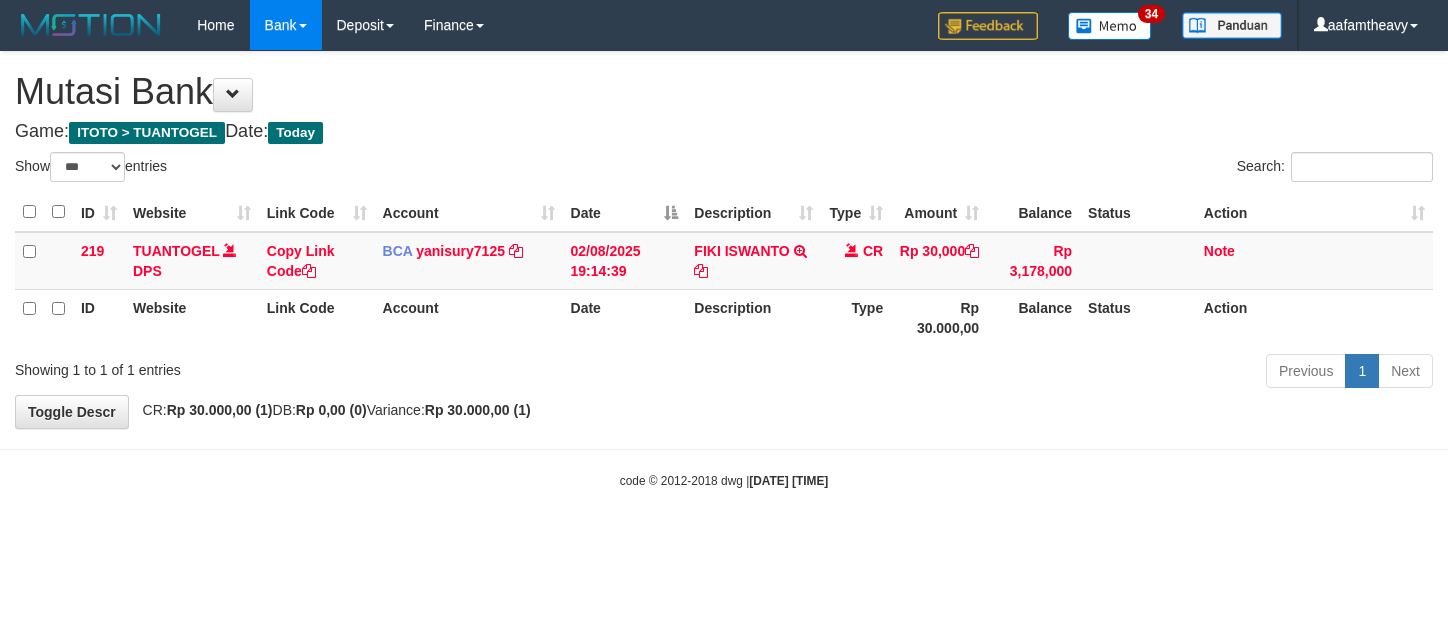 scroll, scrollTop: 0, scrollLeft: 0, axis: both 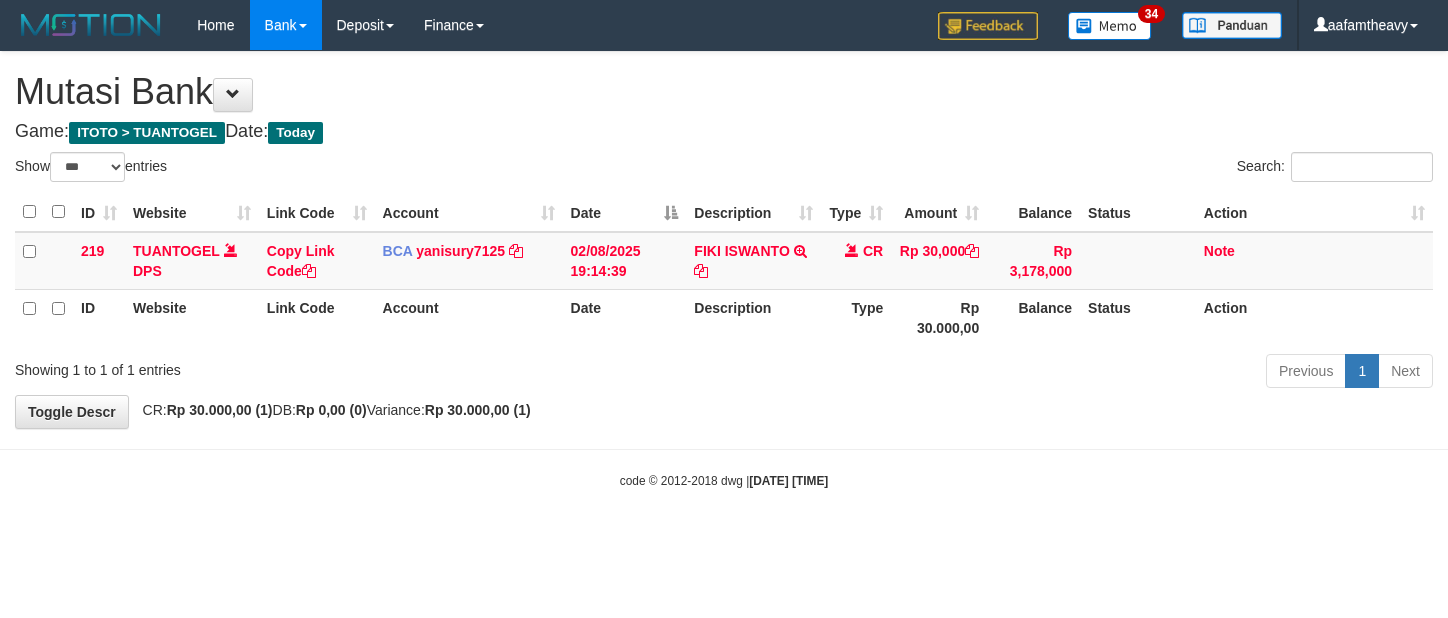 select on "***" 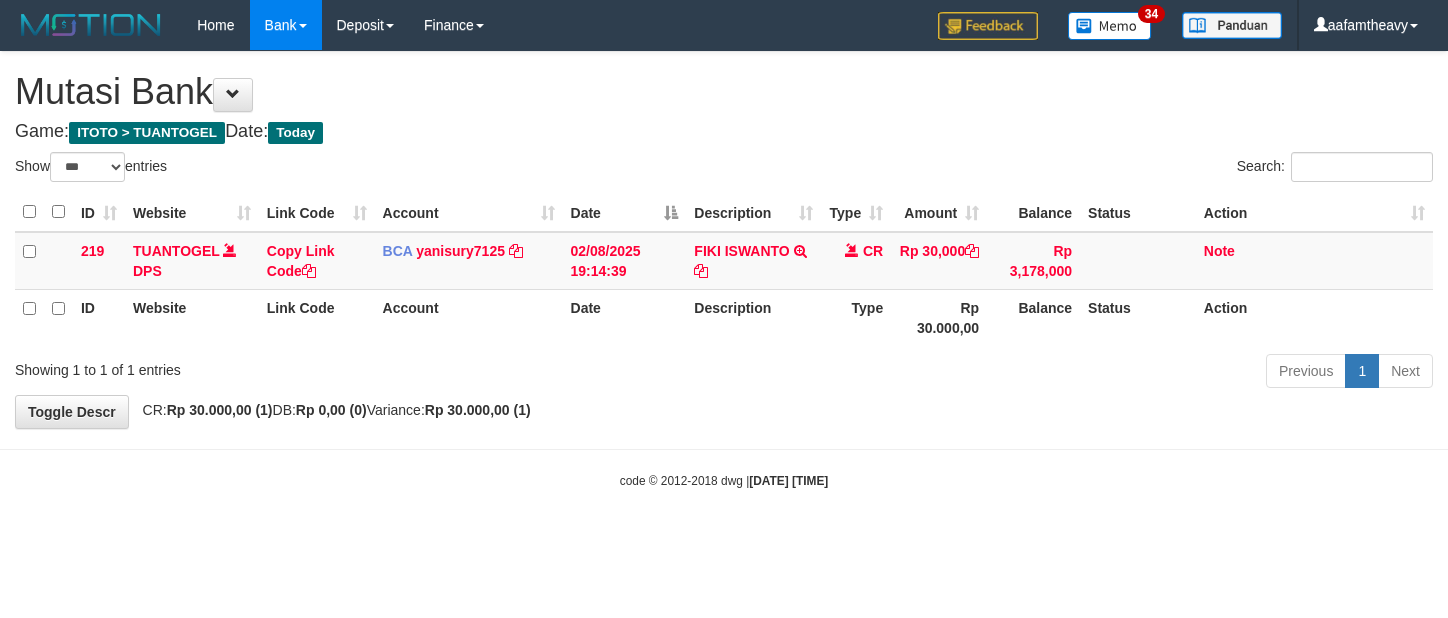 scroll, scrollTop: 0, scrollLeft: 0, axis: both 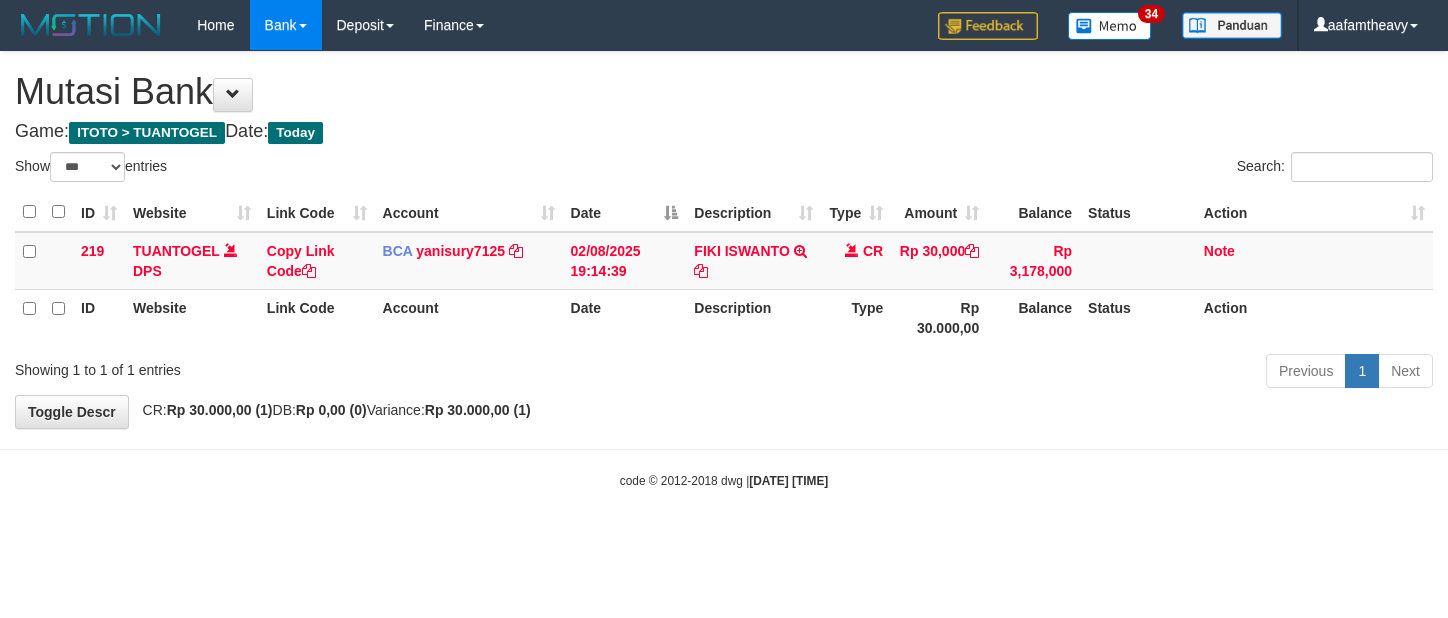 select on "***" 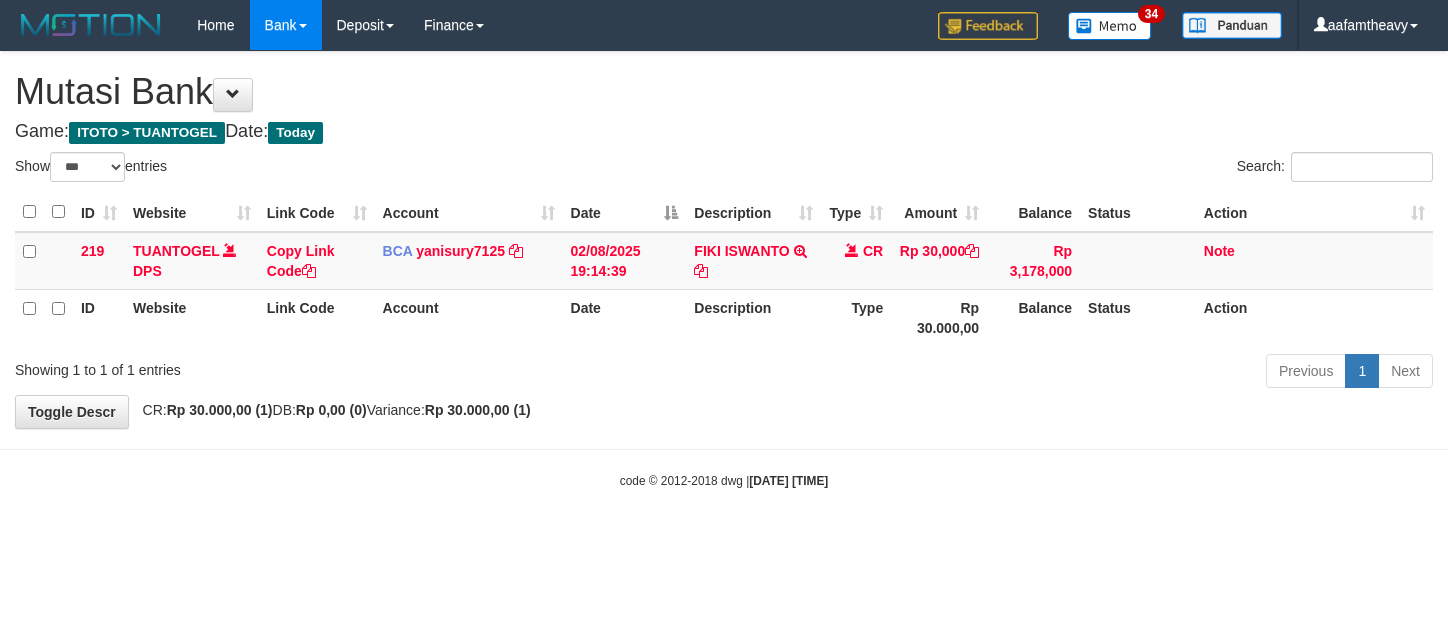 scroll, scrollTop: 0, scrollLeft: 0, axis: both 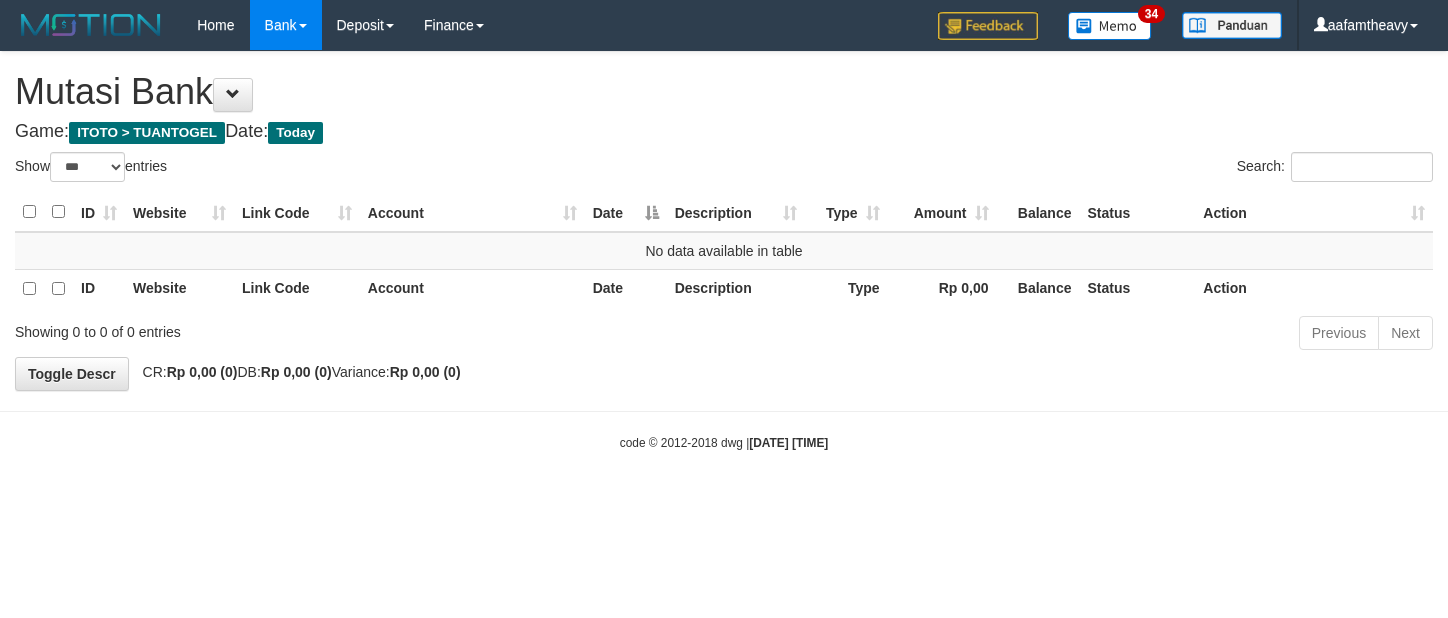 select on "***" 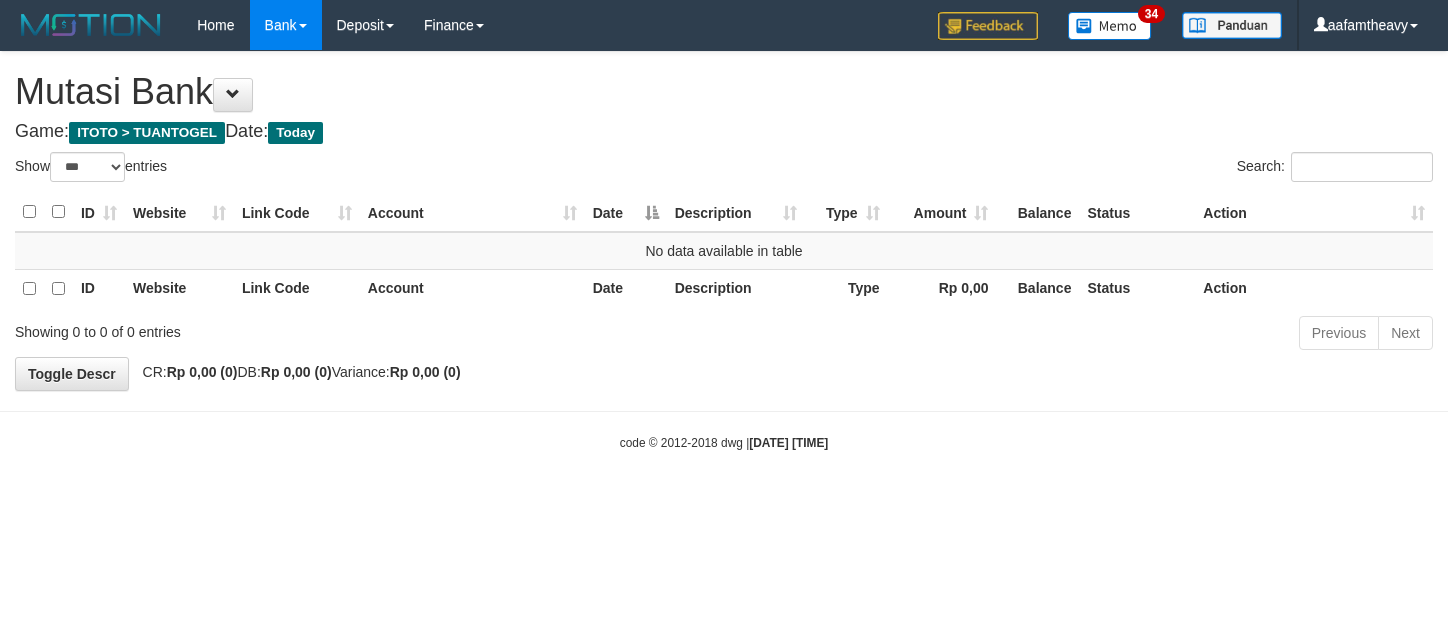 scroll, scrollTop: 0, scrollLeft: 0, axis: both 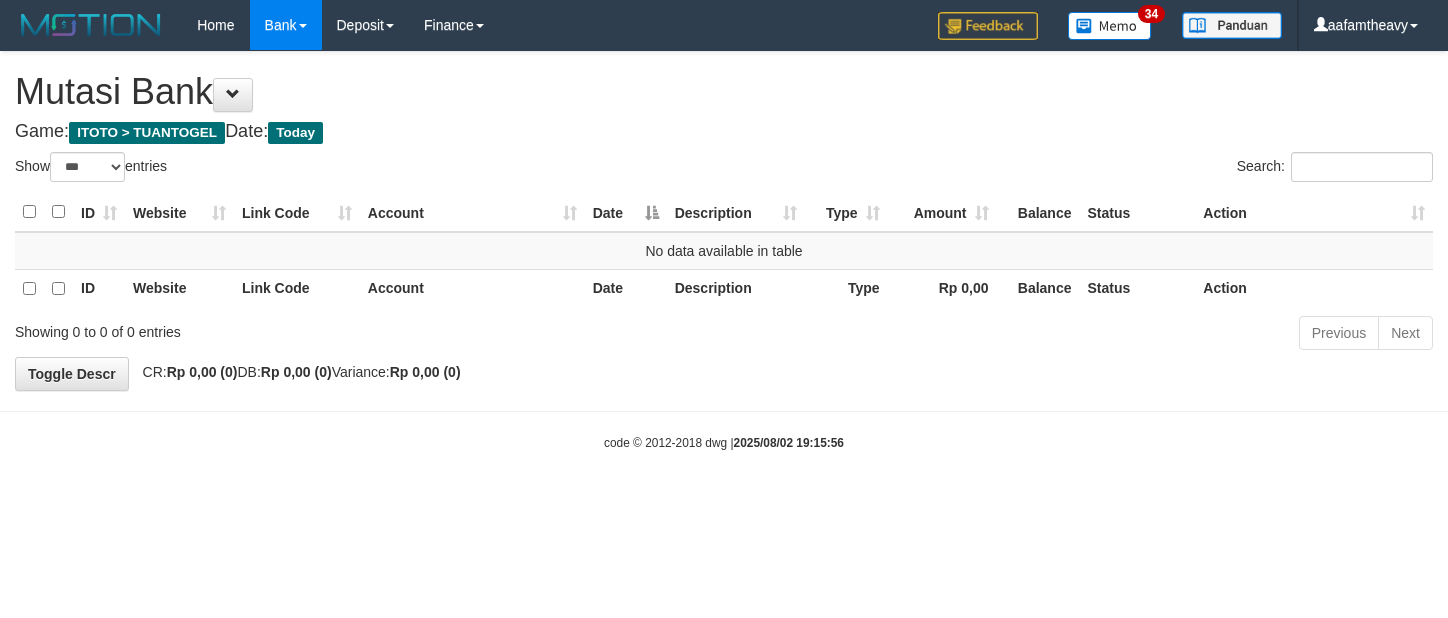 select on "***" 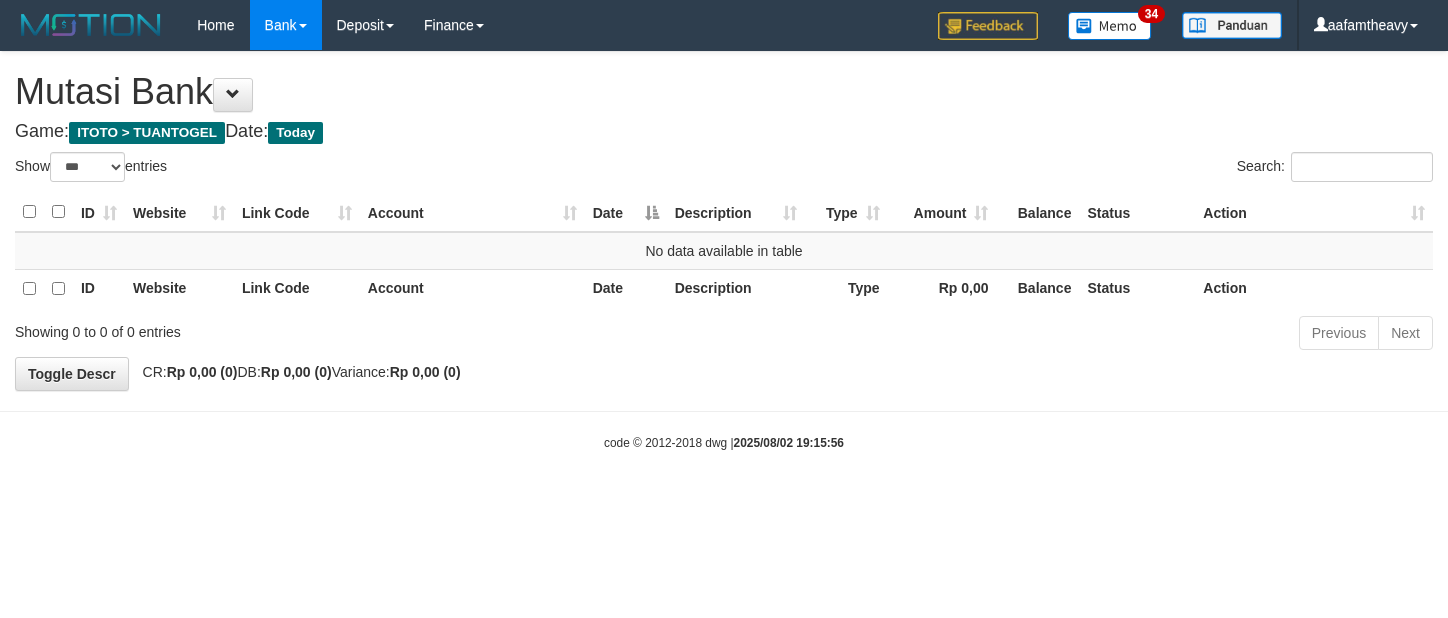 scroll, scrollTop: 0, scrollLeft: 0, axis: both 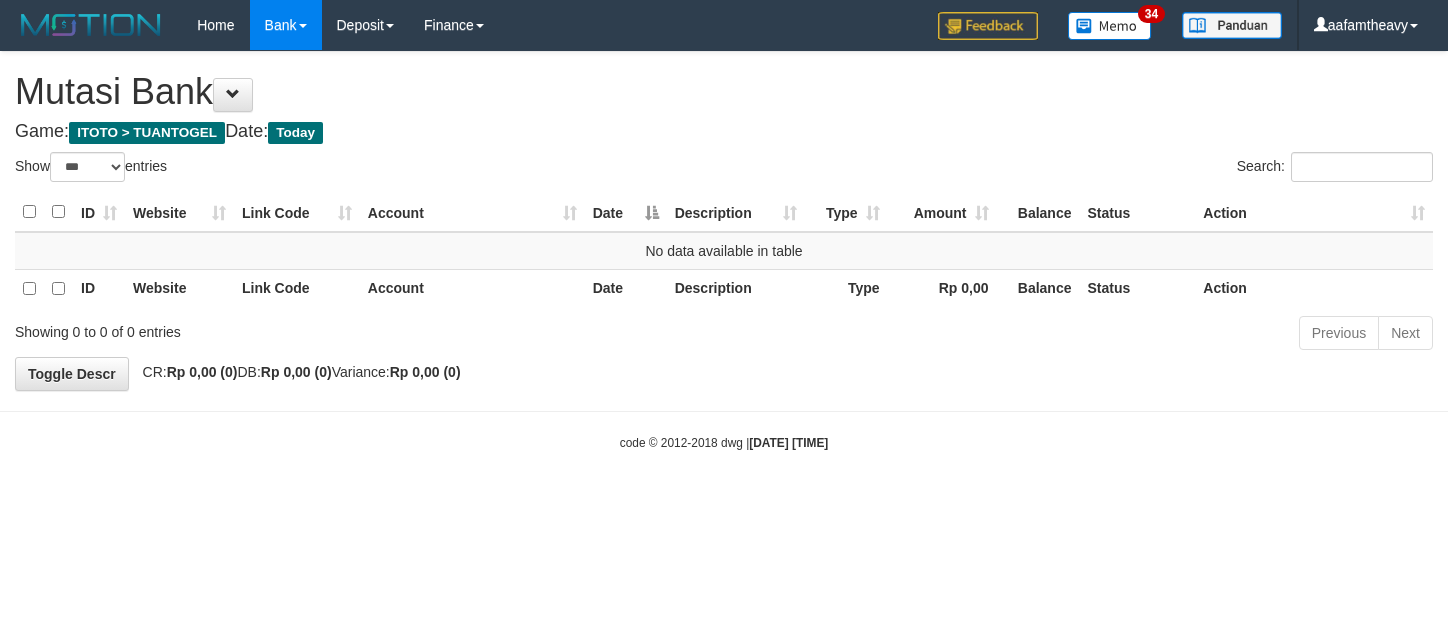 select on "***" 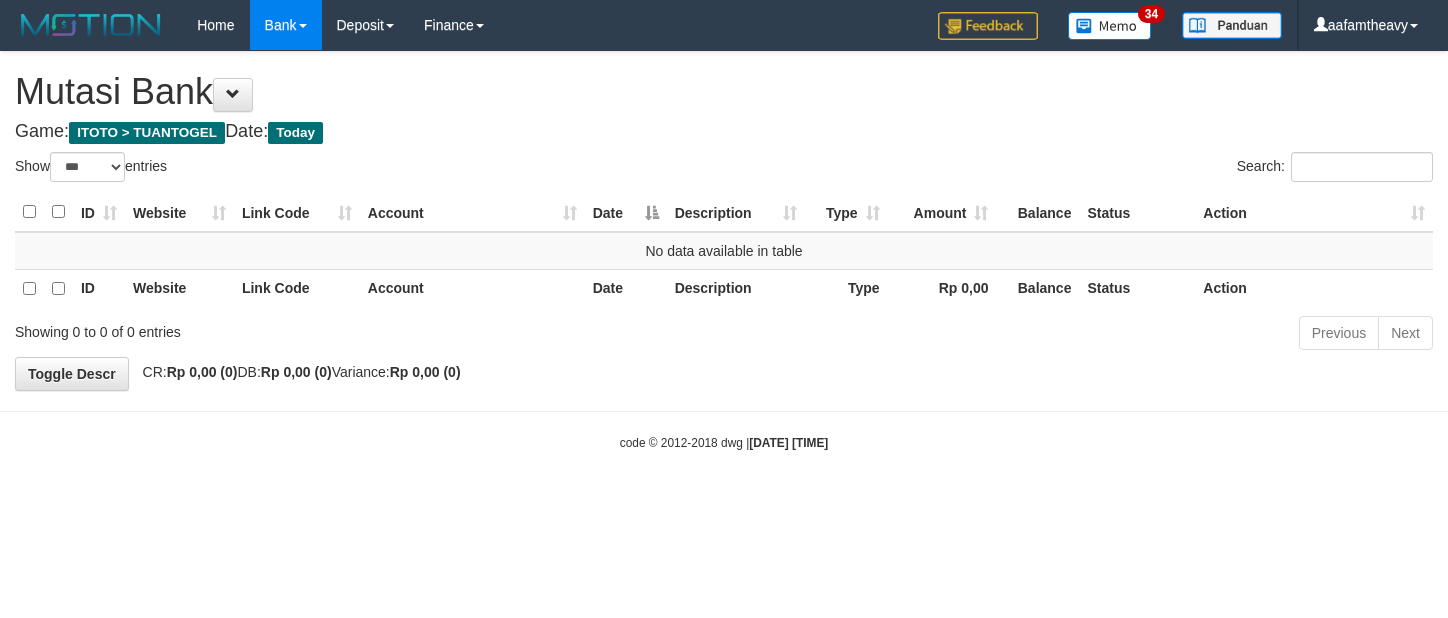 scroll, scrollTop: 0, scrollLeft: 0, axis: both 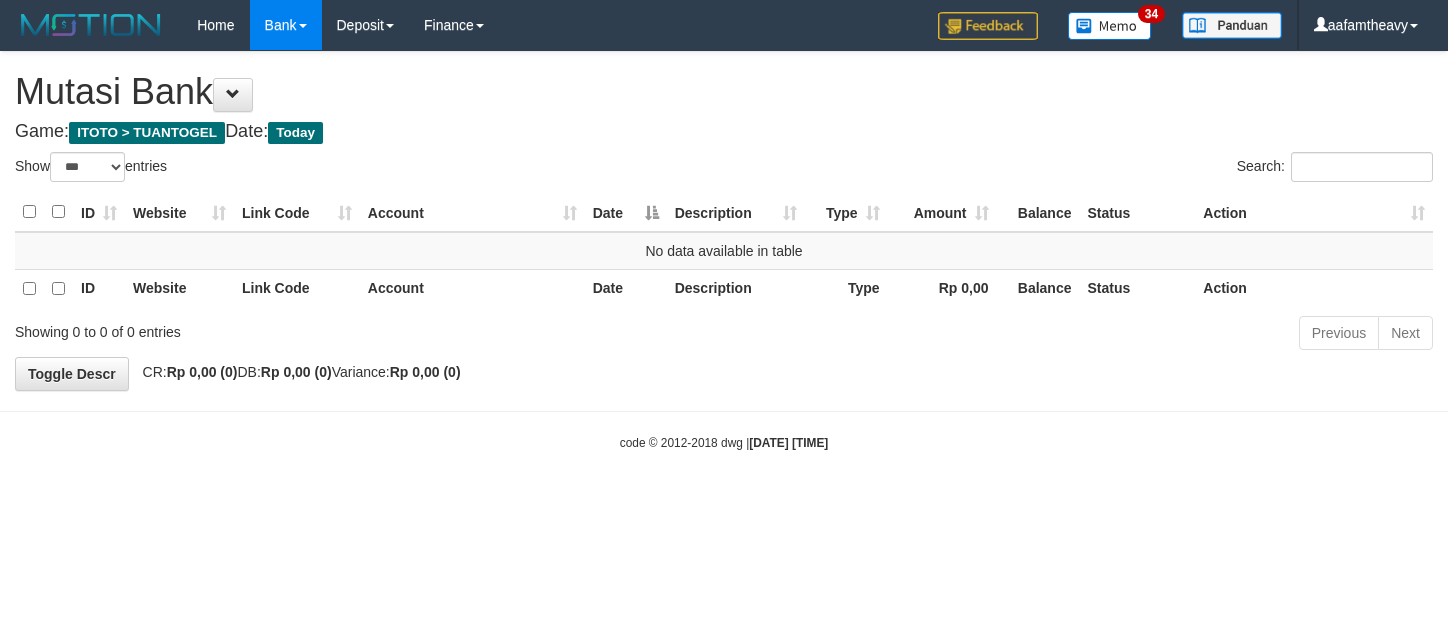 select on "***" 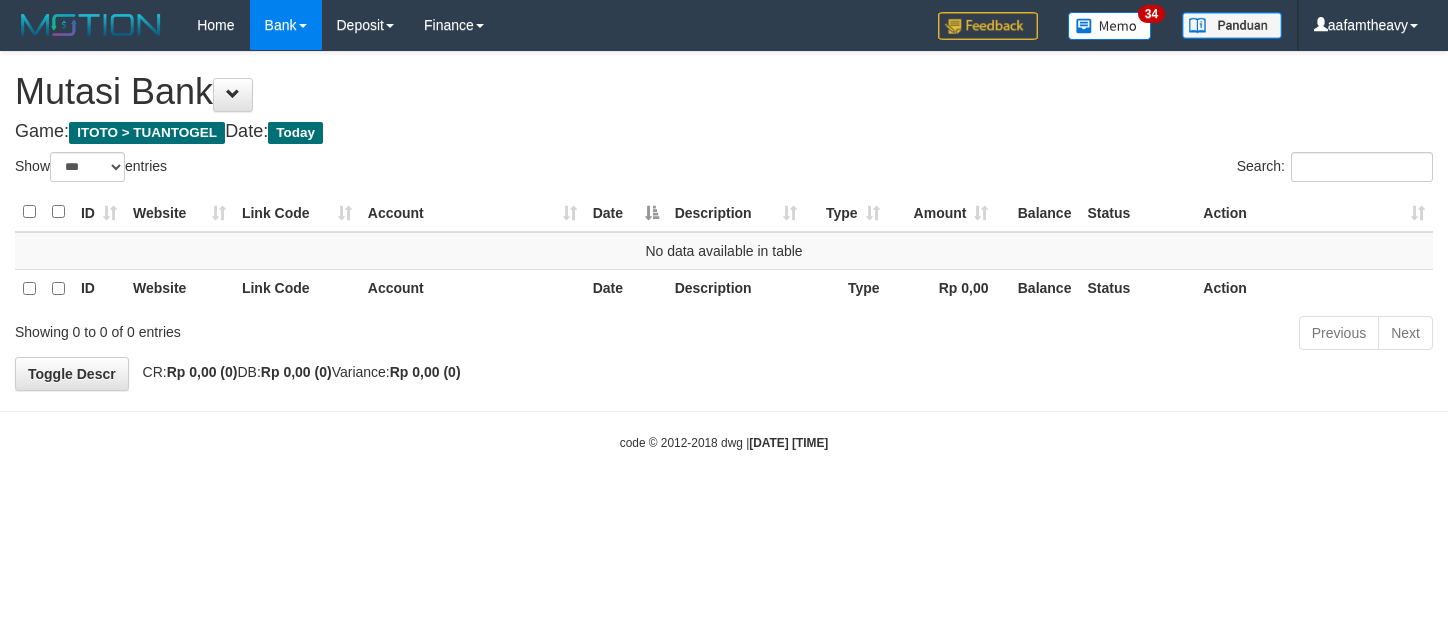 scroll, scrollTop: 0, scrollLeft: 0, axis: both 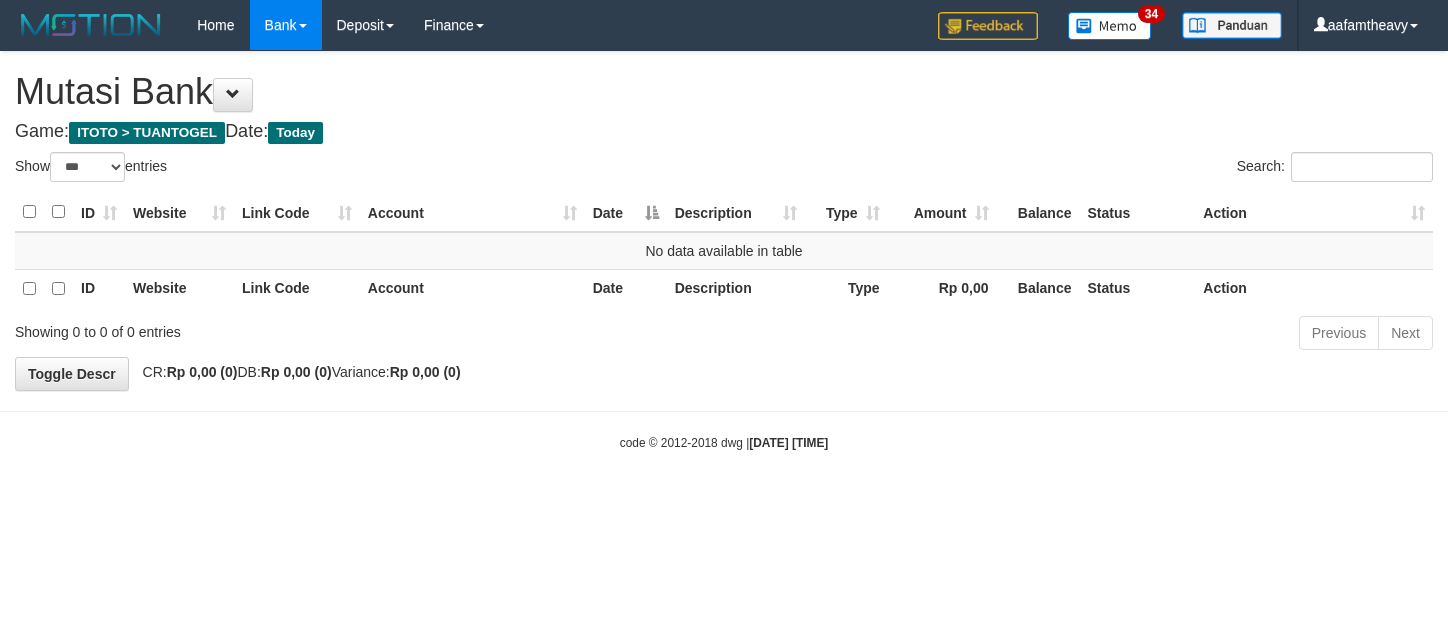 select on "***" 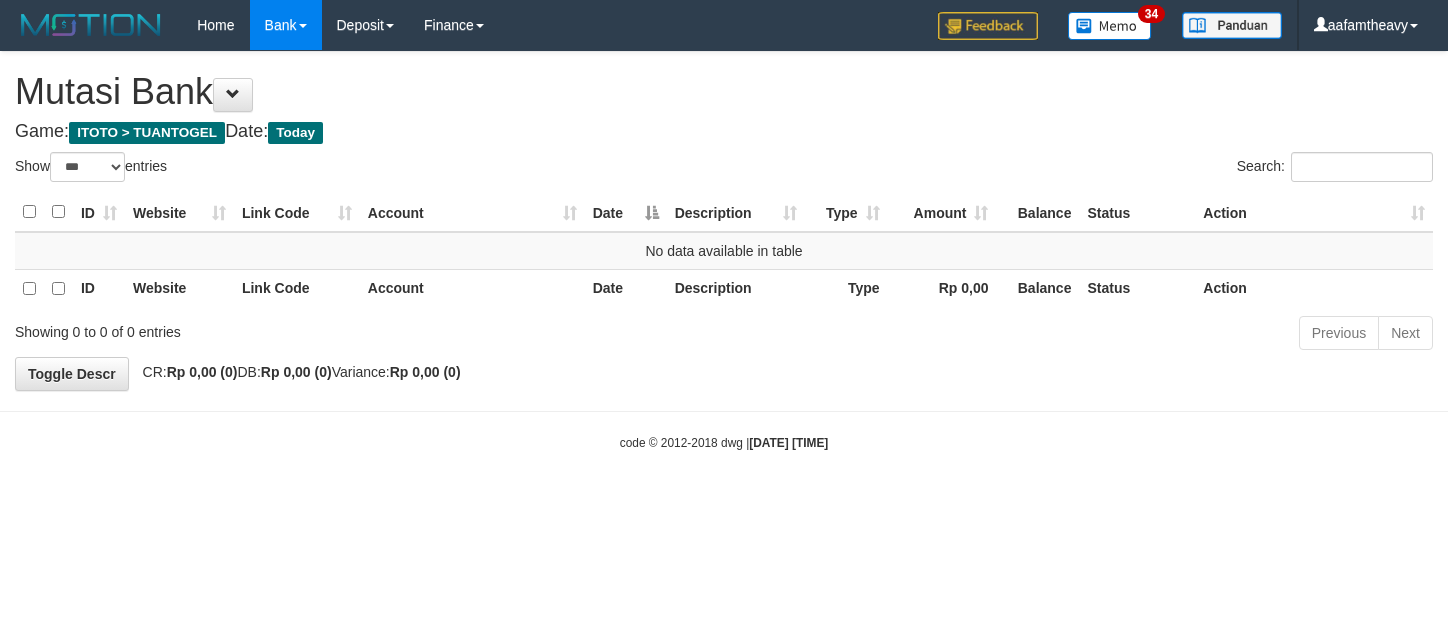 scroll, scrollTop: 0, scrollLeft: 0, axis: both 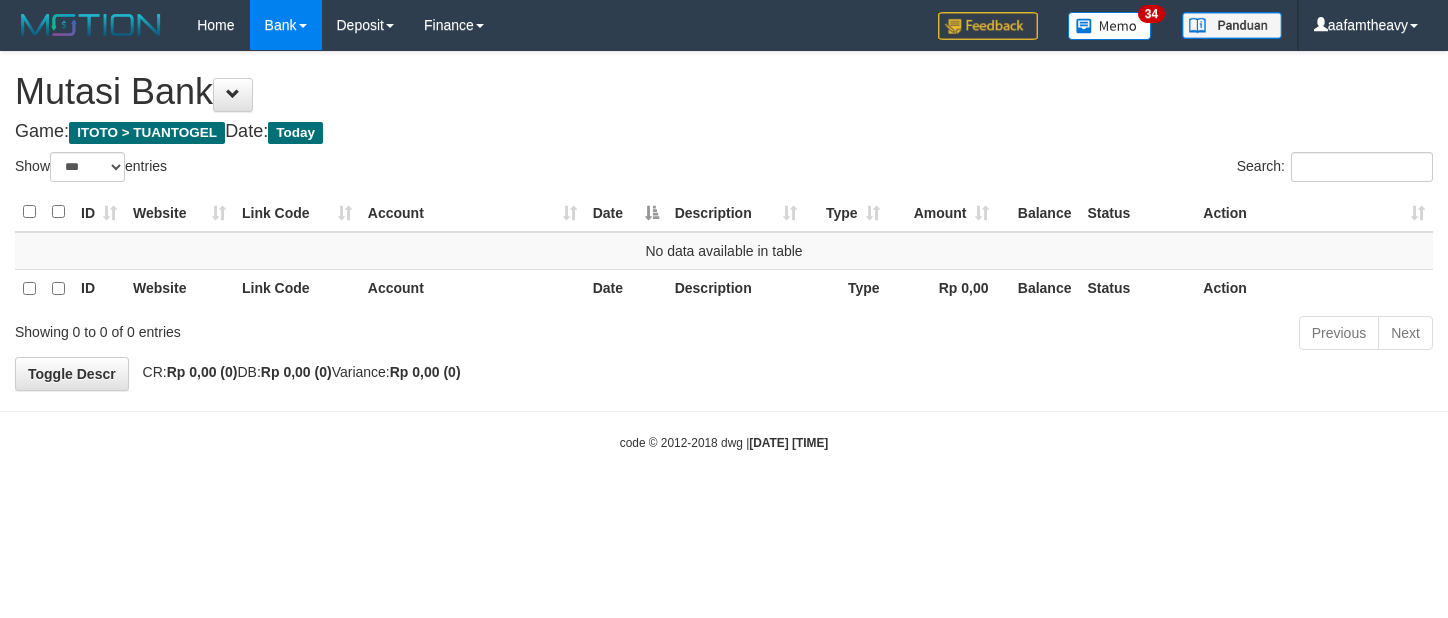 select on "***" 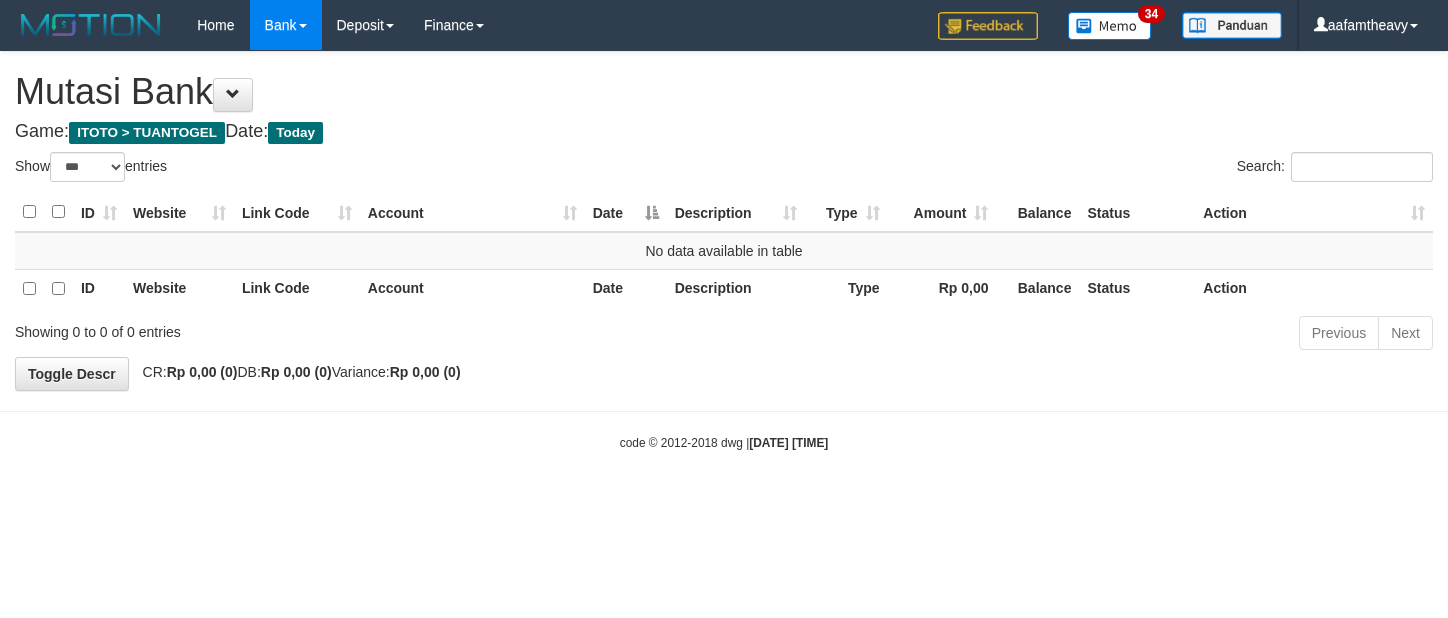 scroll, scrollTop: 0, scrollLeft: 0, axis: both 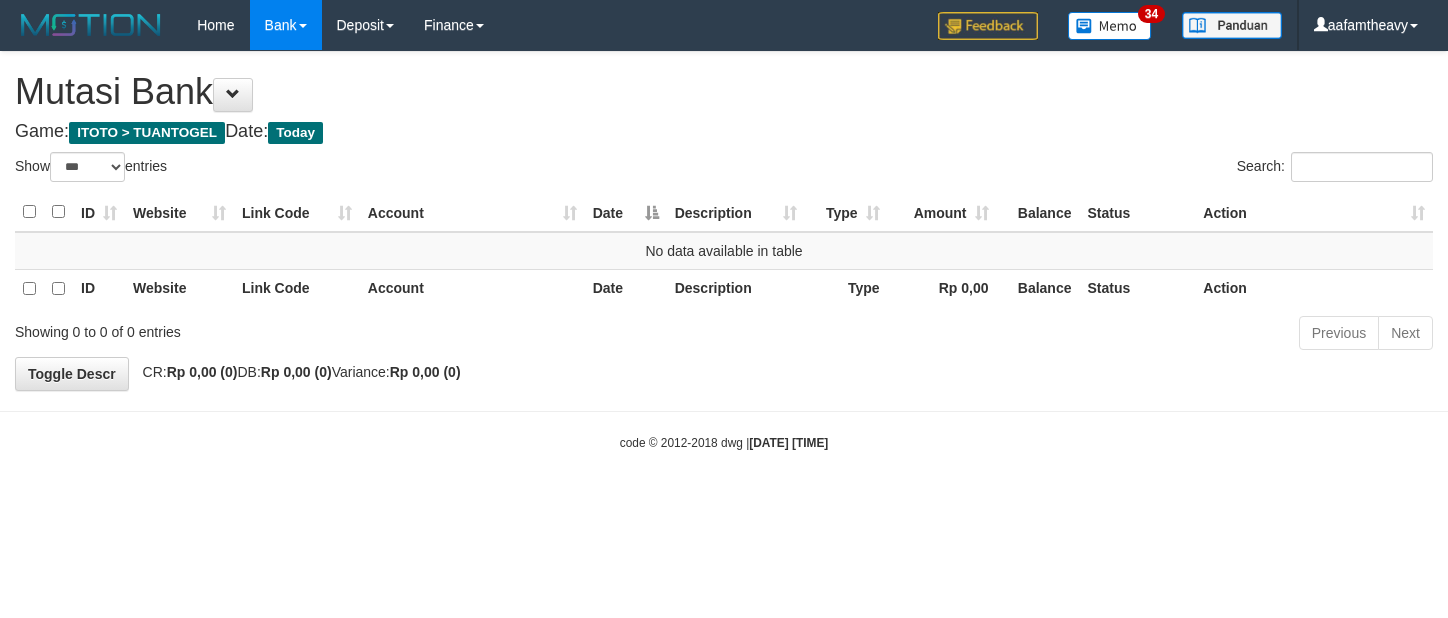 select on "***" 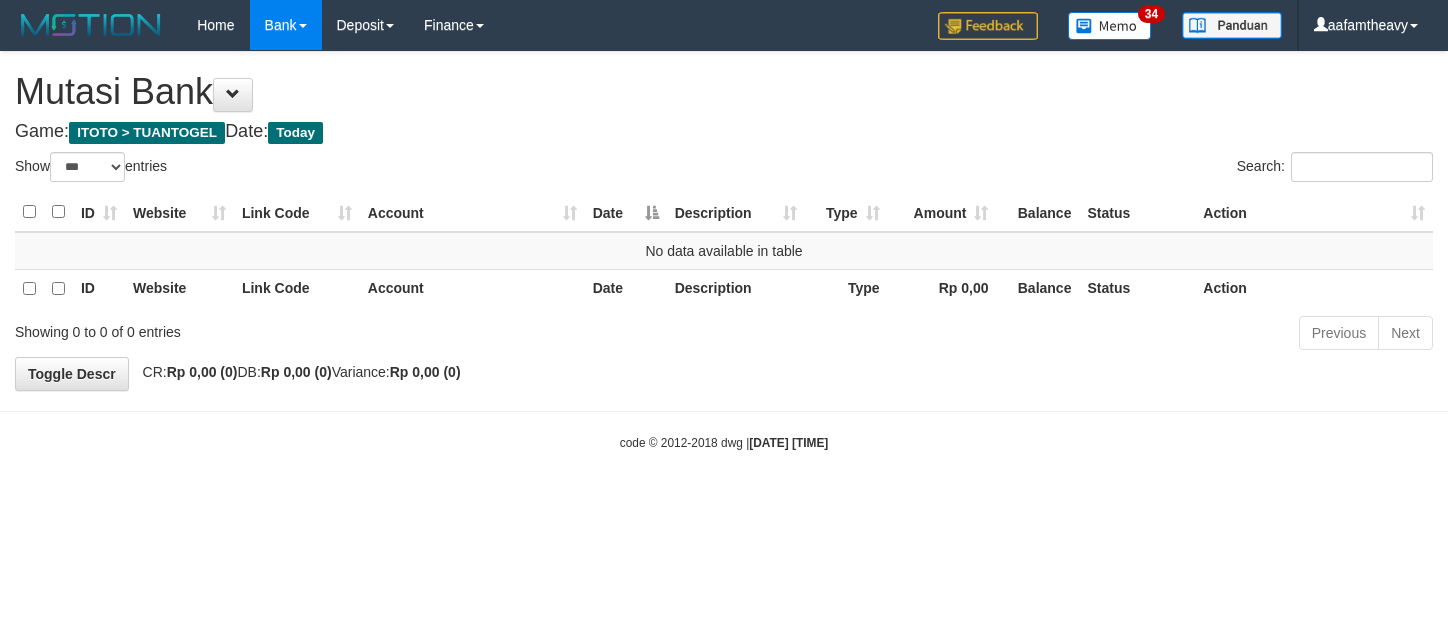 scroll, scrollTop: 0, scrollLeft: 0, axis: both 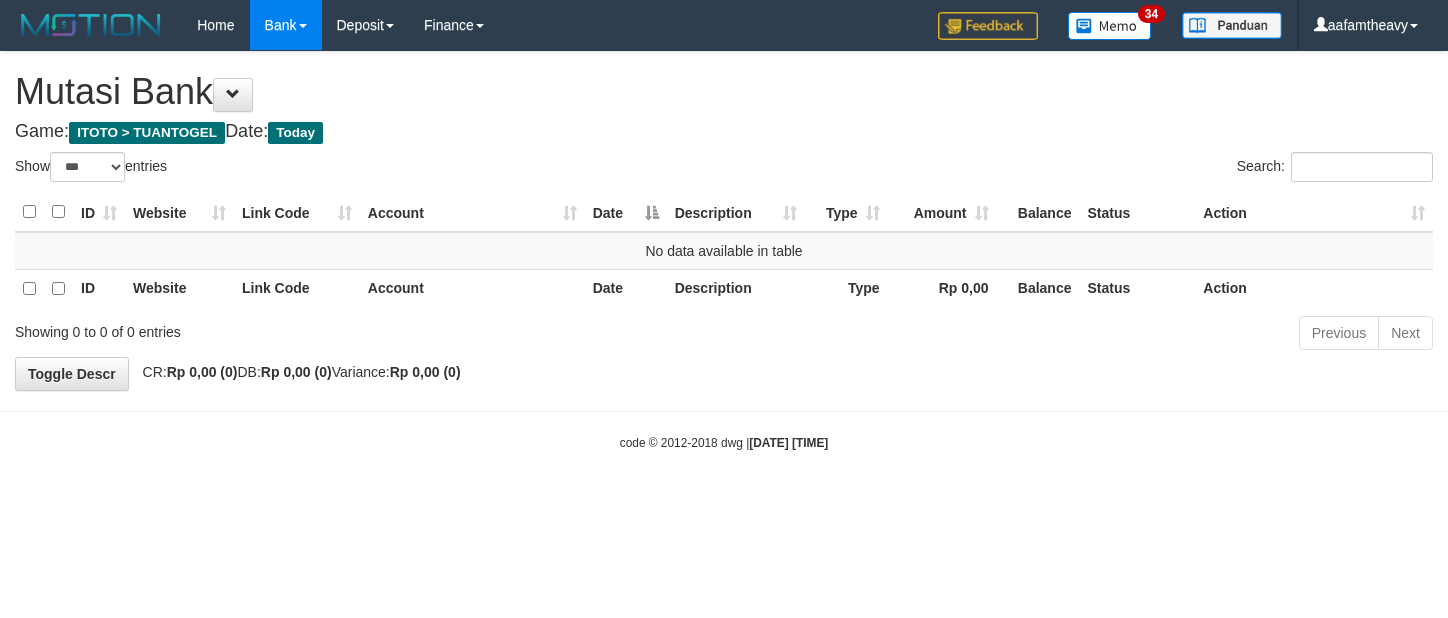 select on "***" 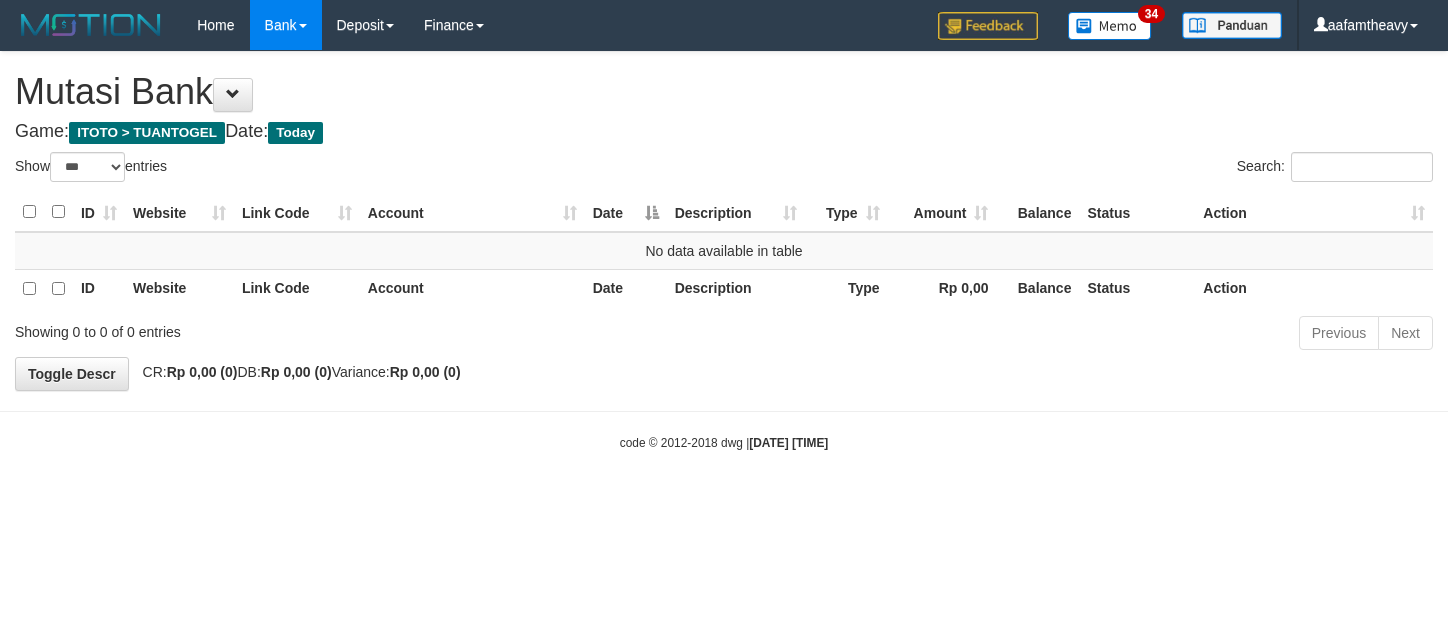 scroll, scrollTop: 0, scrollLeft: 0, axis: both 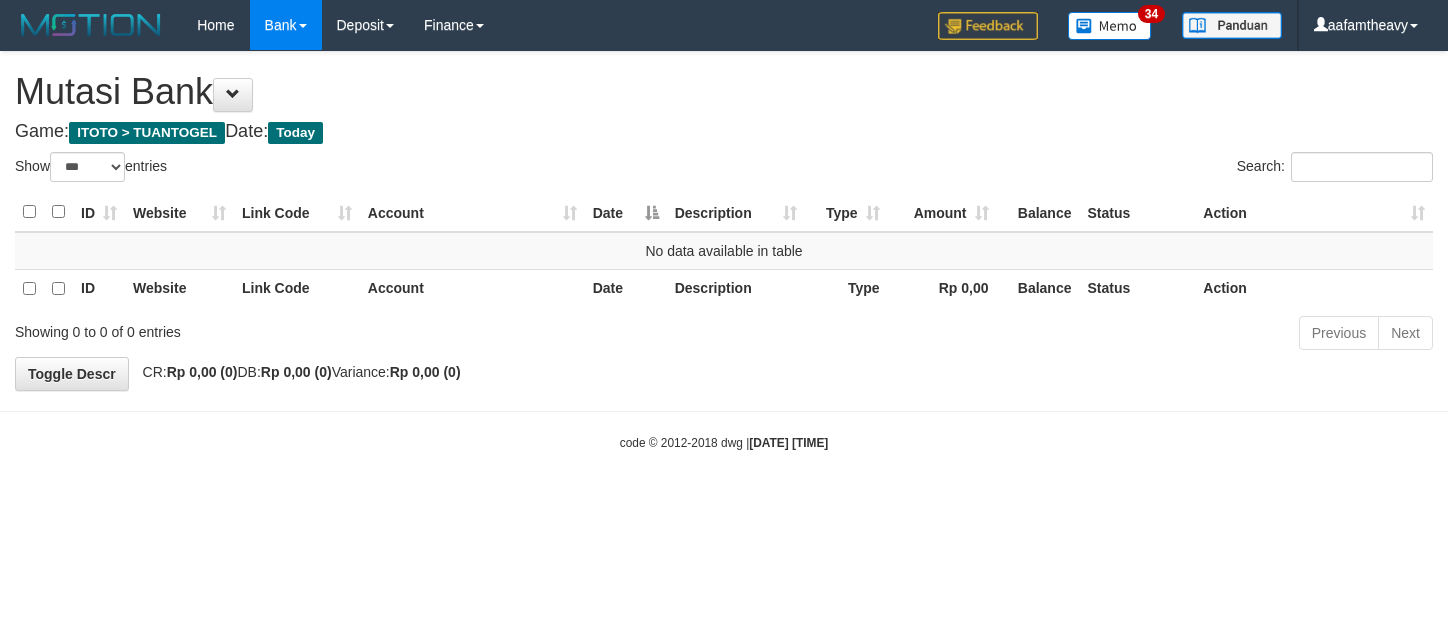 select on "***" 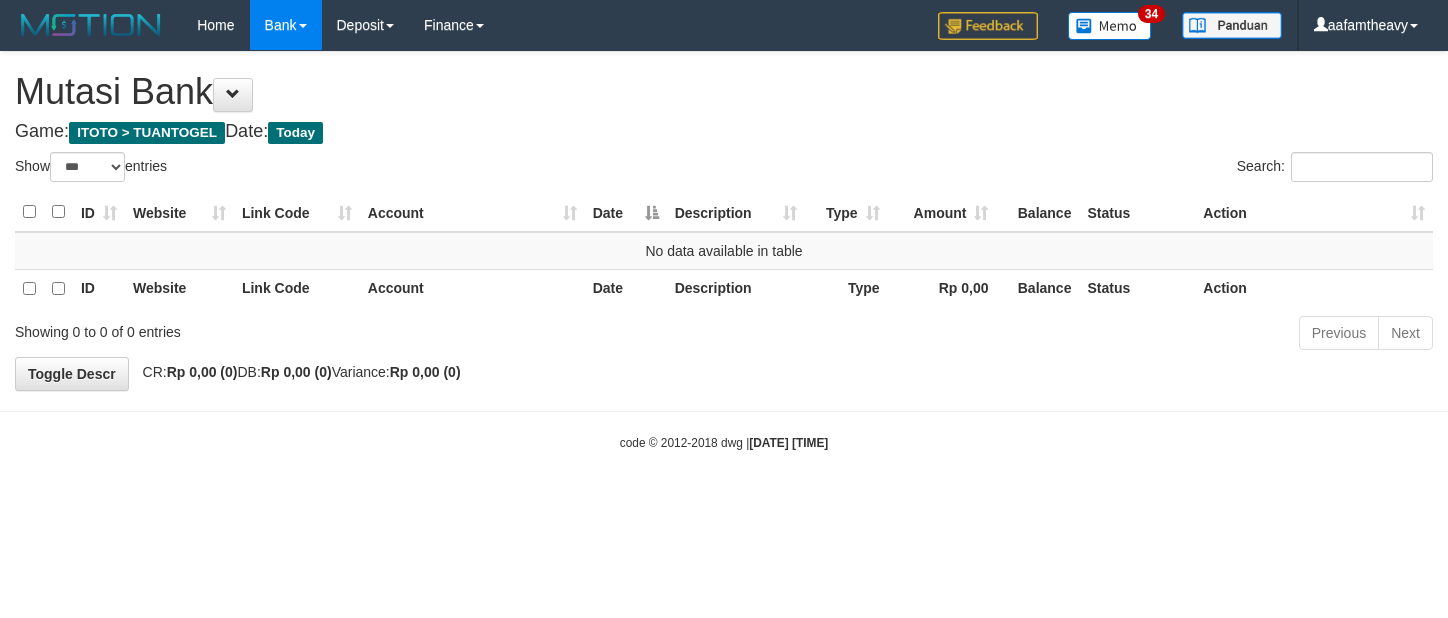 scroll, scrollTop: 0, scrollLeft: 0, axis: both 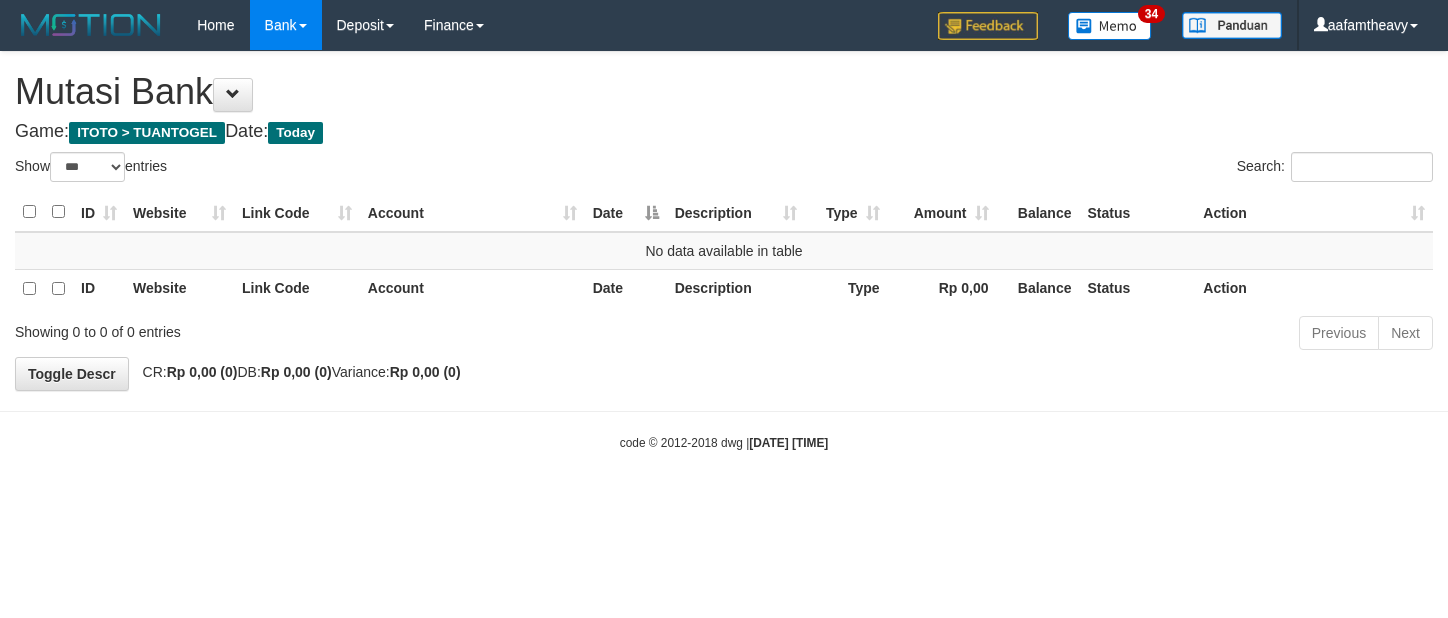 select on "***" 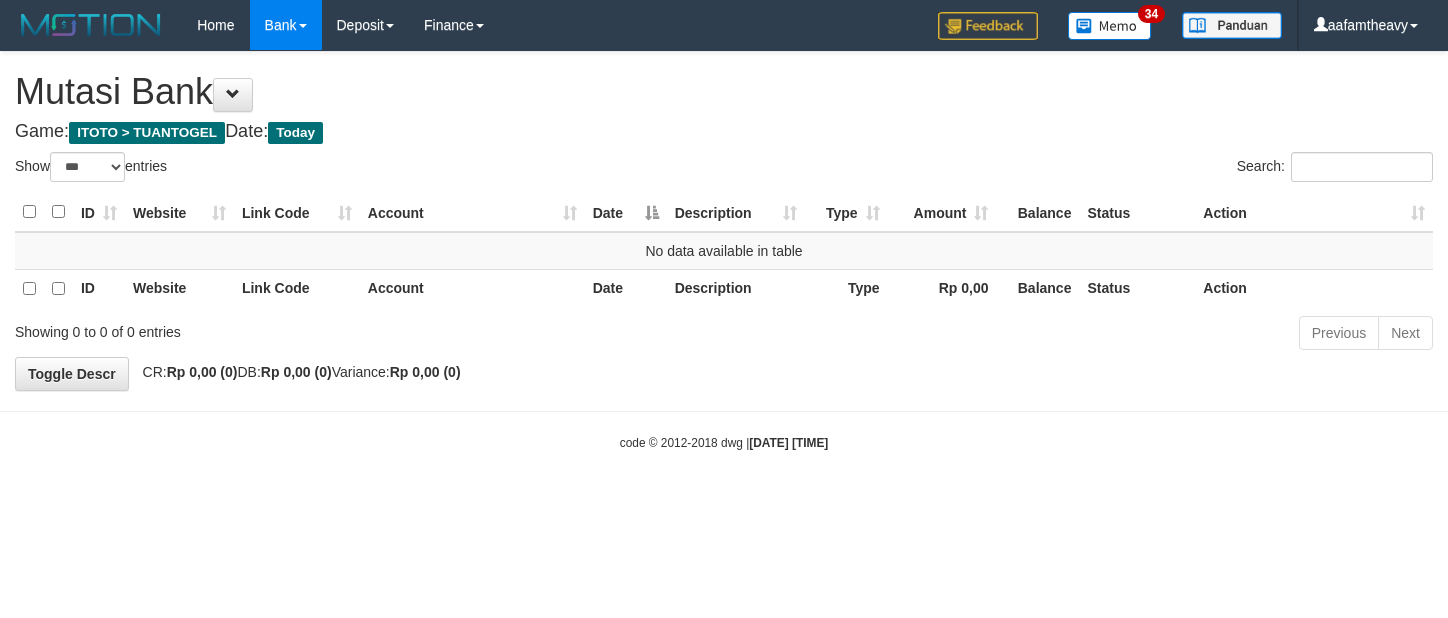 scroll, scrollTop: 0, scrollLeft: 0, axis: both 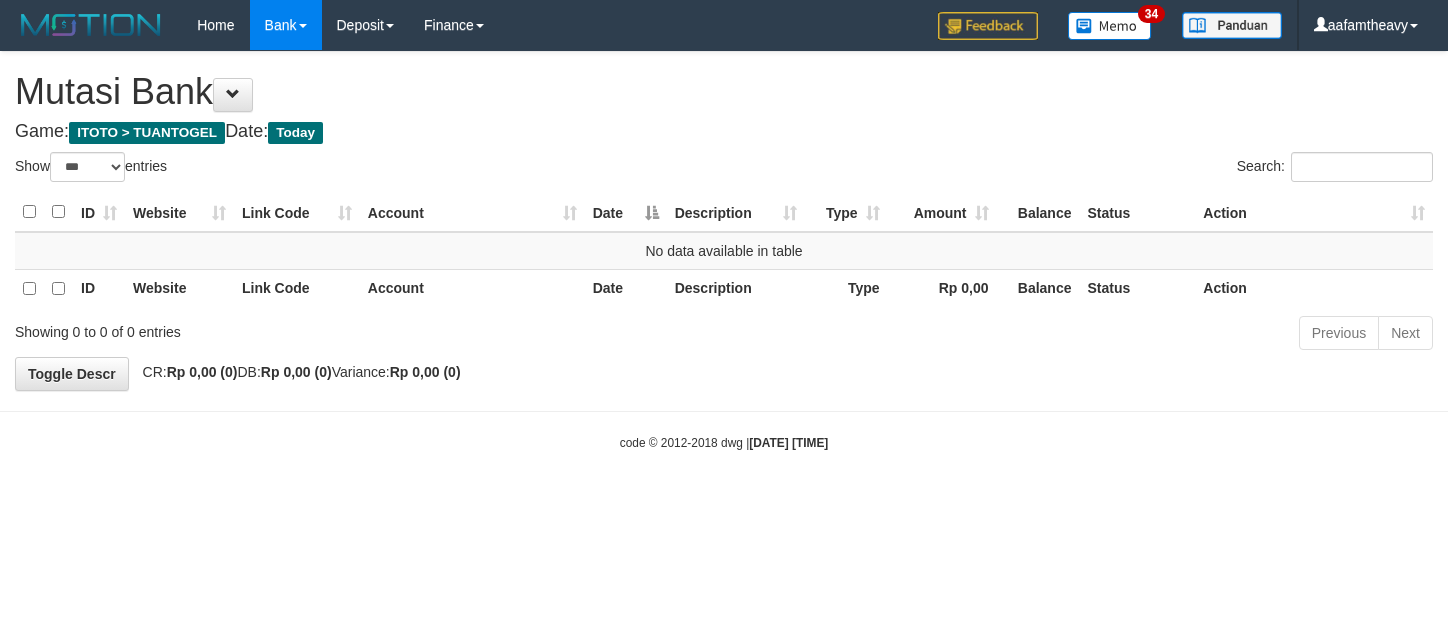 select on "***" 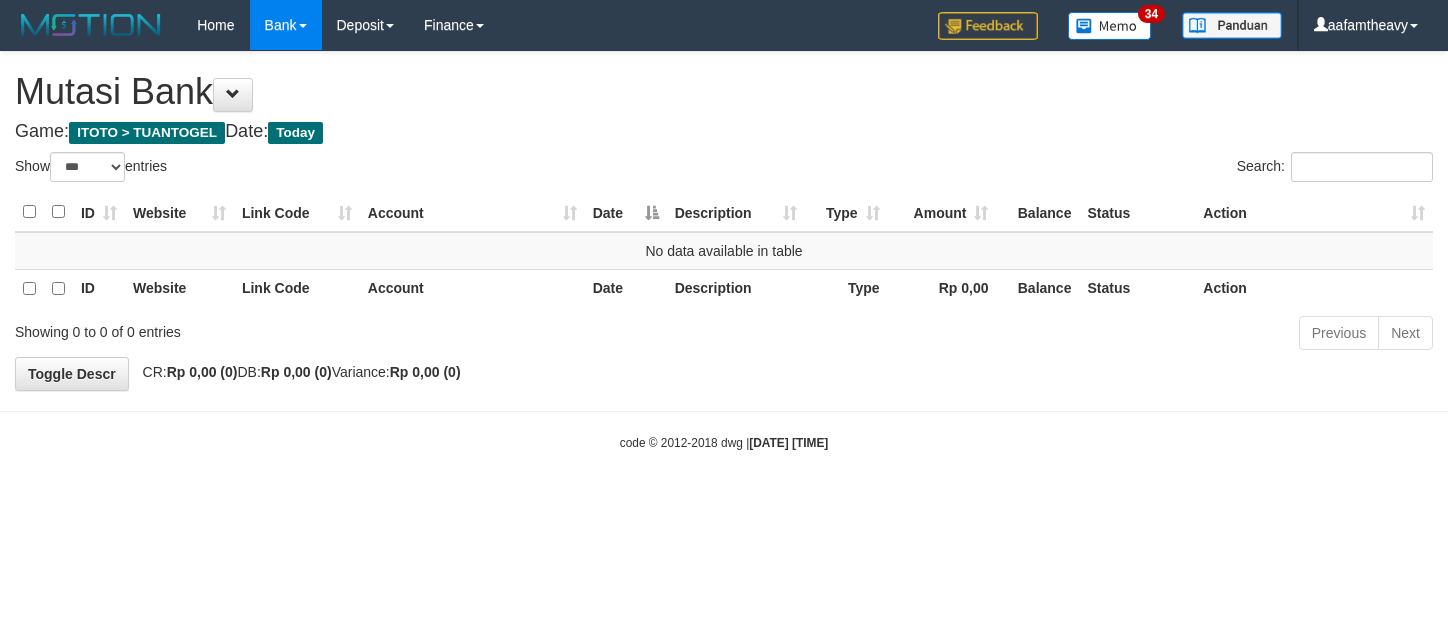 scroll, scrollTop: 0, scrollLeft: 0, axis: both 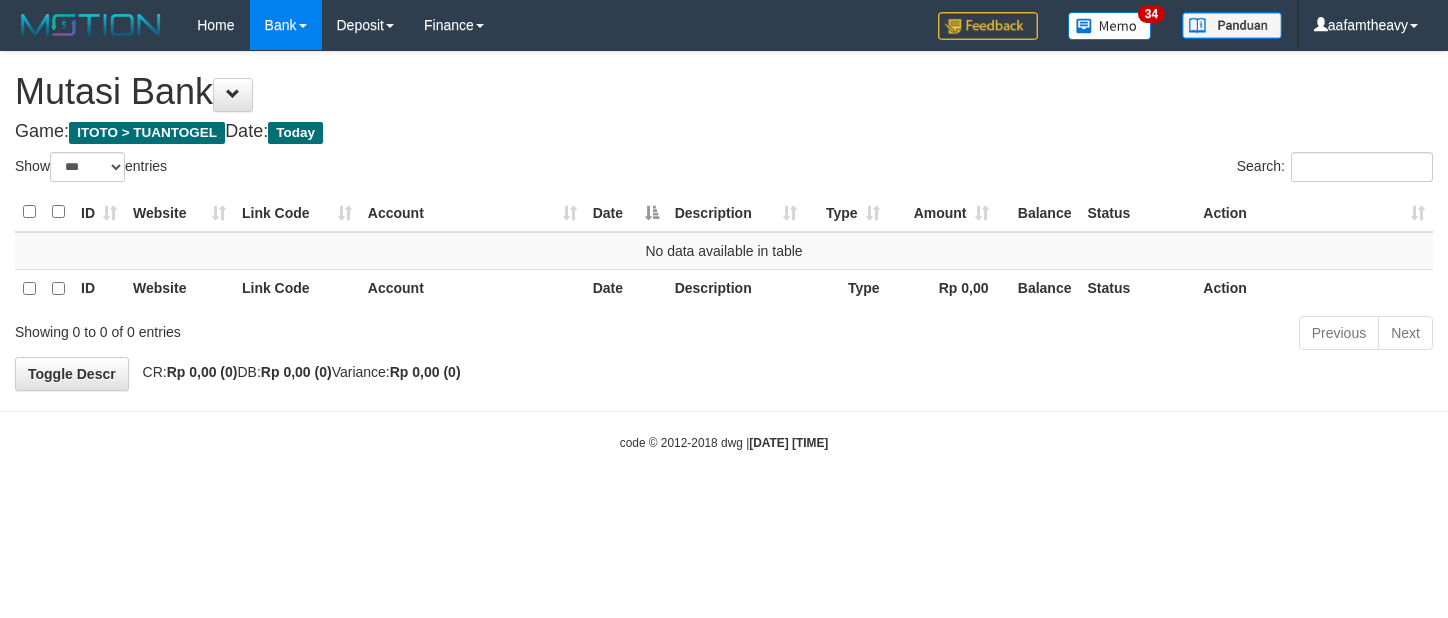 select on "***" 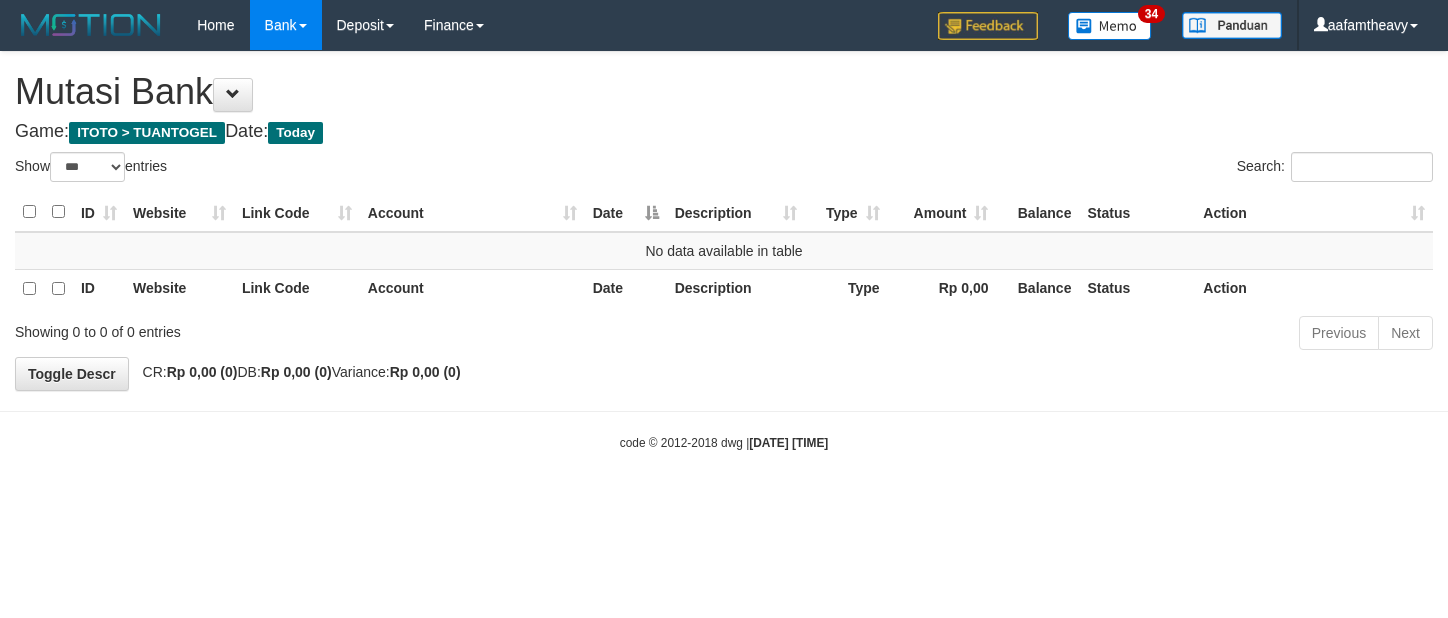 scroll, scrollTop: 0, scrollLeft: 0, axis: both 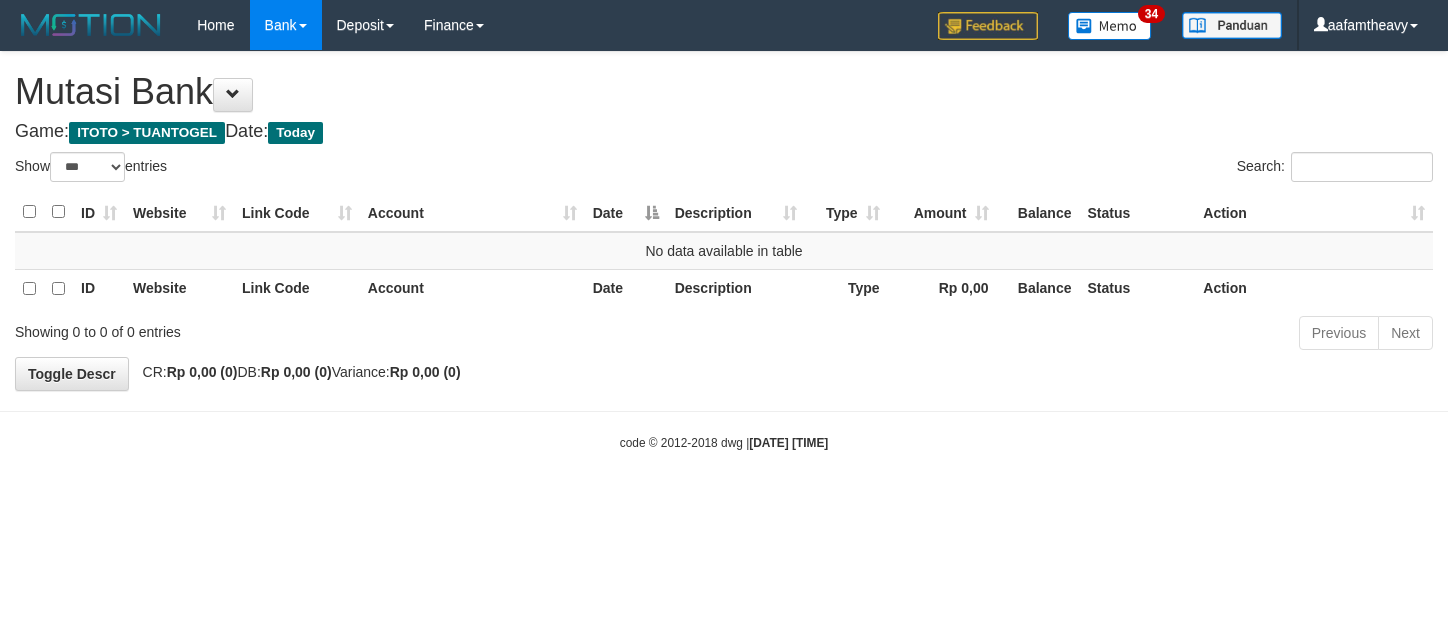 select on "***" 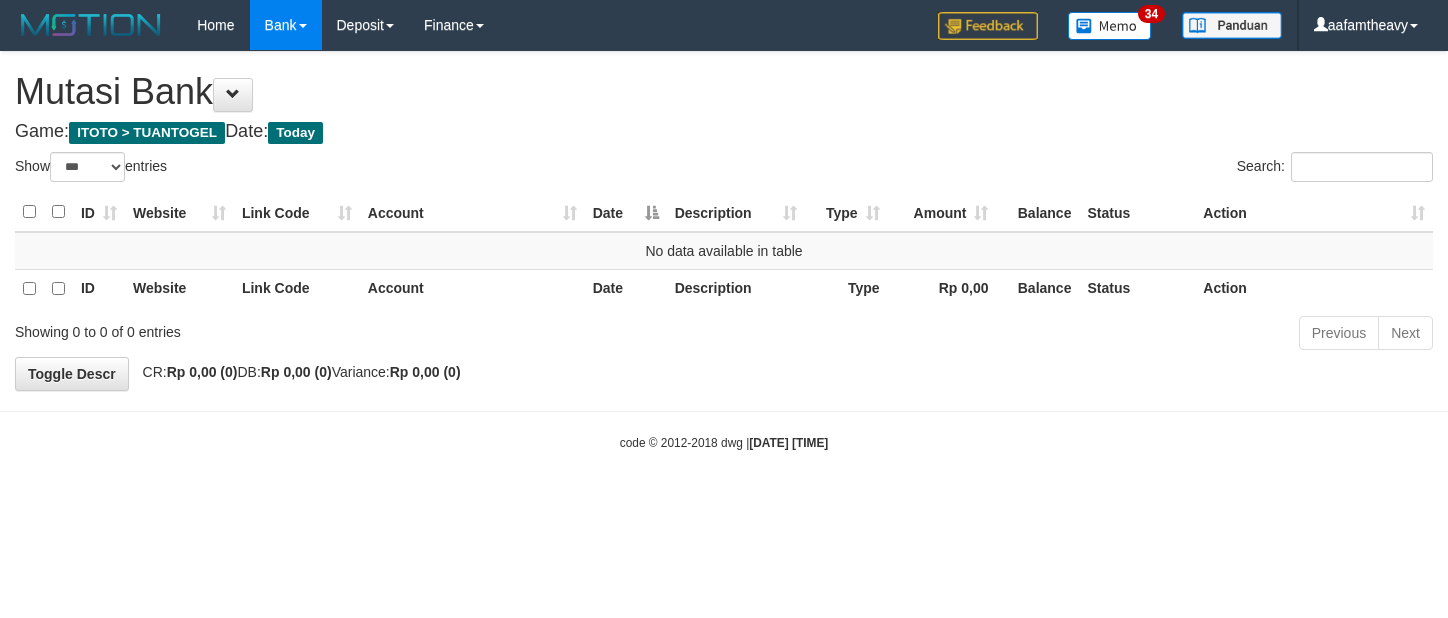 scroll, scrollTop: 0, scrollLeft: 0, axis: both 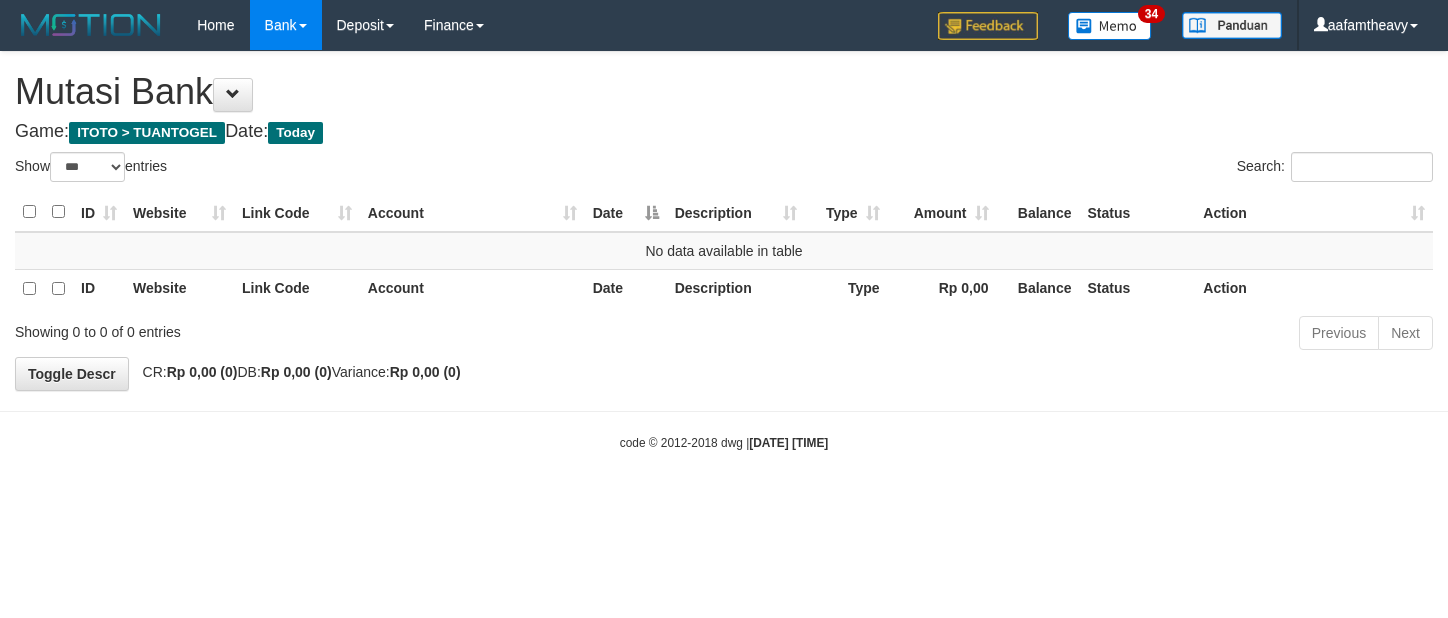 select on "***" 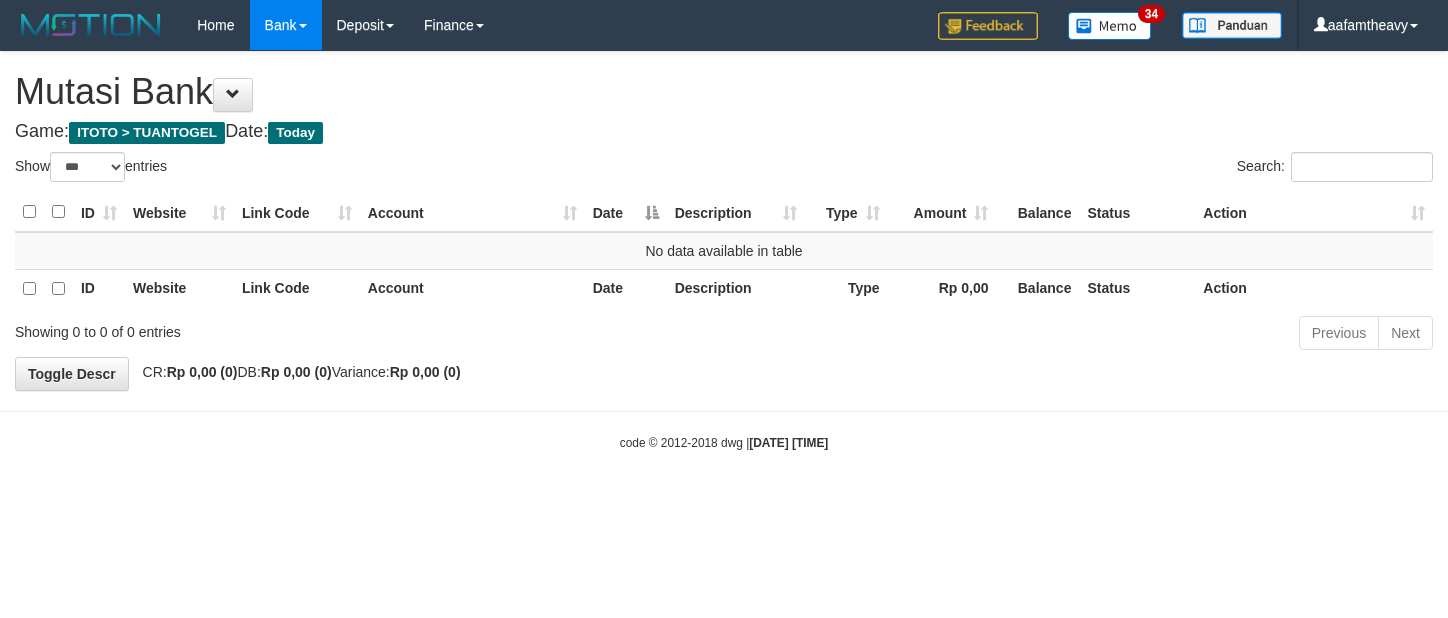 scroll, scrollTop: 0, scrollLeft: 0, axis: both 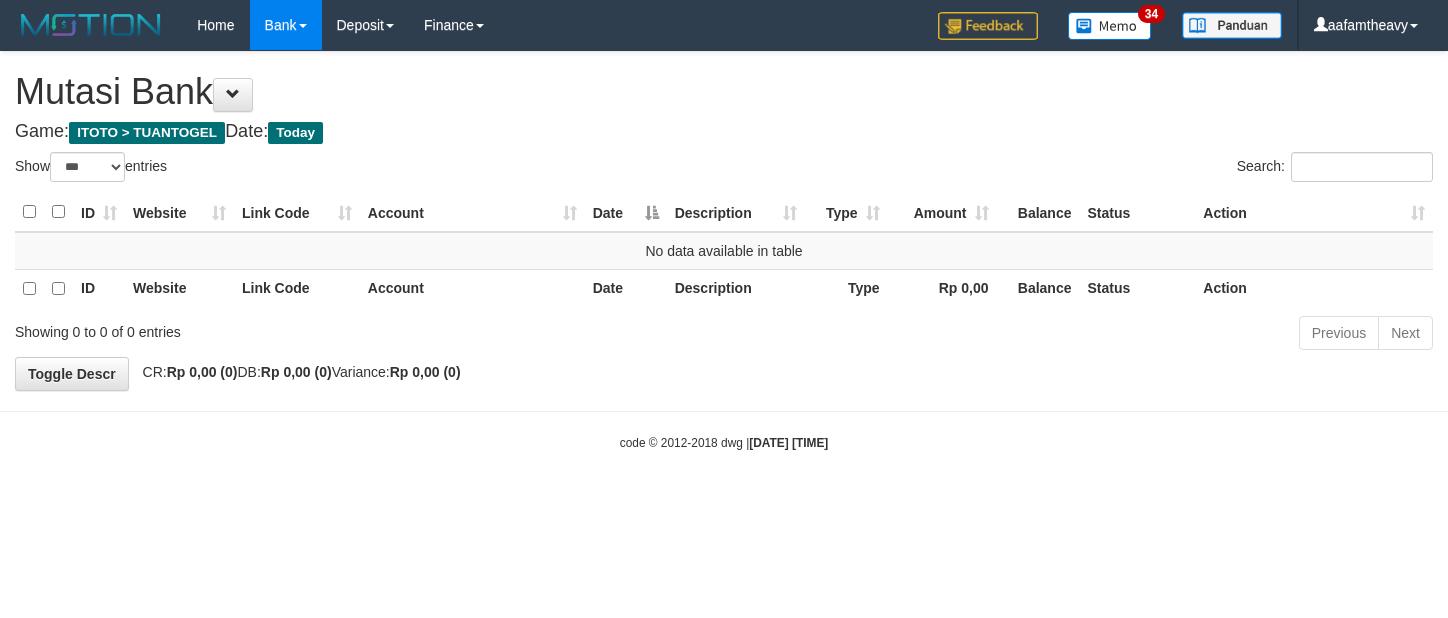 select on "***" 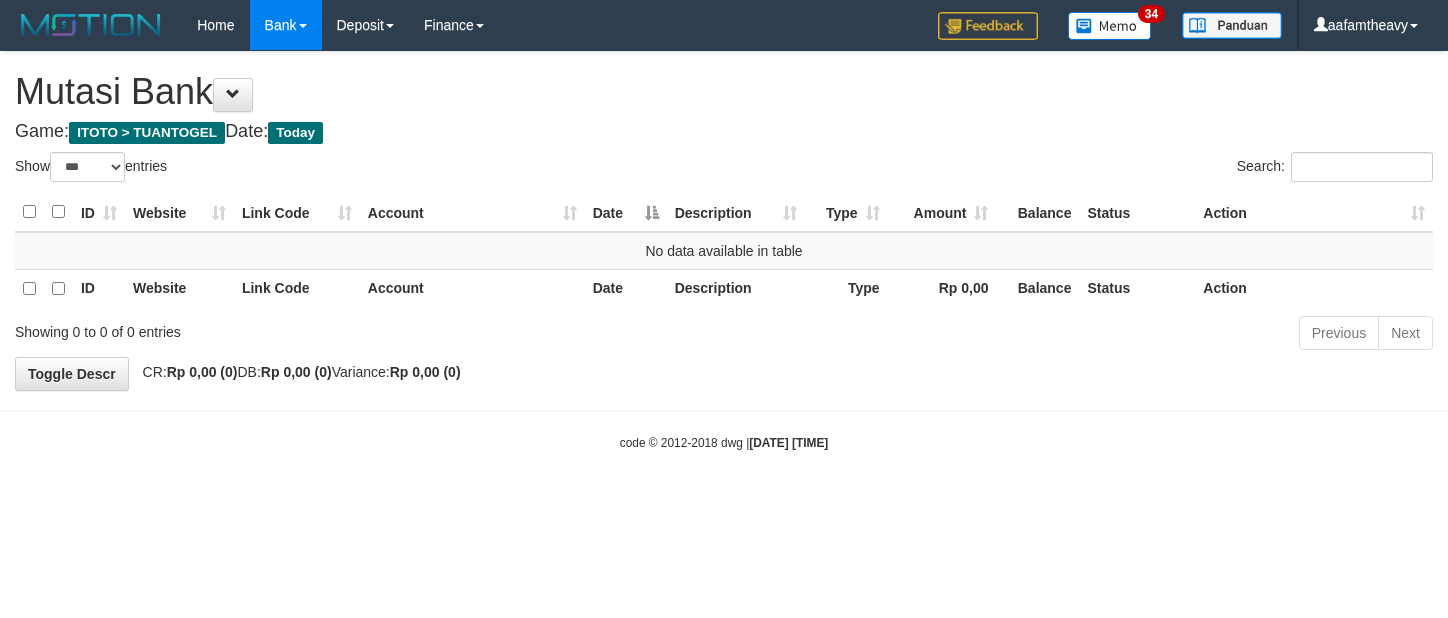 scroll, scrollTop: 0, scrollLeft: 0, axis: both 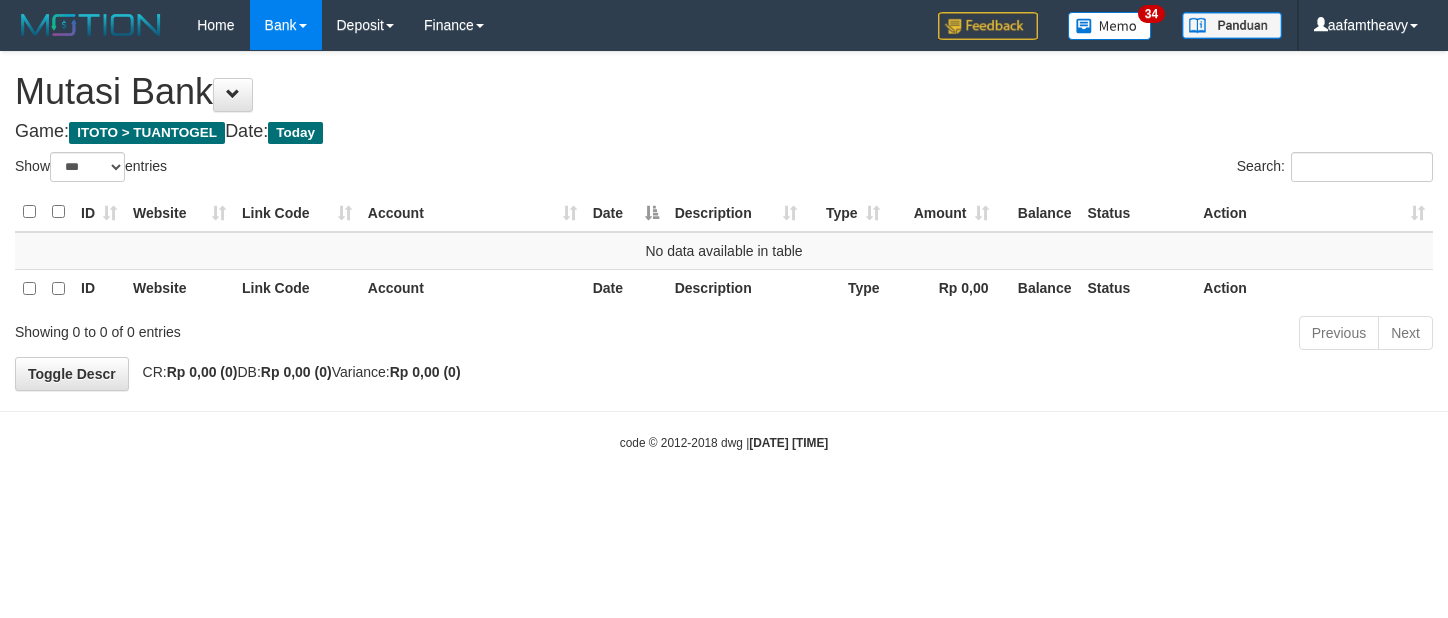 select on "***" 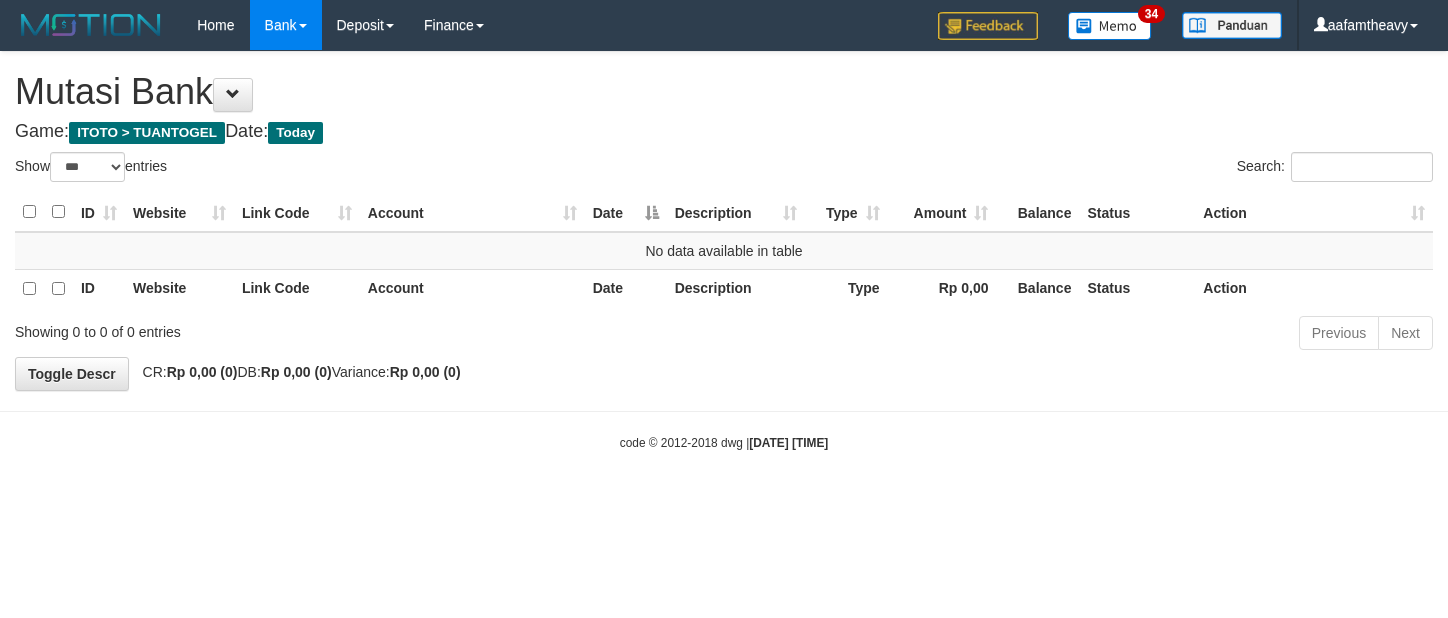 scroll, scrollTop: 0, scrollLeft: 0, axis: both 